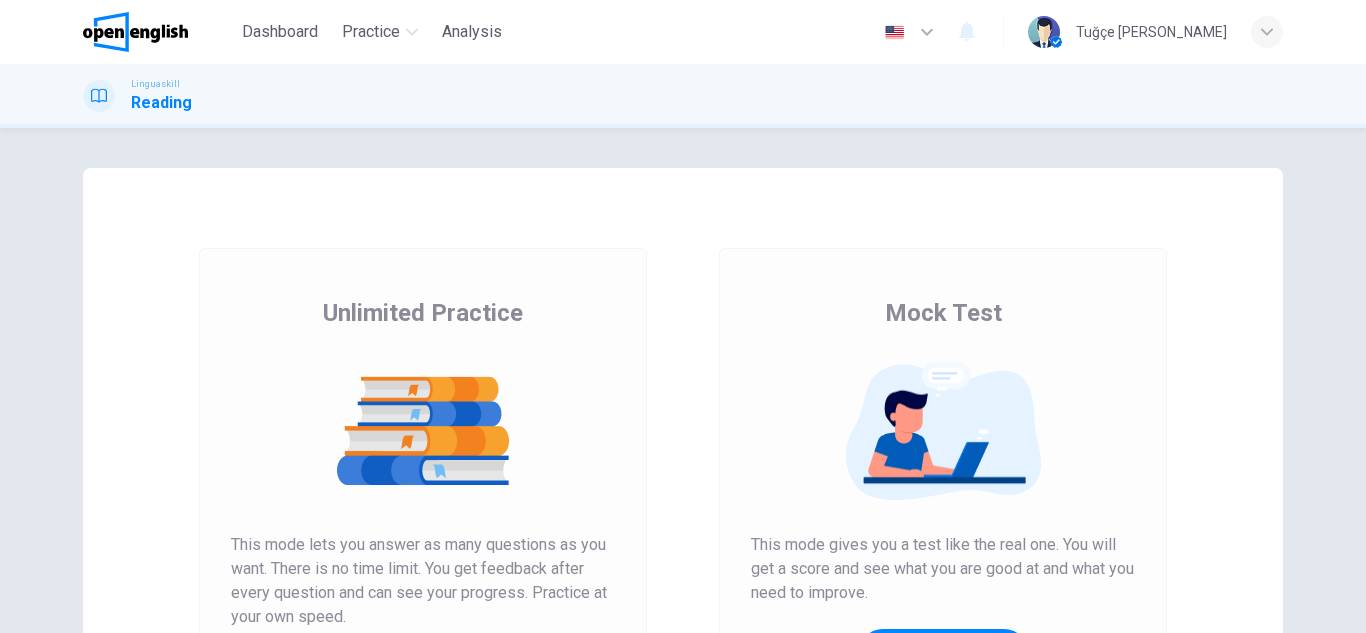 scroll, scrollTop: 0, scrollLeft: 0, axis: both 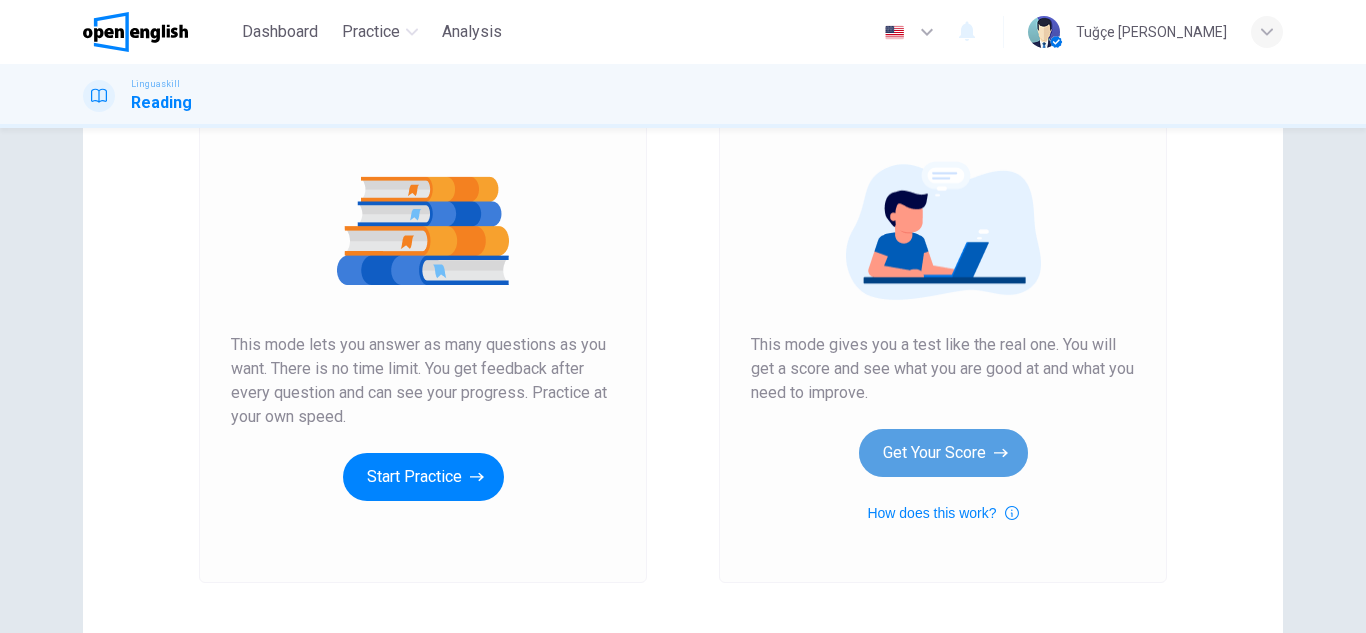 click on "Get Your Score" at bounding box center [943, 453] 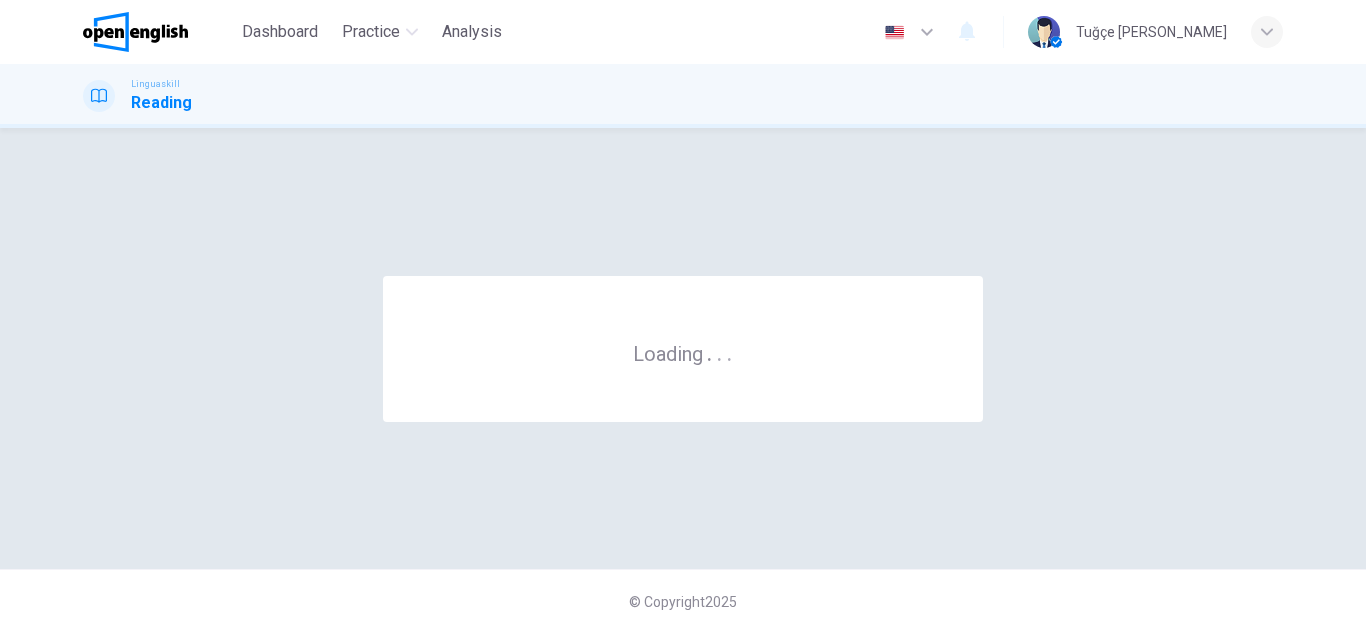 scroll, scrollTop: 0, scrollLeft: 0, axis: both 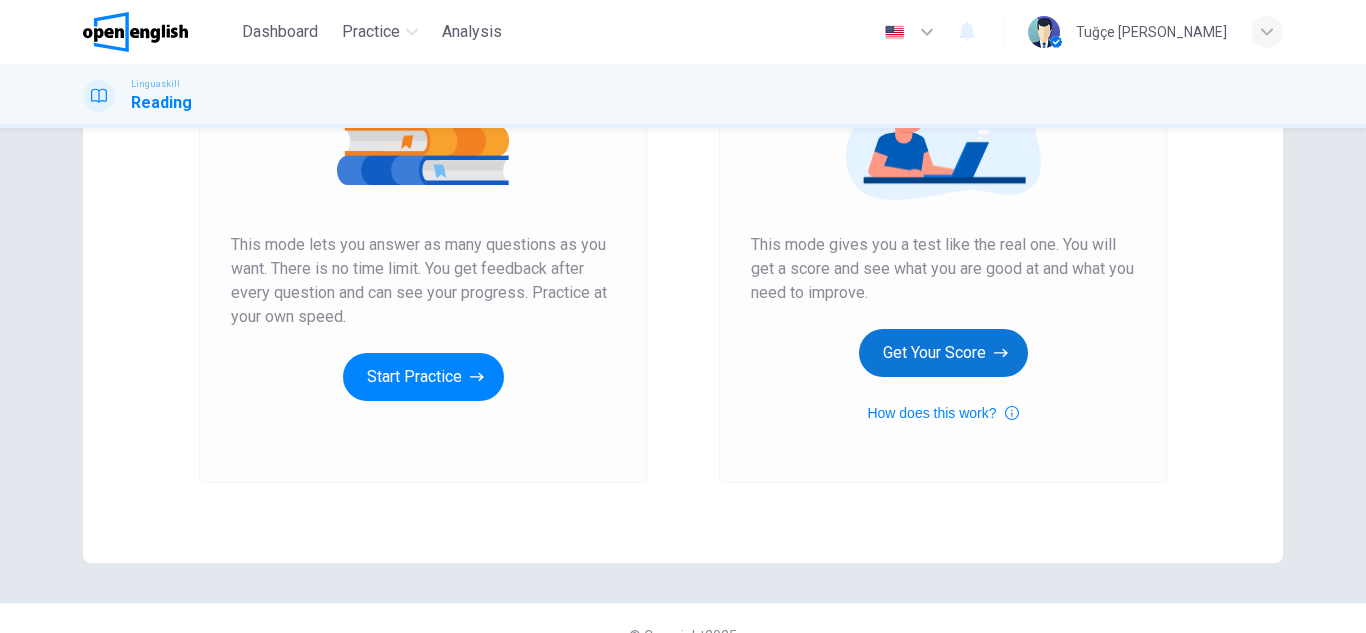 click on "Get Your Score" at bounding box center [943, 353] 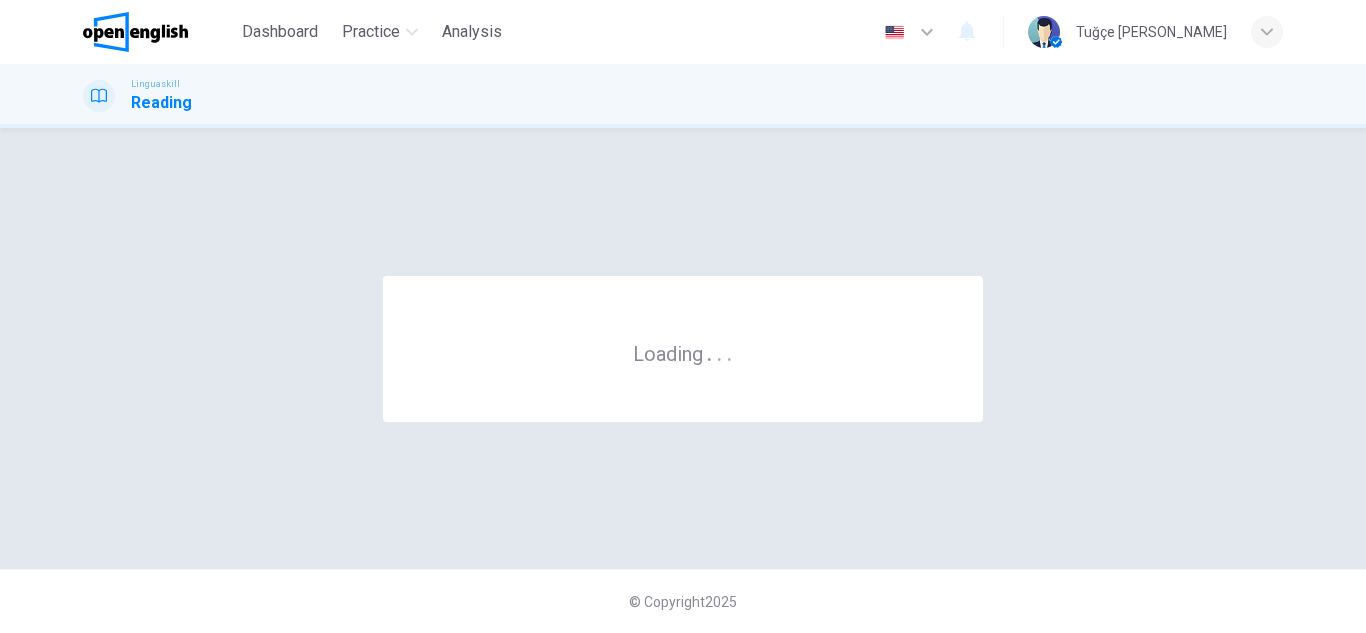 scroll, scrollTop: 0, scrollLeft: 0, axis: both 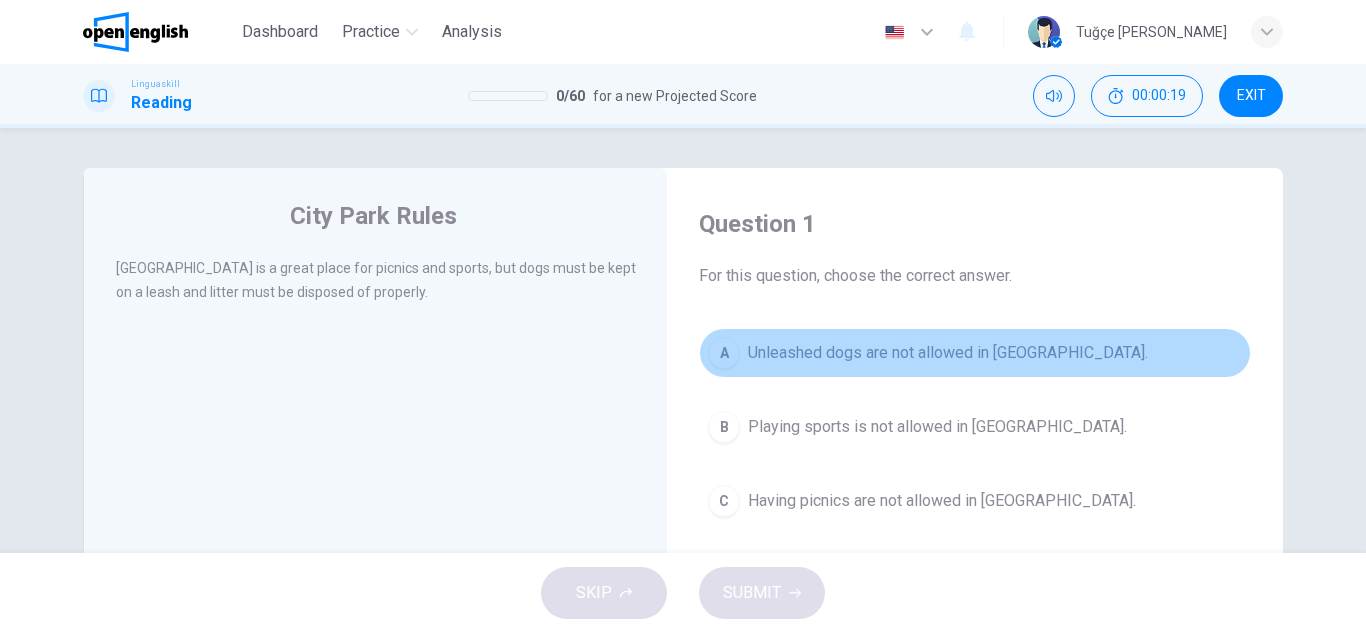 click on "Unleashed dogs are not allowed in City Park." at bounding box center [948, 353] 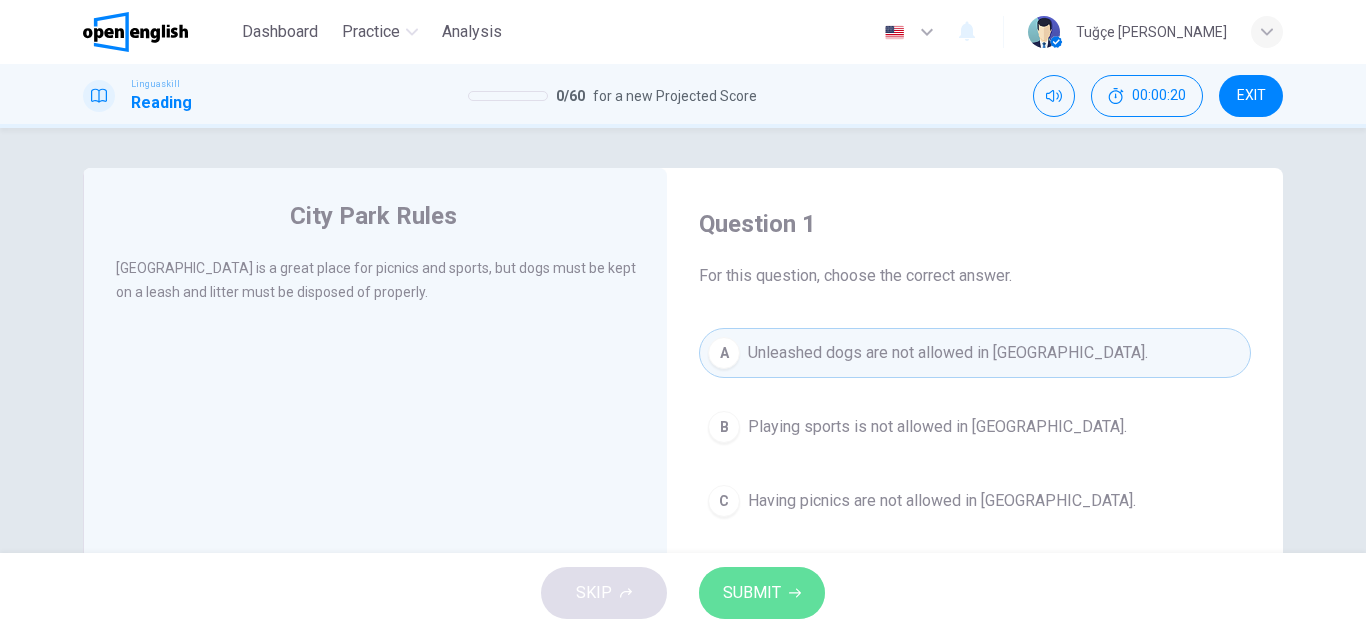 click 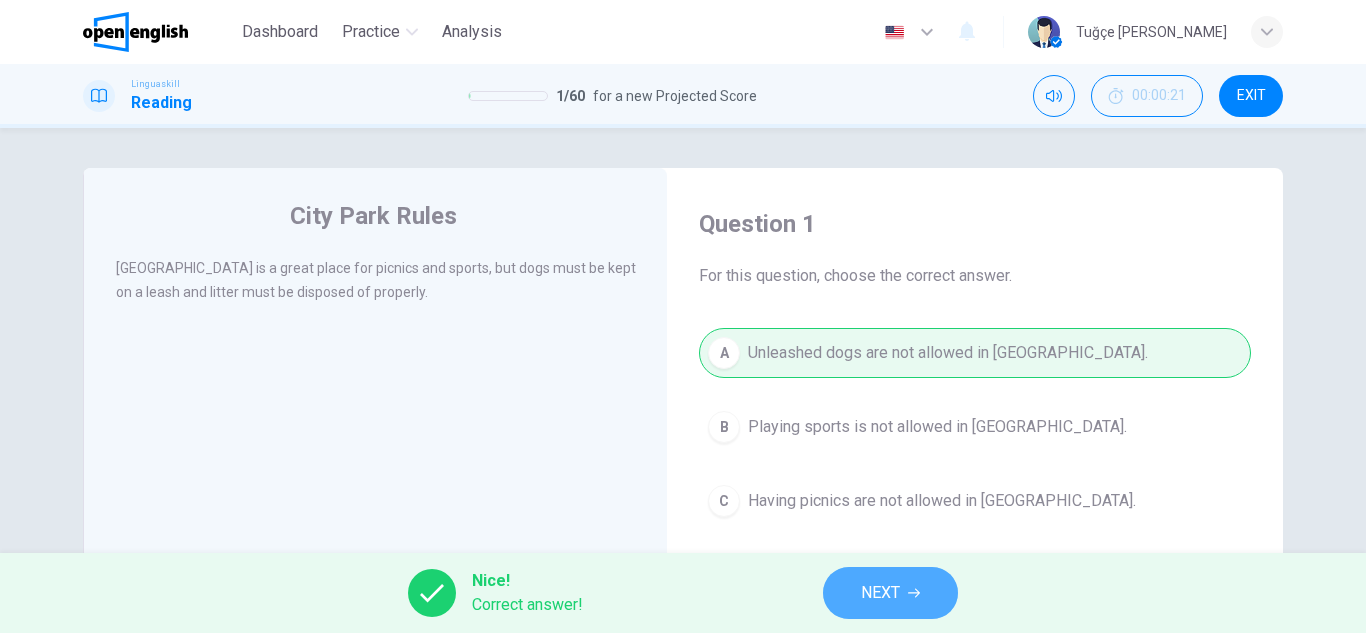 click on "NEXT" at bounding box center (880, 593) 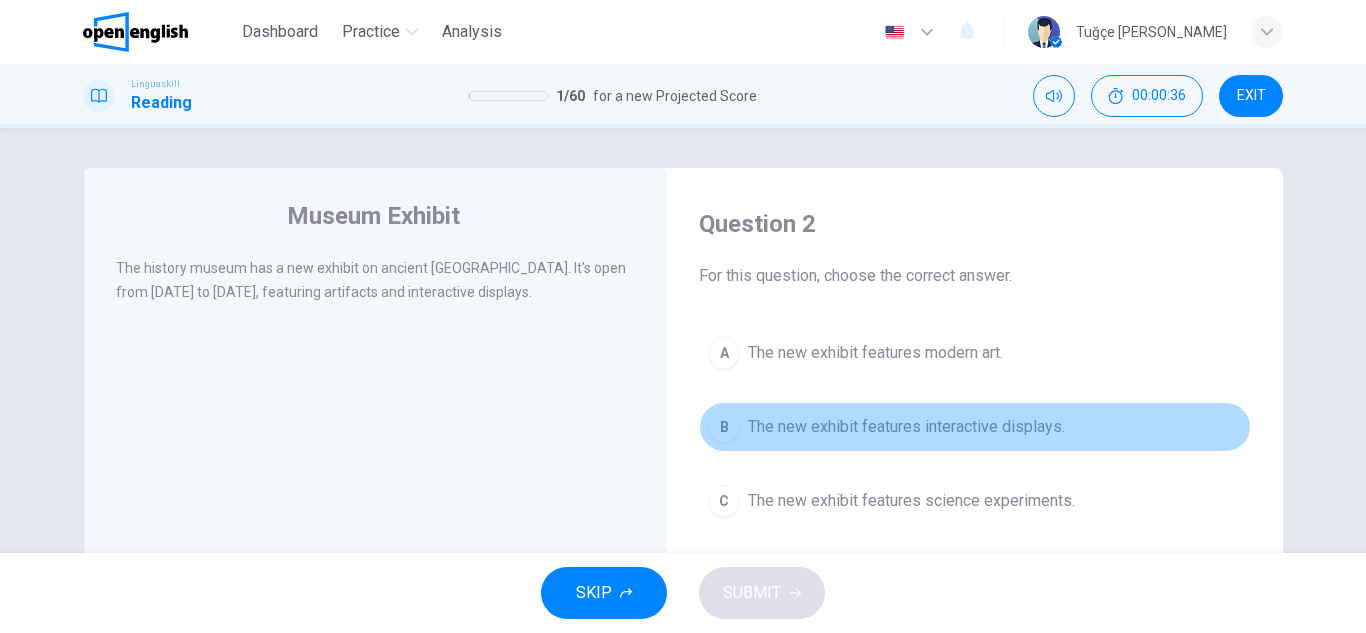 click on "The new exhibit features interactive displays." at bounding box center [906, 427] 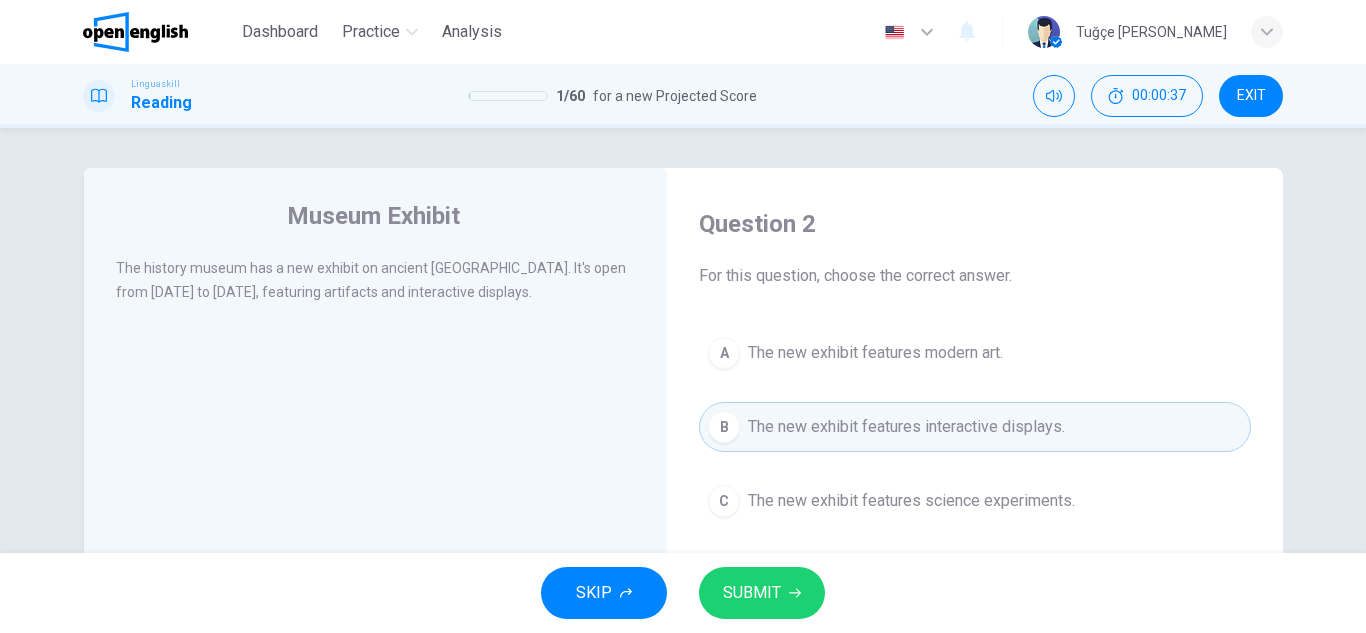 click on "SUBMIT" at bounding box center (752, 593) 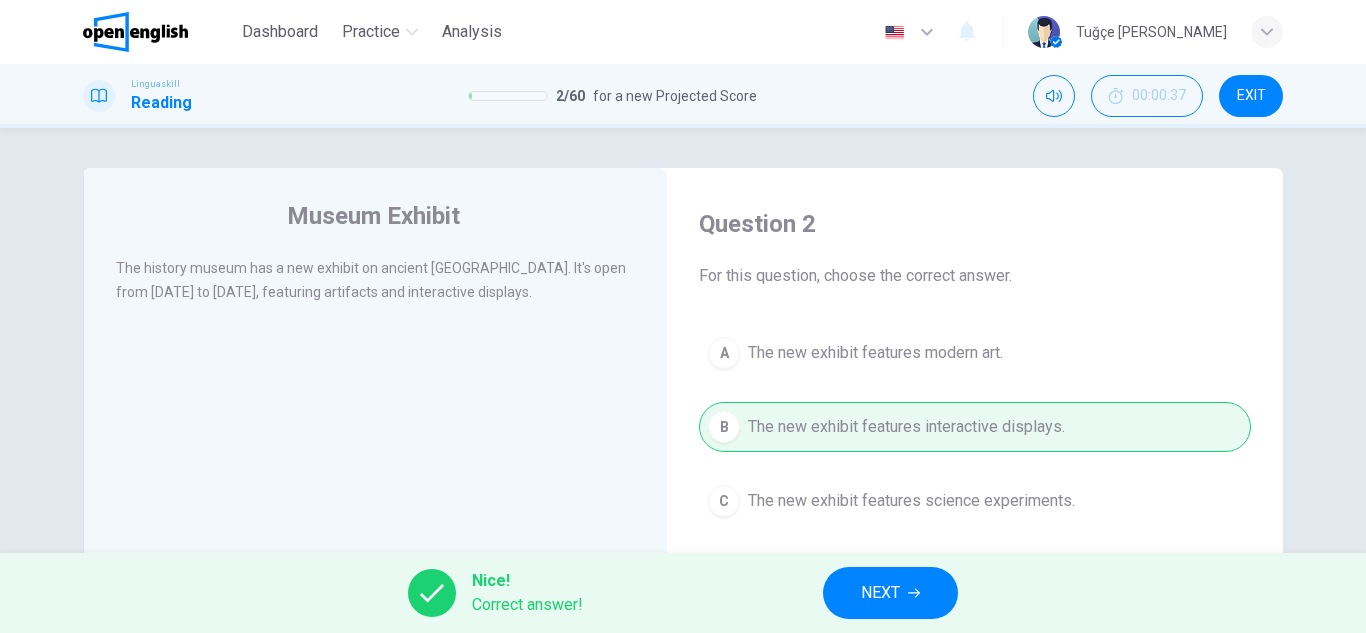click on "NEXT" at bounding box center [880, 593] 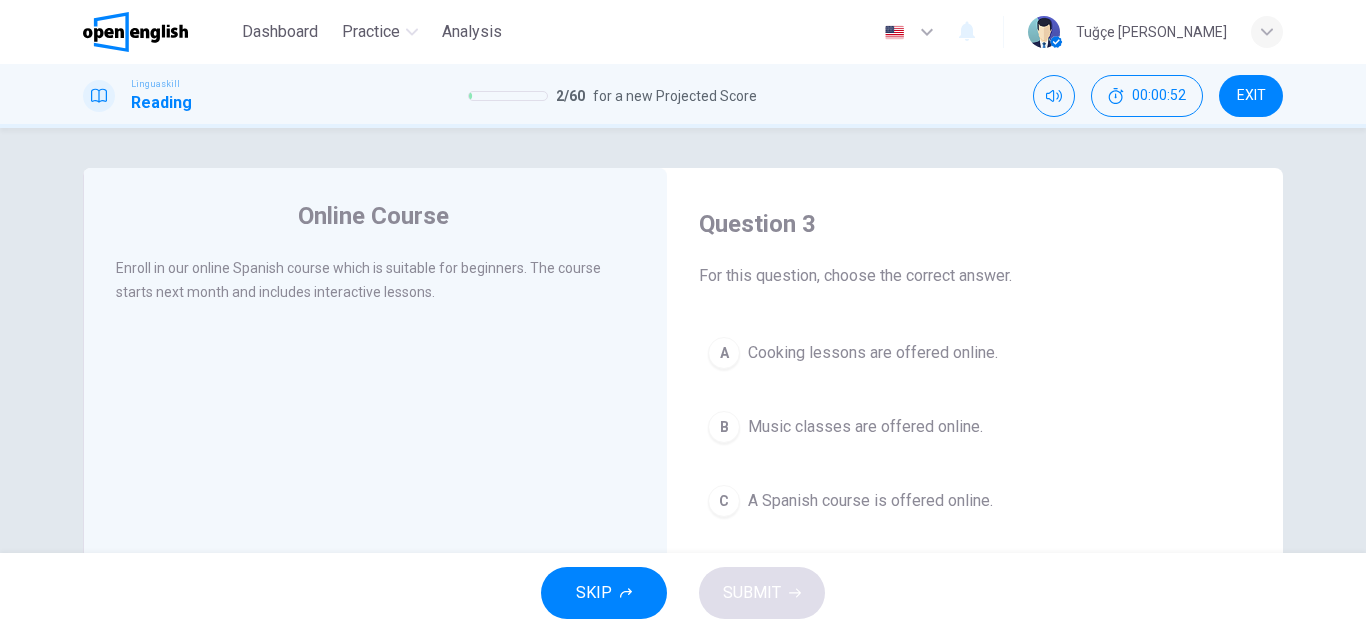drag, startPoint x: 936, startPoint y: 493, endPoint x: 888, endPoint y: 535, distance: 63.780876 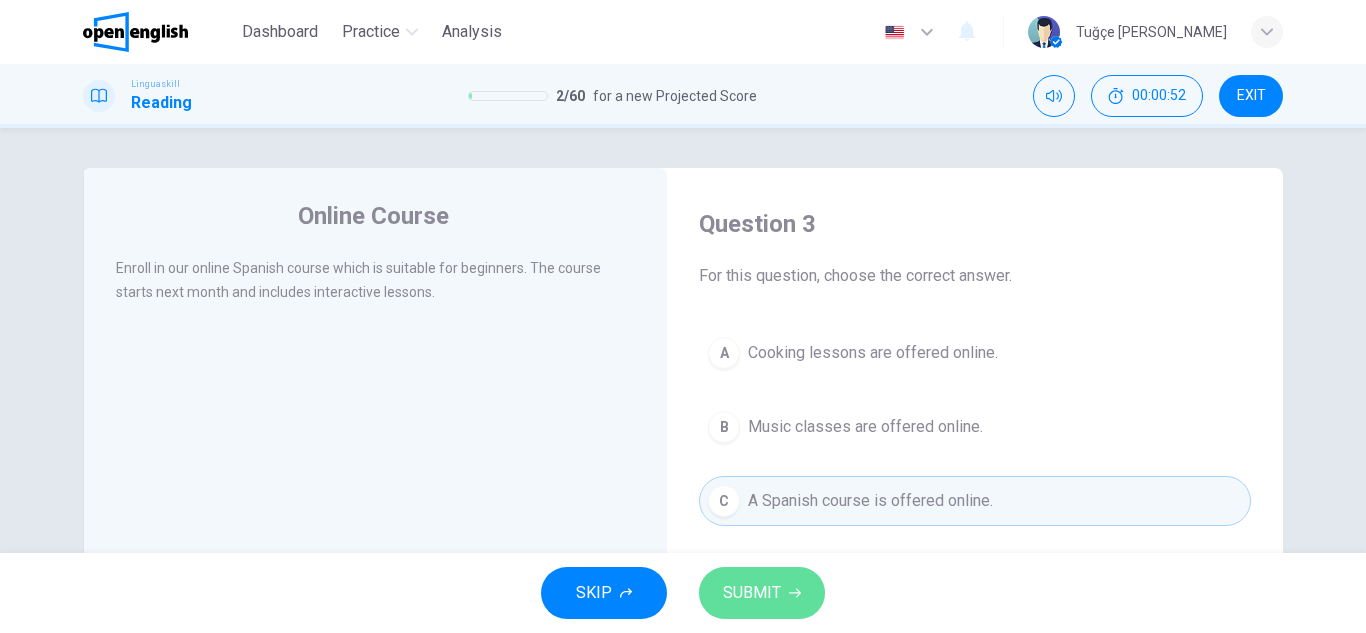 click on "SUBMIT" at bounding box center (762, 593) 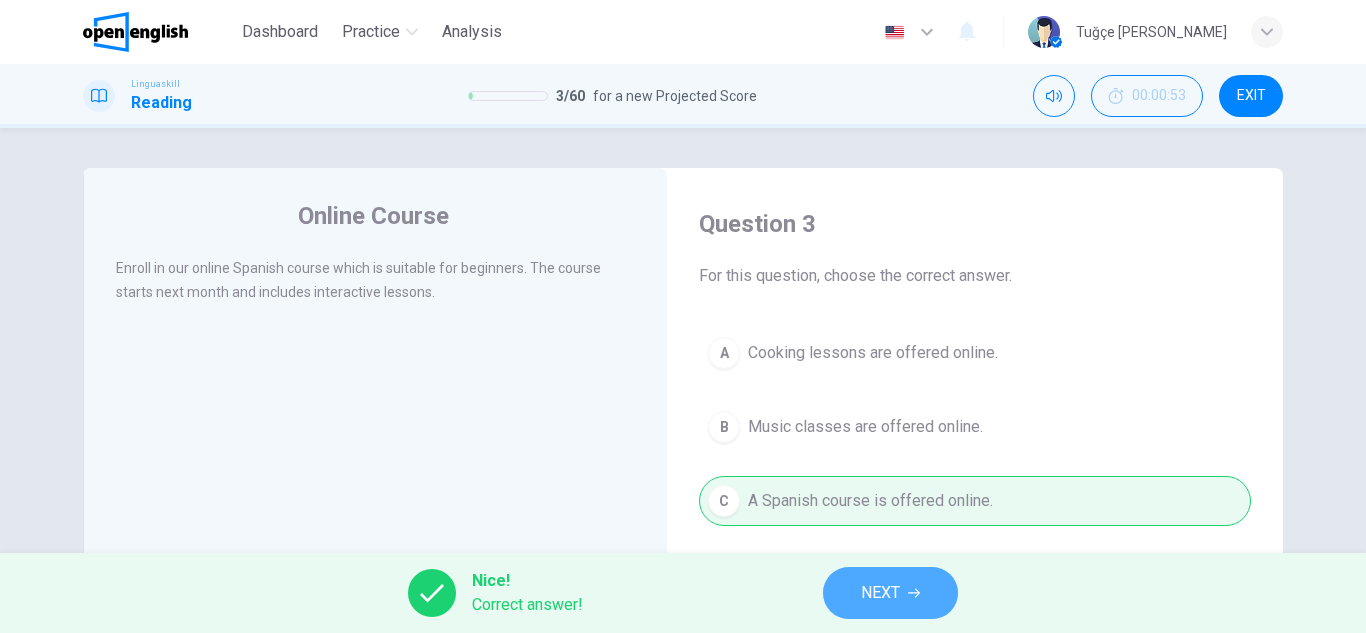 click on "NEXT" at bounding box center [890, 593] 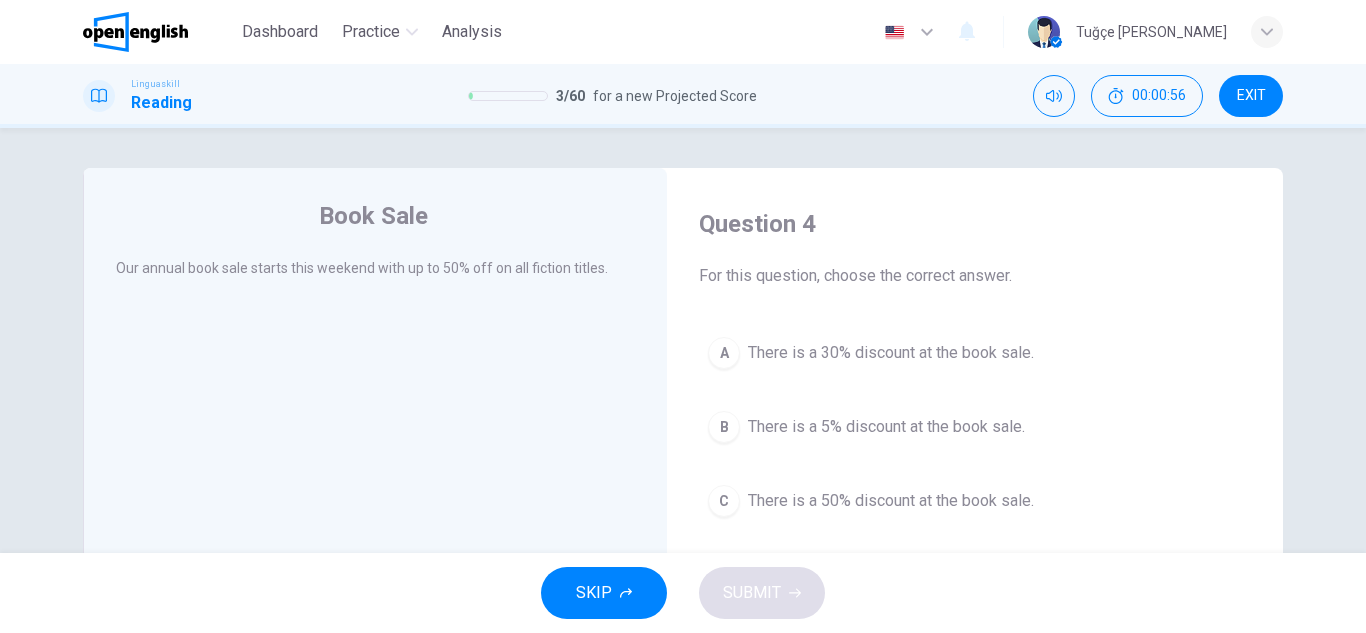 click on "C There is a 50% discount at the book sale." at bounding box center [975, 501] 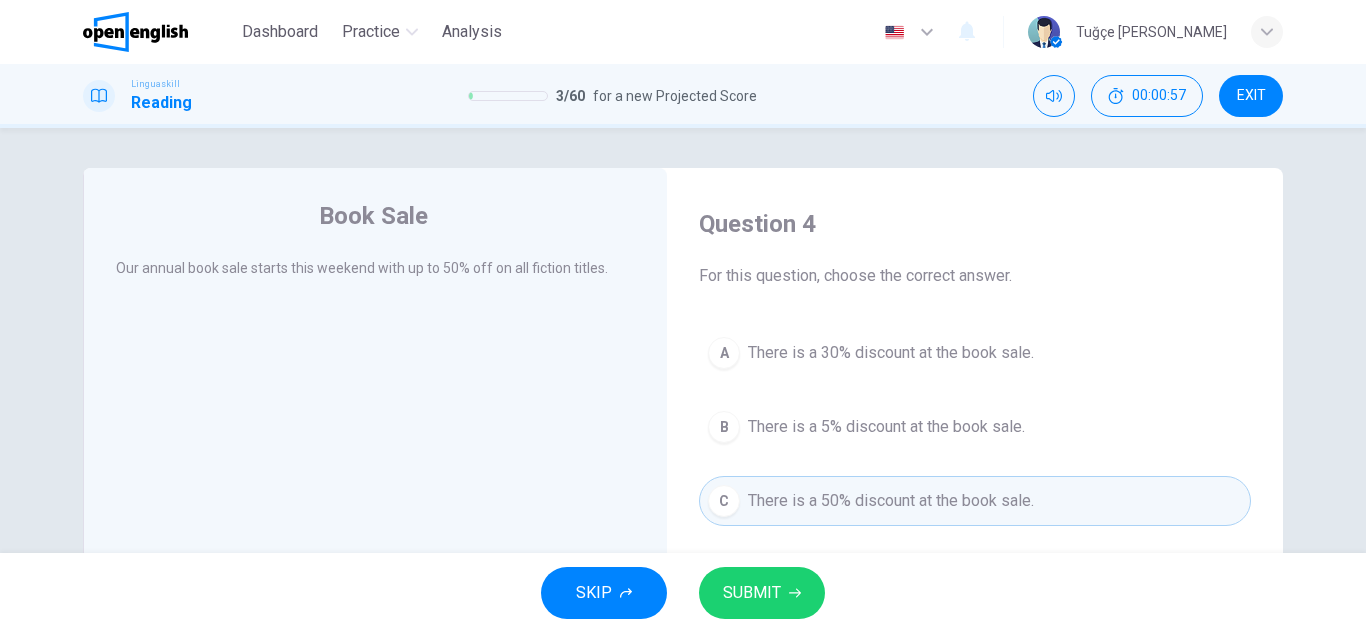 click 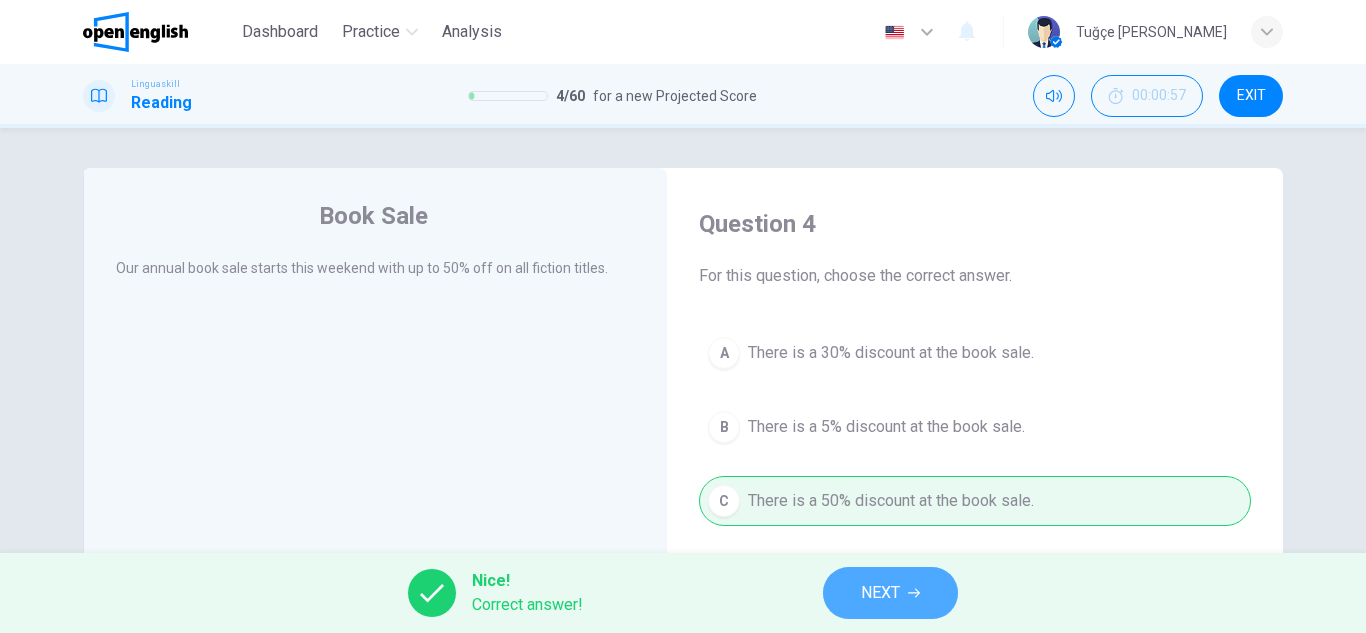 click on "NEXT" at bounding box center (890, 593) 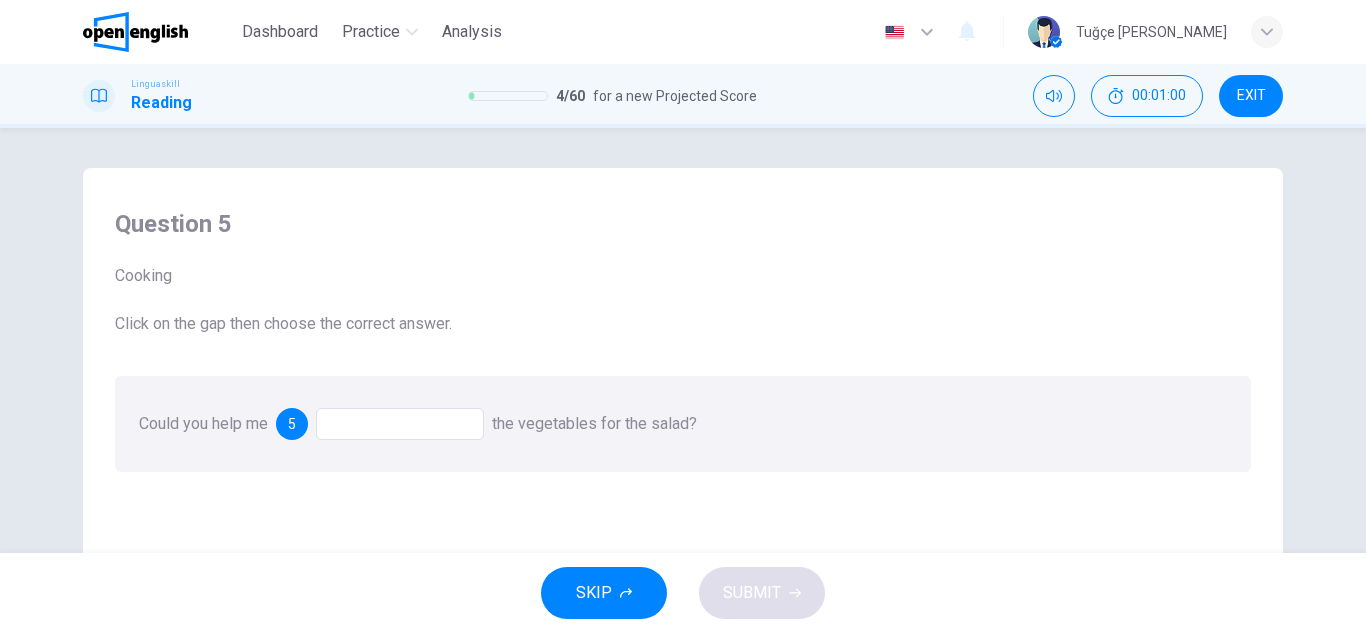 click at bounding box center (400, 424) 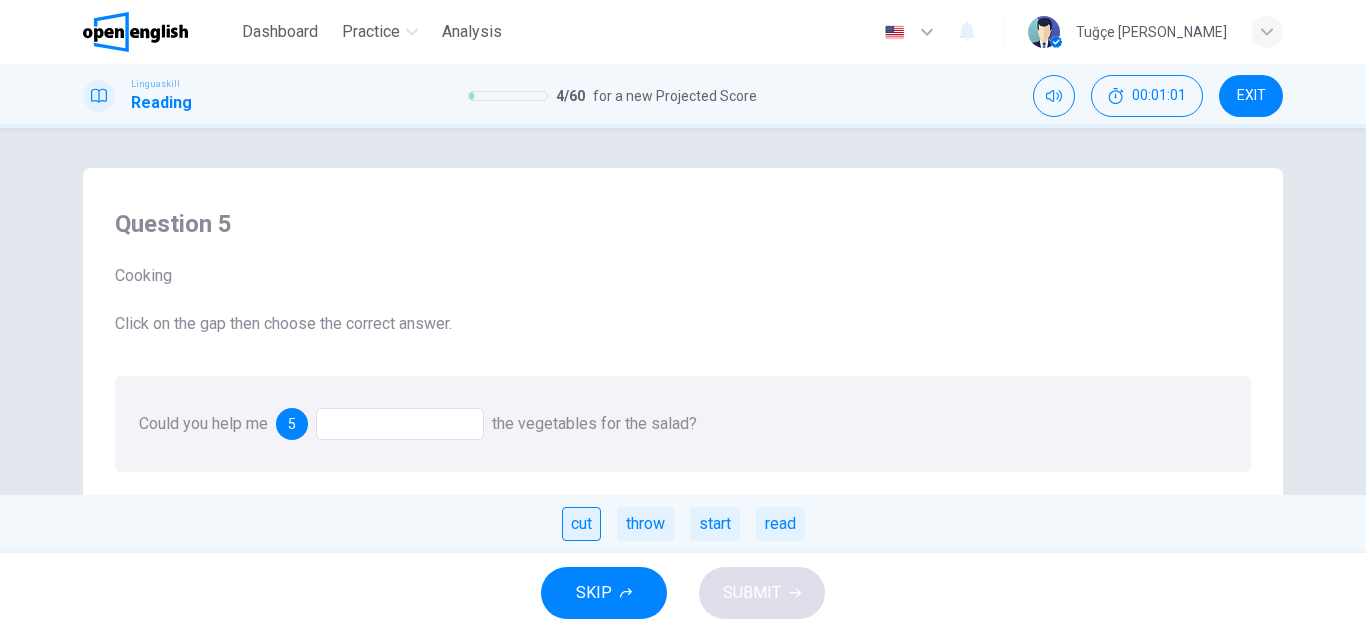 click on "cut" at bounding box center [581, 524] 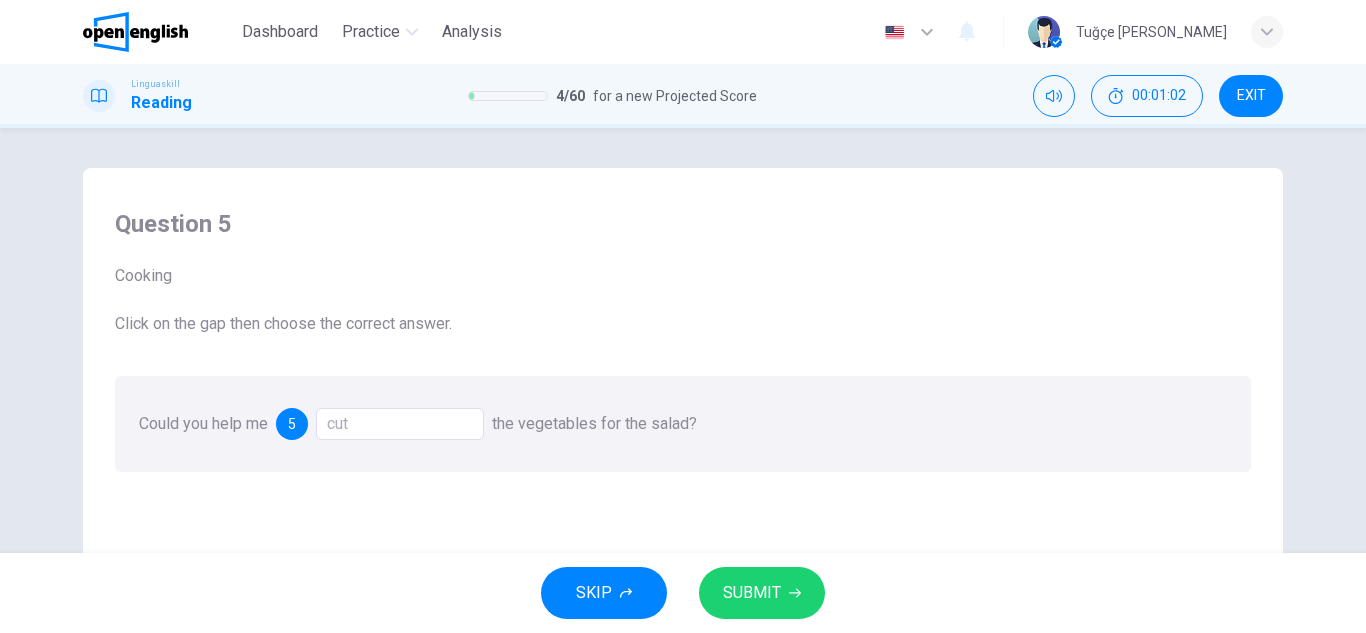 click on "SUBMIT" at bounding box center (762, 593) 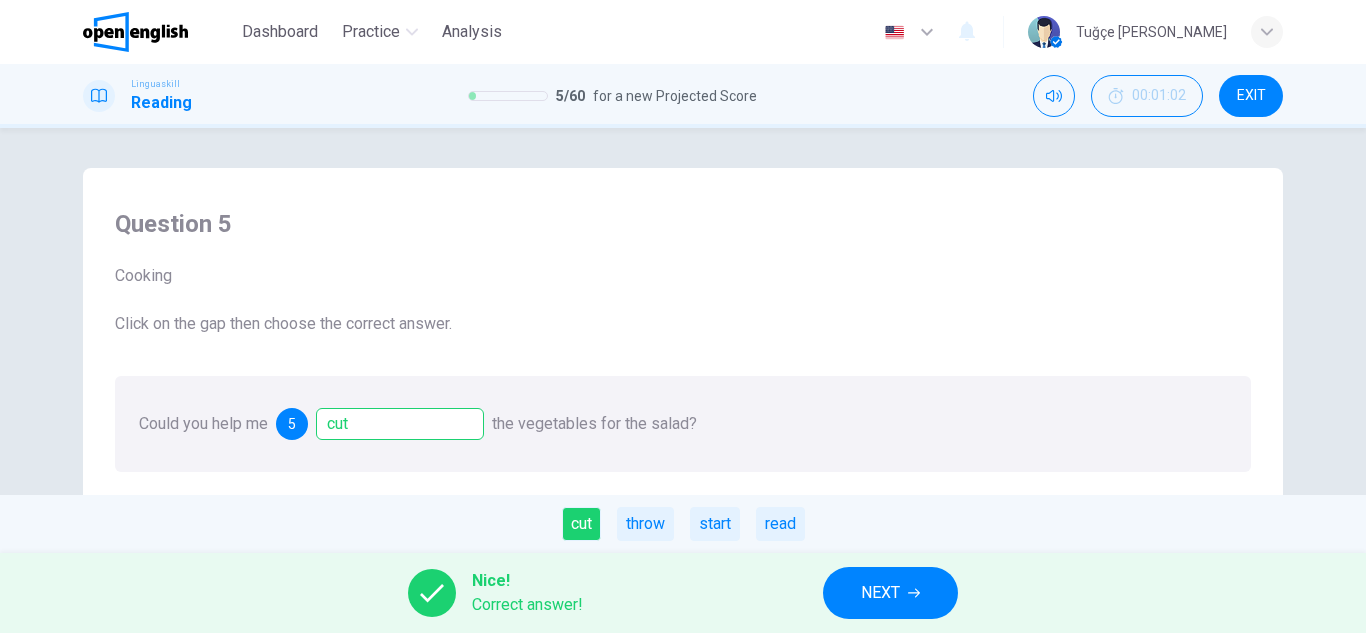click on "NEXT" at bounding box center [890, 593] 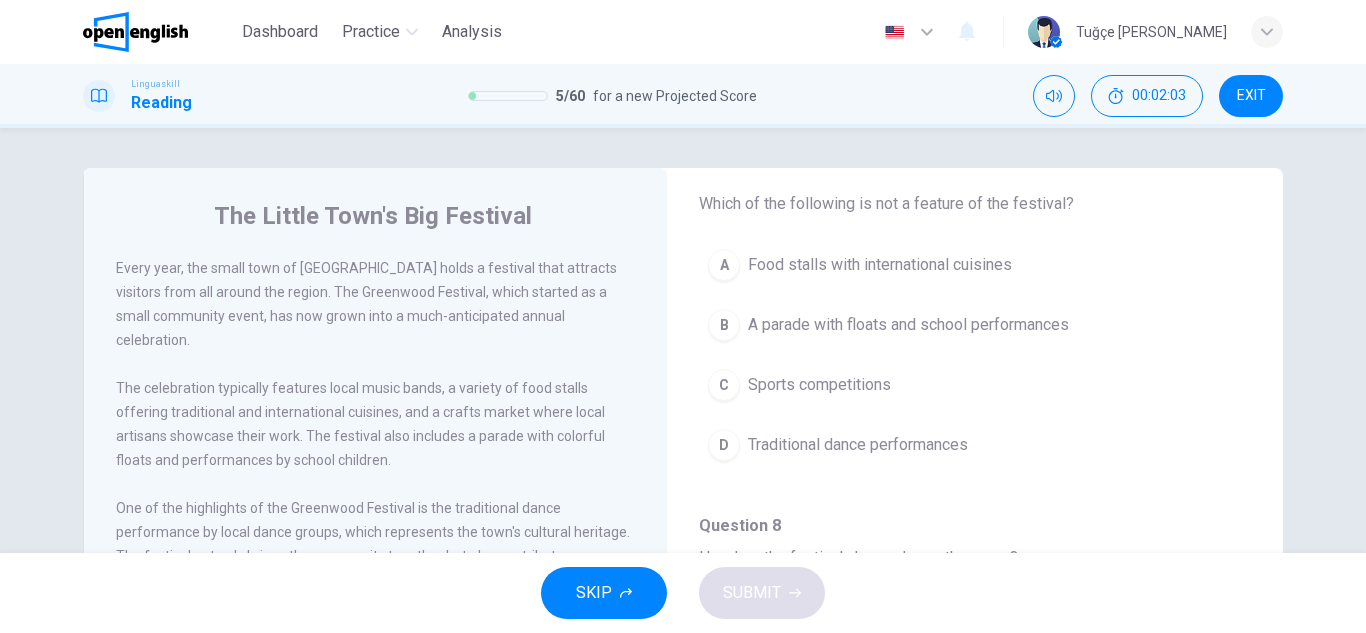 scroll, scrollTop: 500, scrollLeft: 0, axis: vertical 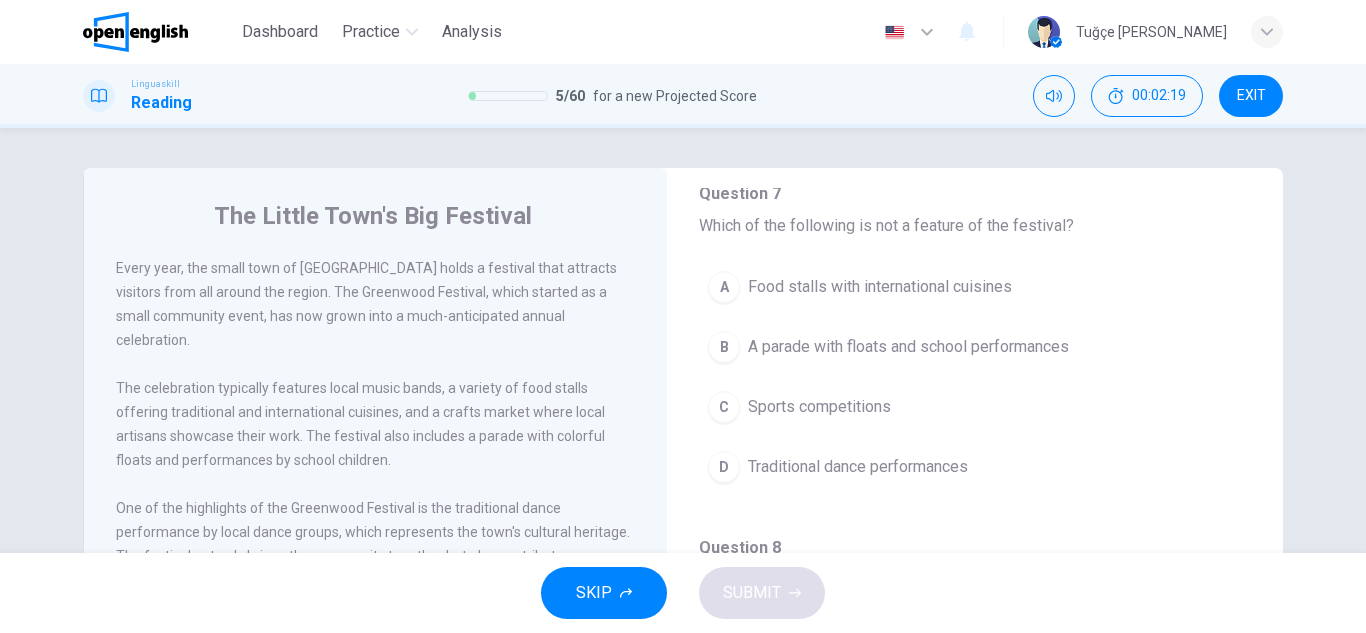 click on "C Sports competitions" at bounding box center (975, 407) 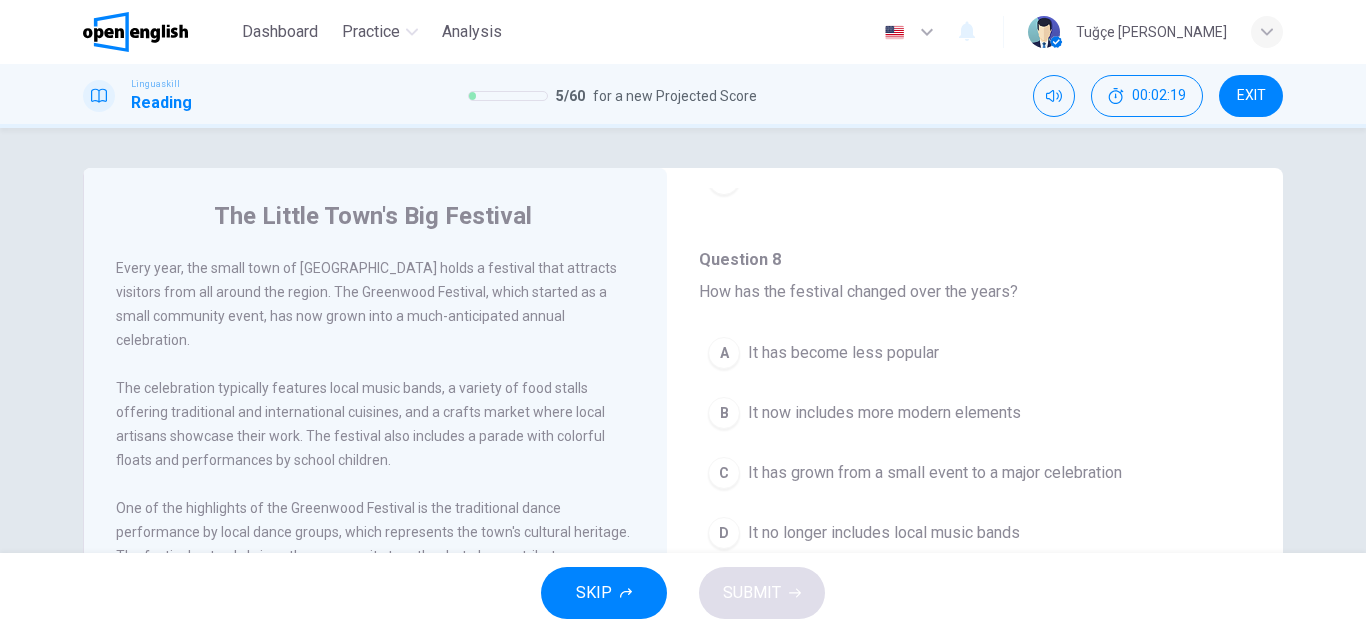 scroll, scrollTop: 800, scrollLeft: 0, axis: vertical 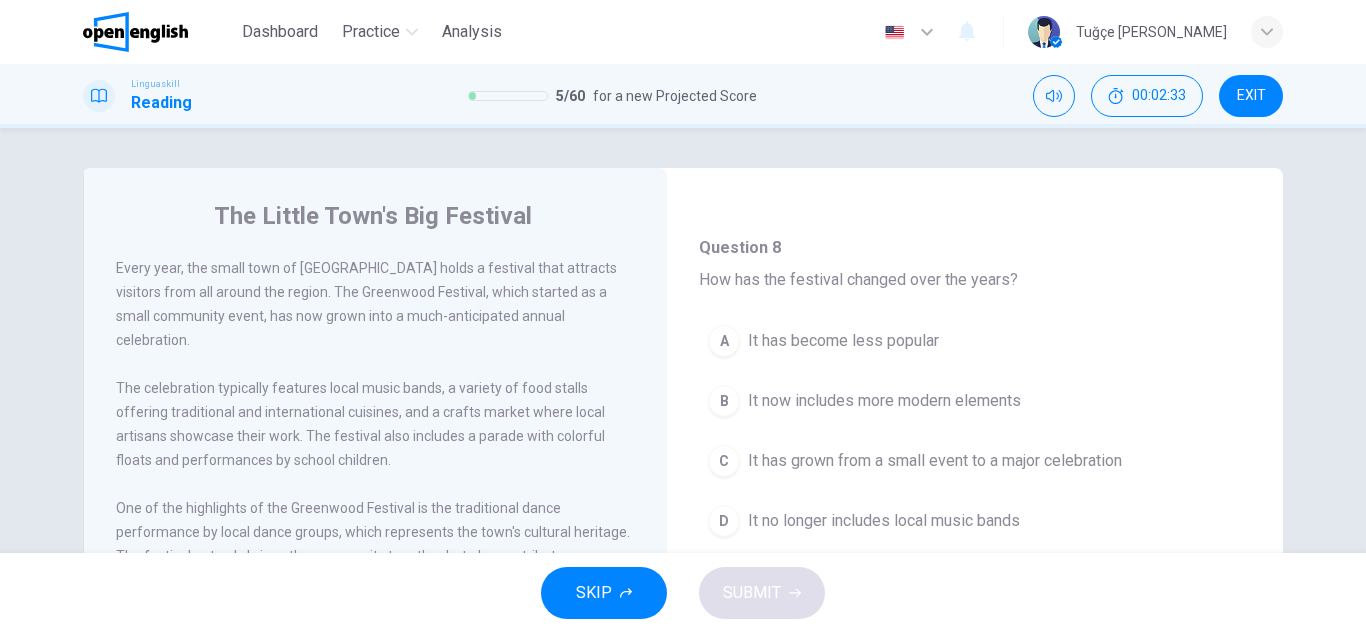 click on "C It has grown from a small event to a major celebration" at bounding box center [975, 461] 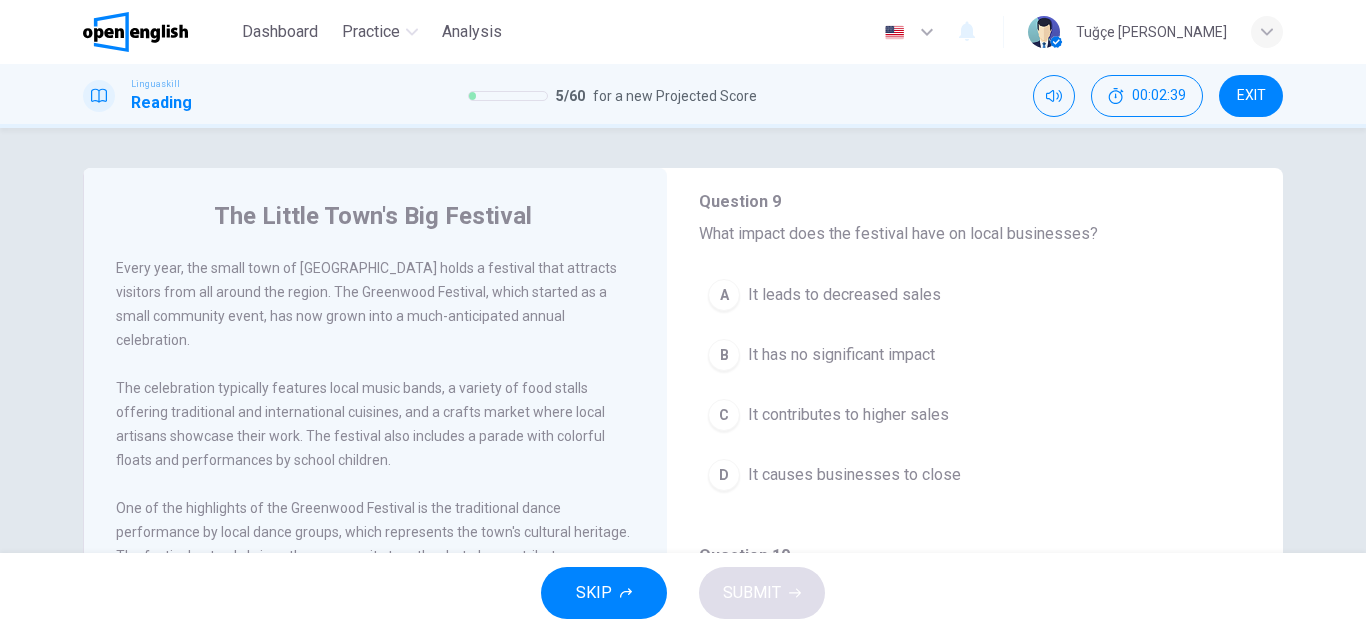 scroll, scrollTop: 1251, scrollLeft: 0, axis: vertical 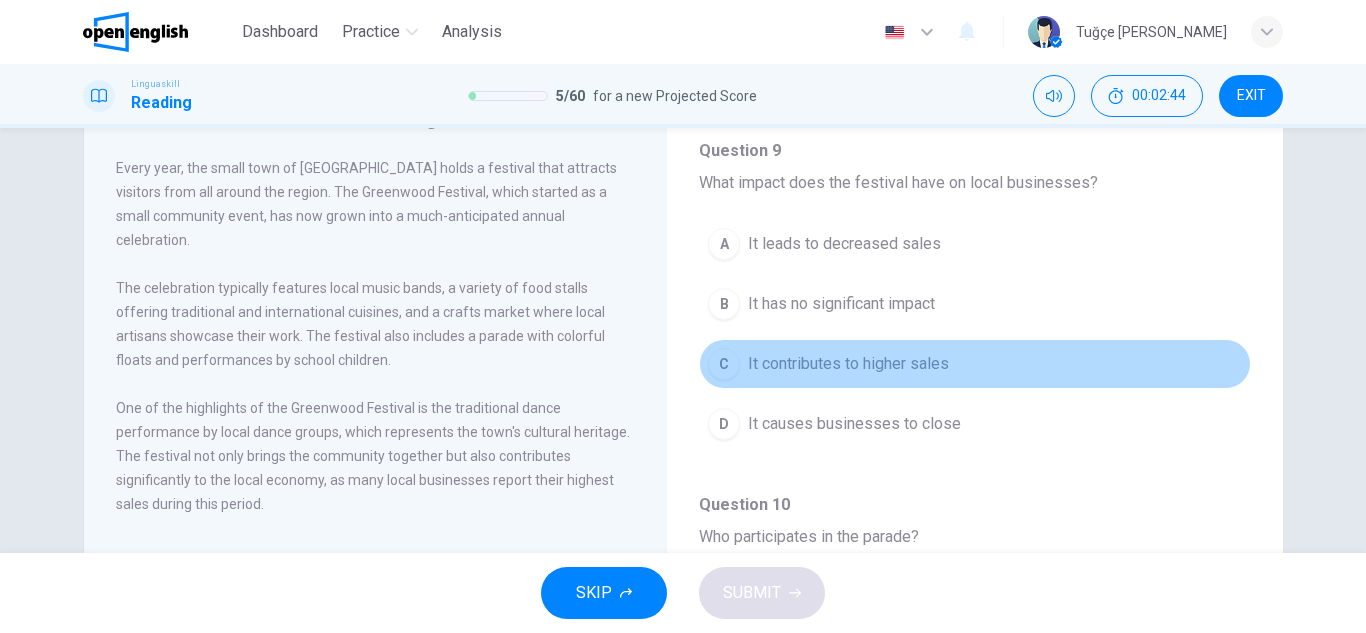 click on "C It contributes to higher sales" at bounding box center (975, 364) 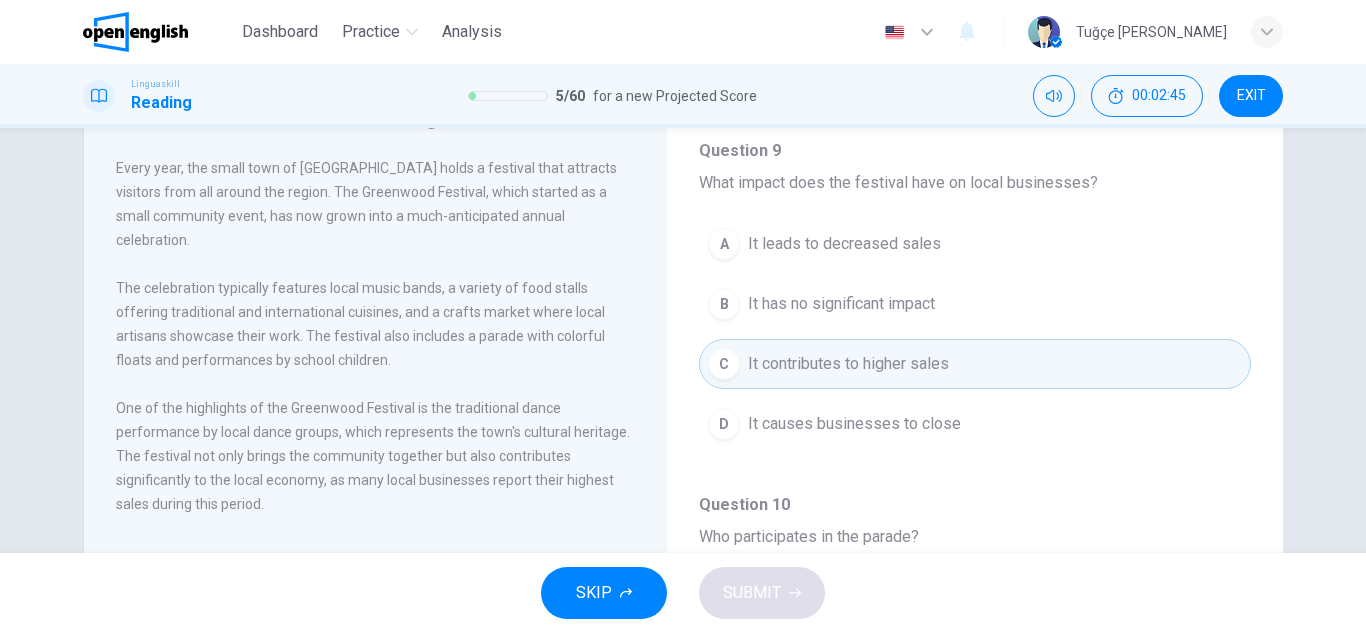scroll, scrollTop: 1251, scrollLeft: 0, axis: vertical 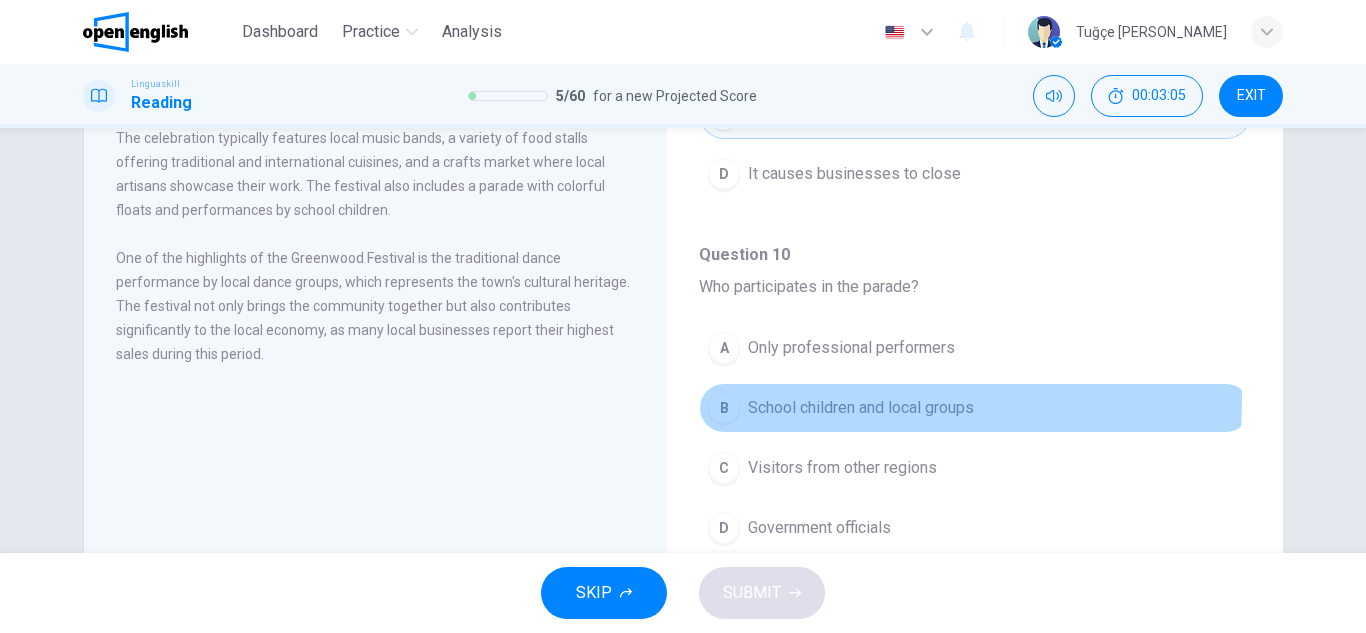 click on "School children and local groups" at bounding box center (861, 408) 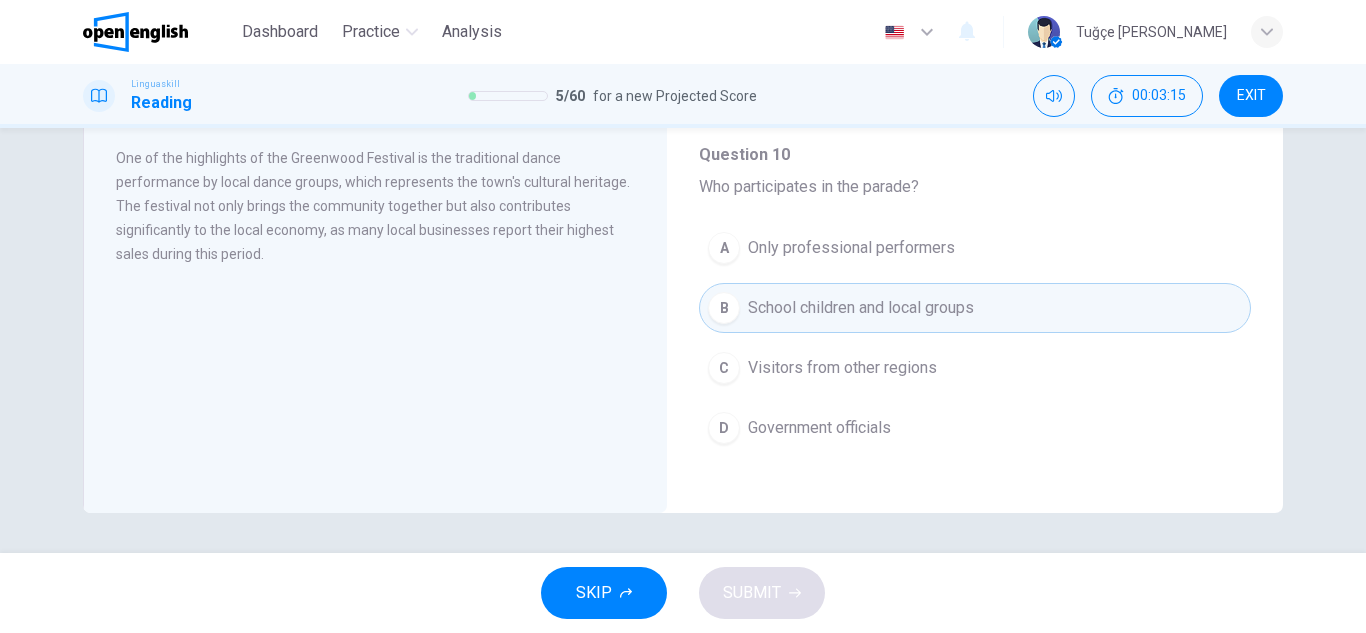 scroll, scrollTop: 0, scrollLeft: 0, axis: both 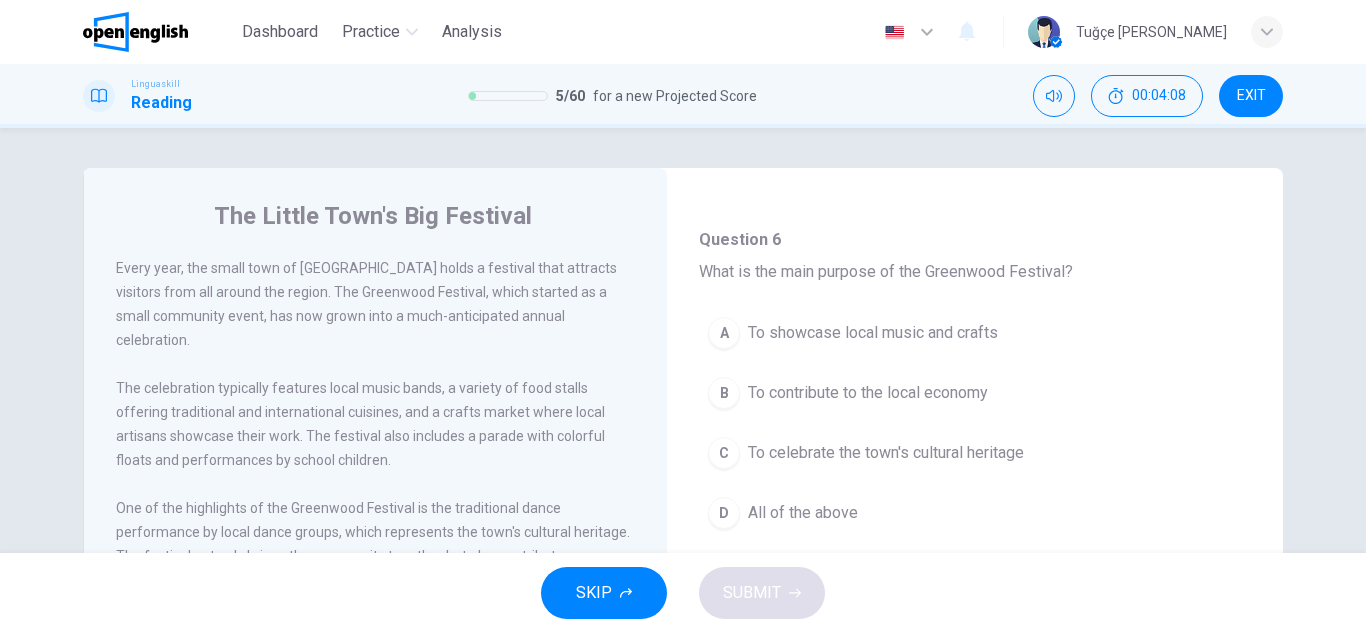 click on "B To contribute to the local economy" at bounding box center [975, 393] 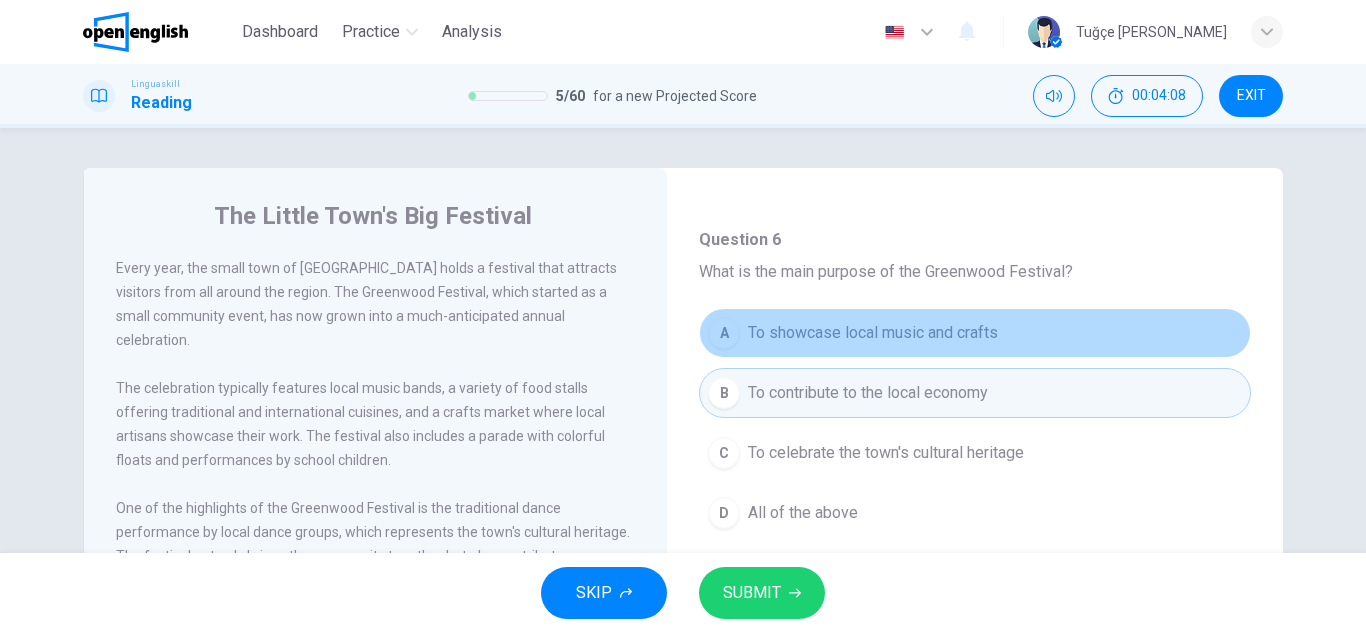 drag, startPoint x: 1011, startPoint y: 336, endPoint x: 869, endPoint y: 557, distance: 262.68802 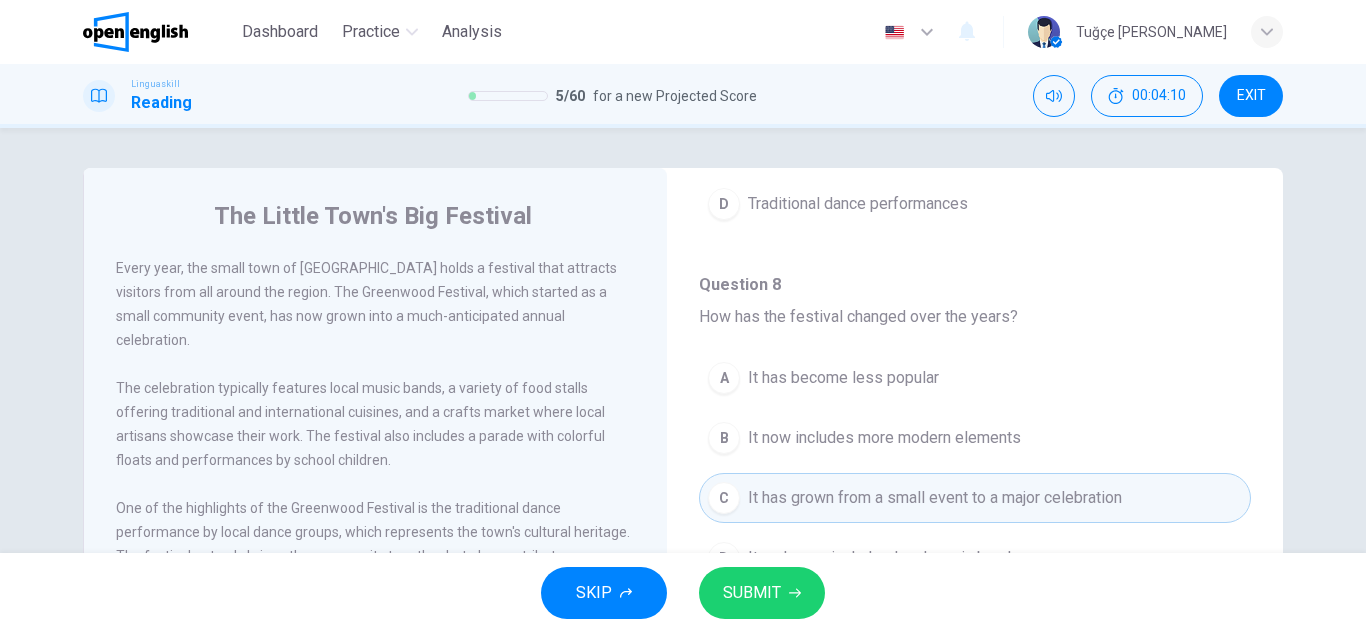 scroll, scrollTop: 800, scrollLeft: 0, axis: vertical 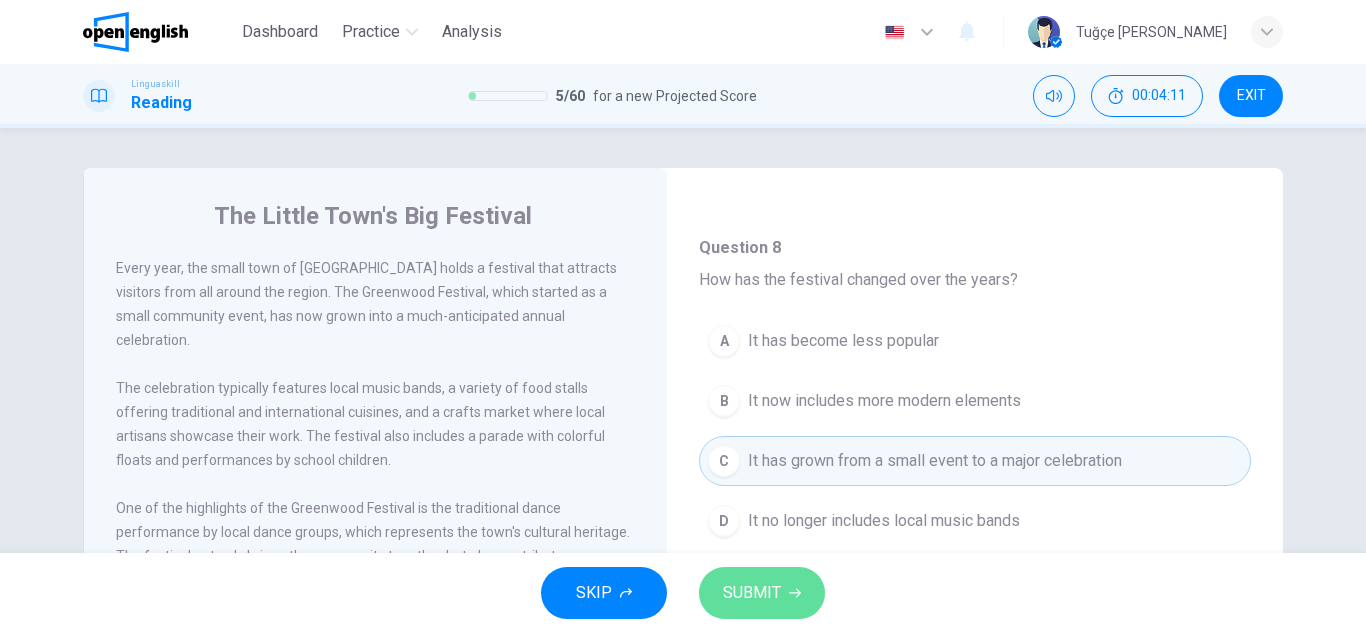 click on "SUBMIT" at bounding box center [752, 593] 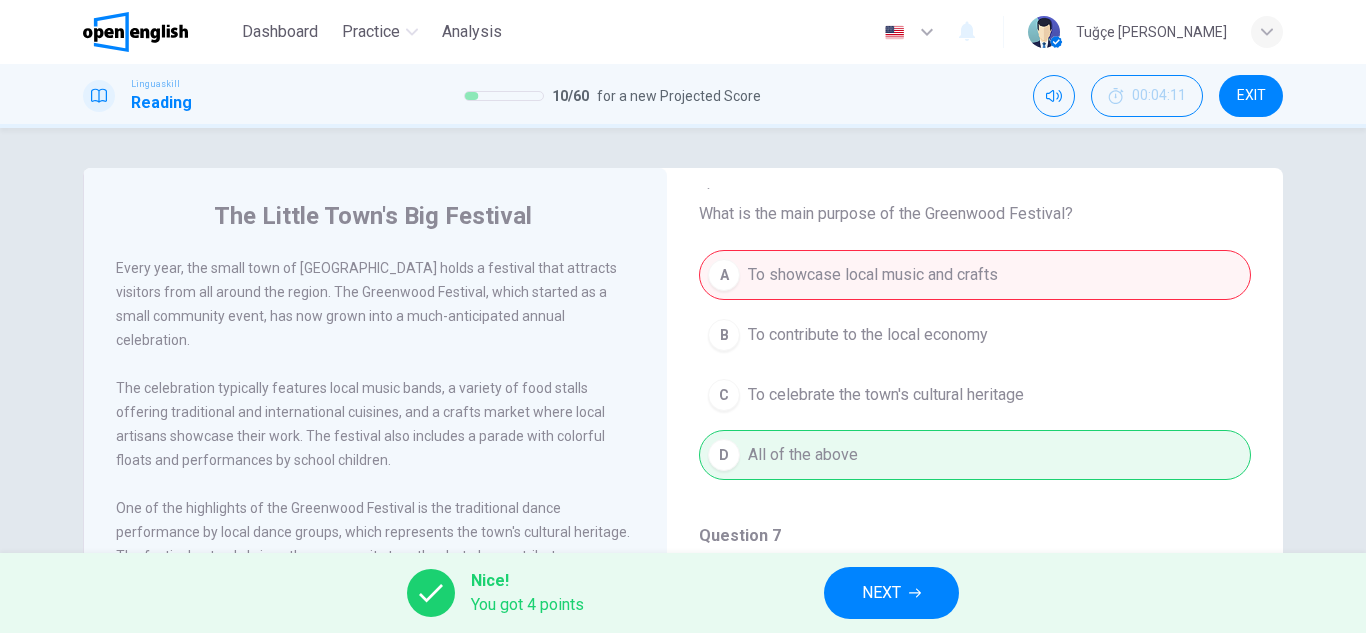 scroll, scrollTop: 200, scrollLeft: 0, axis: vertical 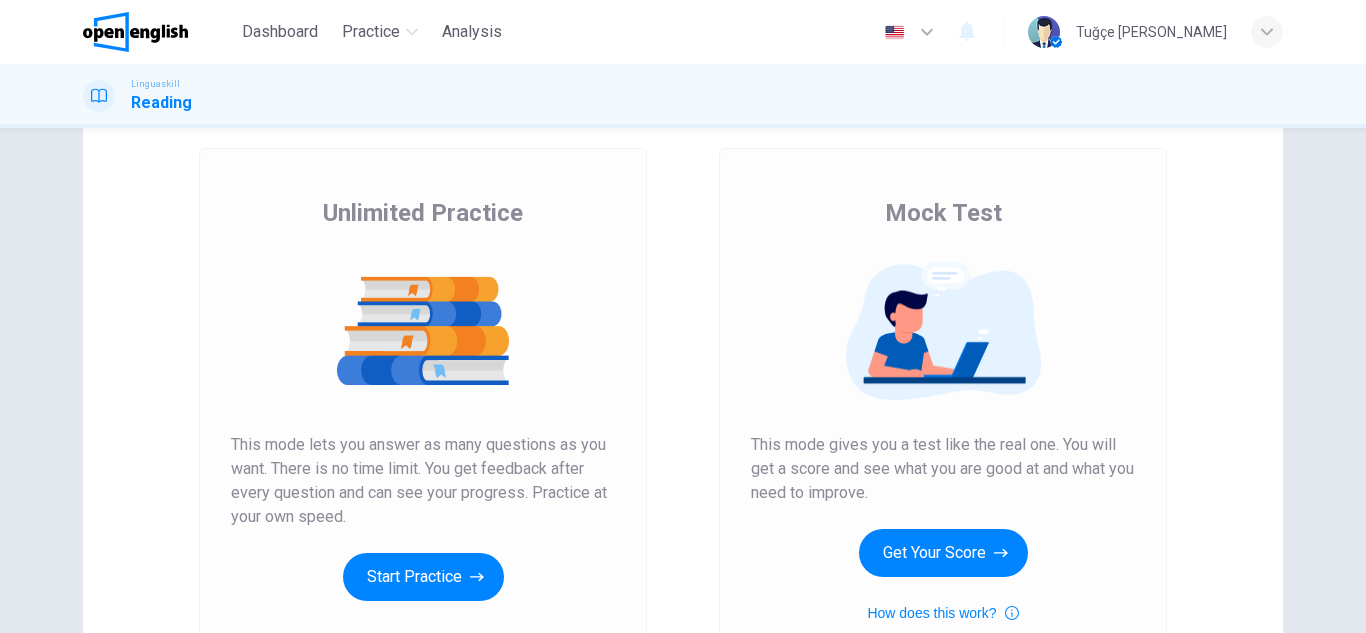 click on "Get Your Score" at bounding box center (943, 553) 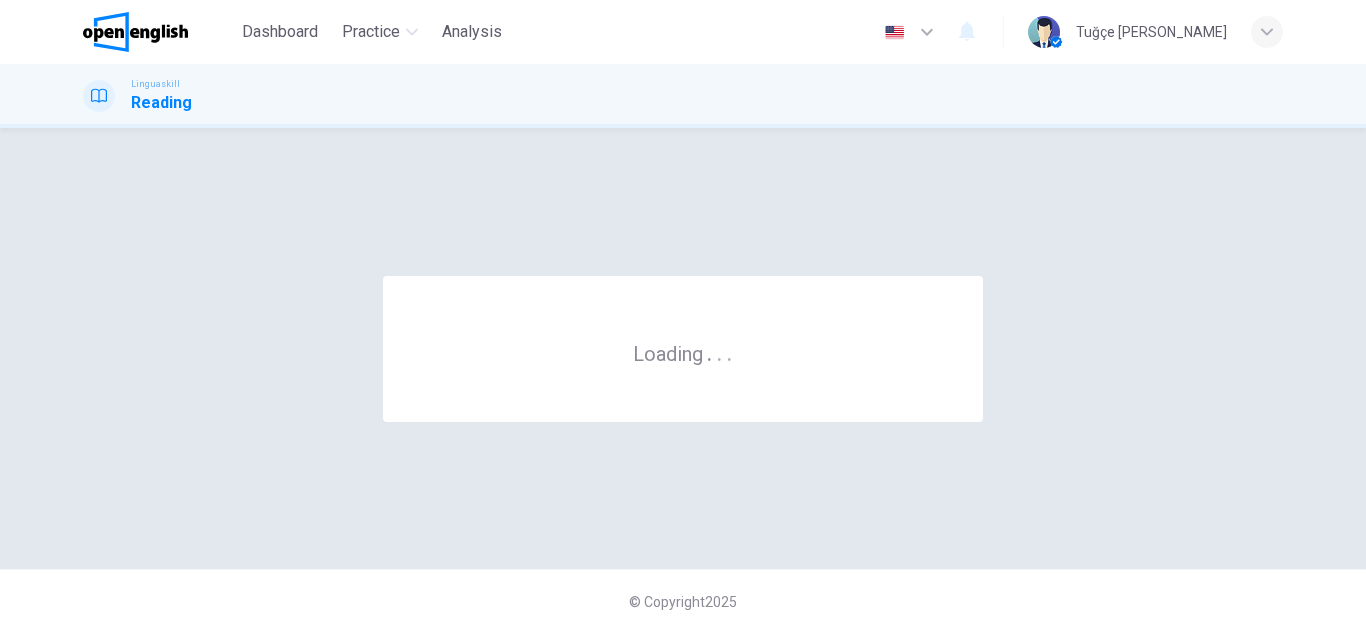 scroll, scrollTop: 0, scrollLeft: 0, axis: both 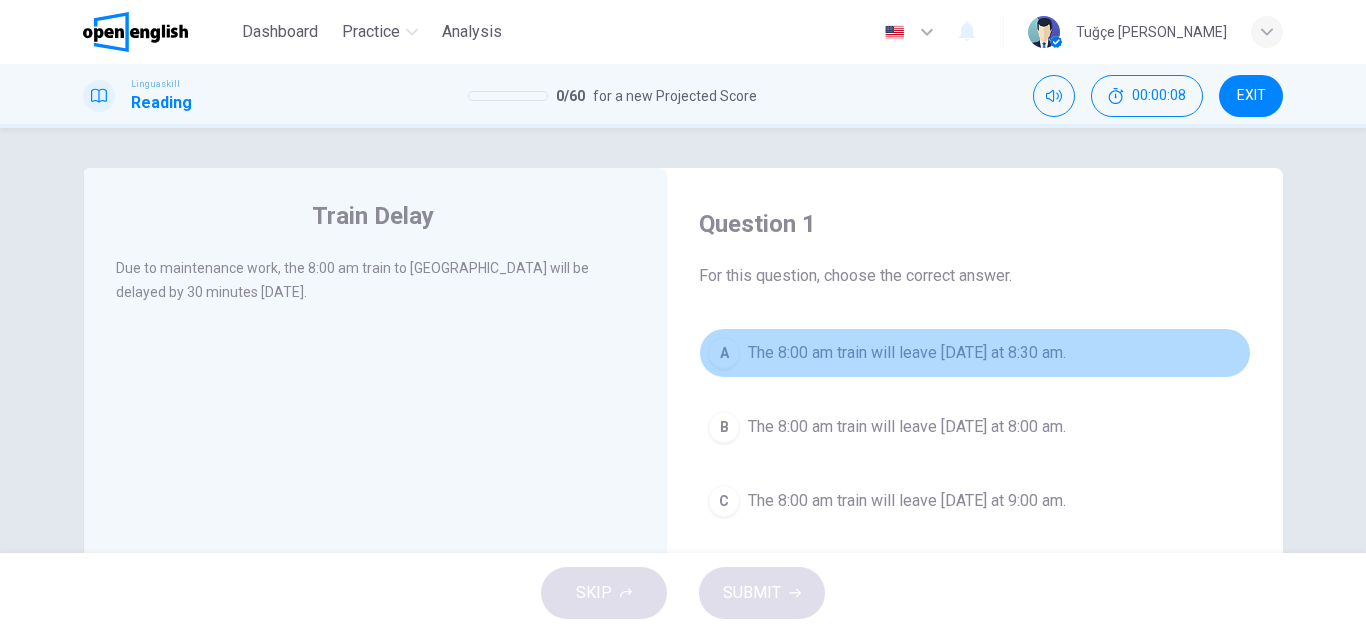 click on "The 8:00 am train will leave [DATE] at 8:30 am." at bounding box center (907, 353) 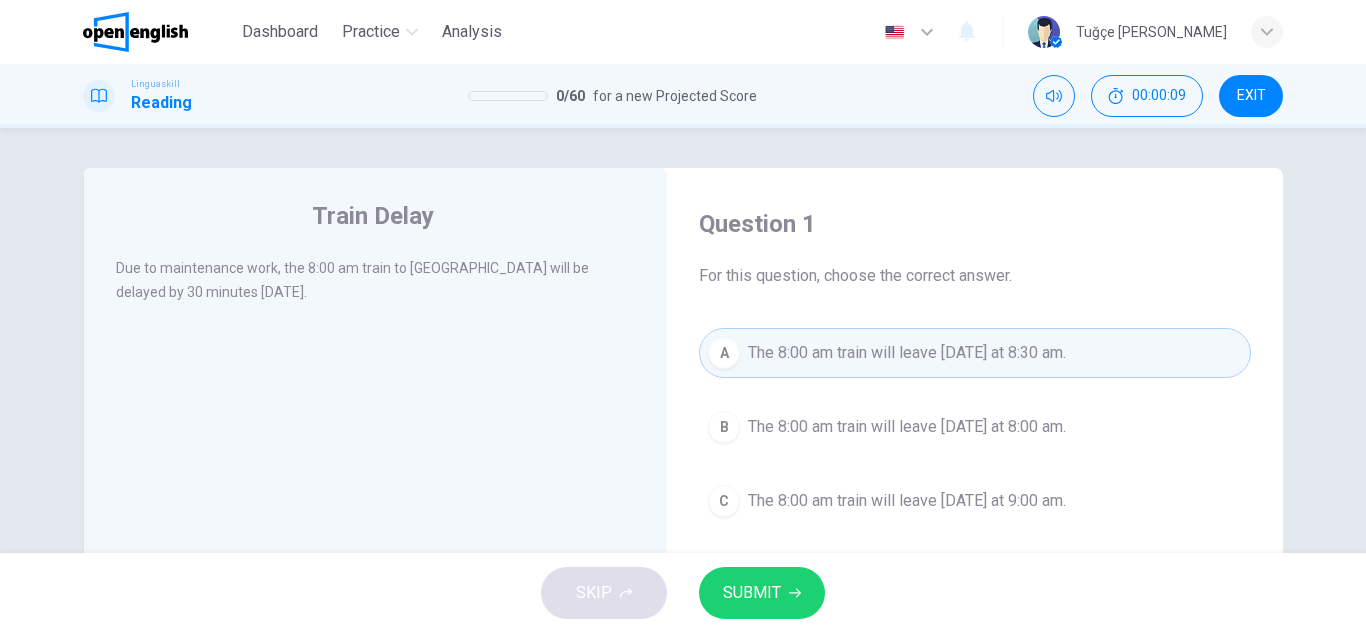 click on "SUBMIT" at bounding box center [752, 593] 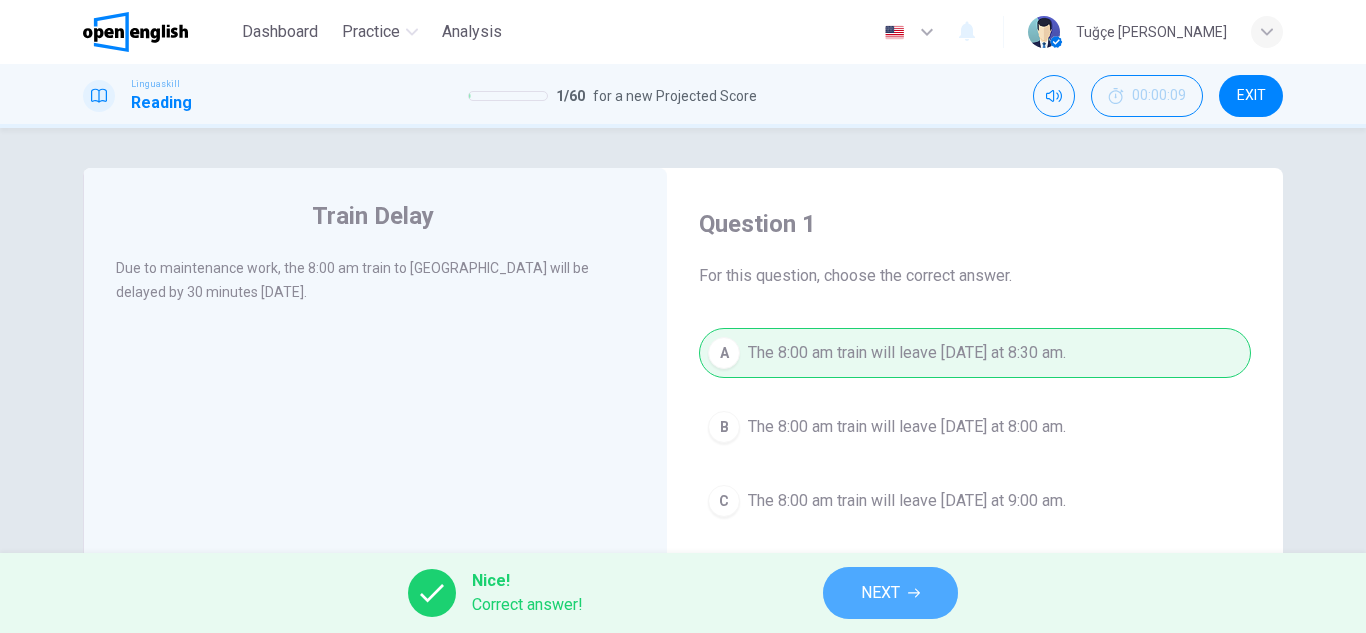 click on "NEXT" at bounding box center (880, 593) 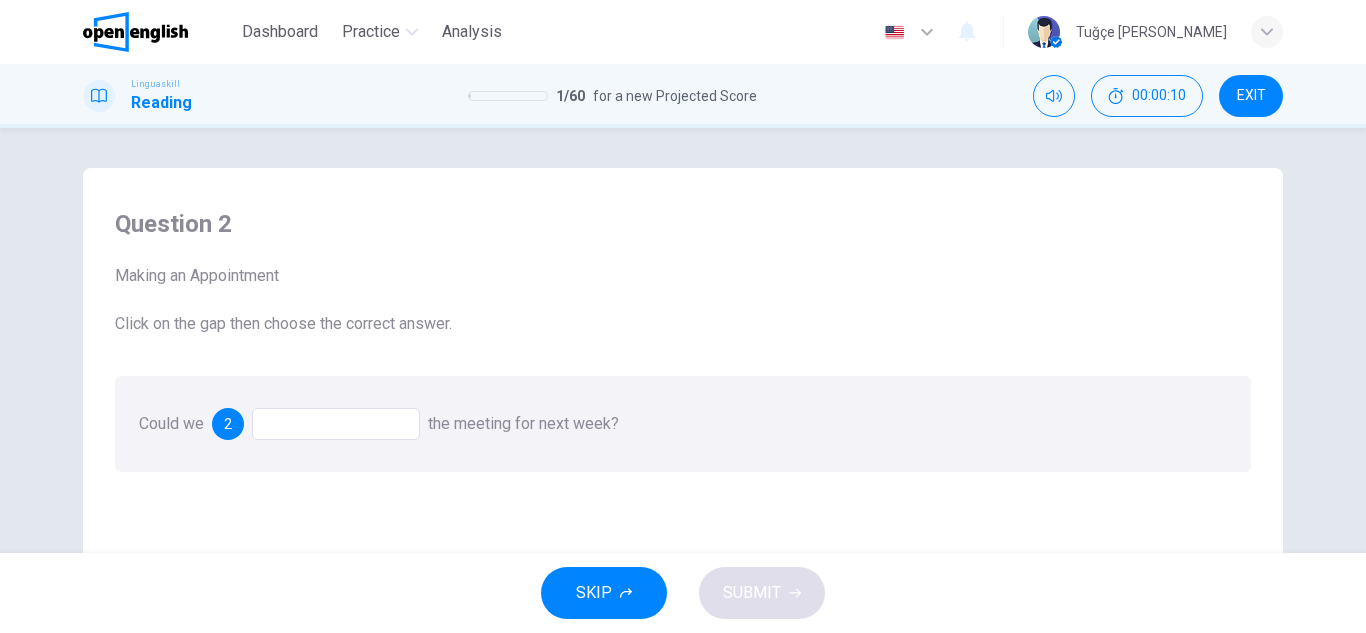click on "Could we  2  the meeting for next week?" at bounding box center [683, 424] 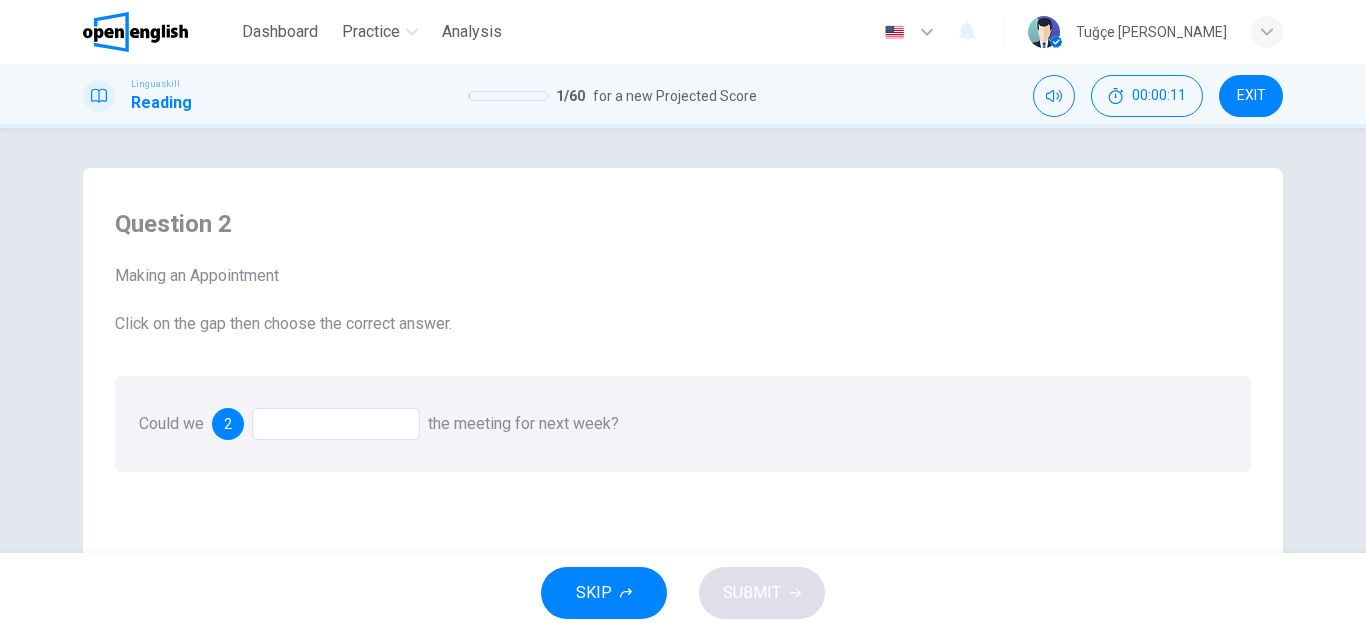 click at bounding box center (336, 424) 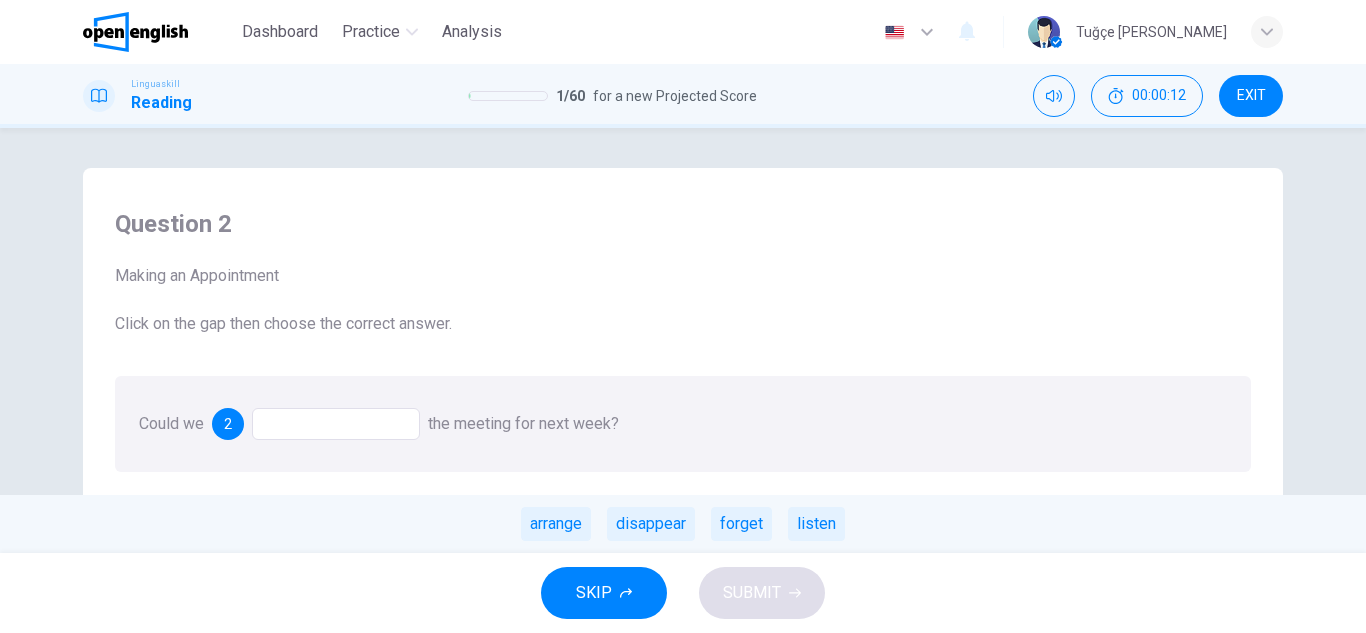 click on "arrange" at bounding box center (556, 524) 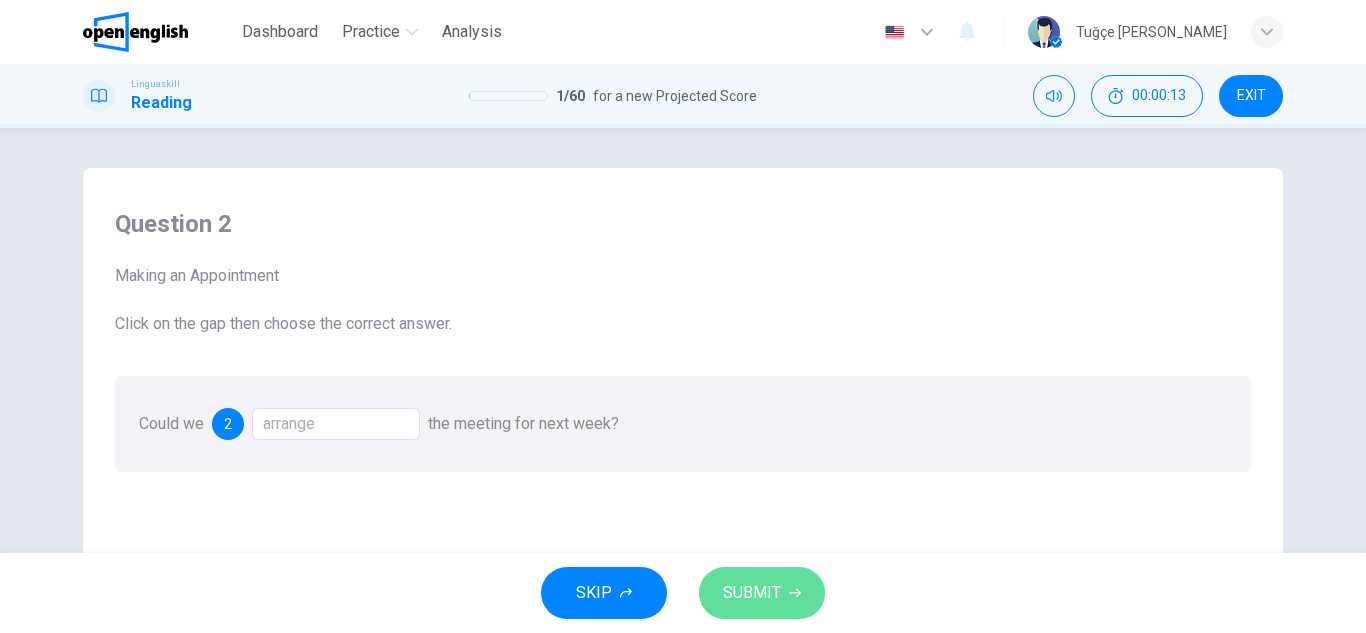 click on "SUBMIT" at bounding box center [762, 593] 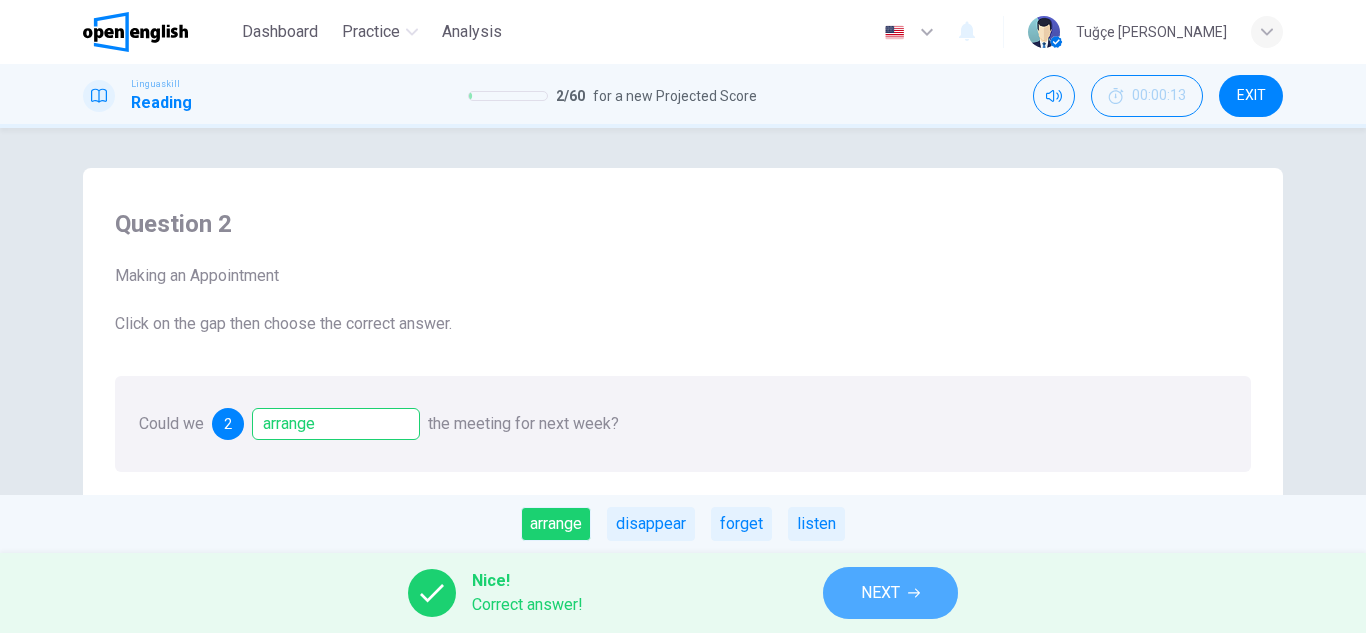 click on "NEXT" at bounding box center [890, 593] 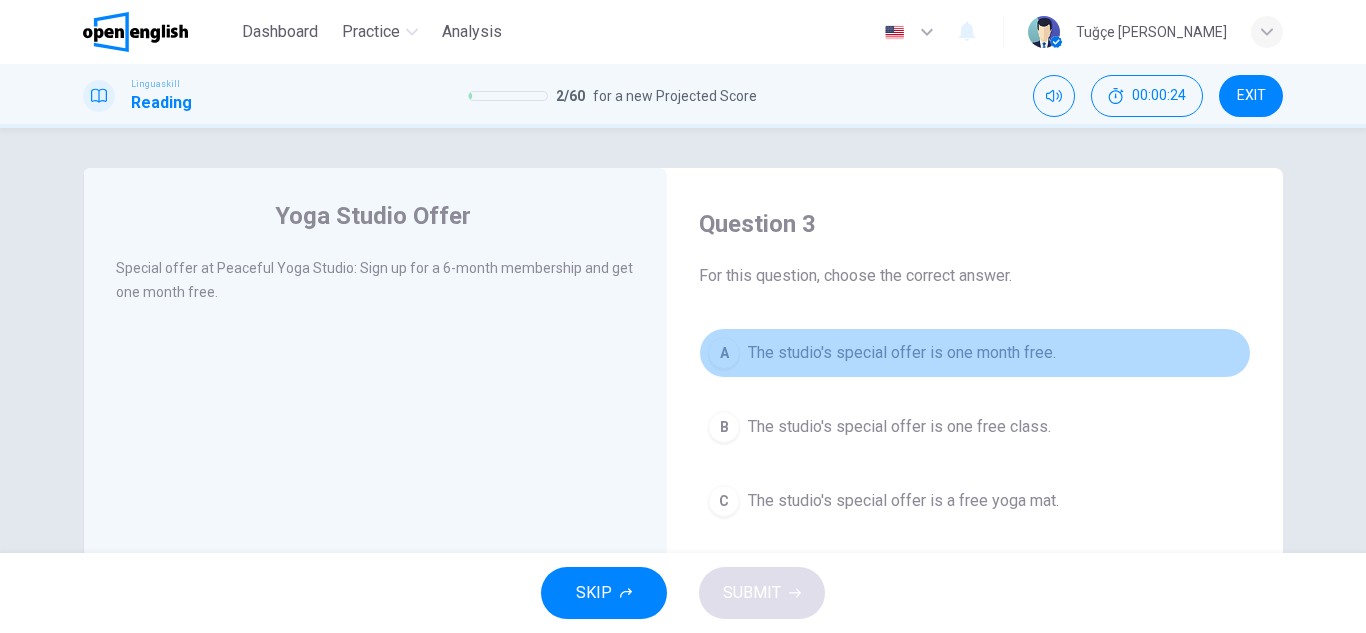 click on "A The studio's special offer is one month free." at bounding box center (975, 353) 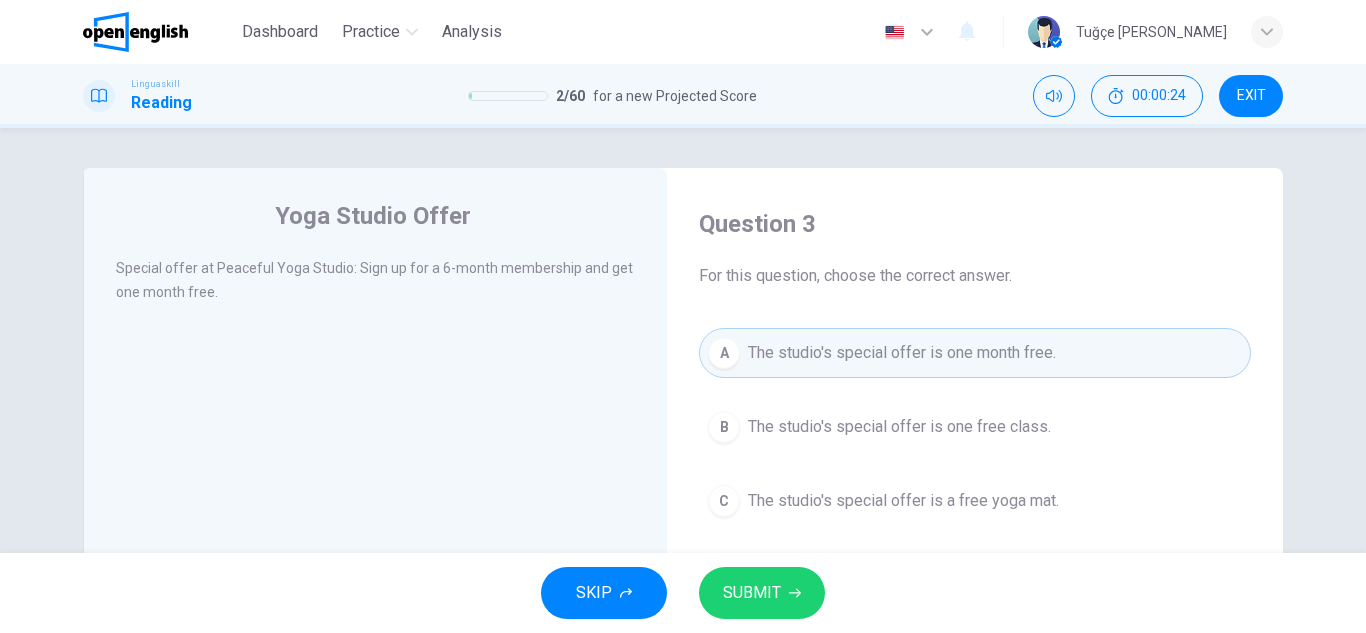 click on "SKIP SUBMIT" at bounding box center [683, 593] 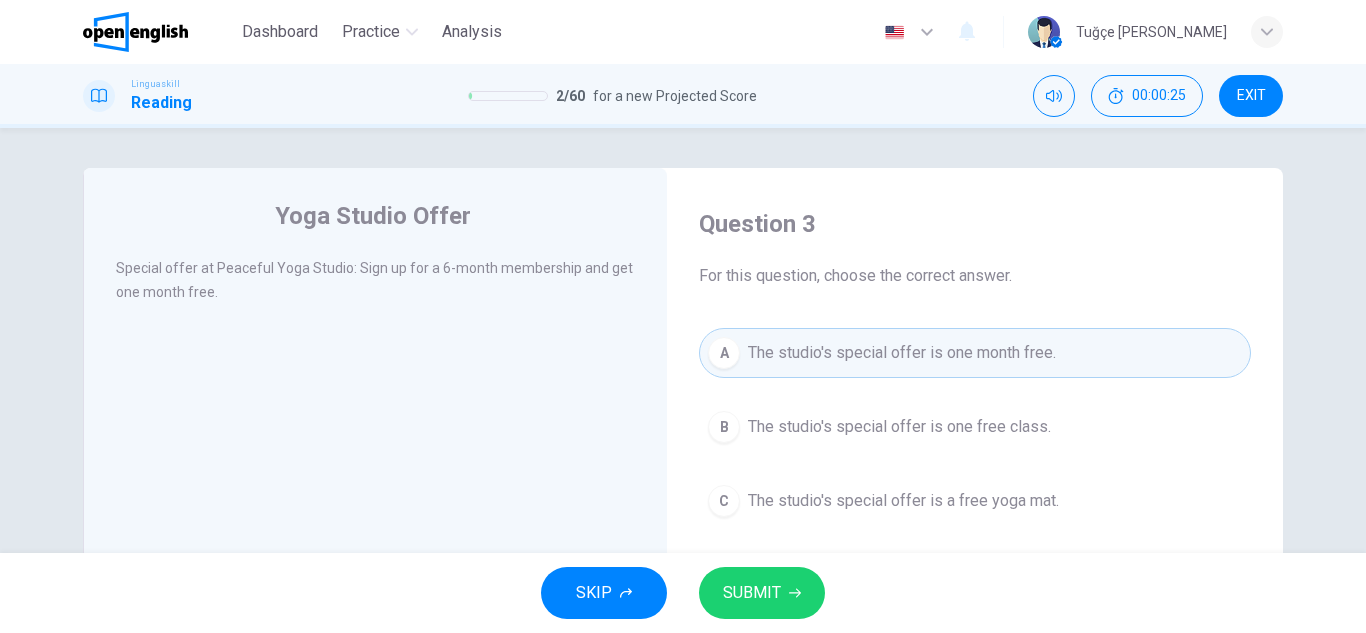 click on "SUBMIT" at bounding box center [762, 593] 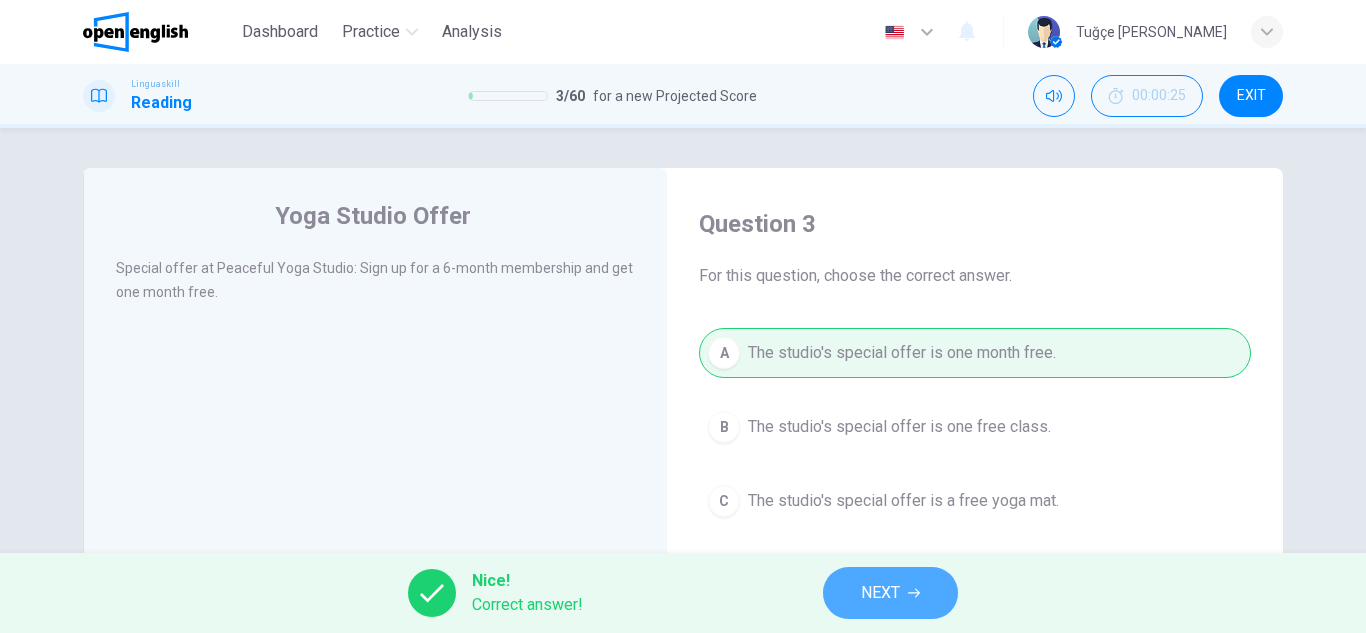 click on "NEXT" at bounding box center (890, 593) 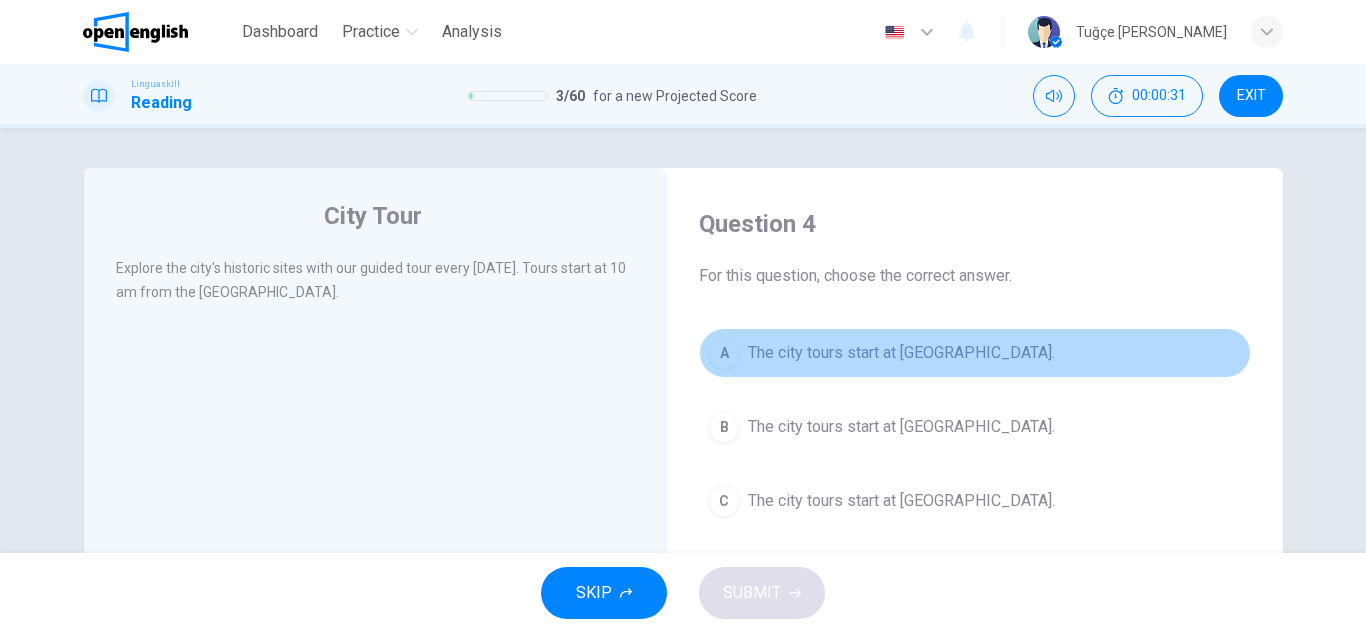 click on "The city tours start at City Museum." at bounding box center (901, 353) 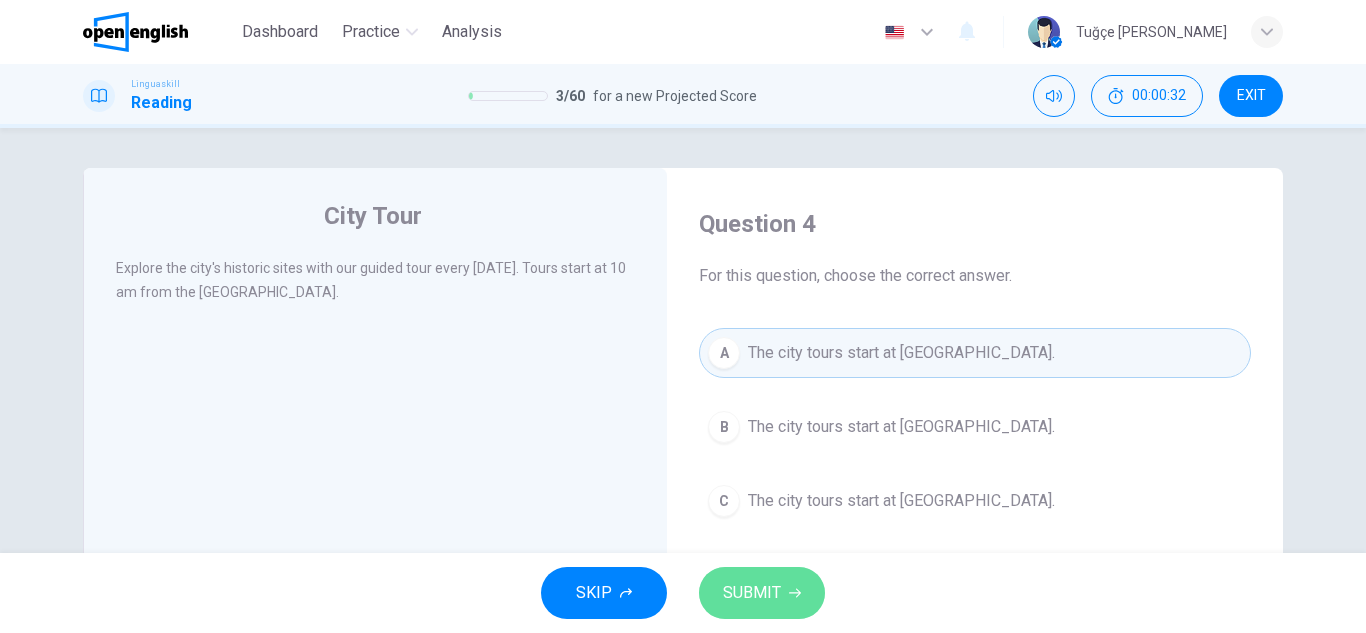 click on "SUBMIT" at bounding box center [762, 593] 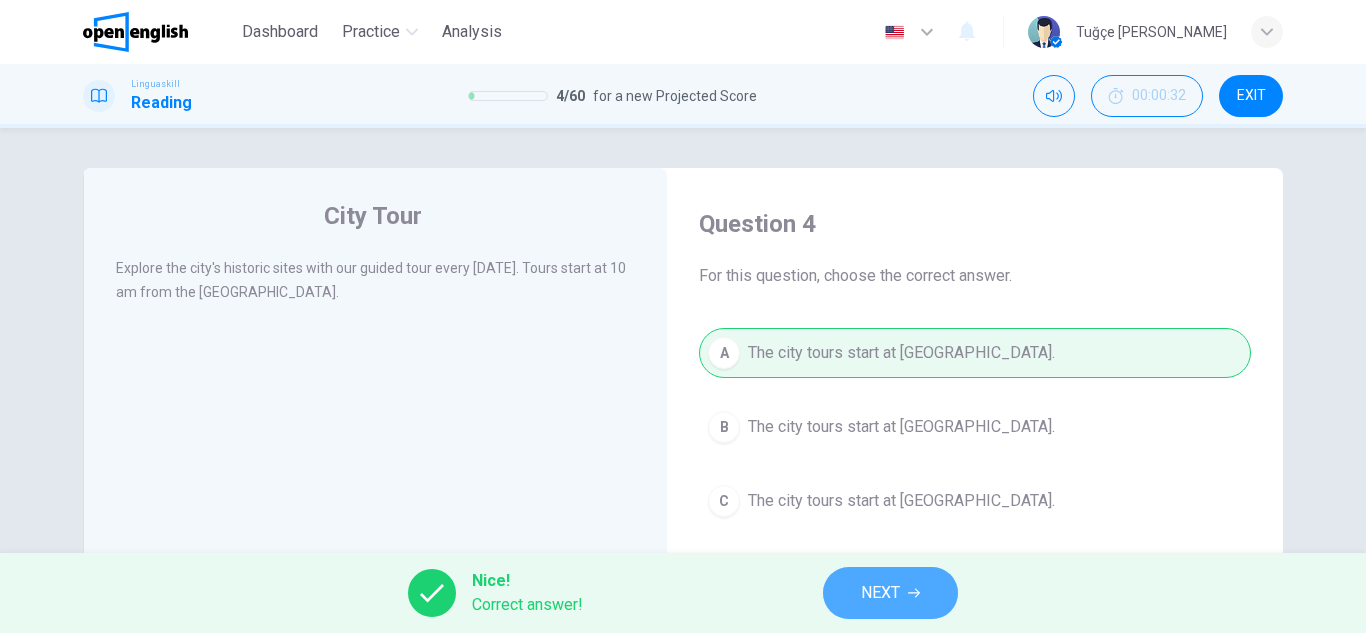 click on "NEXT" at bounding box center [890, 593] 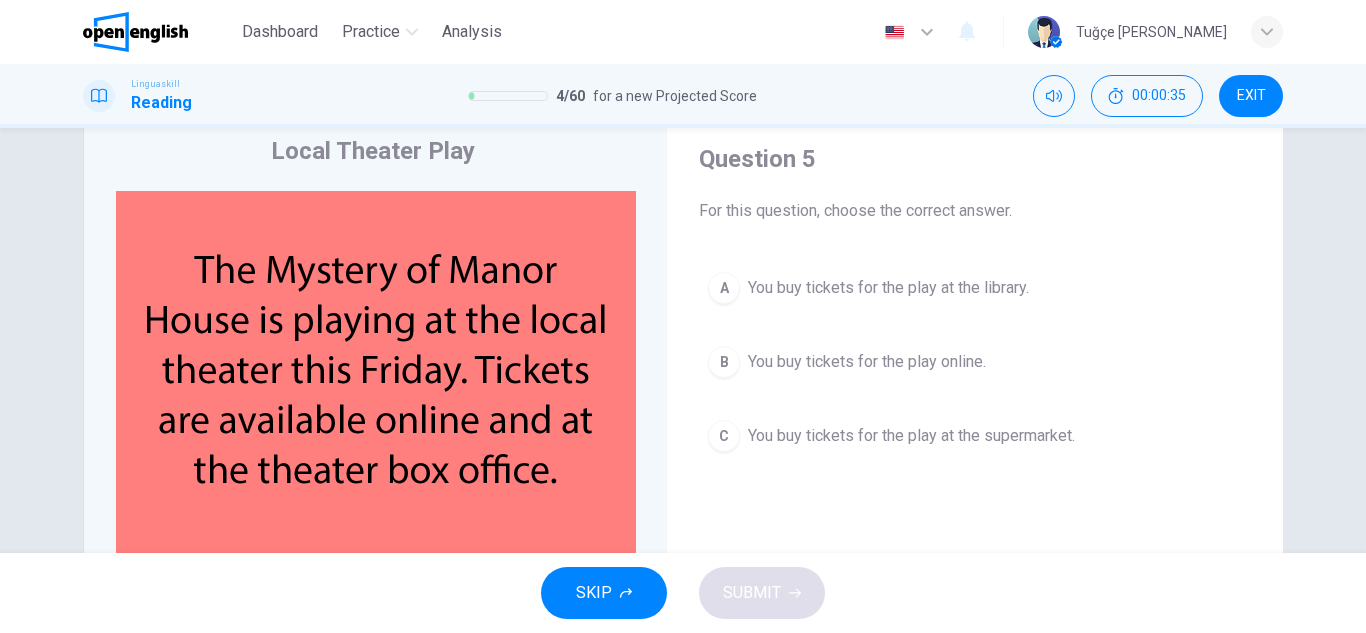 scroll, scrollTop: 100, scrollLeft: 0, axis: vertical 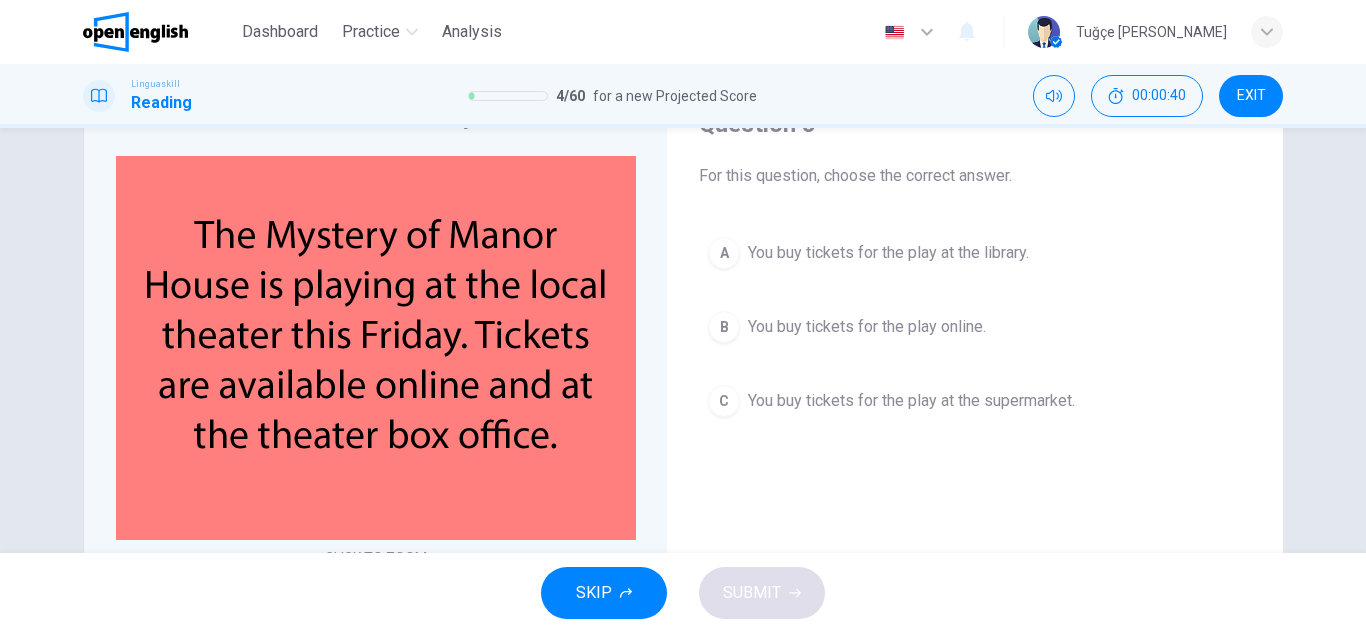 click on "B You buy tickets for the play online." at bounding box center (975, 327) 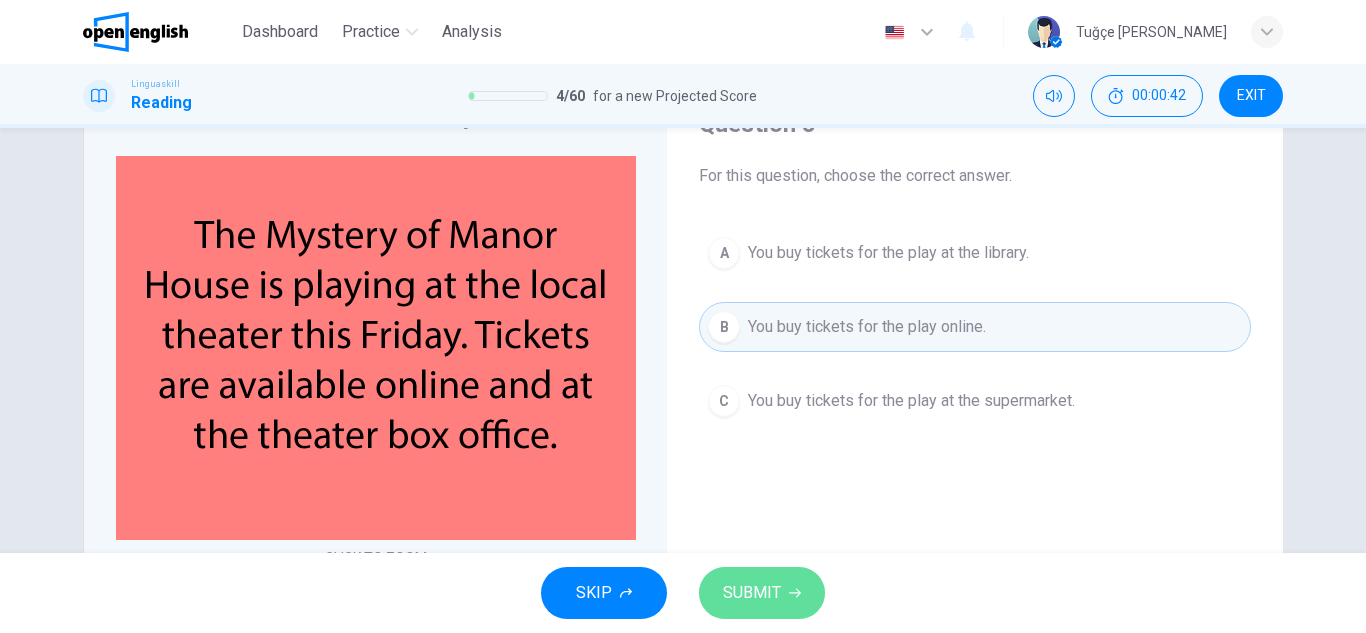 click on "SUBMIT" at bounding box center (752, 593) 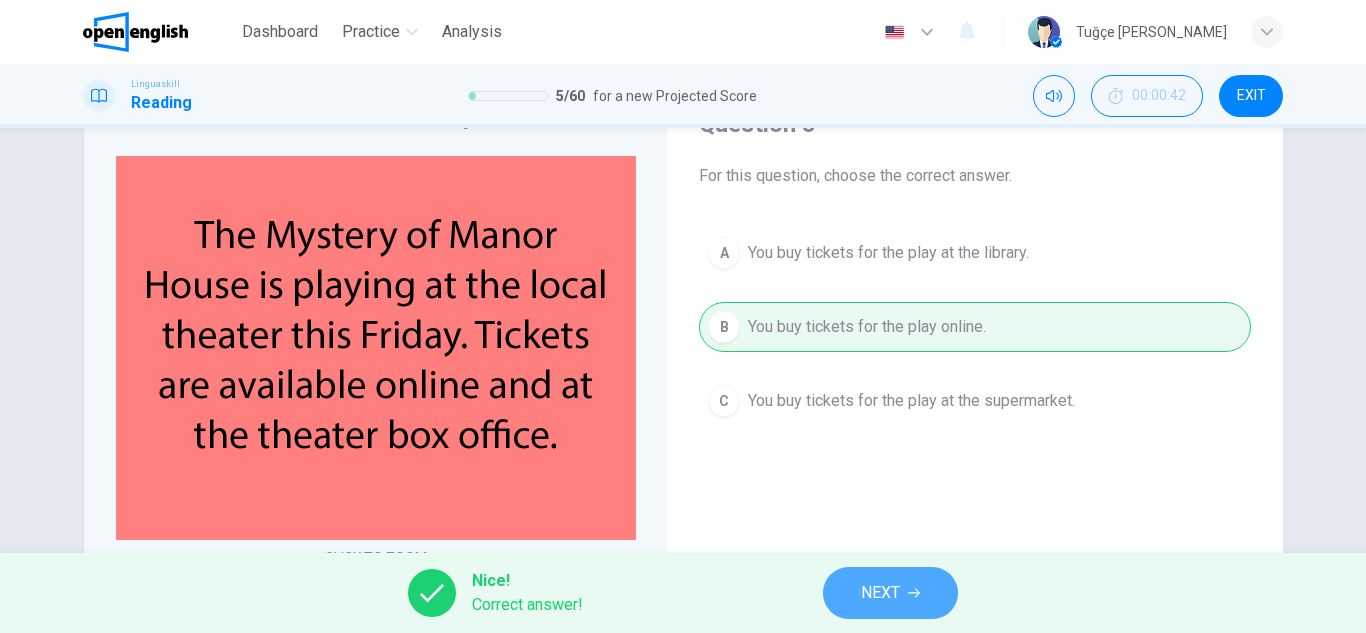click on "NEXT" at bounding box center [880, 593] 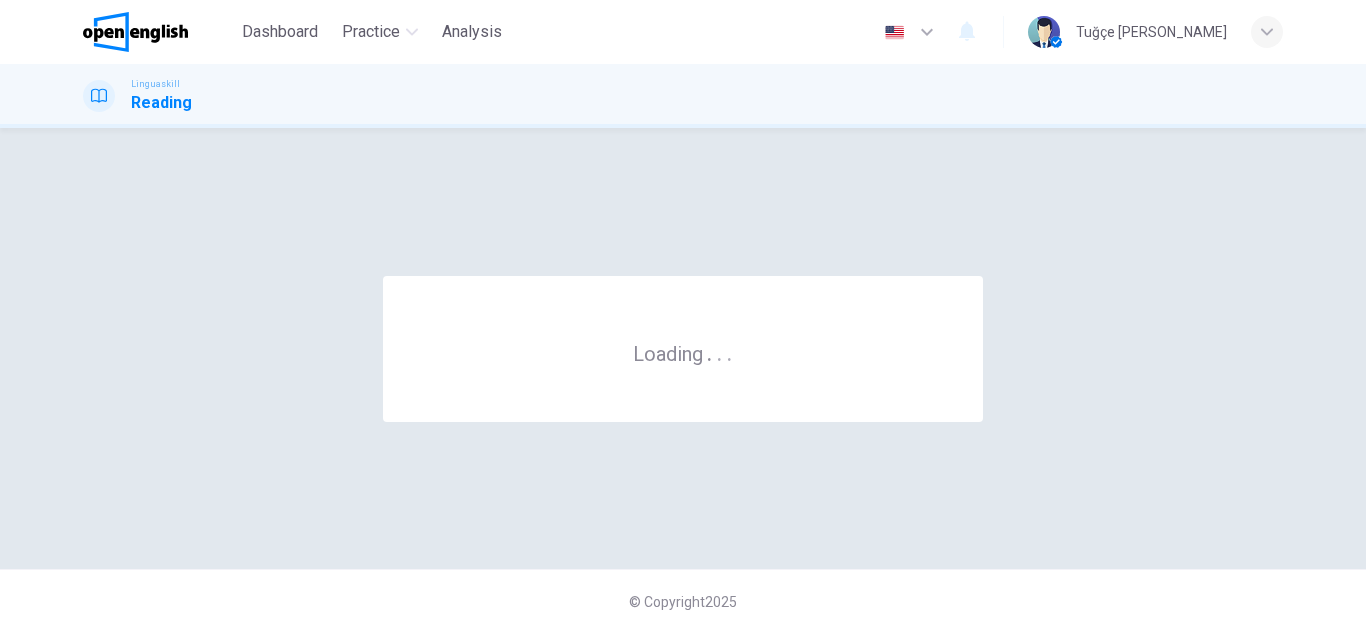 scroll, scrollTop: 0, scrollLeft: 0, axis: both 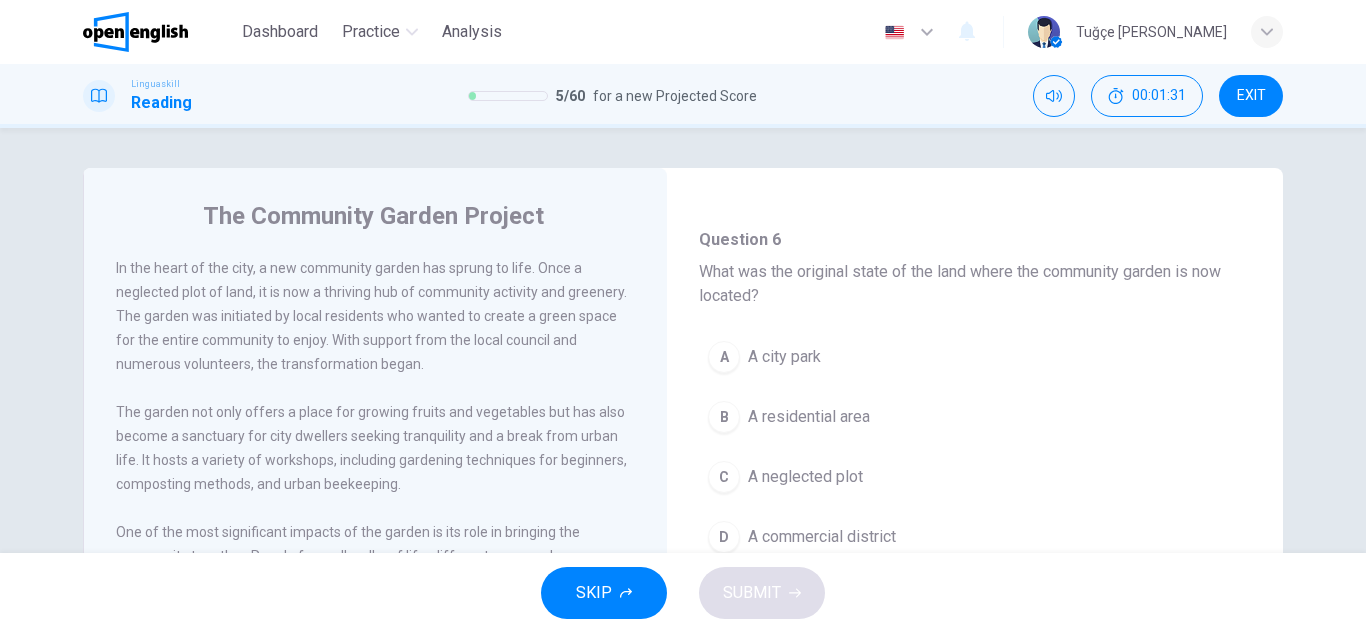 click on "C A neglected plot" at bounding box center [975, 477] 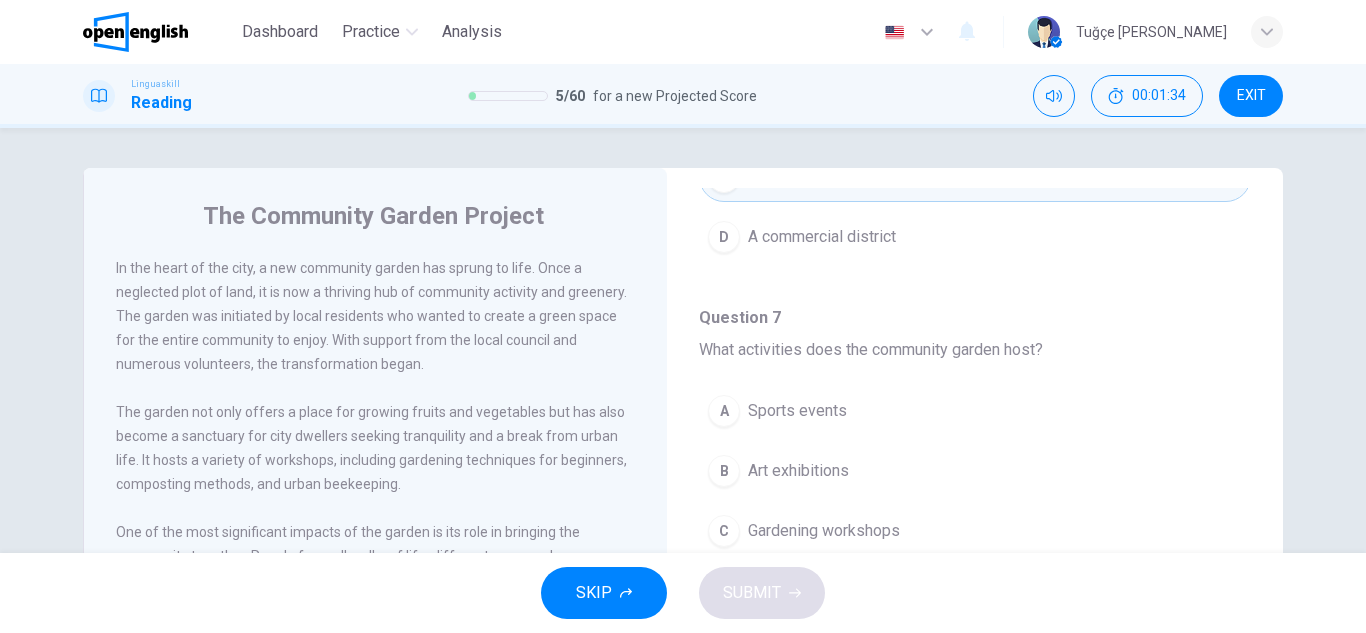 scroll, scrollTop: 500, scrollLeft: 0, axis: vertical 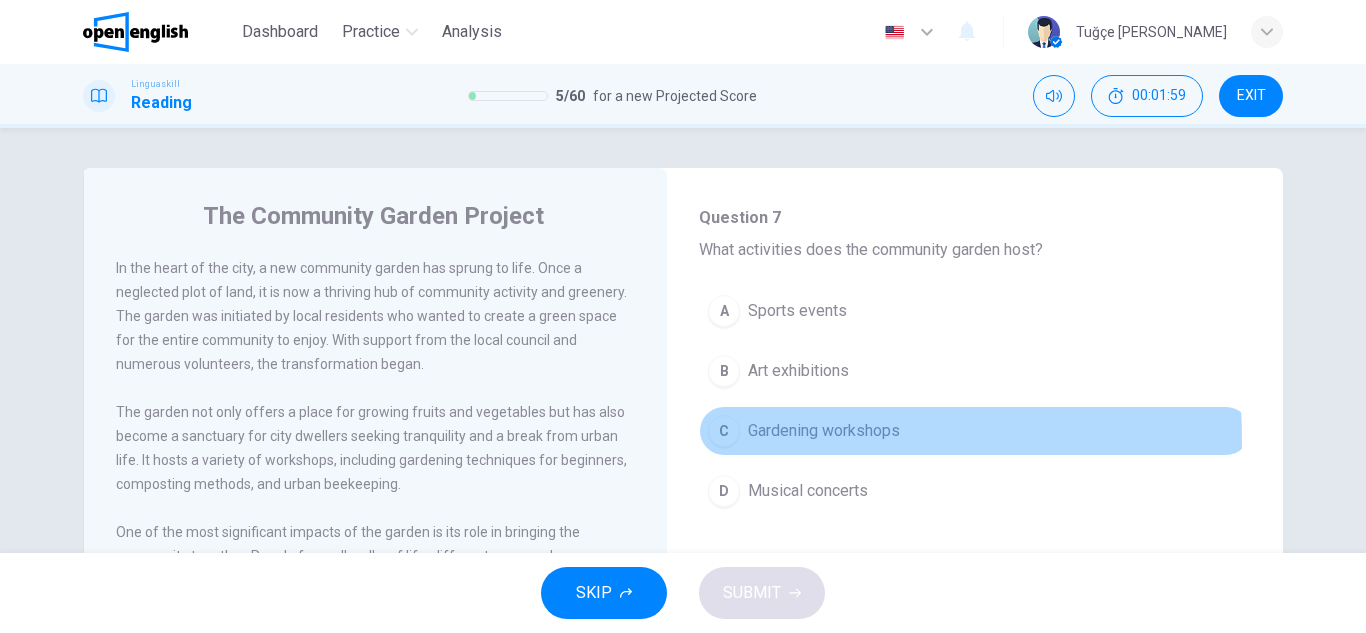 click on "Gardening workshops" at bounding box center (824, 431) 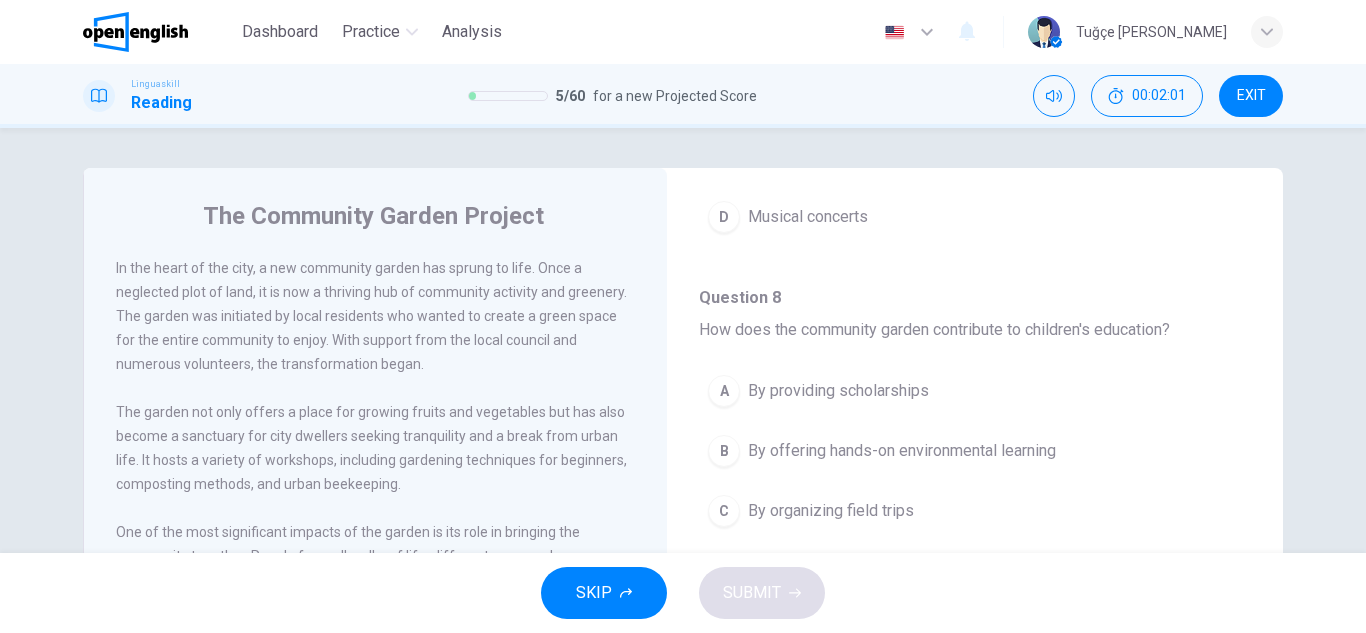 scroll, scrollTop: 800, scrollLeft: 0, axis: vertical 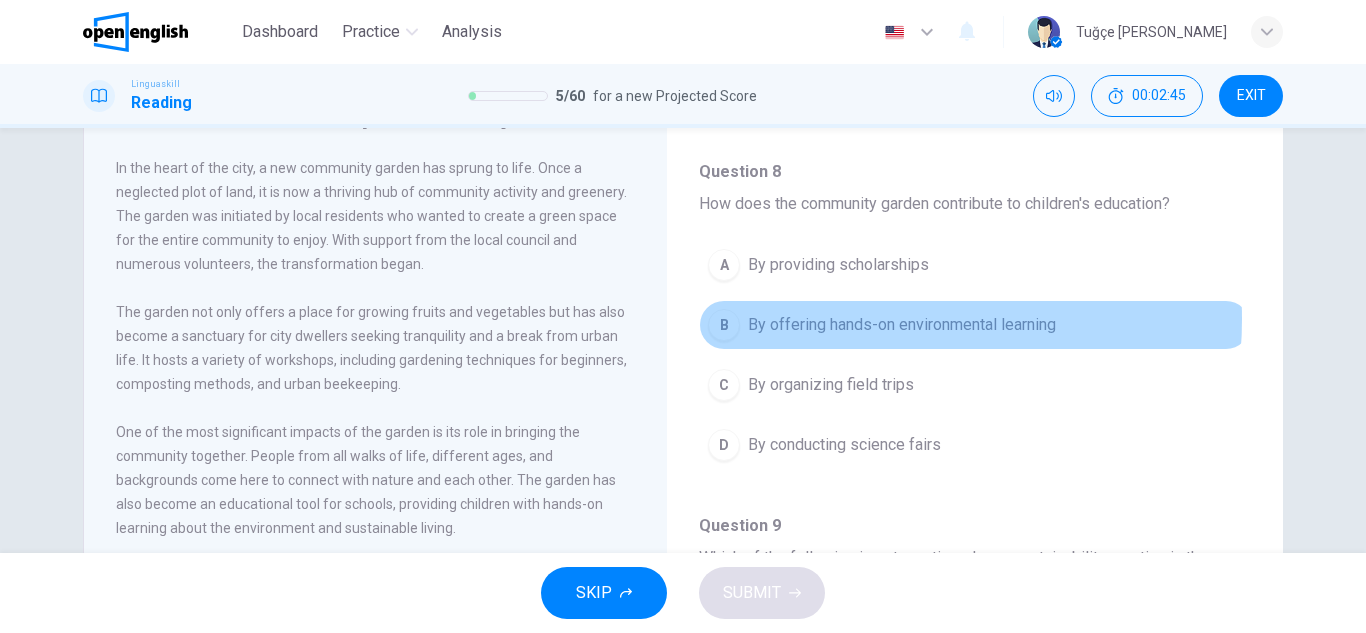 click on "By offering hands-on environmental learning" at bounding box center [902, 325] 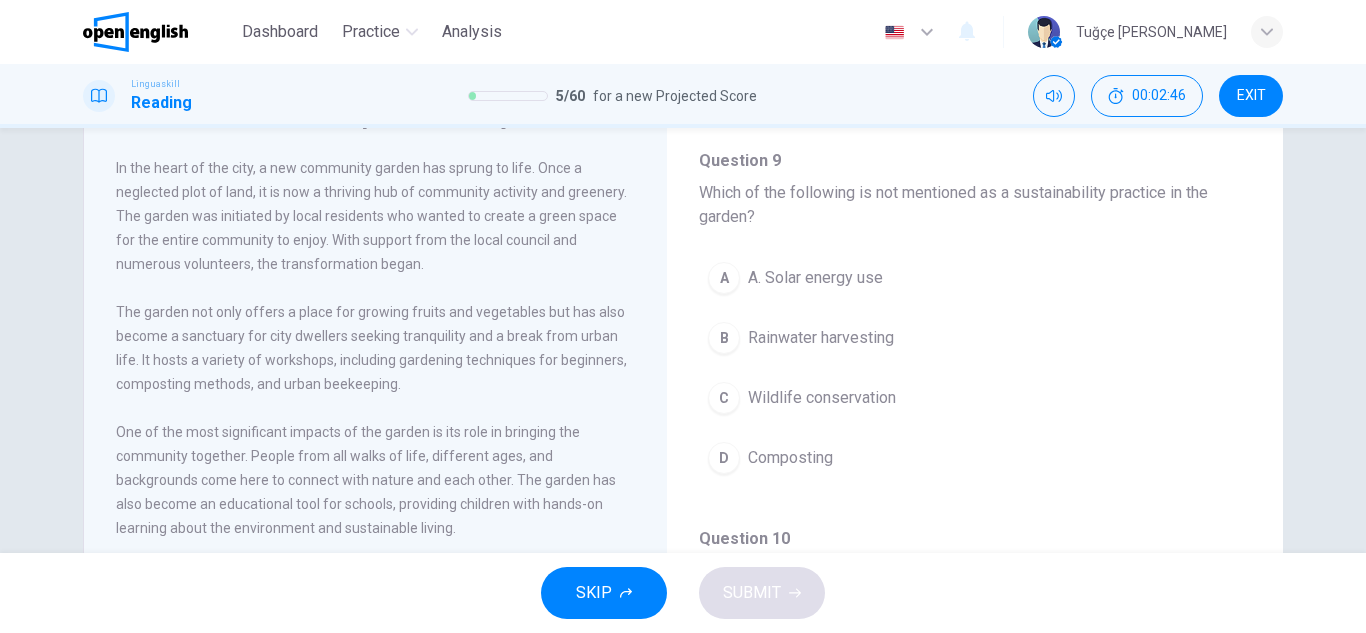 scroll, scrollTop: 1200, scrollLeft: 0, axis: vertical 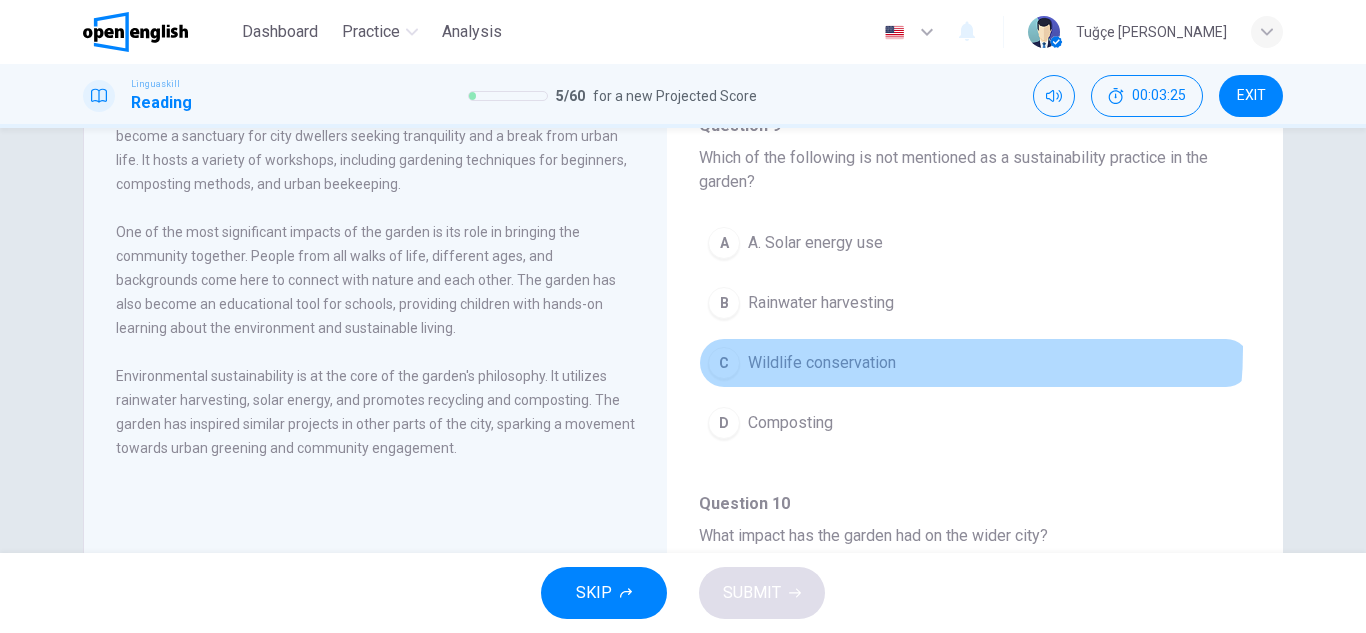 click on "C Wildlife conservation" at bounding box center [975, 363] 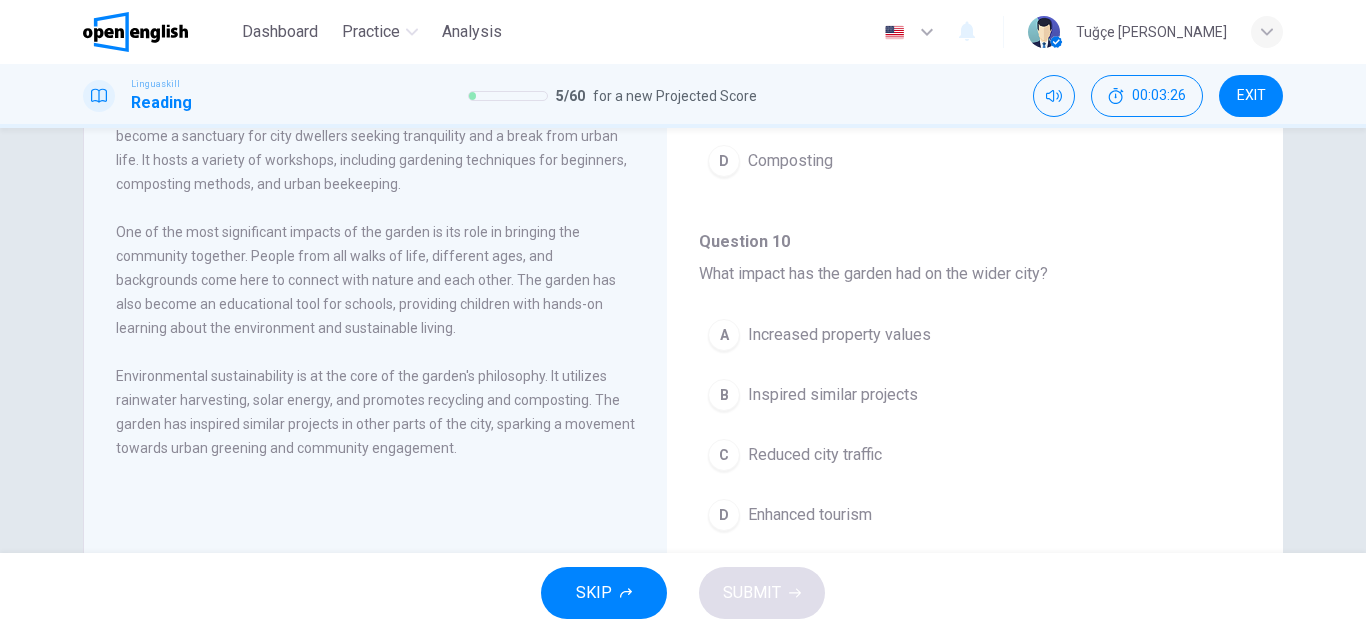 scroll, scrollTop: 1299, scrollLeft: 0, axis: vertical 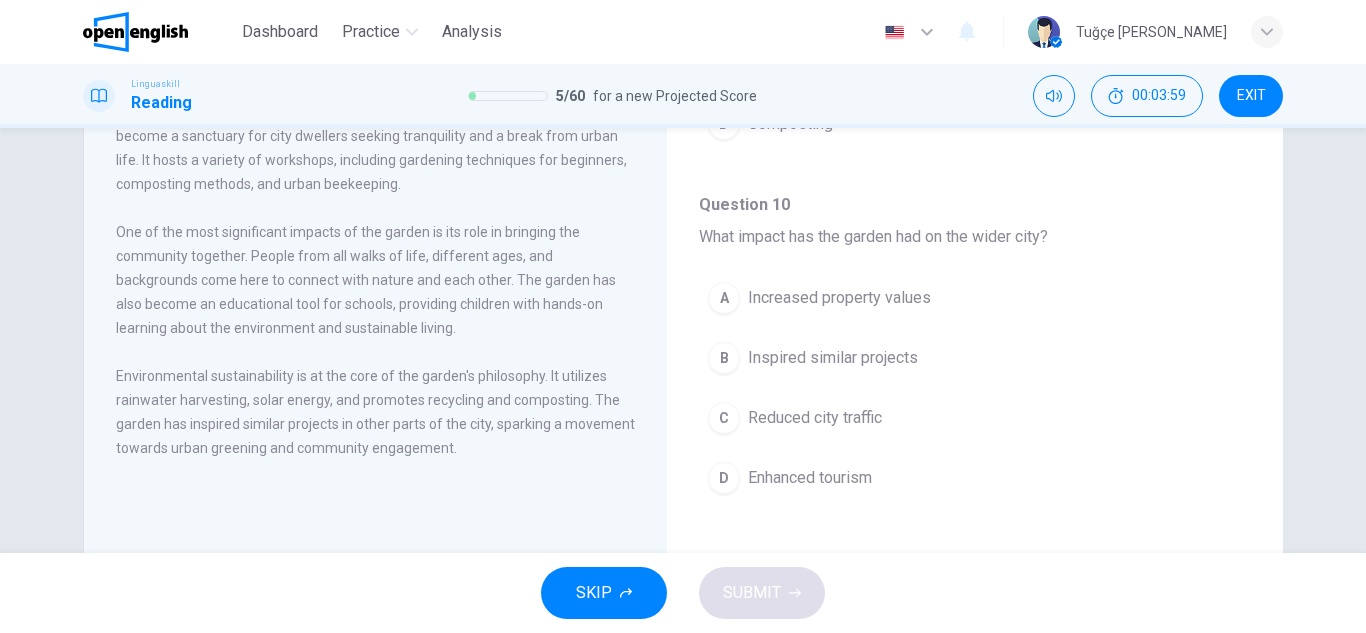 click on "B Inspired similar projects" at bounding box center [975, 358] 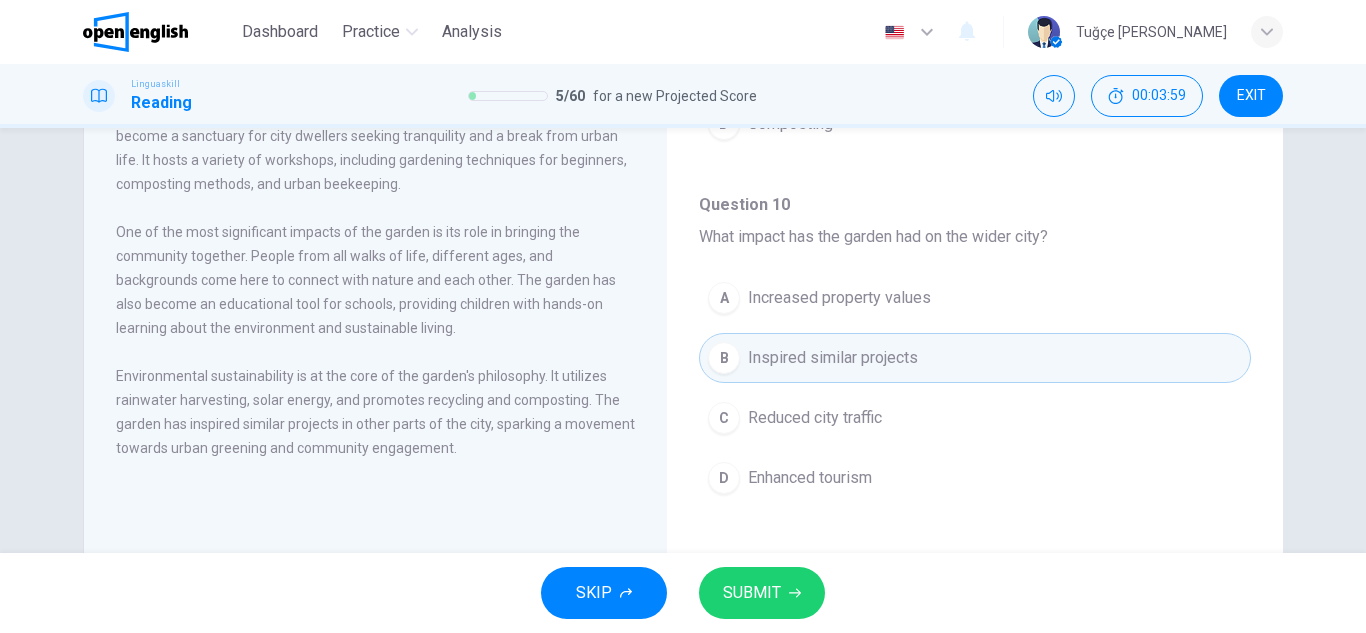 click on "SUBMIT" at bounding box center (762, 593) 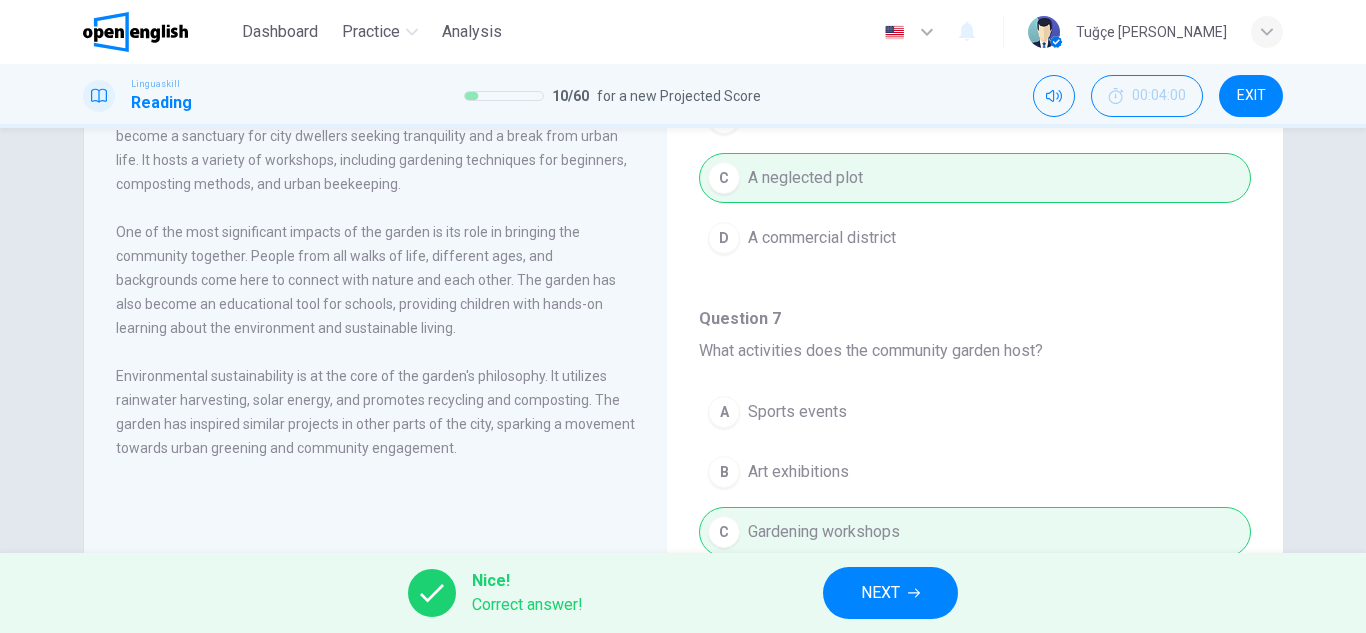 scroll, scrollTop: 0, scrollLeft: 0, axis: both 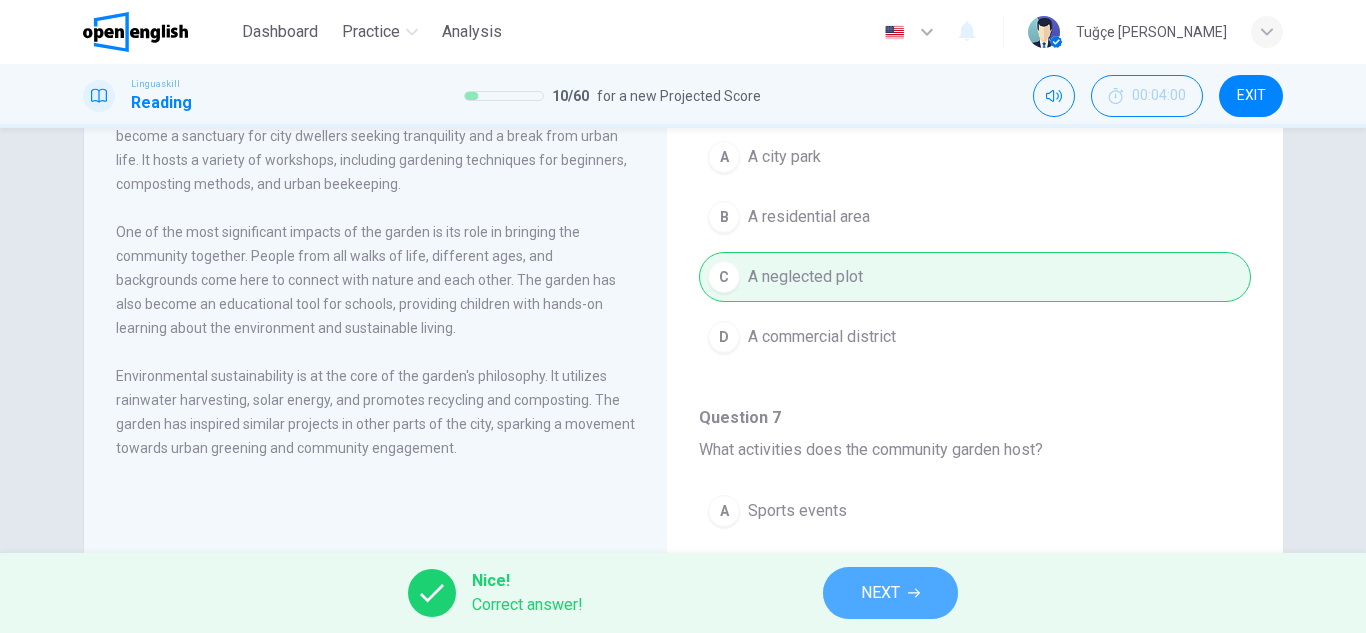 click on "NEXT" at bounding box center (880, 593) 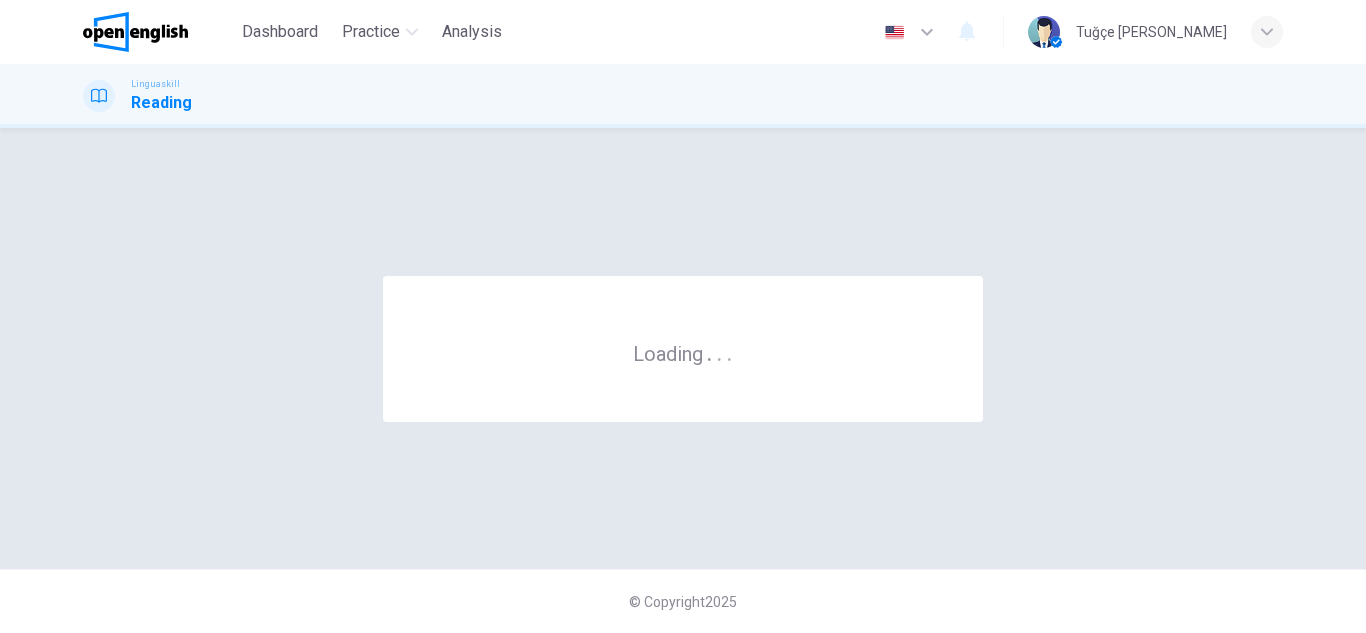 scroll, scrollTop: 0, scrollLeft: 0, axis: both 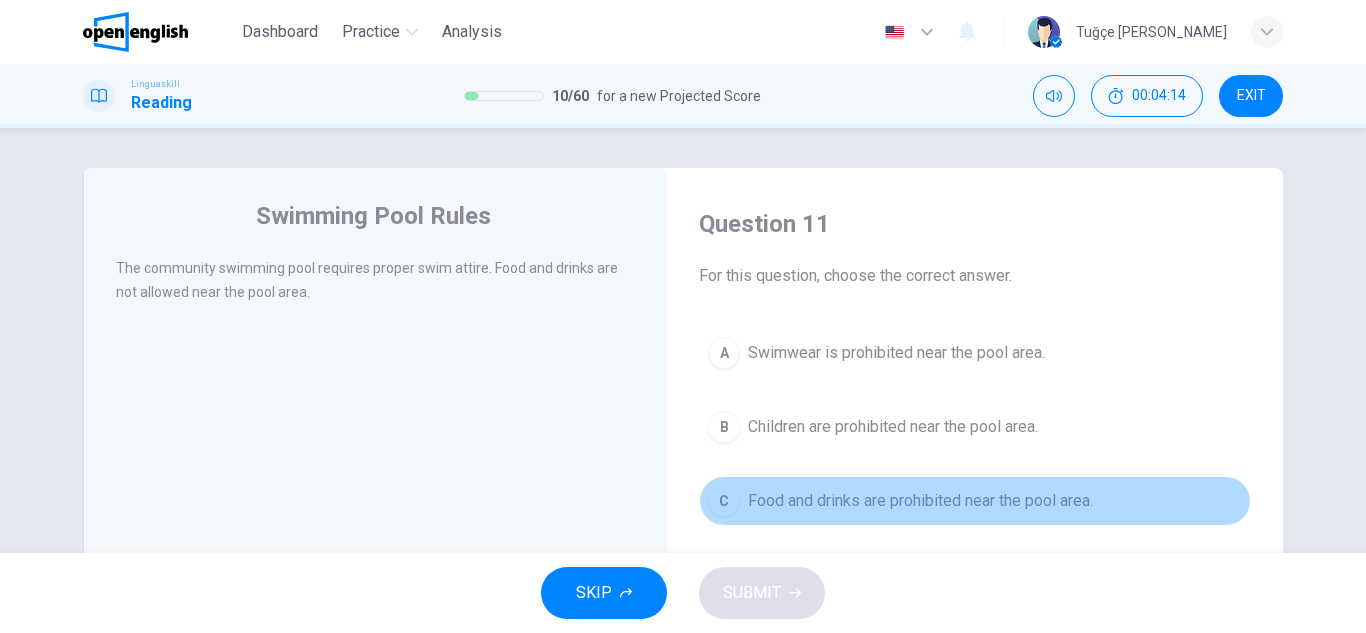 click on "Food and drinks are prohibited near the pool area." at bounding box center (920, 501) 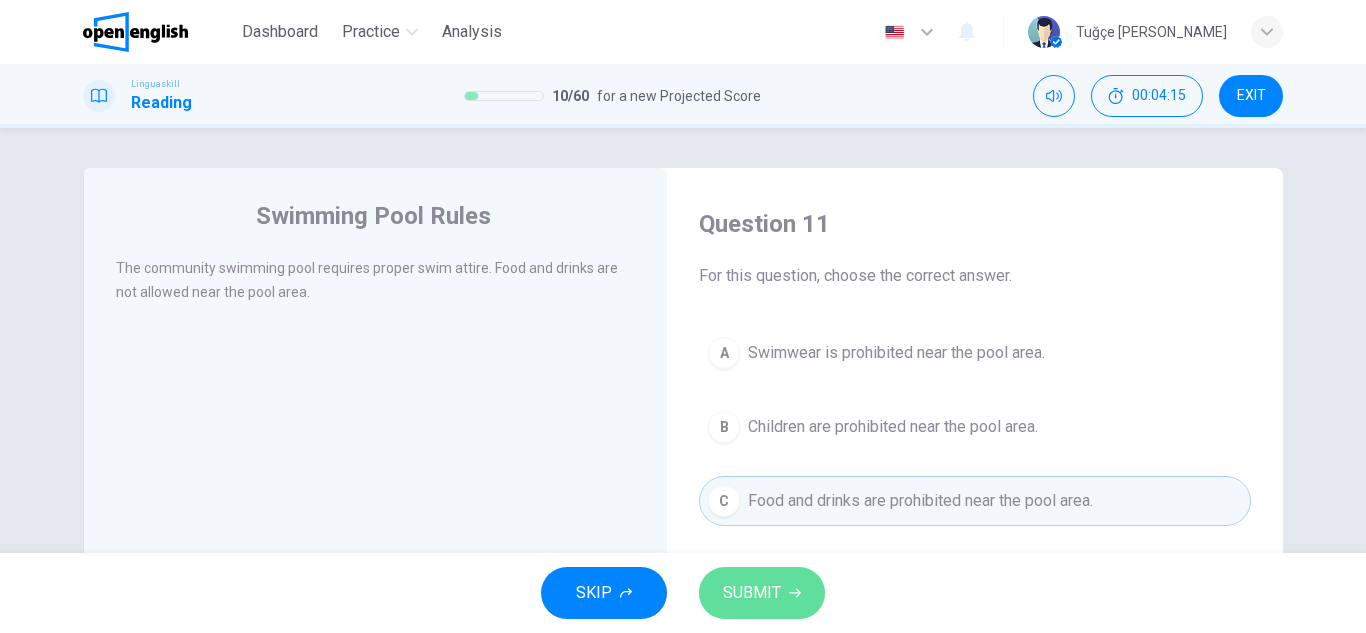 click on "SUBMIT" at bounding box center [752, 593] 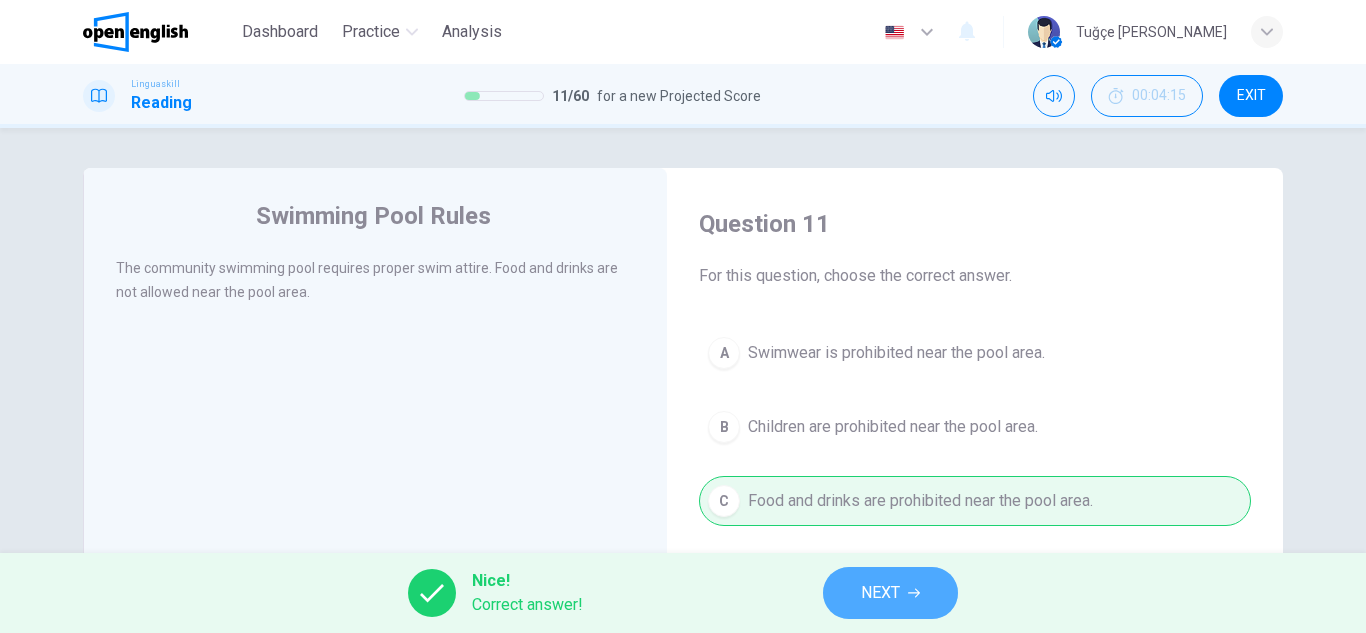 click on "NEXT" at bounding box center (890, 593) 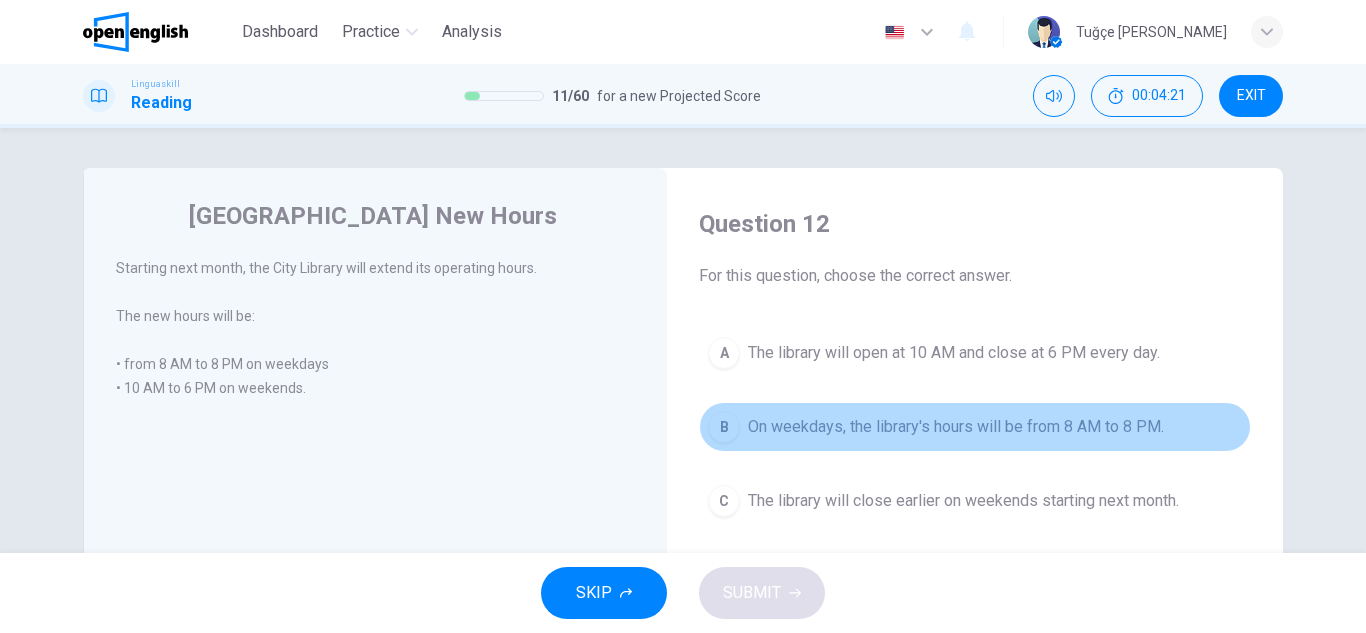 click on "On weekdays, the library's hours will be from 8 AM to 8 PM." at bounding box center [956, 427] 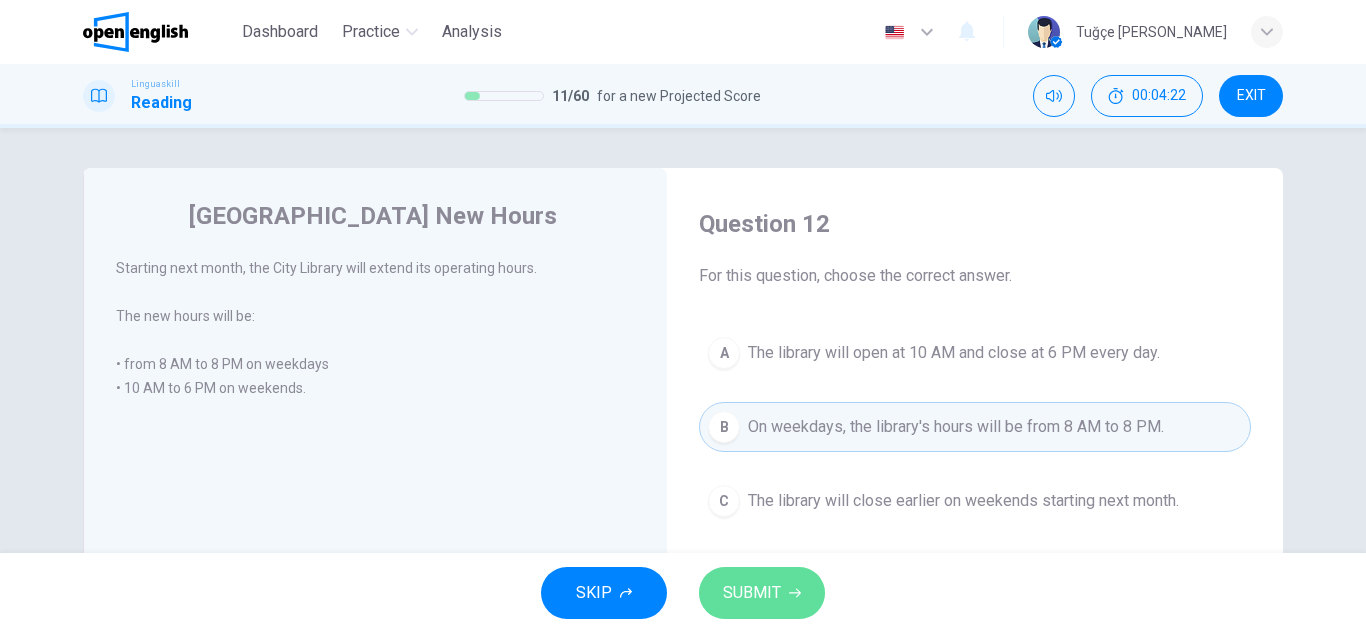 click on "SUBMIT" at bounding box center [752, 593] 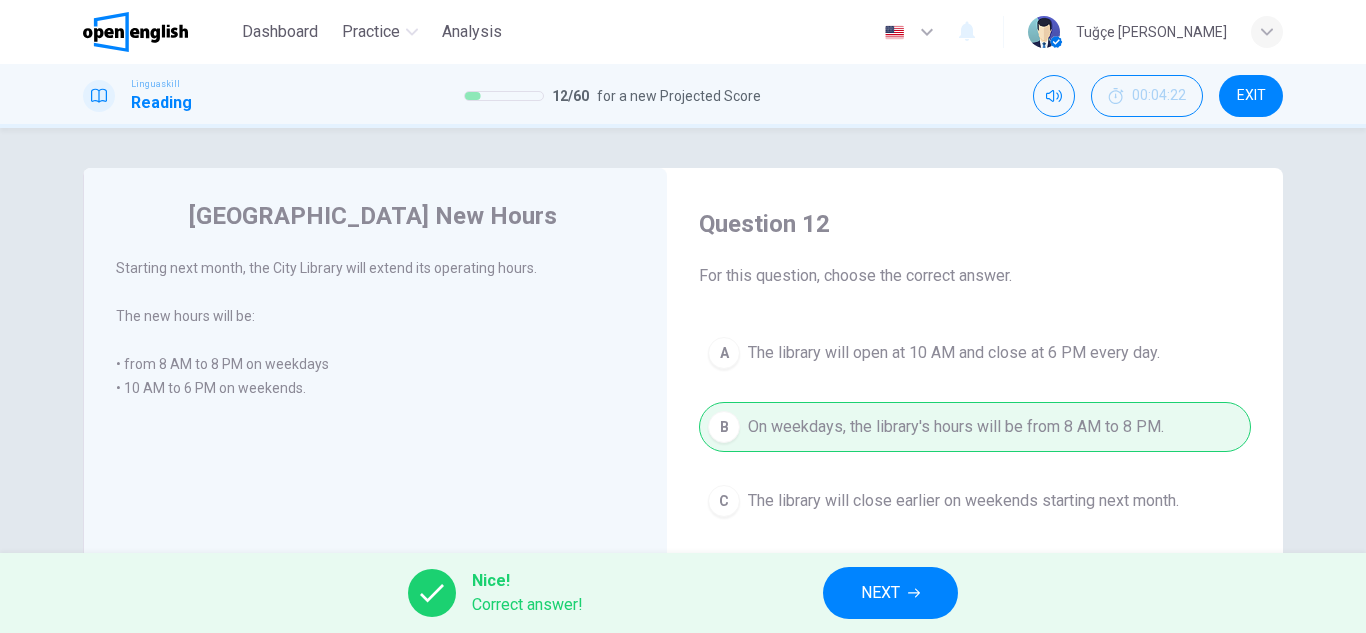 click on "NEXT" at bounding box center (890, 593) 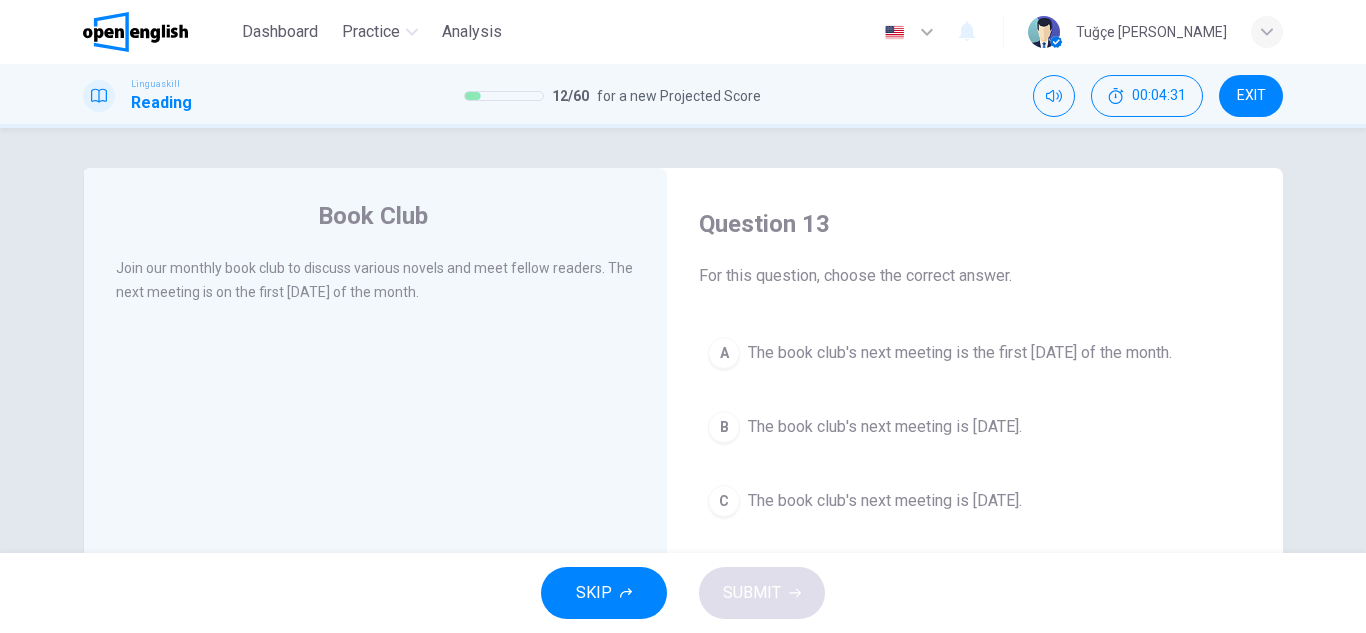 click on "A The book club's next meeting is the first Monday of the month." at bounding box center [975, 353] 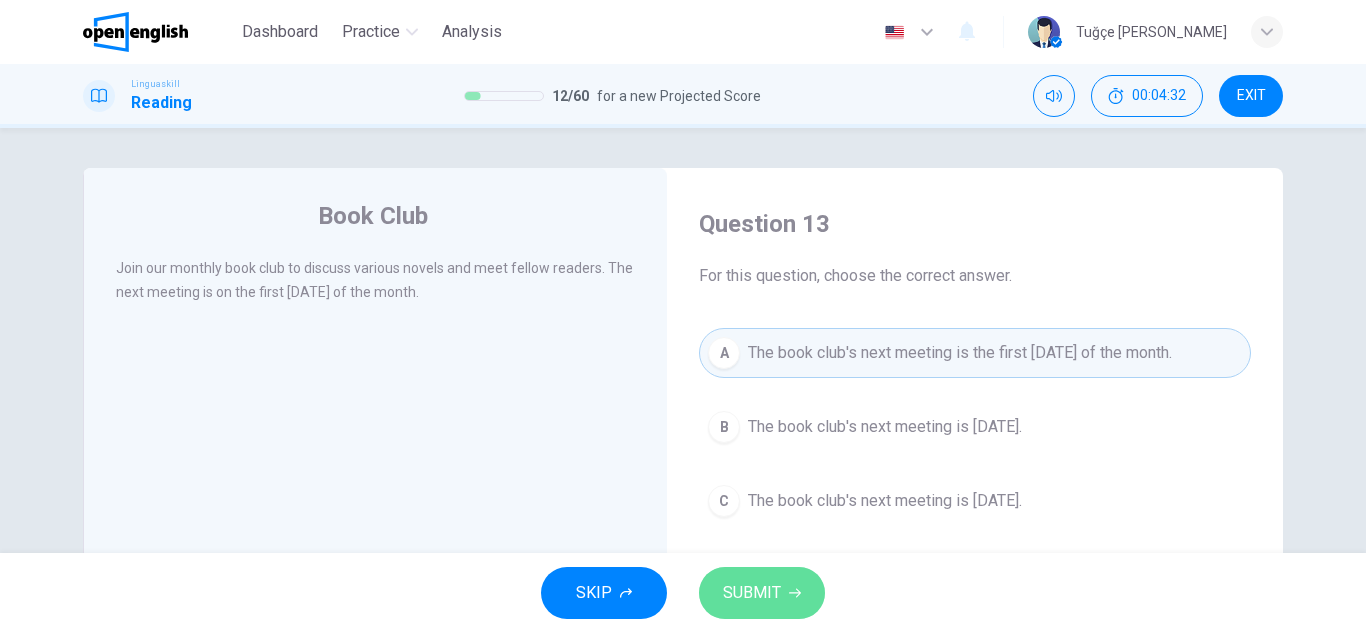 click on "SUBMIT" at bounding box center (762, 593) 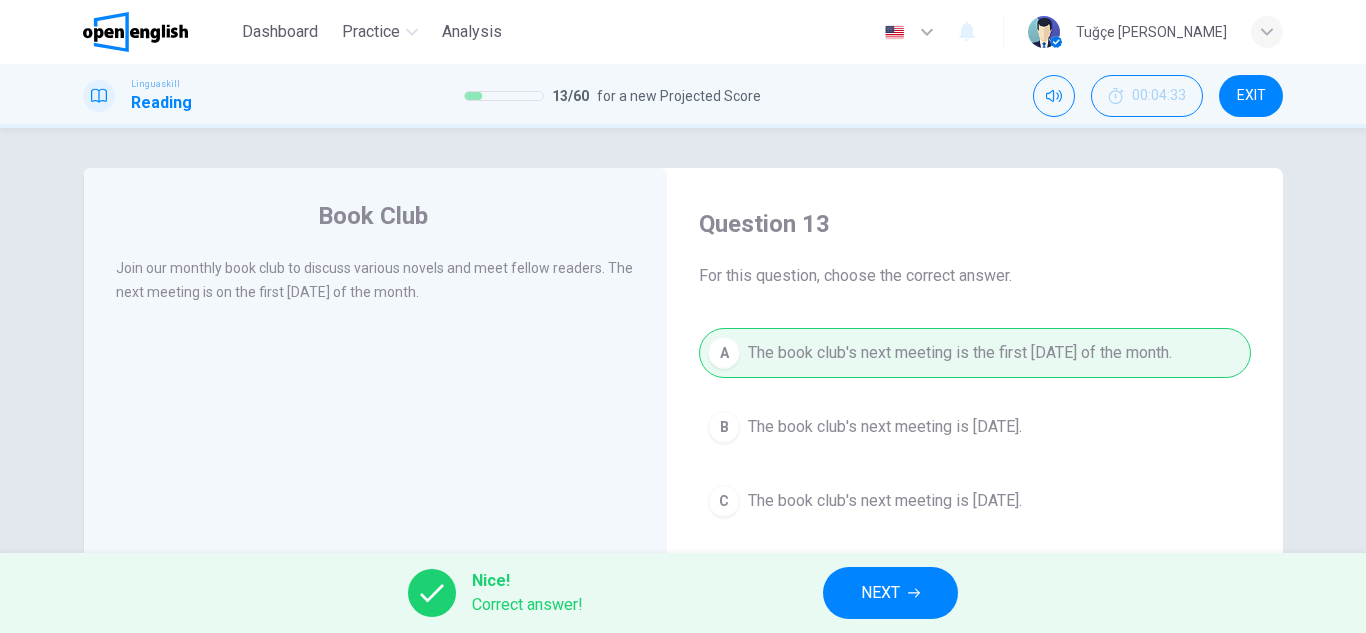 click on "NEXT" at bounding box center (890, 593) 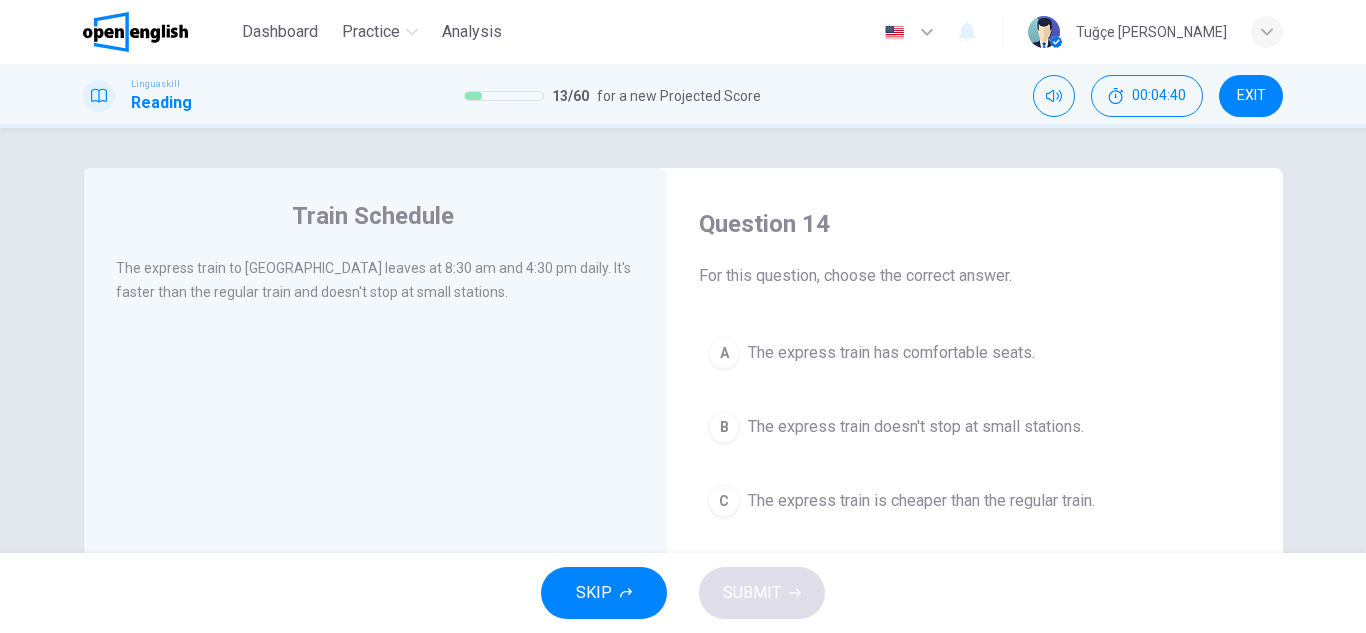 click on "The express train doesn't stop at small stations." at bounding box center (916, 427) 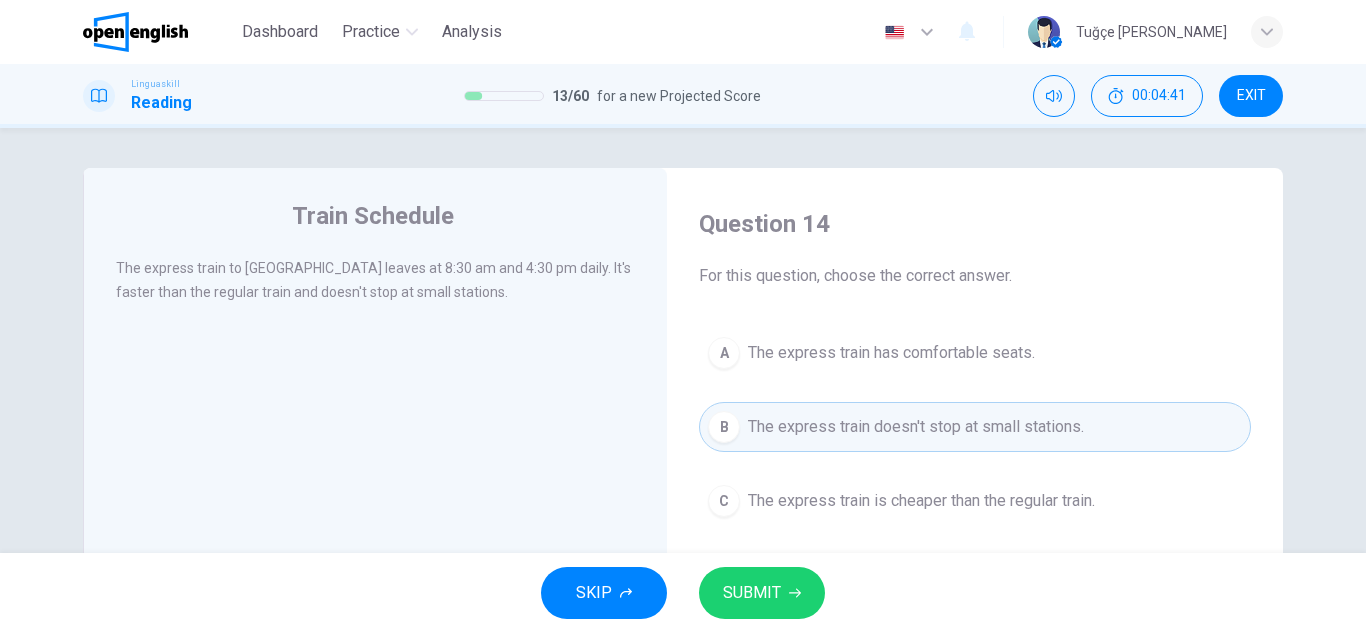 click on "SKIP SUBMIT" at bounding box center (683, 593) 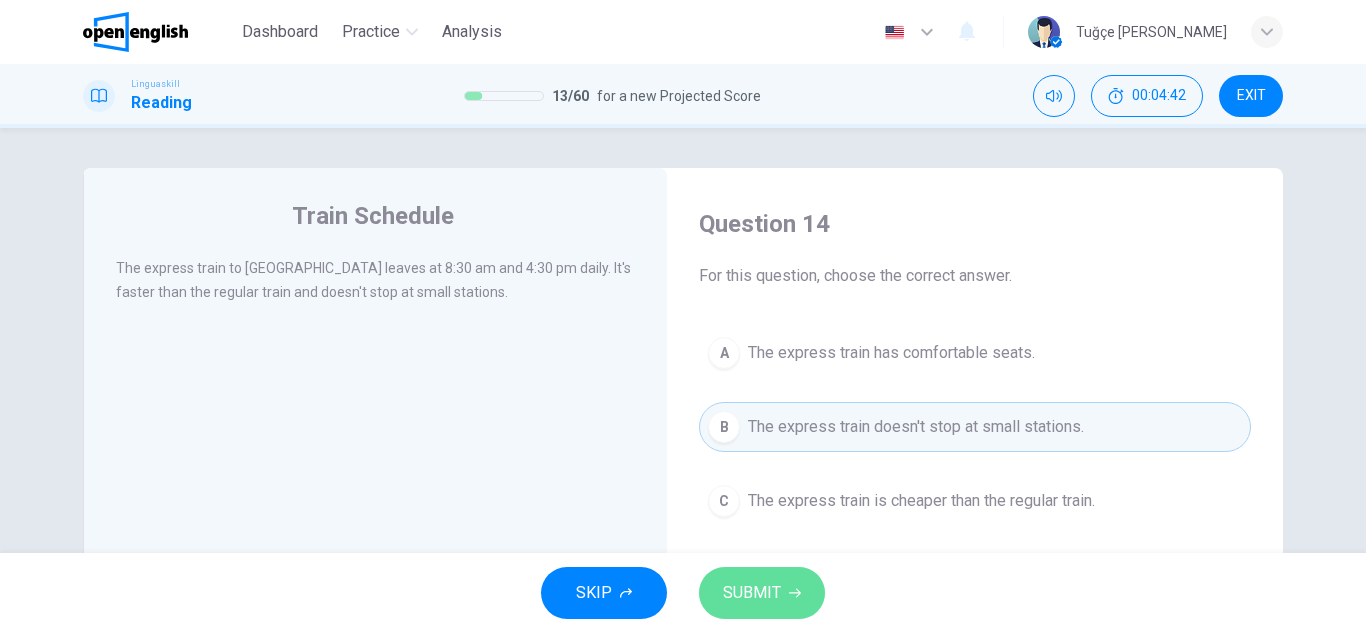 click on "SUBMIT" at bounding box center [762, 593] 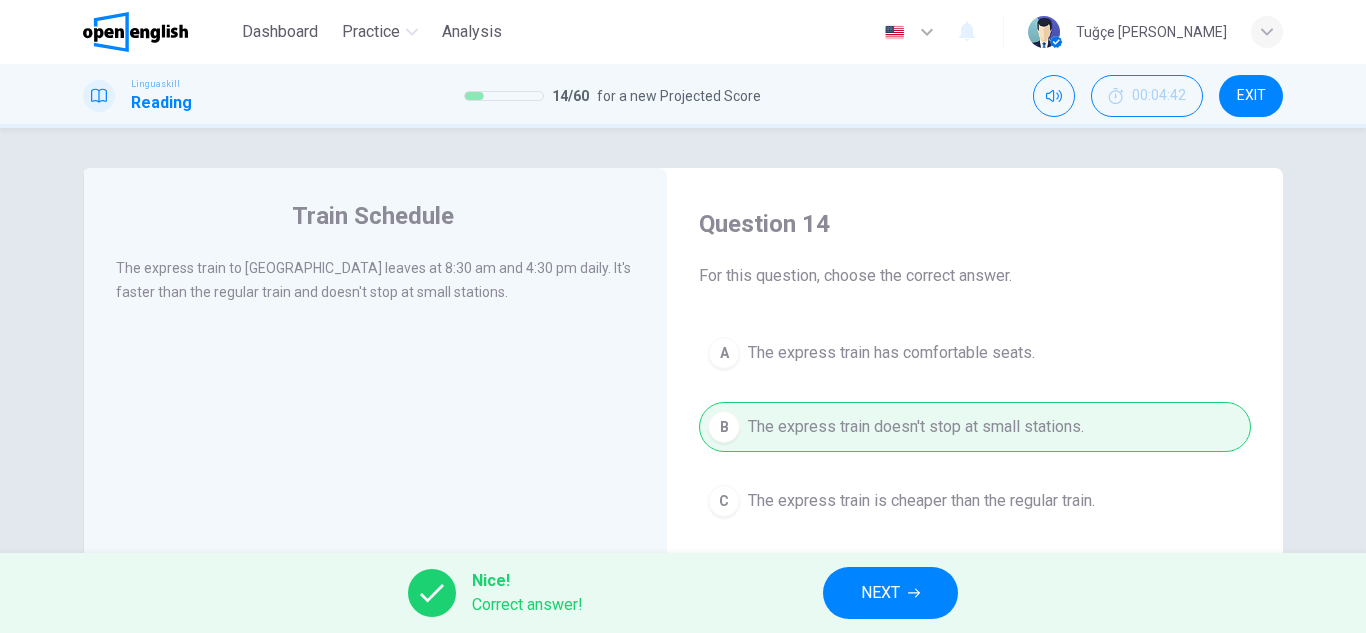 click on "Nice! Correct answer! NEXT" at bounding box center (683, 593) 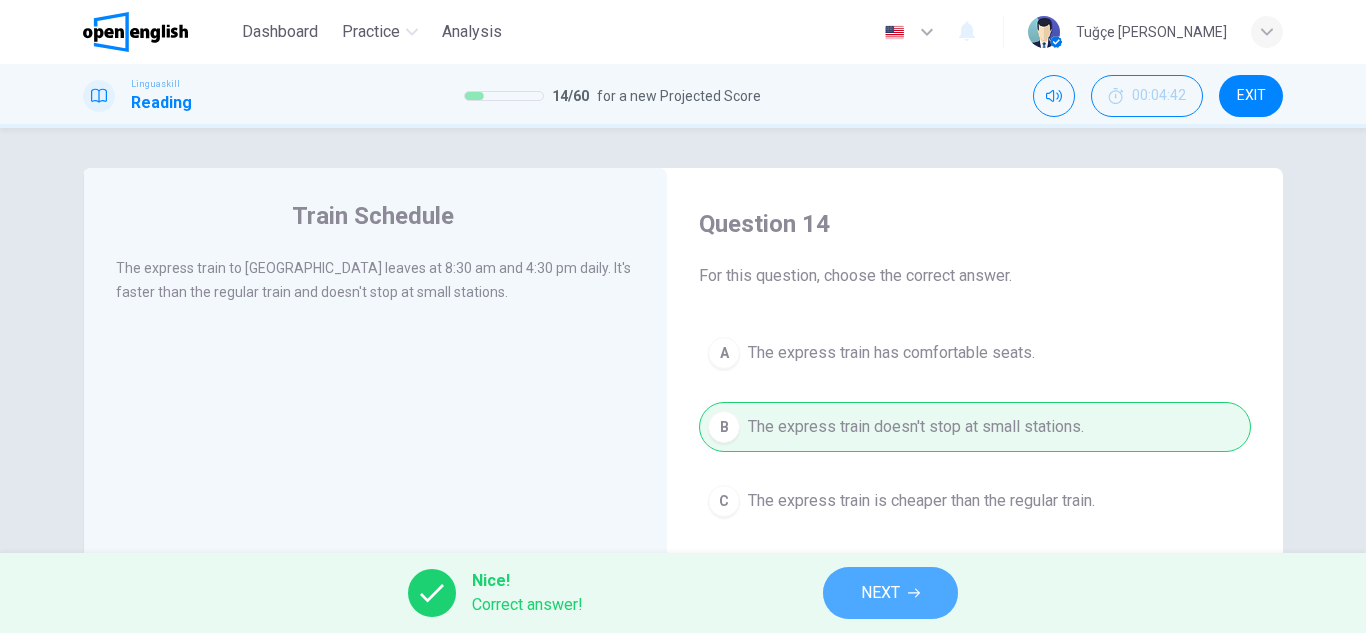 click on "NEXT" at bounding box center (890, 593) 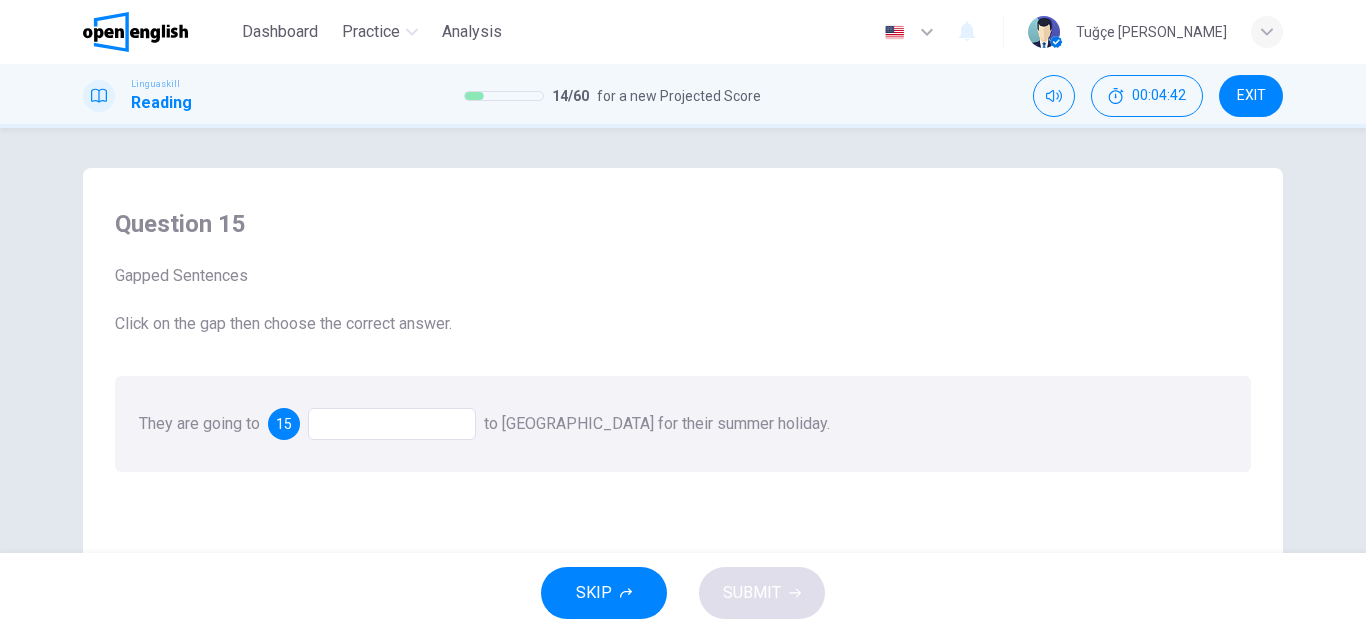 click at bounding box center (392, 424) 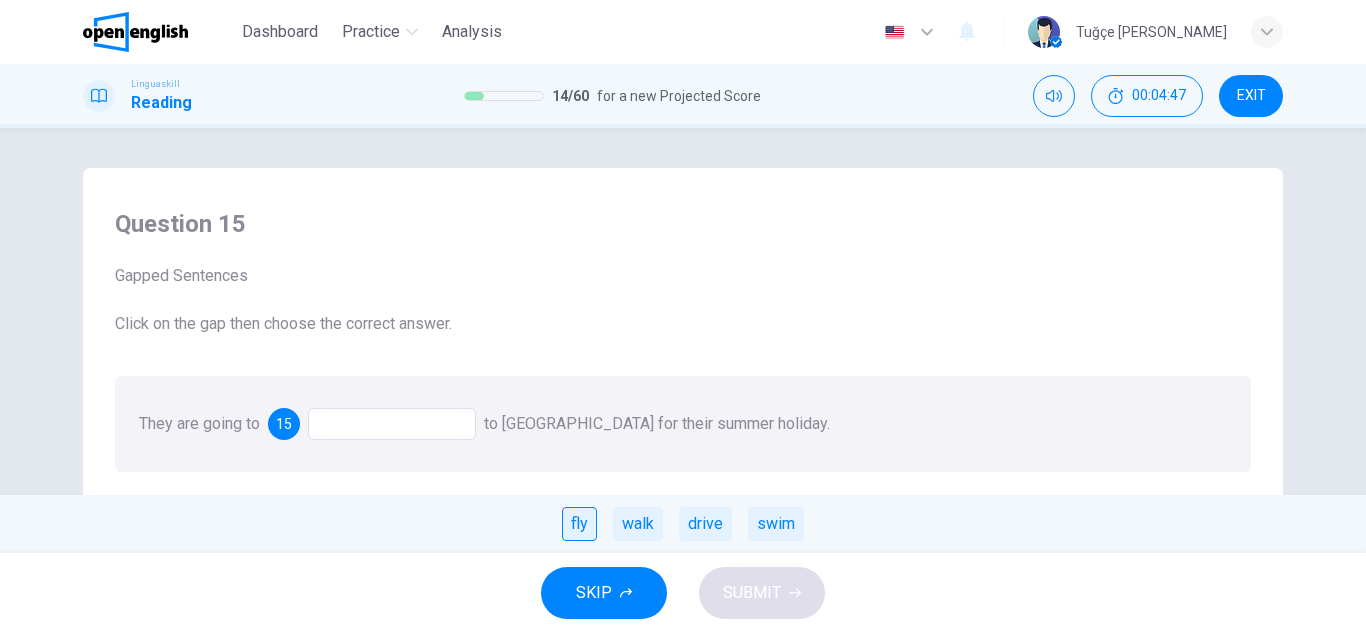 click on "fly" at bounding box center (579, 524) 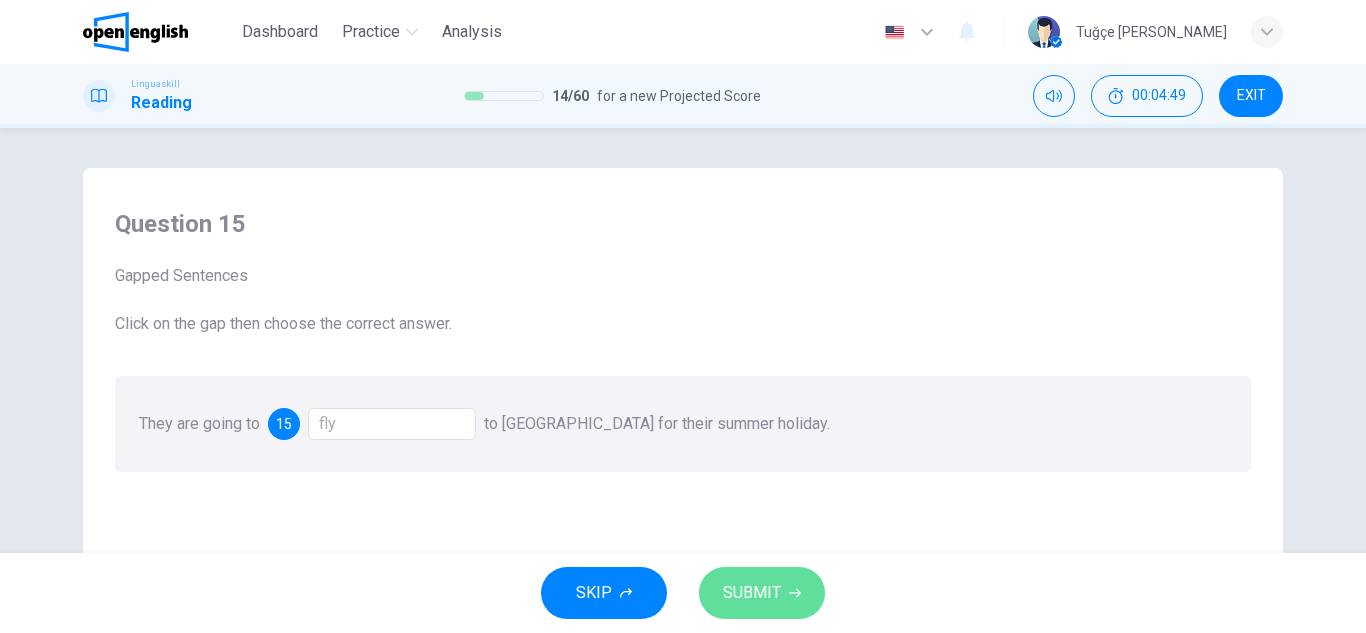 click on "SUBMIT" at bounding box center (752, 593) 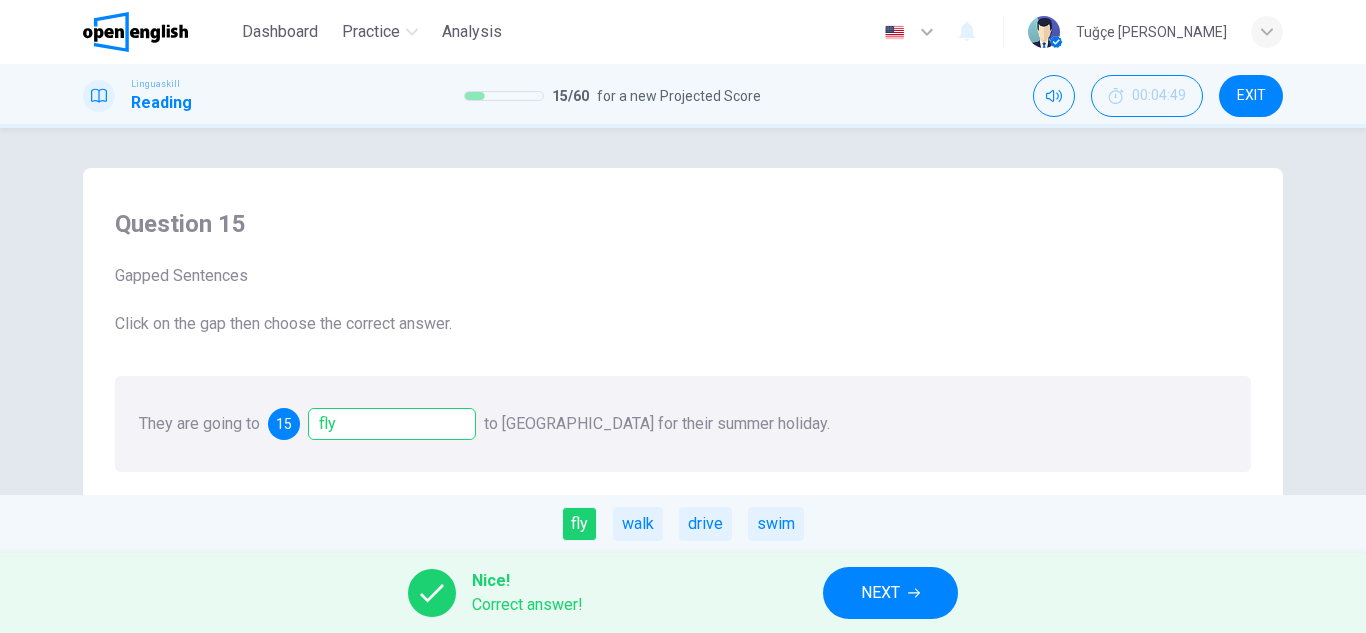 click on "NEXT" at bounding box center [890, 593] 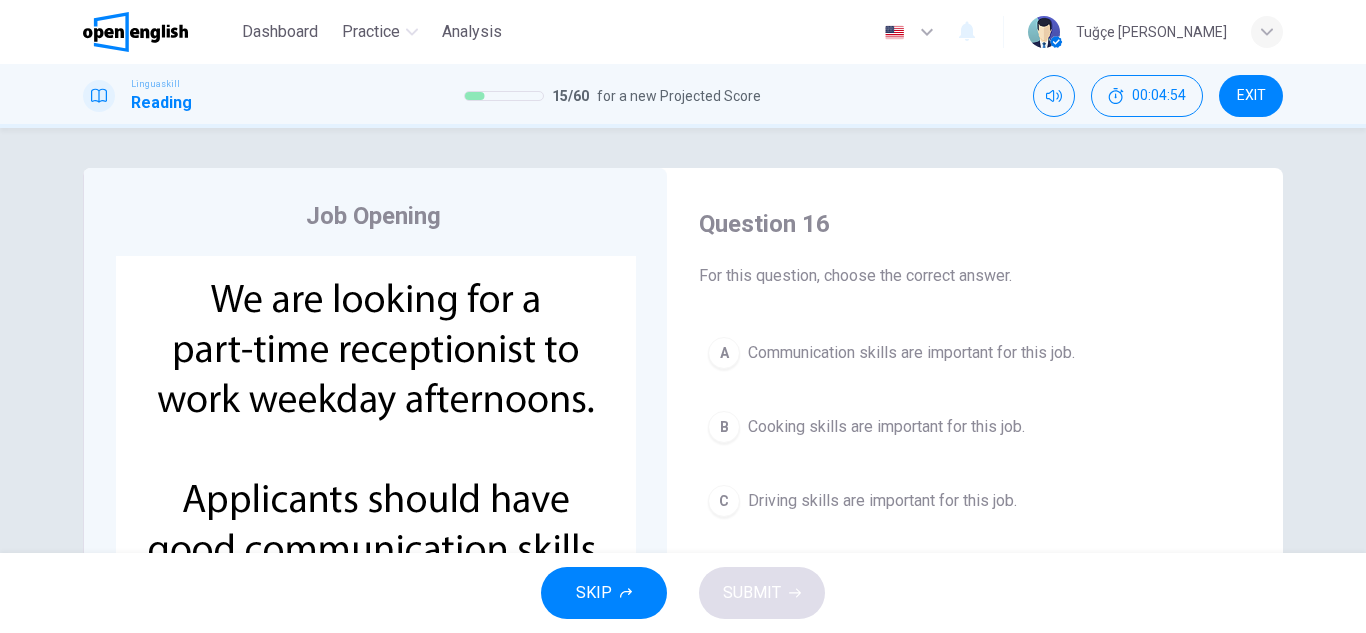 scroll, scrollTop: 100, scrollLeft: 0, axis: vertical 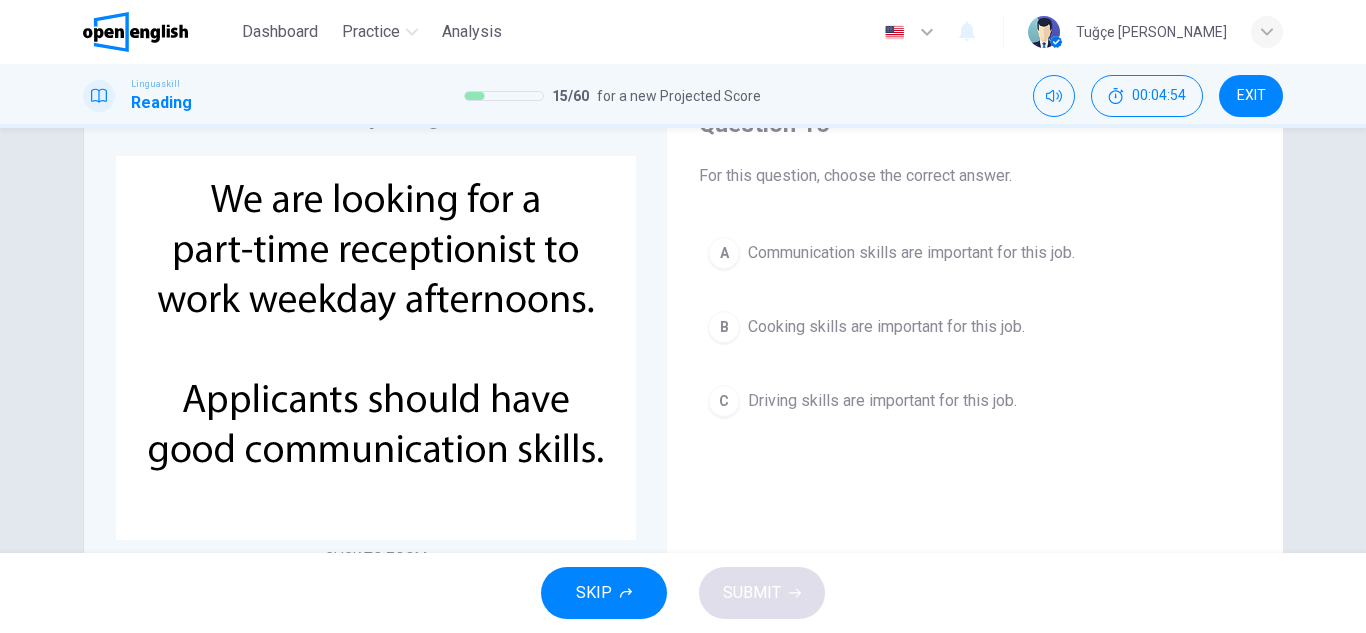 click on "Communication skills are important for this job." at bounding box center (911, 253) 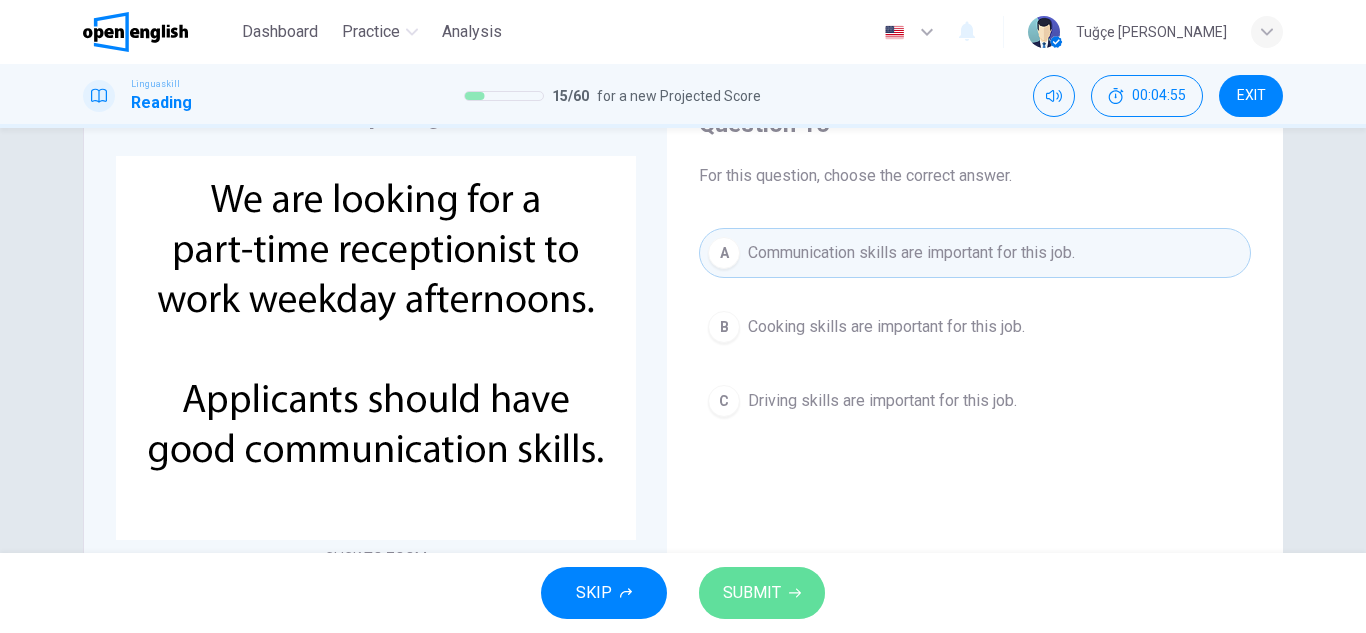 click on "SUBMIT" at bounding box center [762, 593] 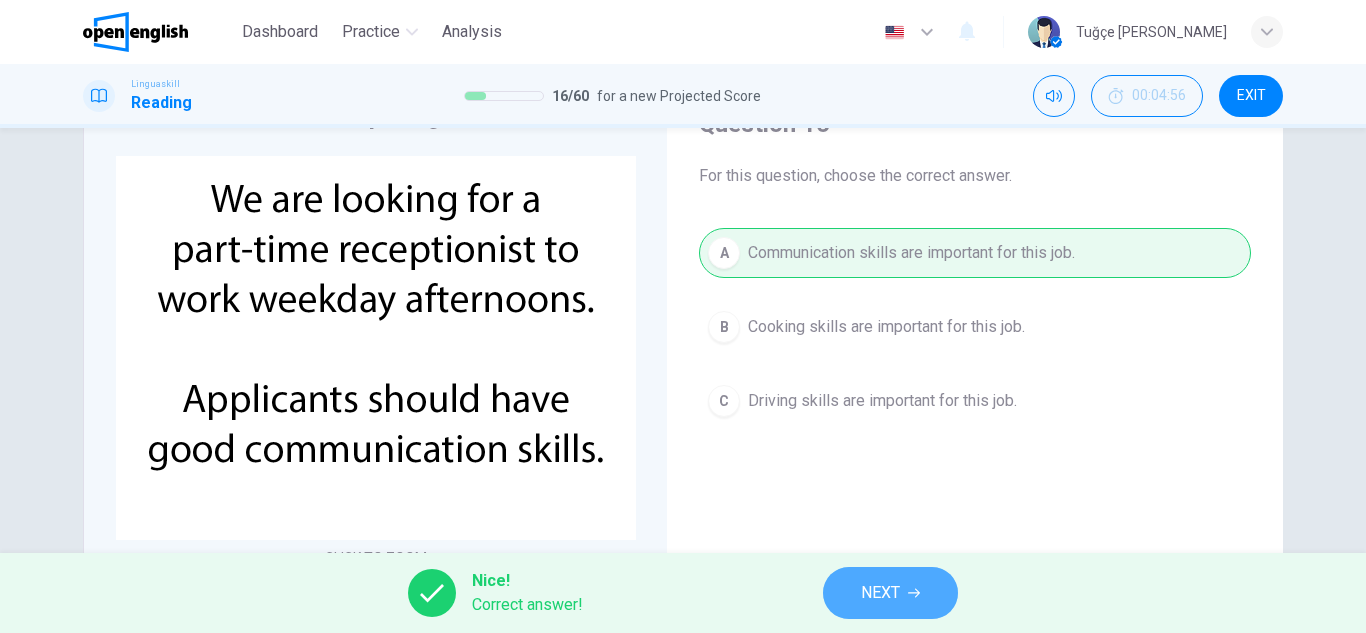 click on "NEXT" at bounding box center [880, 593] 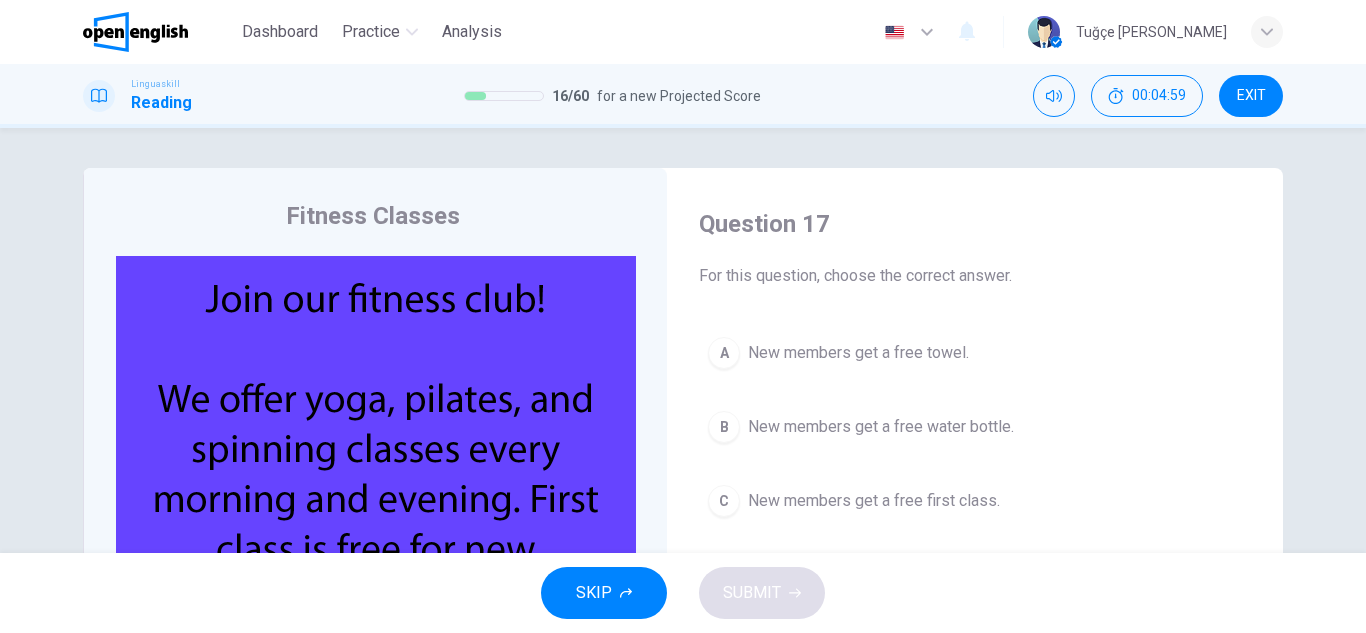 scroll, scrollTop: 100, scrollLeft: 0, axis: vertical 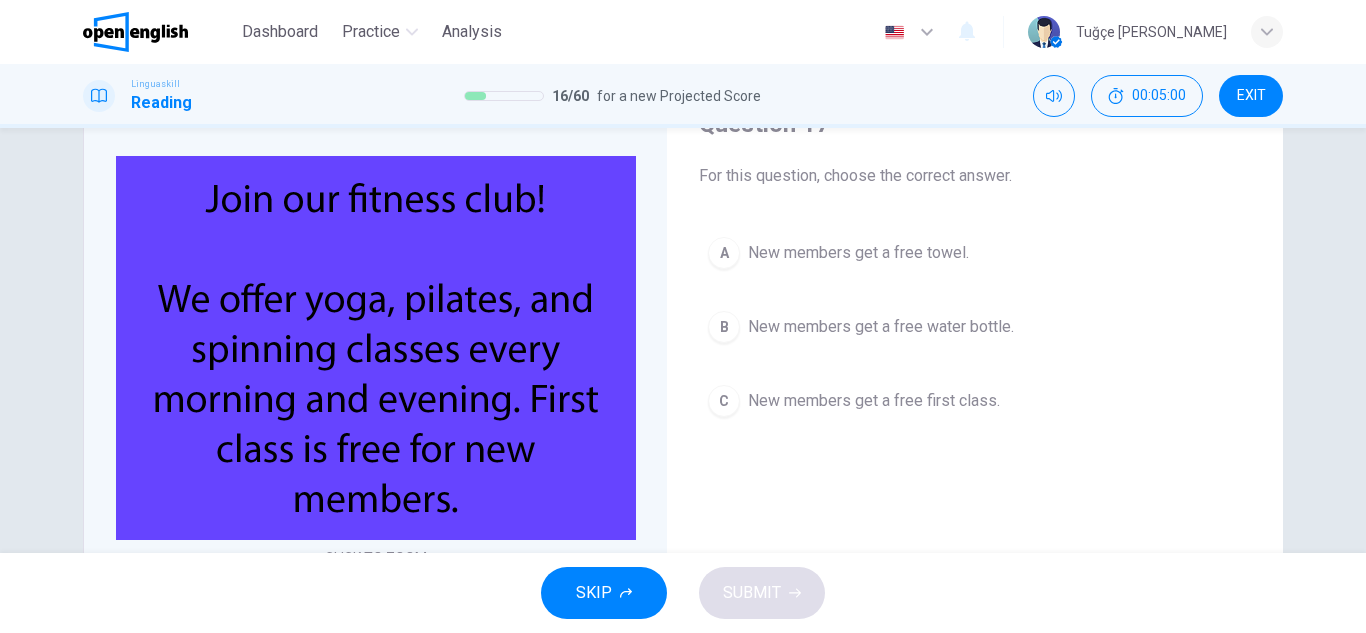 click on "New members get a free first class." at bounding box center [874, 401] 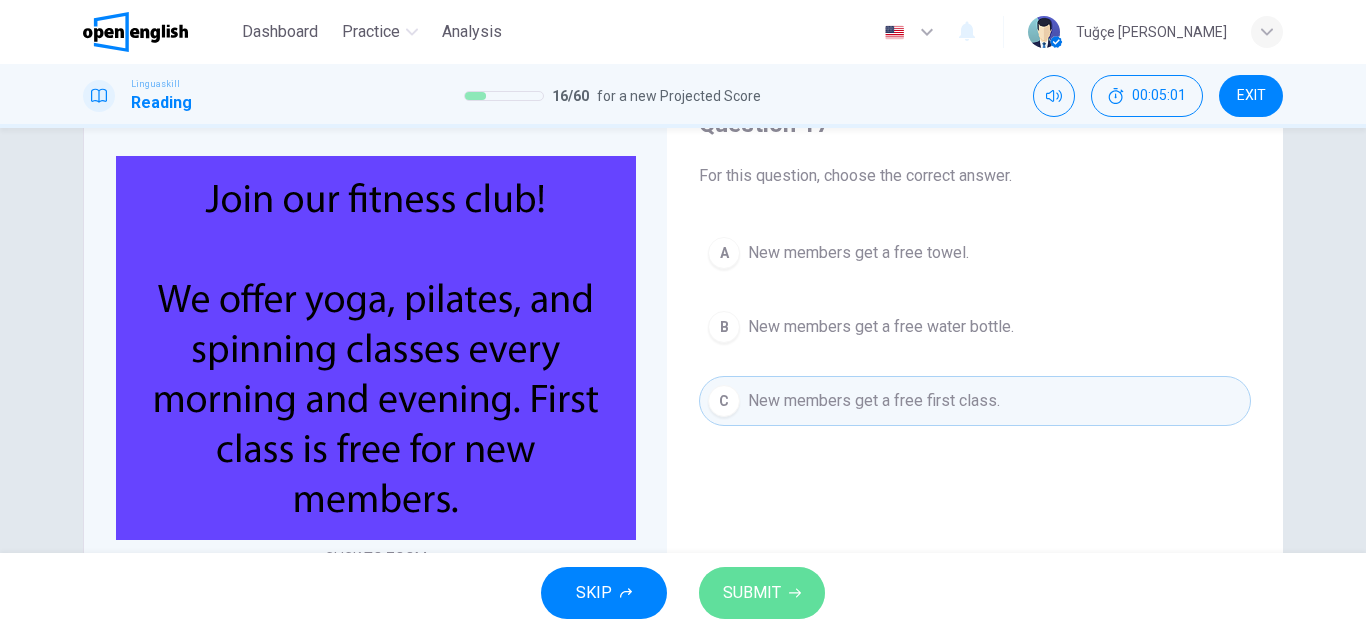 click on "SUBMIT" at bounding box center (752, 593) 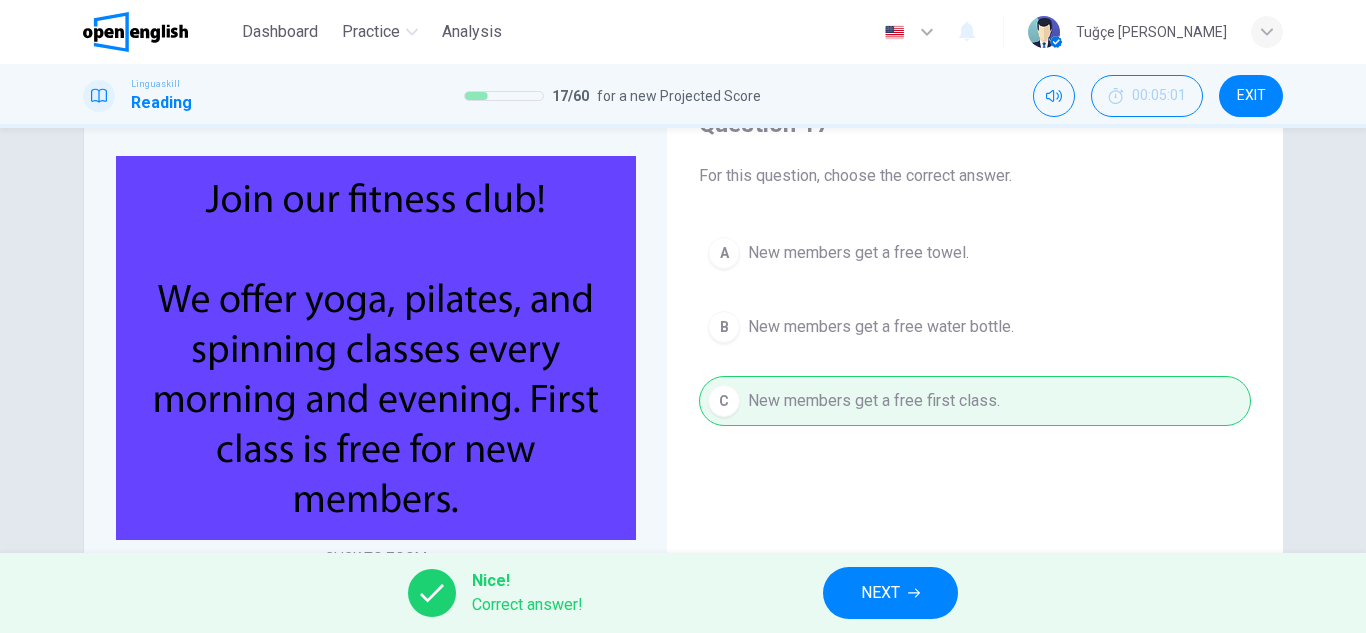 click on "NEXT" at bounding box center (880, 593) 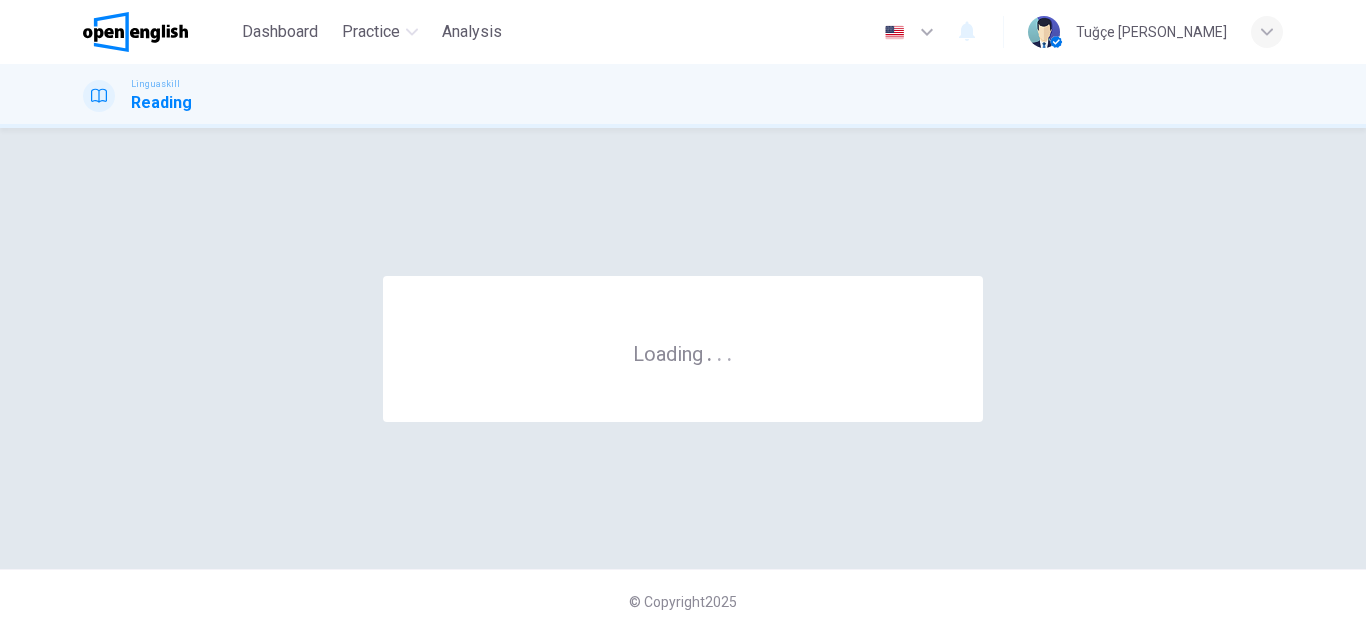 scroll, scrollTop: 0, scrollLeft: 0, axis: both 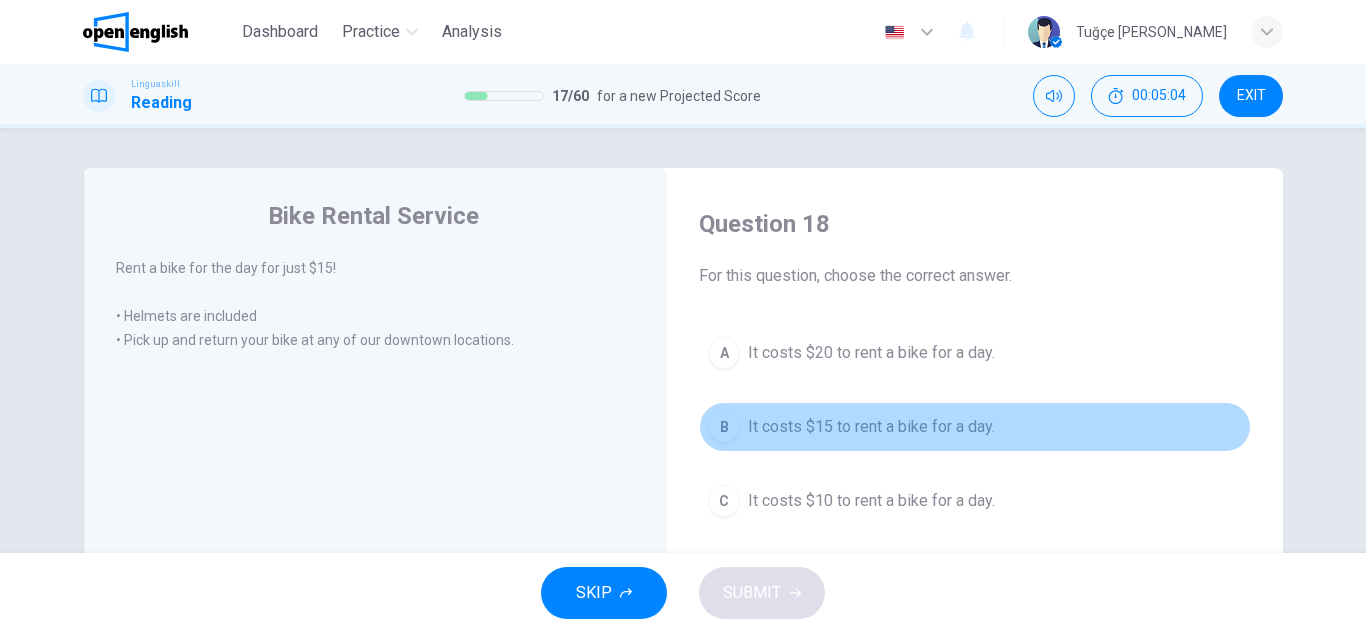 click on "It costs $15 to rent a bike for a day." at bounding box center (871, 427) 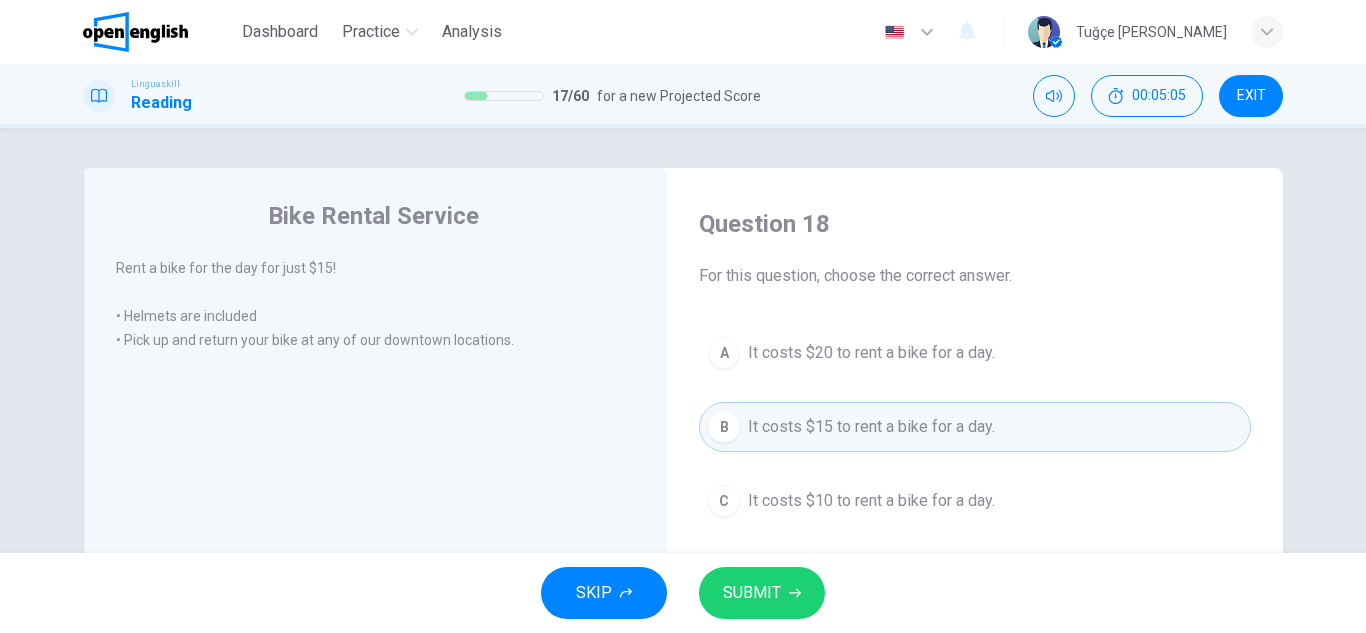 click on "SUBMIT" at bounding box center (752, 593) 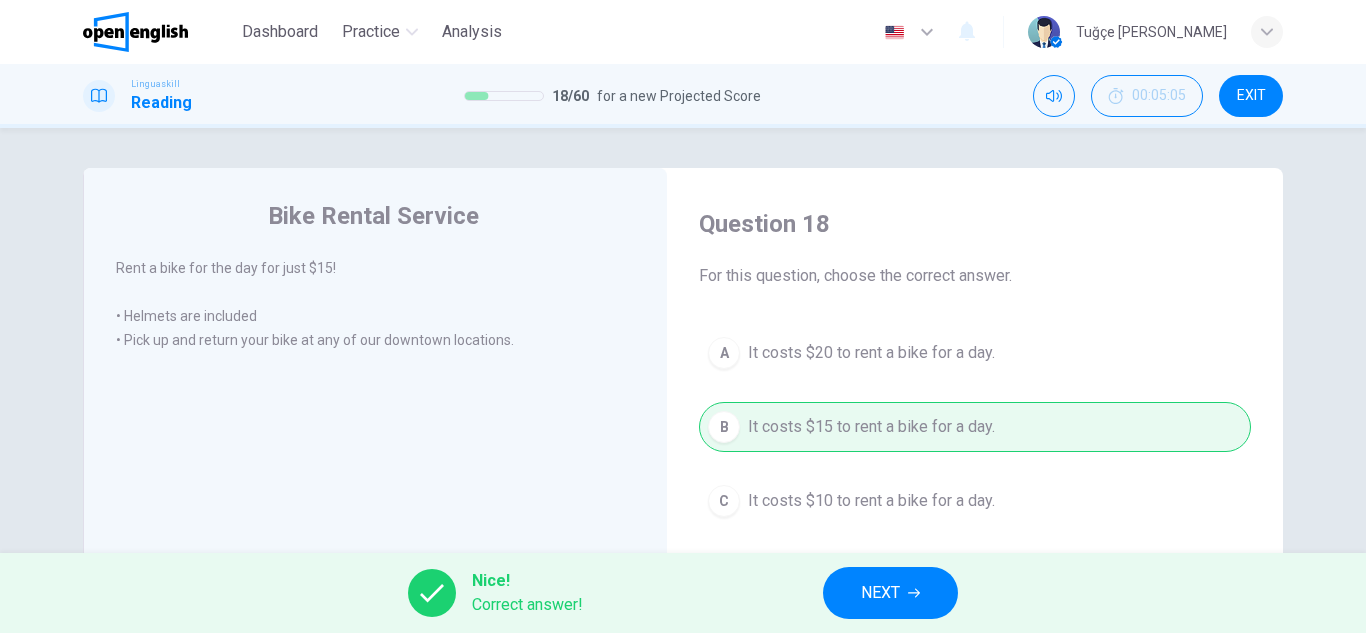 click on "NEXT" at bounding box center [890, 593] 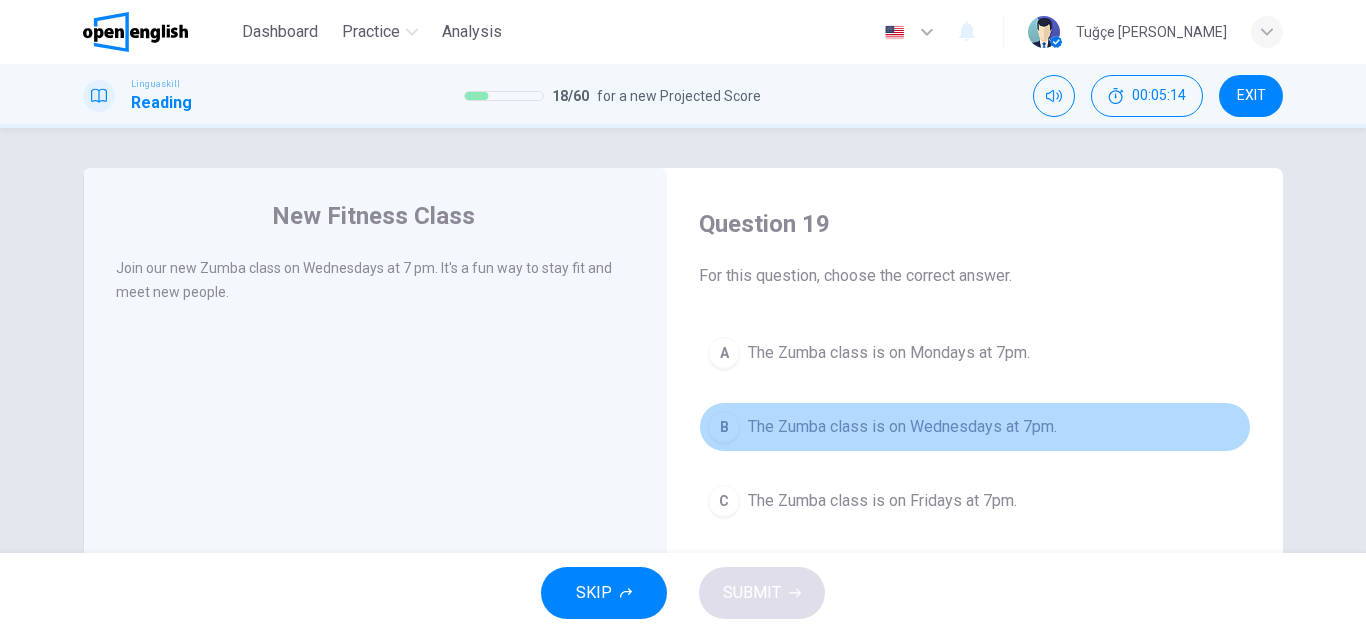 click on "The Zumba class is on Wednesdays at 7pm." at bounding box center (902, 427) 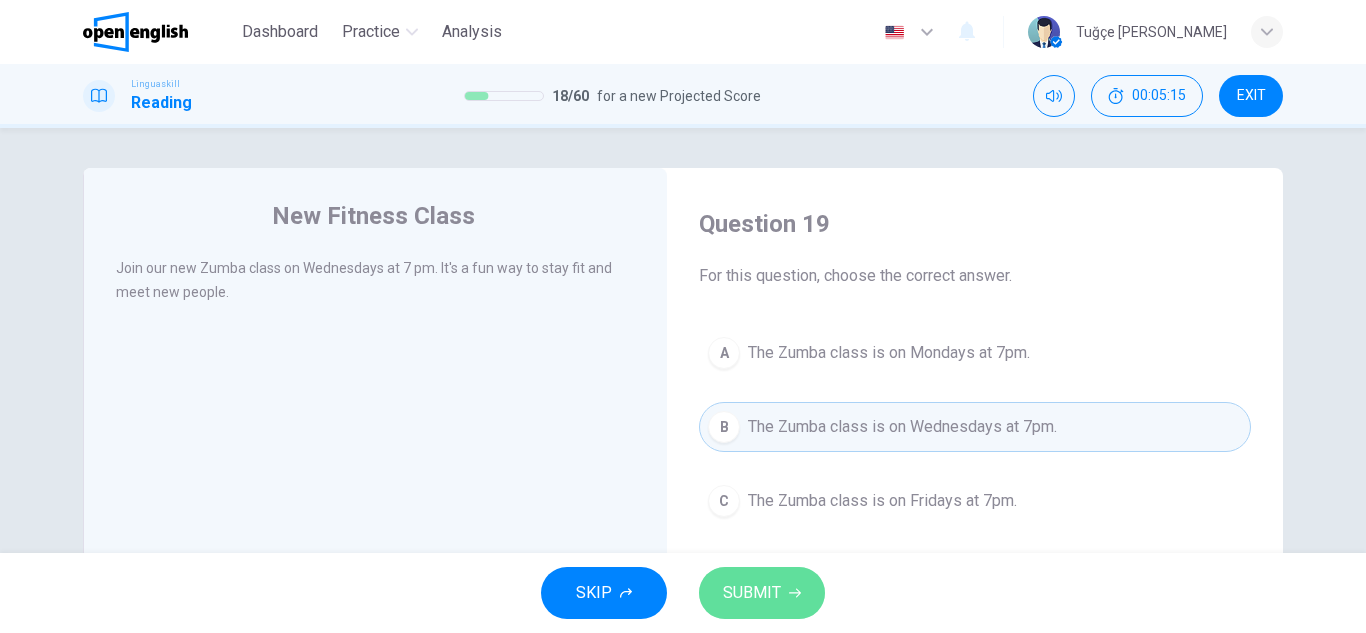 click on "SUBMIT" at bounding box center (762, 593) 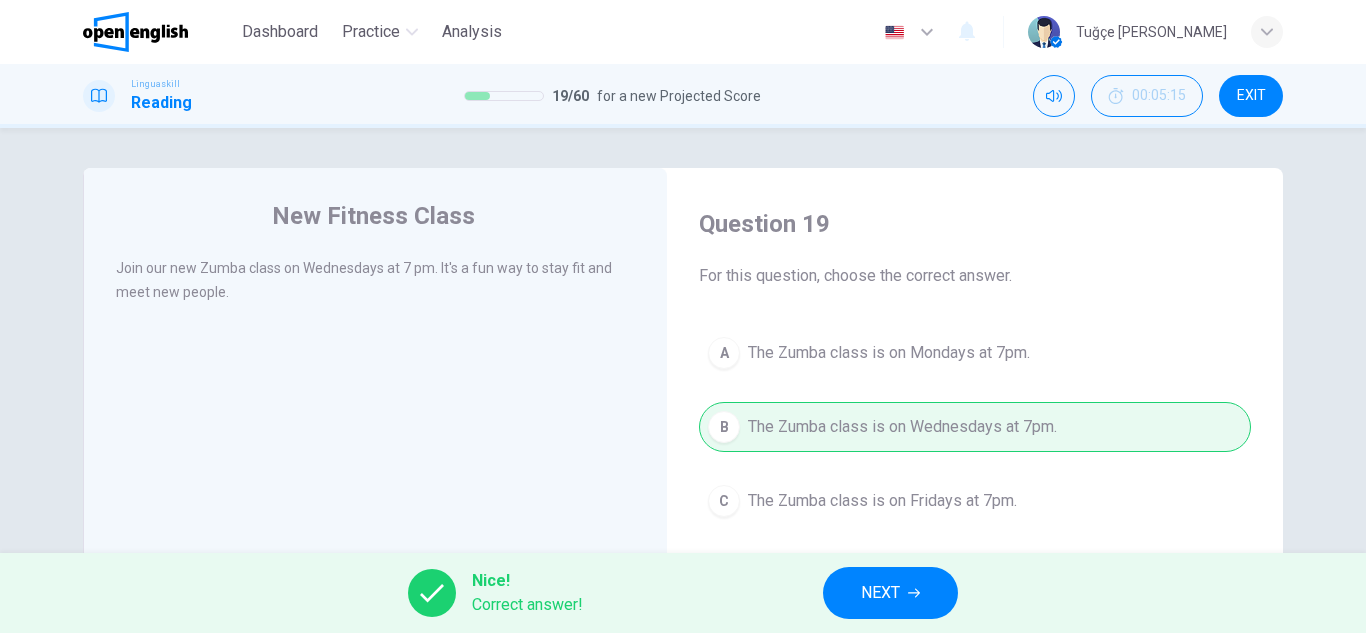 click on "NEXT" at bounding box center [890, 593] 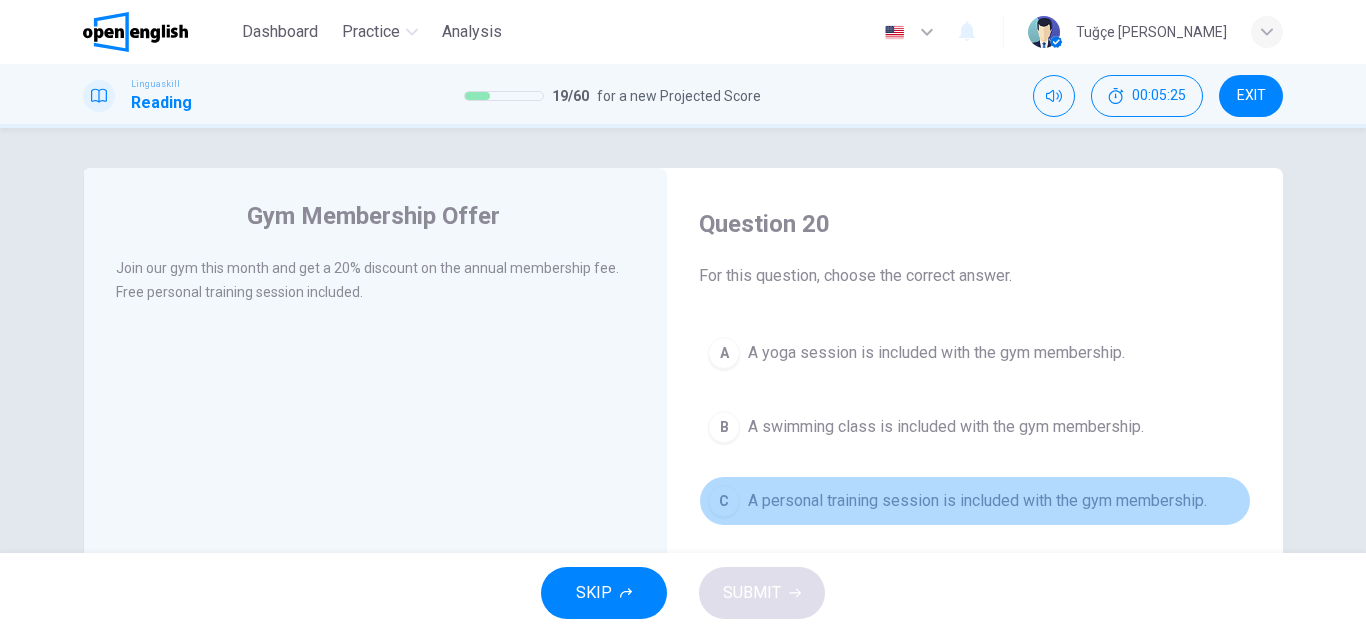click on "A personal training session is included with the gym membership." at bounding box center (977, 501) 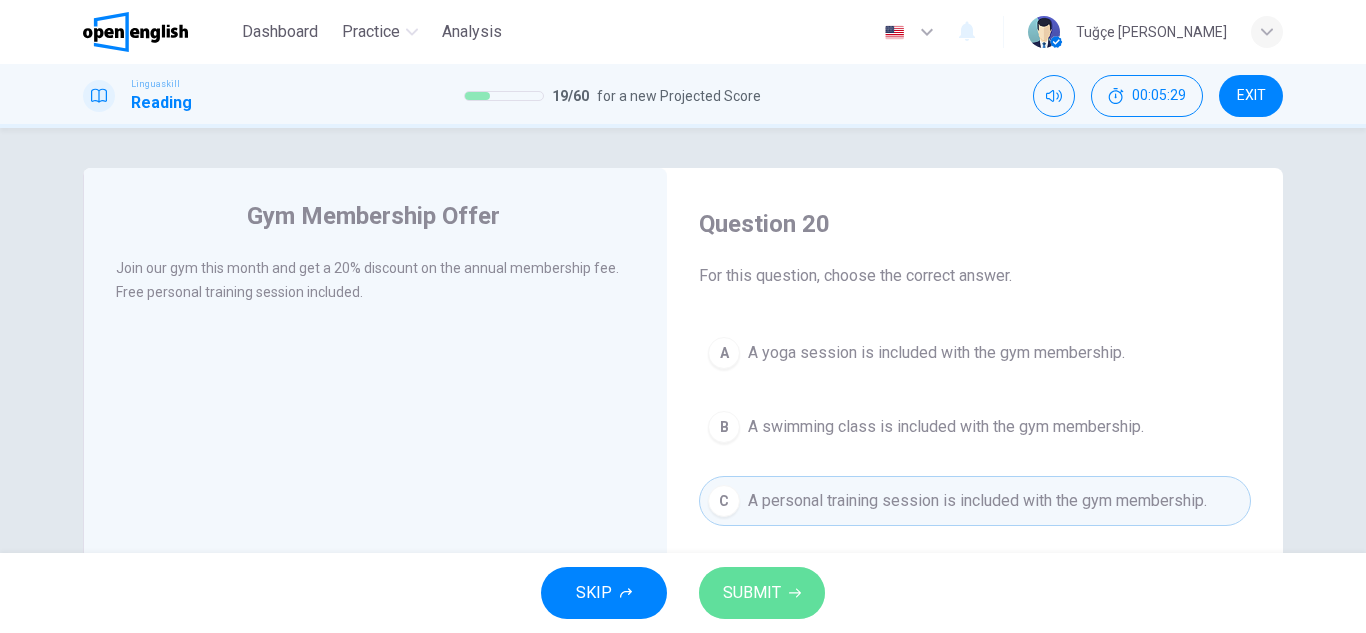 click on "SUBMIT" at bounding box center [752, 593] 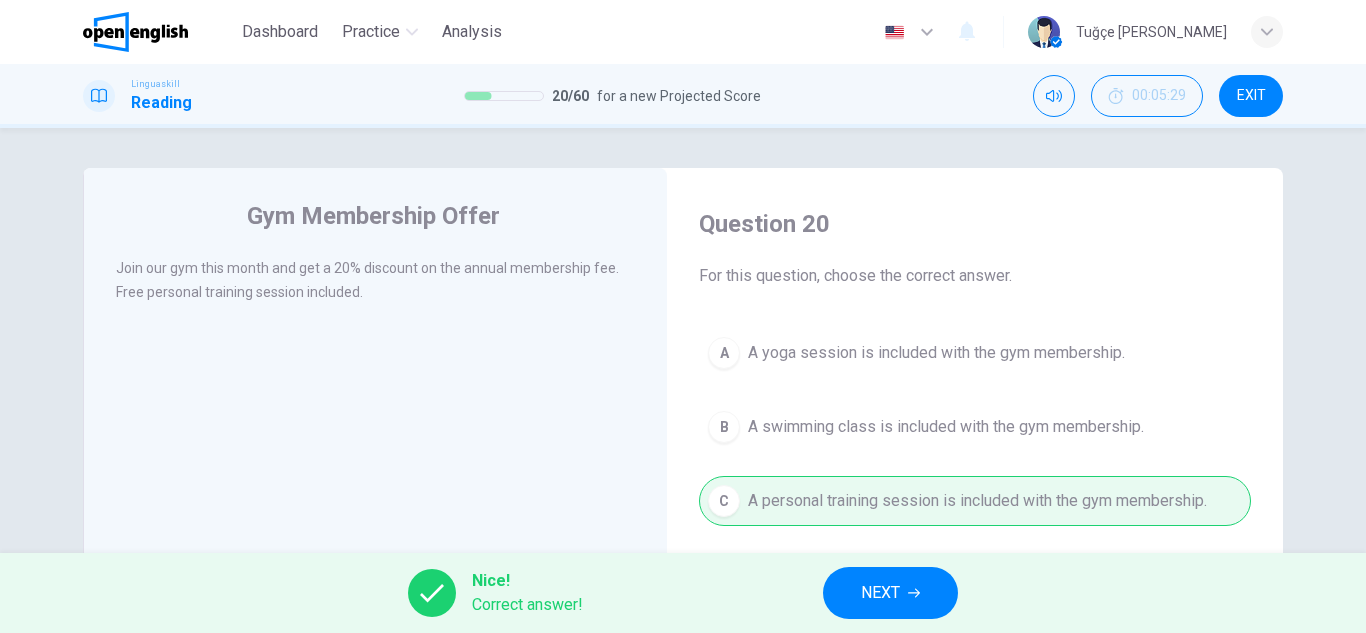 click on "NEXT" at bounding box center (890, 593) 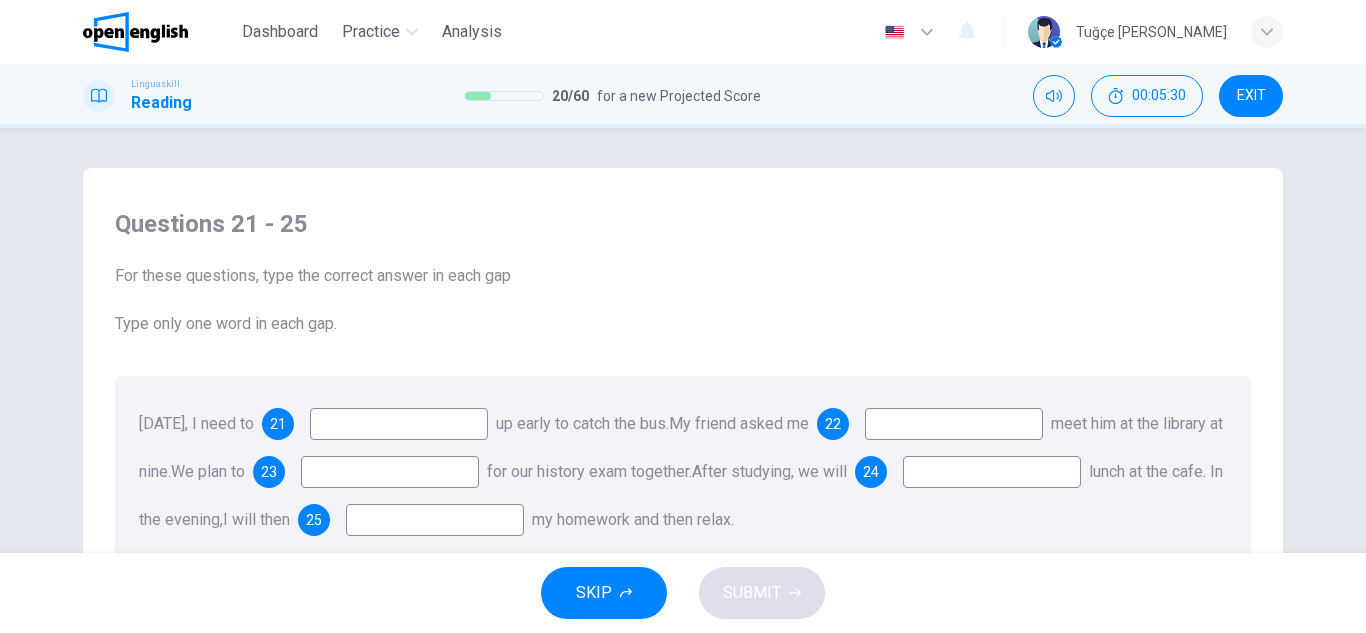 click at bounding box center (399, 424) 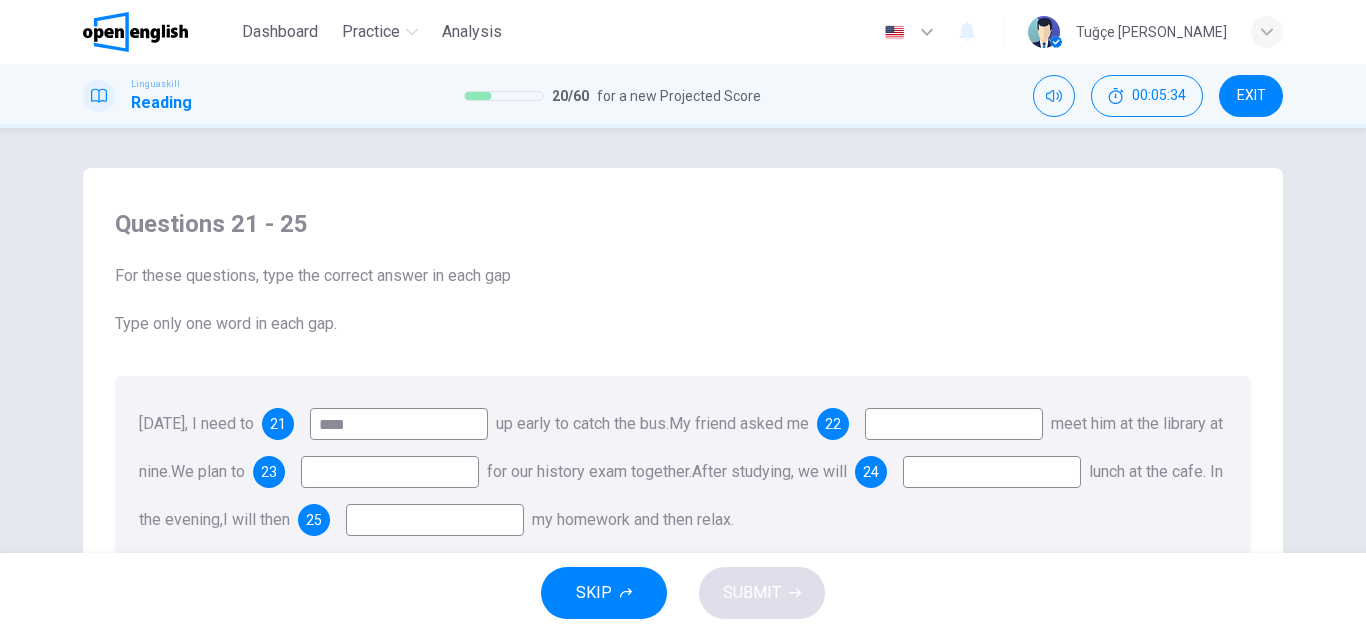 type on "****" 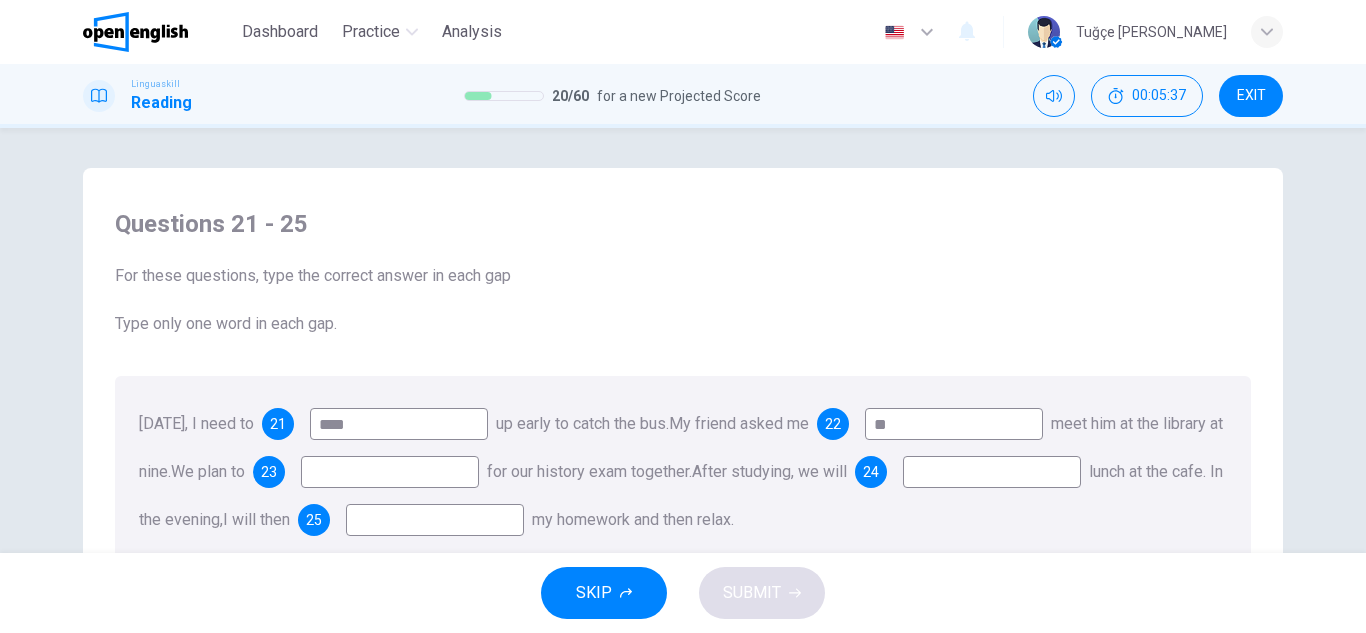 type on "**" 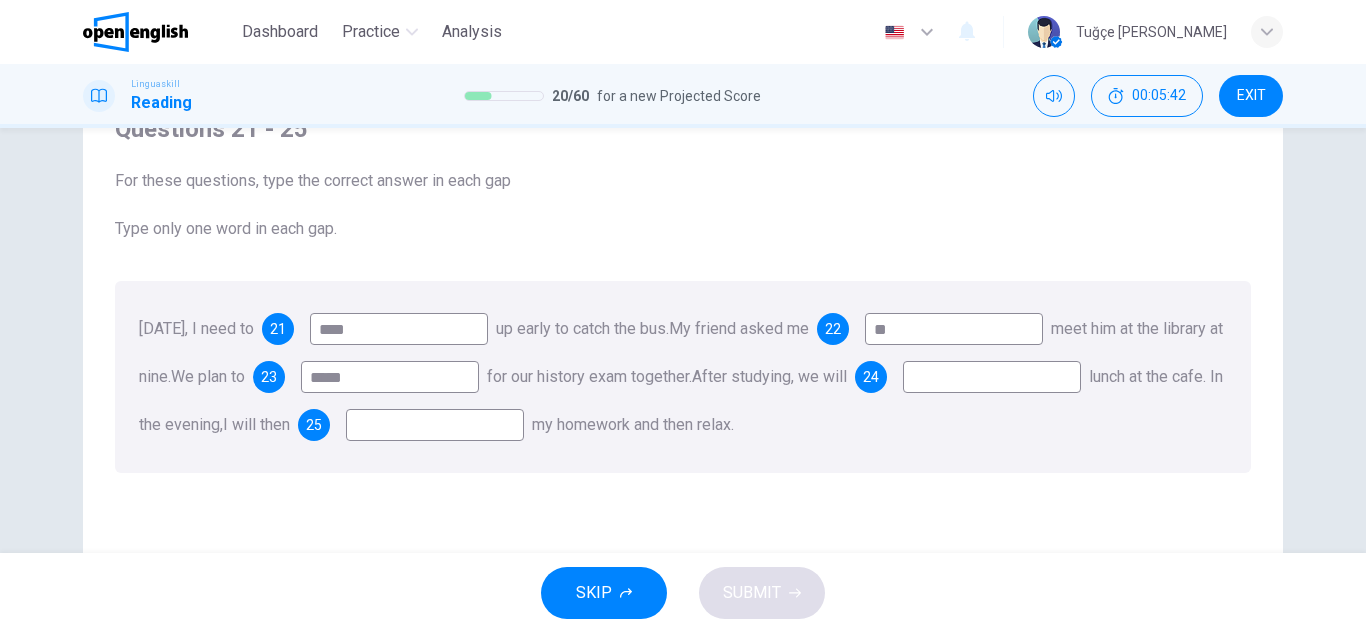 scroll, scrollTop: 100, scrollLeft: 0, axis: vertical 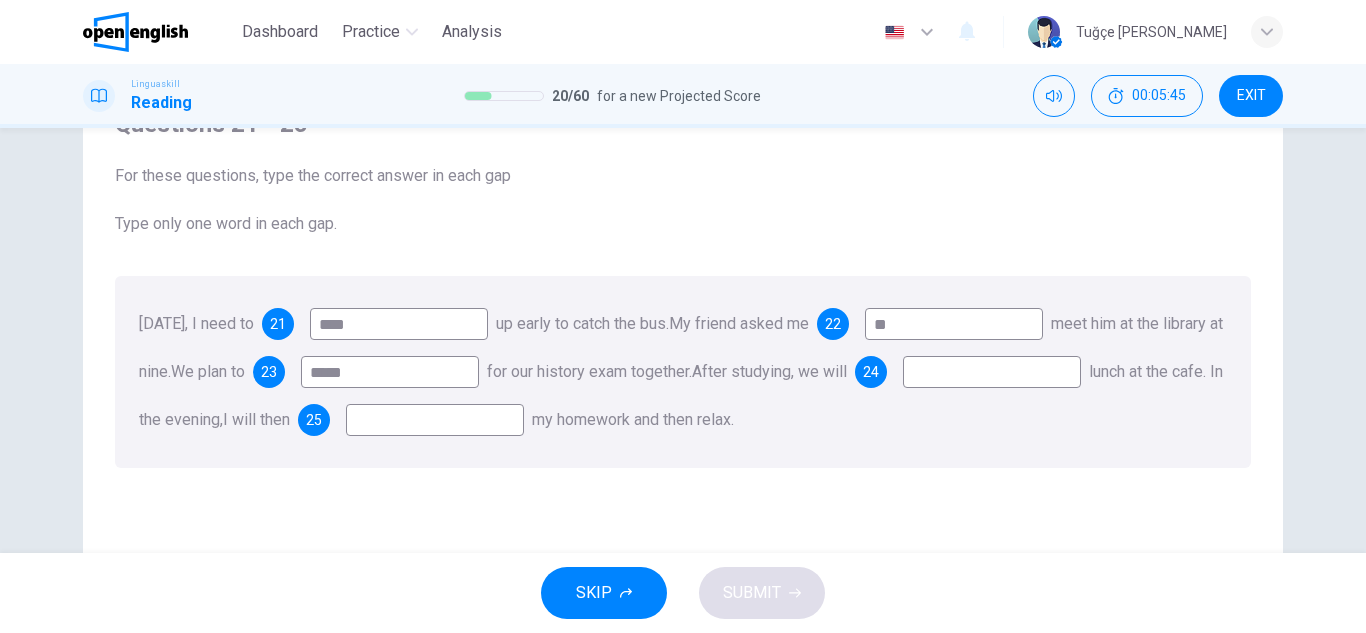 type on "*****" 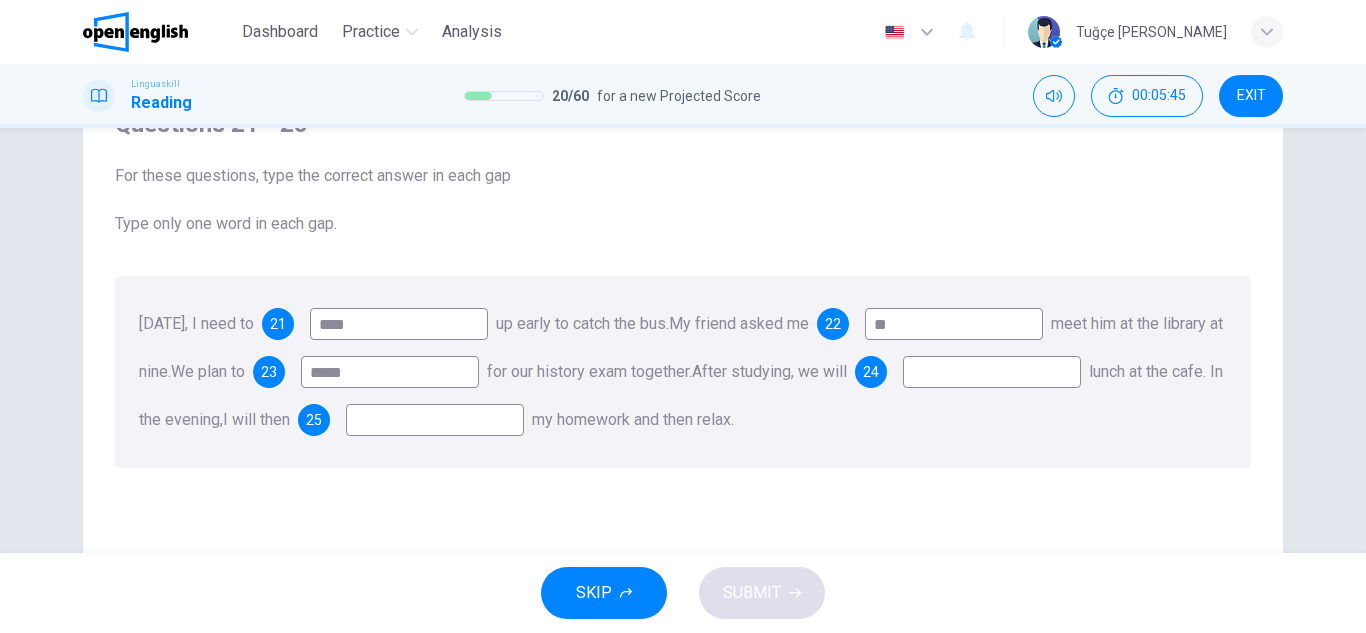 click at bounding box center (992, 372) 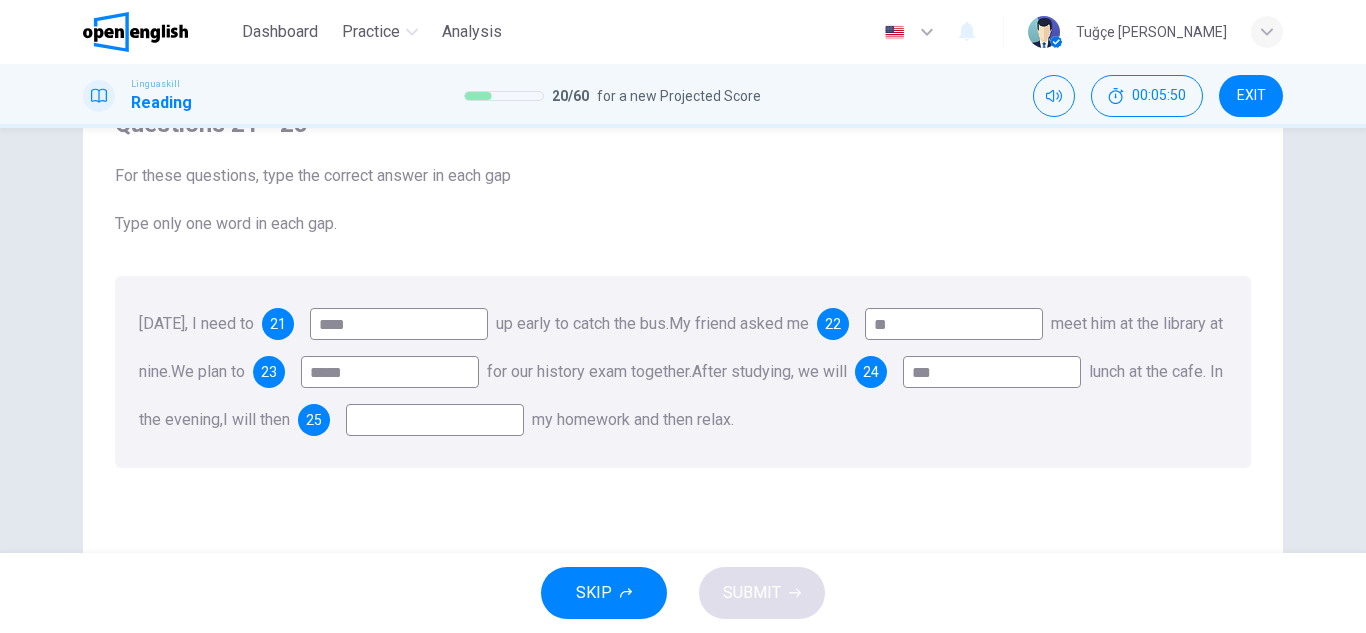 type on "***" 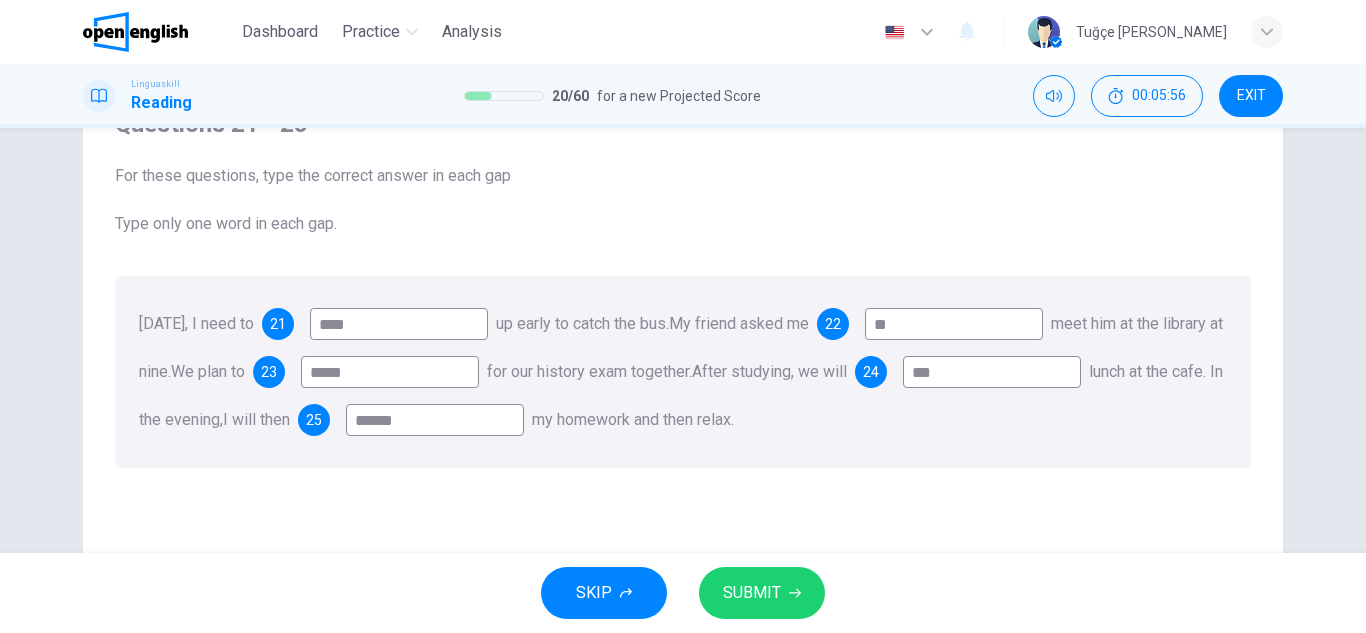 type on "******" 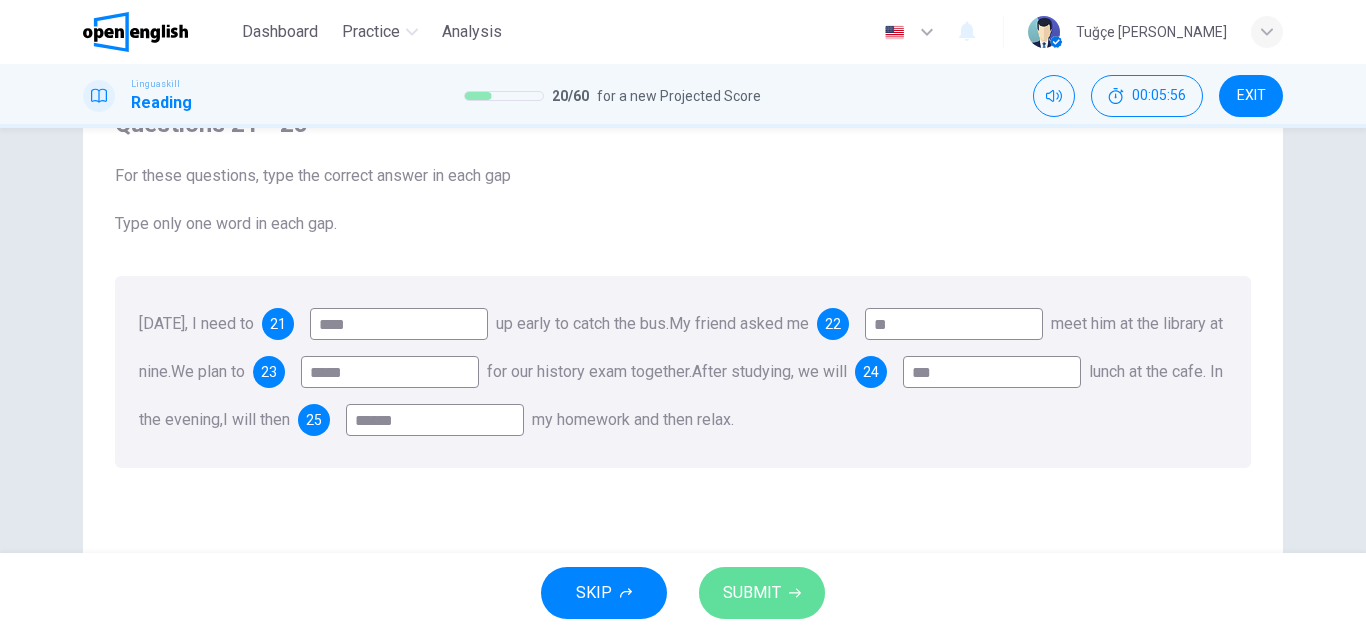 click on "SUBMIT" at bounding box center [762, 593] 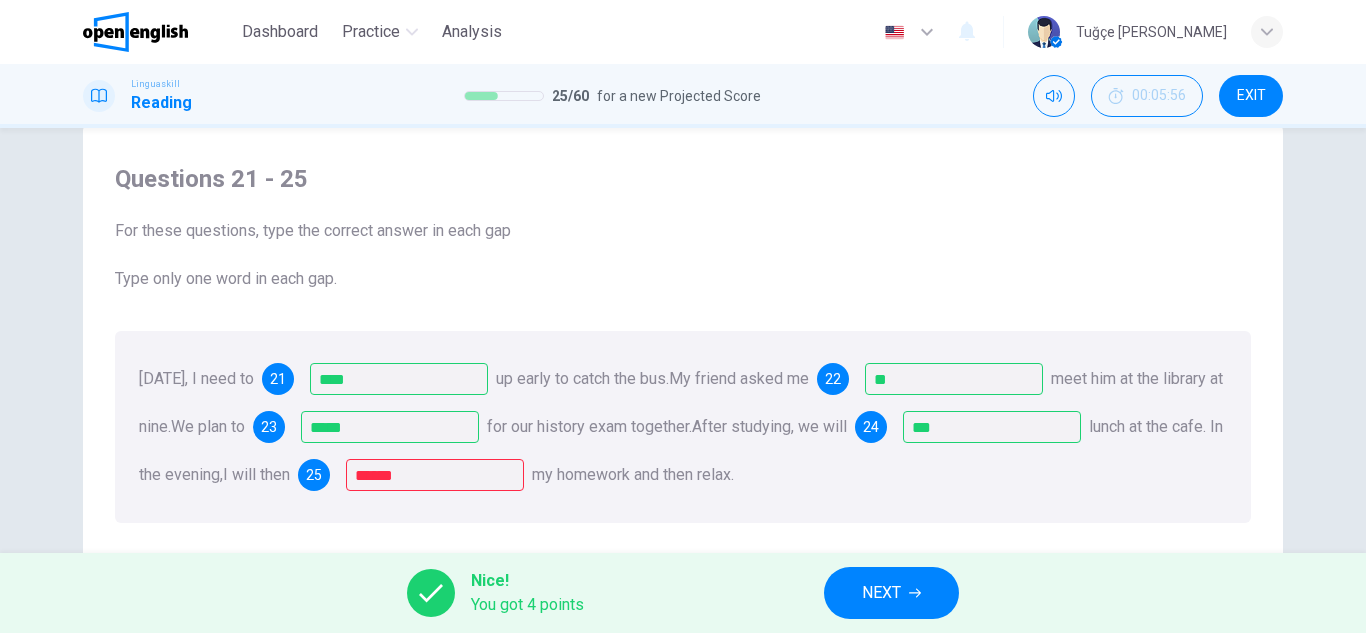 scroll, scrollTop: 0, scrollLeft: 0, axis: both 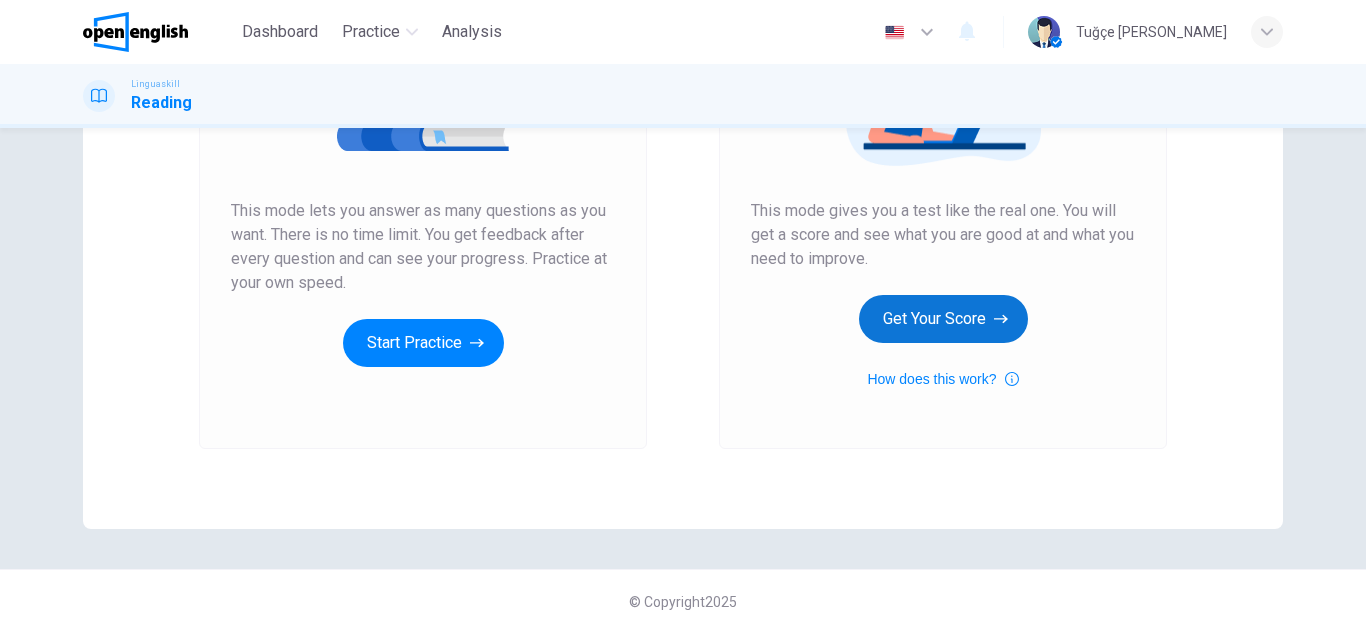 click on "Get Your Score" at bounding box center (943, 319) 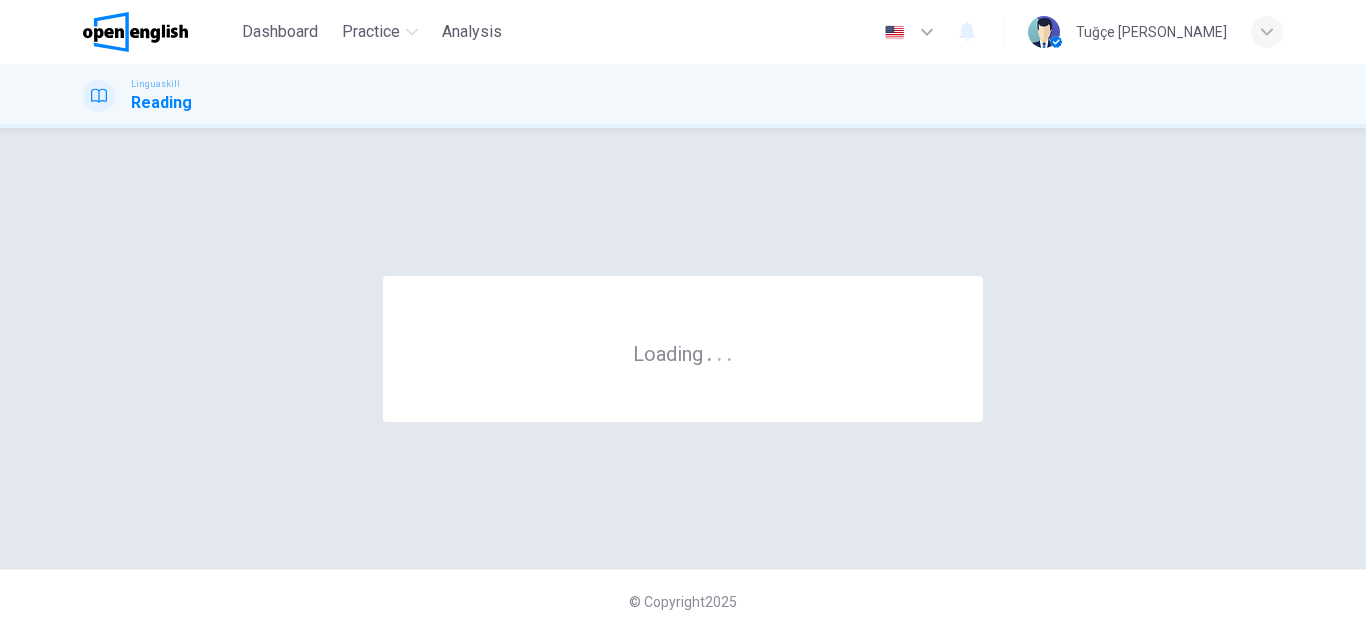 scroll, scrollTop: 0, scrollLeft: 0, axis: both 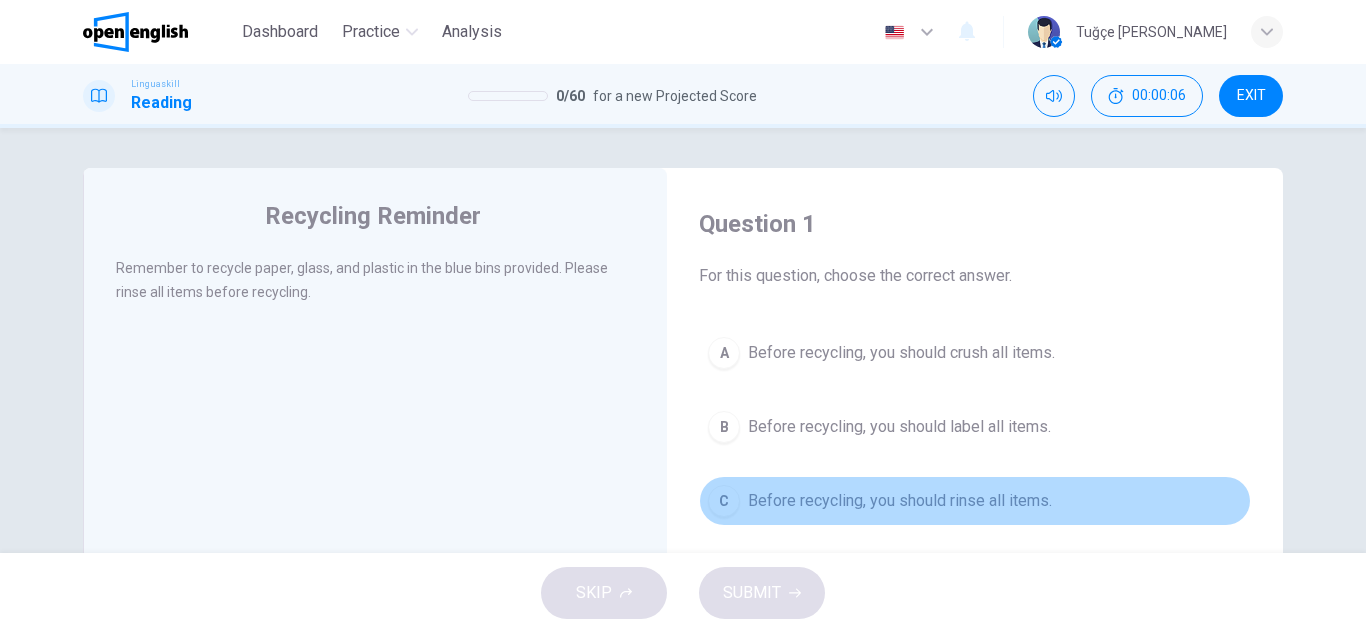 drag, startPoint x: 788, startPoint y: 498, endPoint x: 748, endPoint y: 566, distance: 78.892334 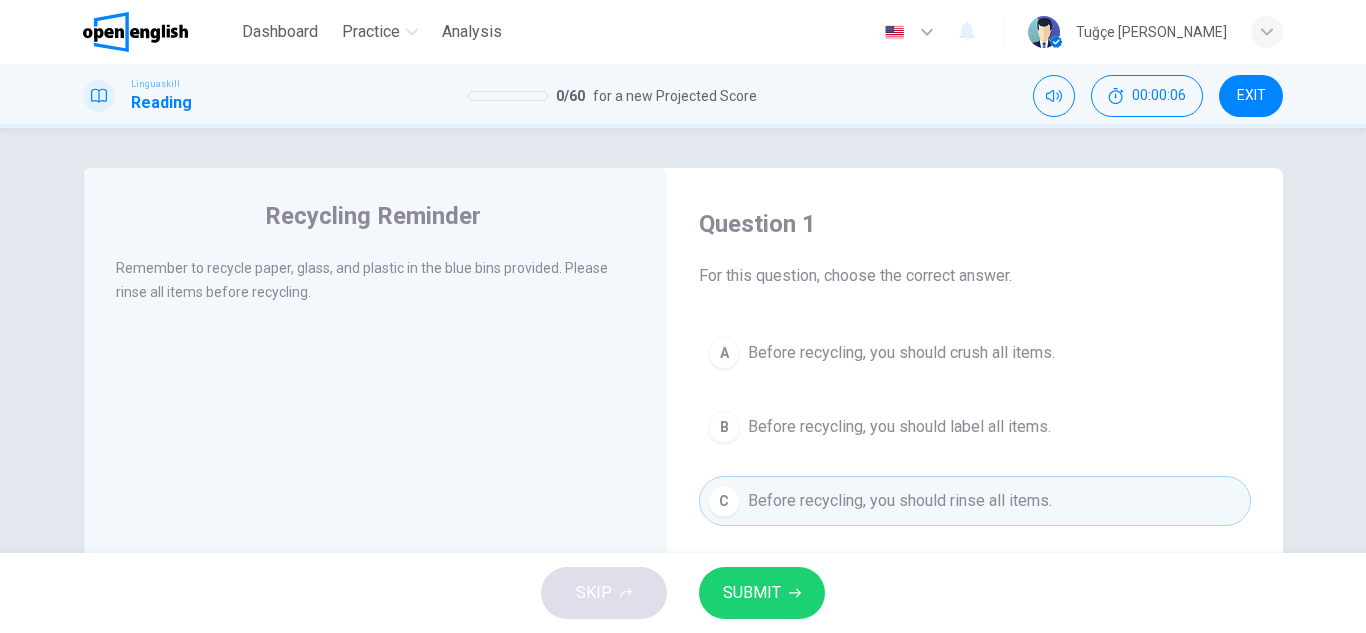 click on "SKIP SUBMIT" at bounding box center [683, 593] 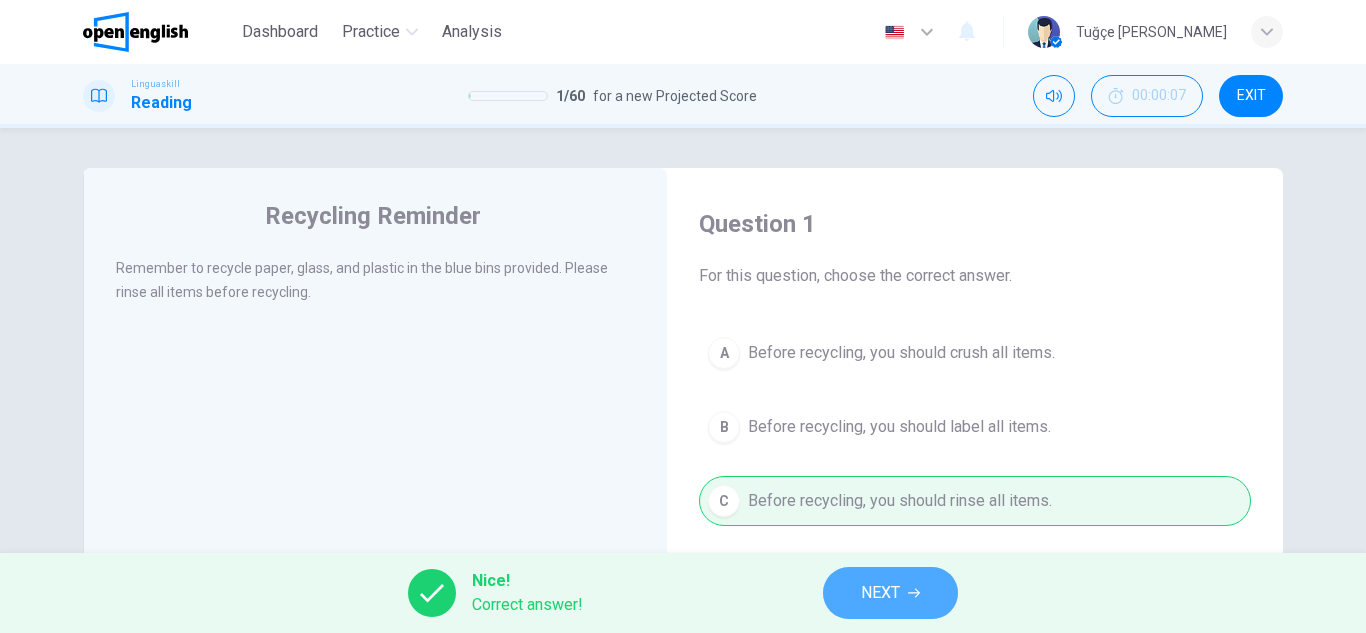 click on "NEXT" at bounding box center [890, 593] 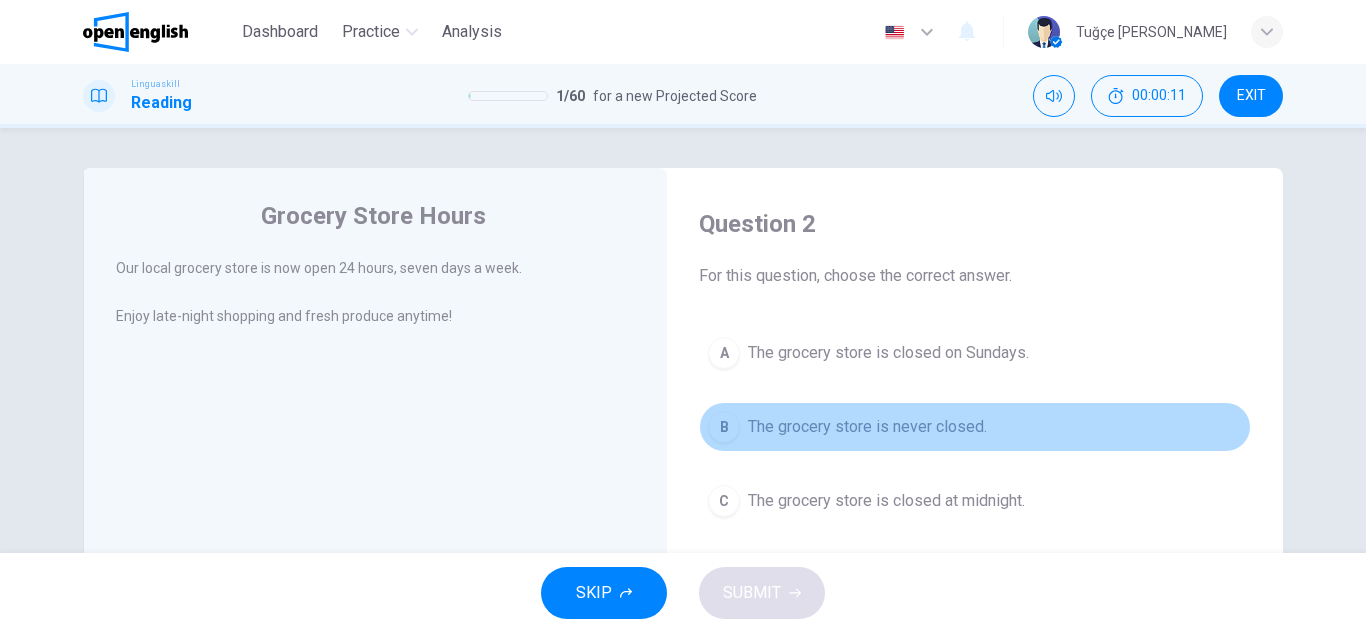 drag, startPoint x: 890, startPoint y: 431, endPoint x: 867, endPoint y: 495, distance: 68.007355 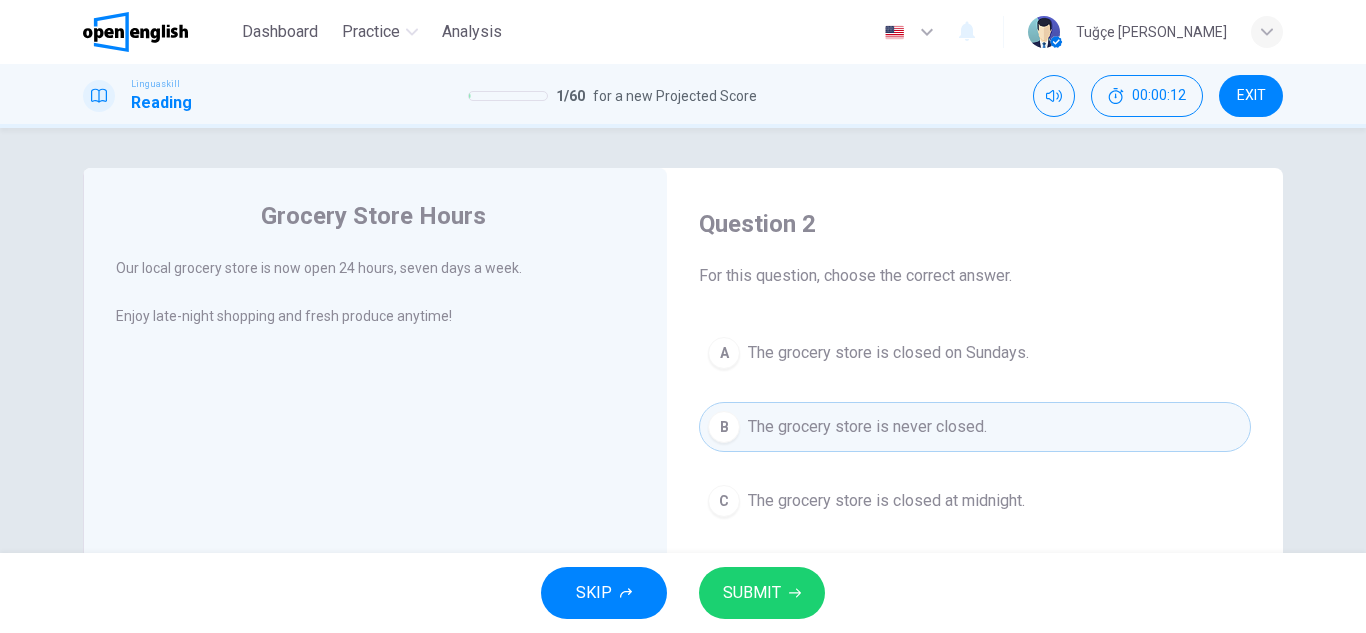 click on "SUBMIT" at bounding box center (762, 593) 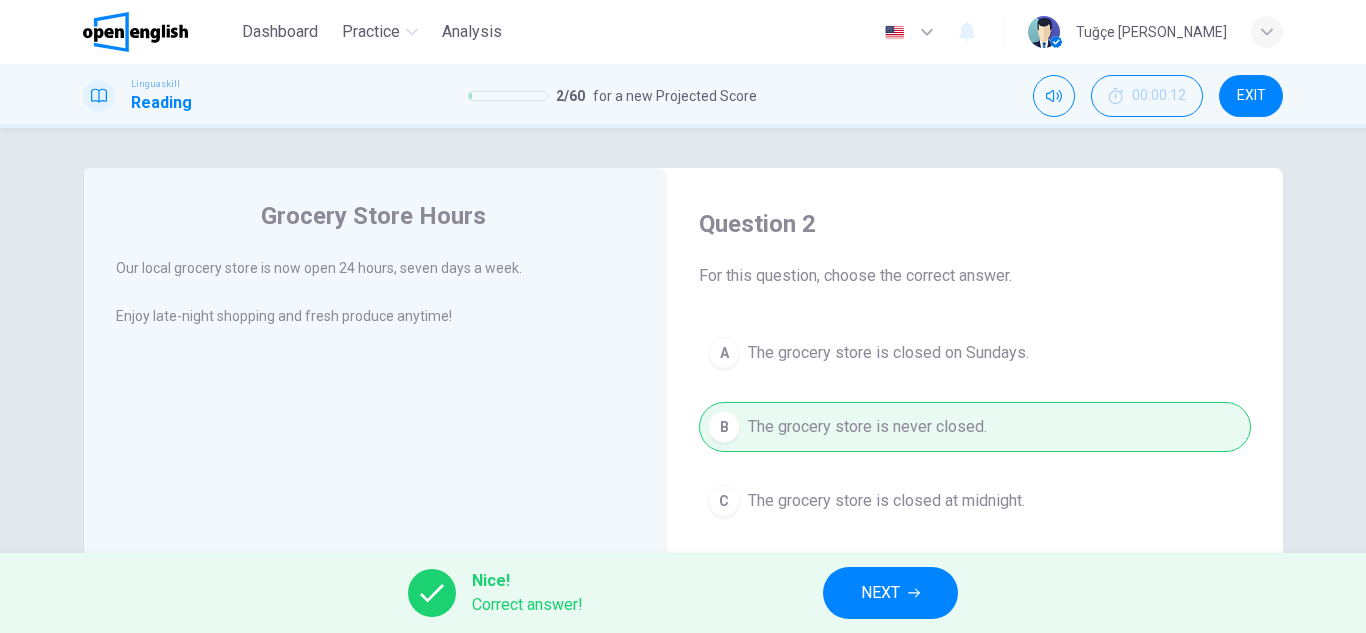 click on "NEXT" at bounding box center (890, 593) 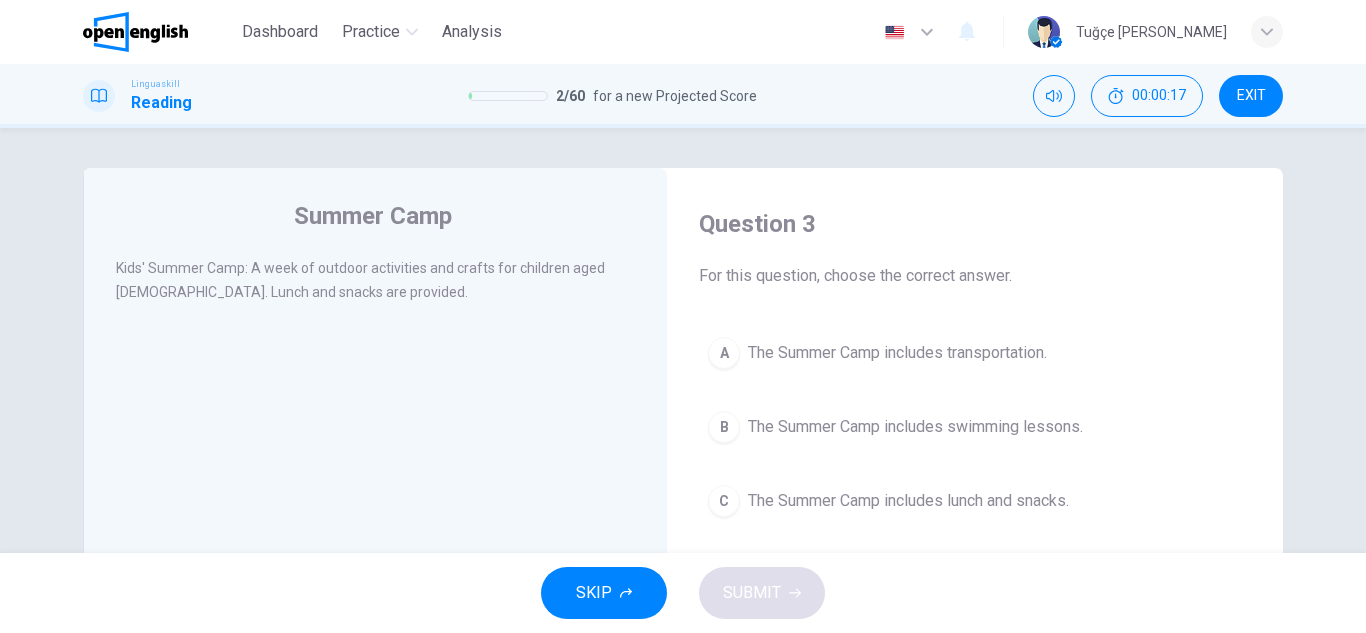 drag, startPoint x: 862, startPoint y: 494, endPoint x: 851, endPoint y: 504, distance: 14.866069 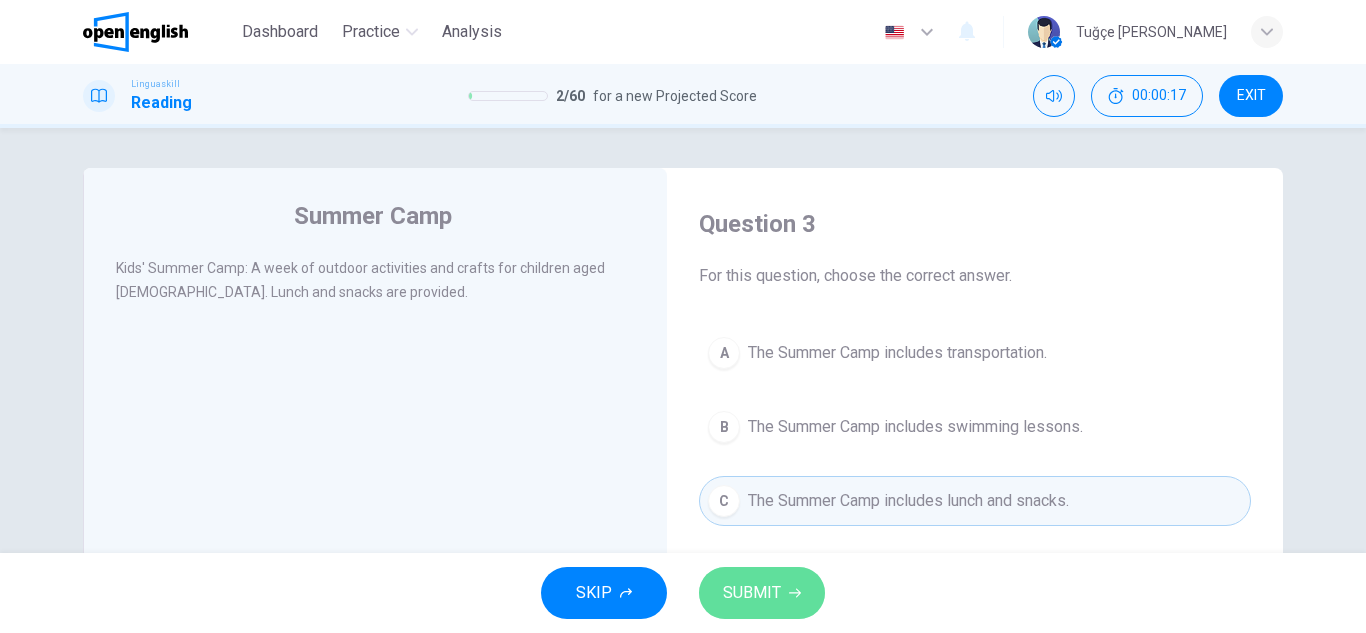 click on "SUBMIT" at bounding box center (752, 593) 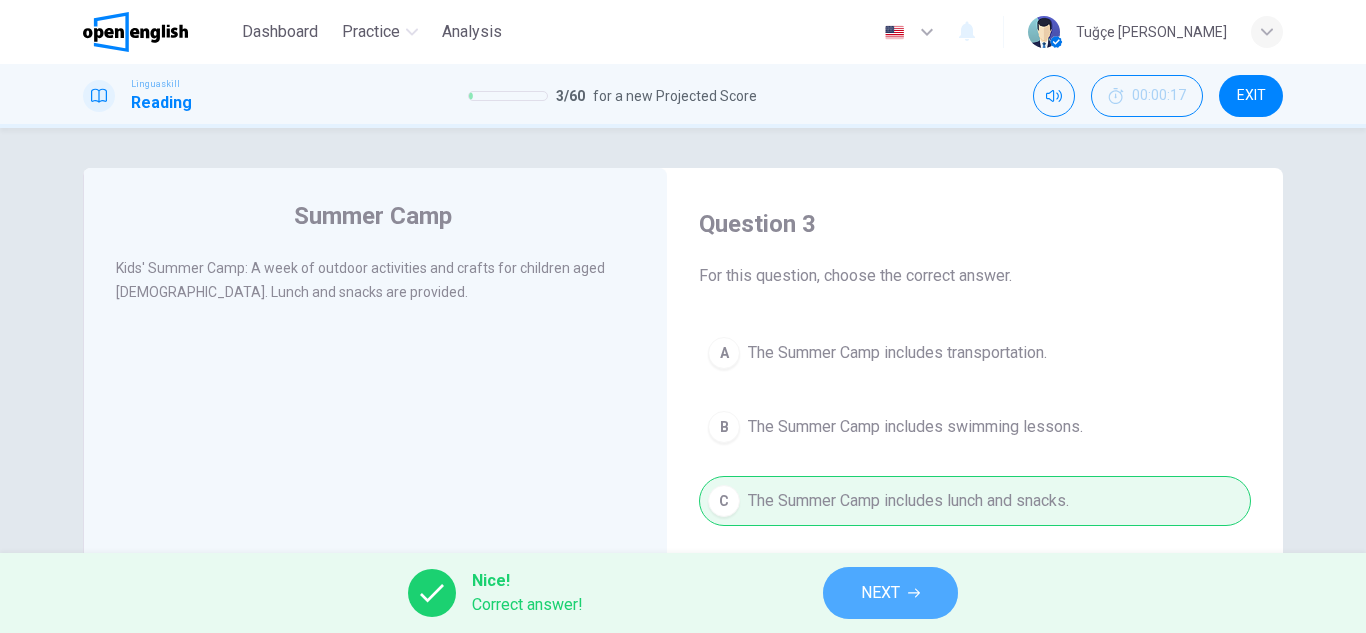 click on "NEXT" at bounding box center [880, 593] 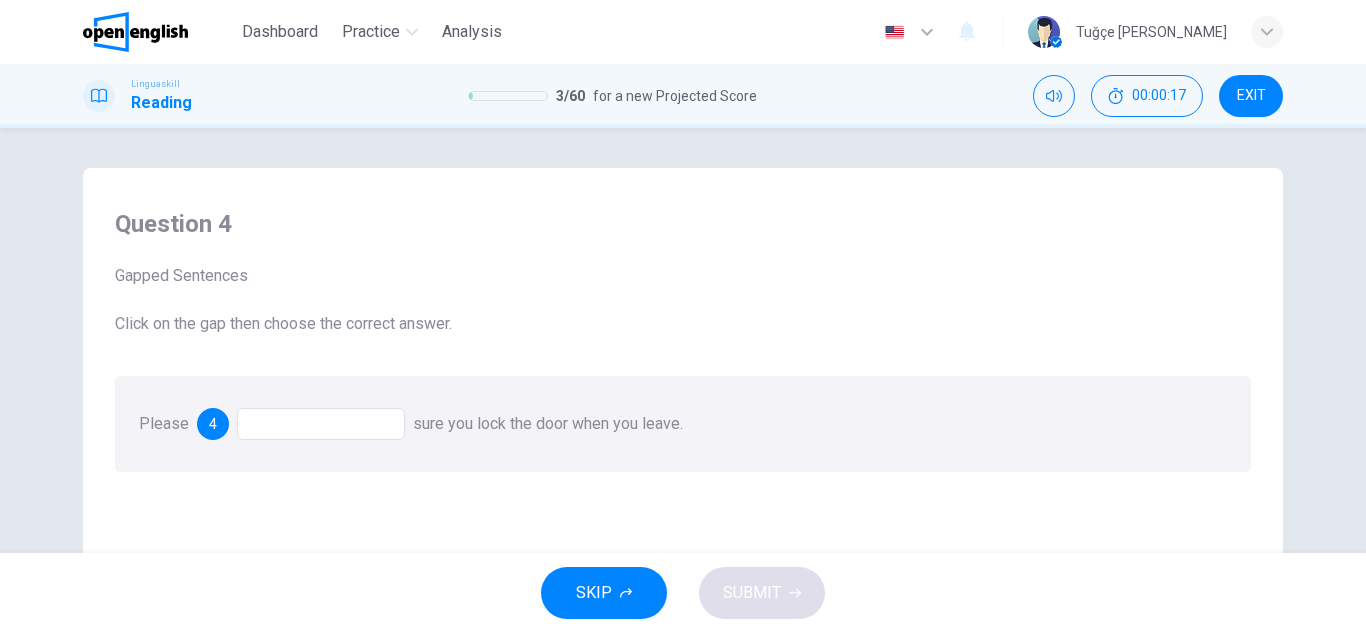 click at bounding box center [321, 424] 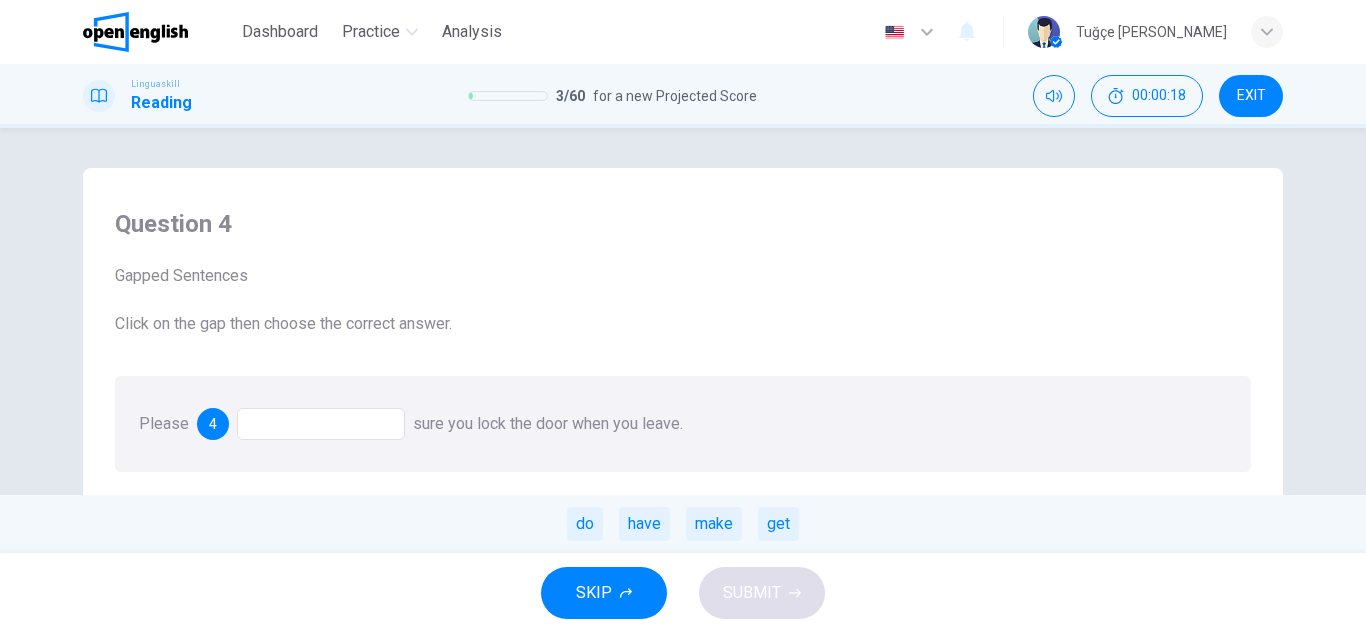 drag, startPoint x: 731, startPoint y: 517, endPoint x: 747, endPoint y: 541, distance: 28.84441 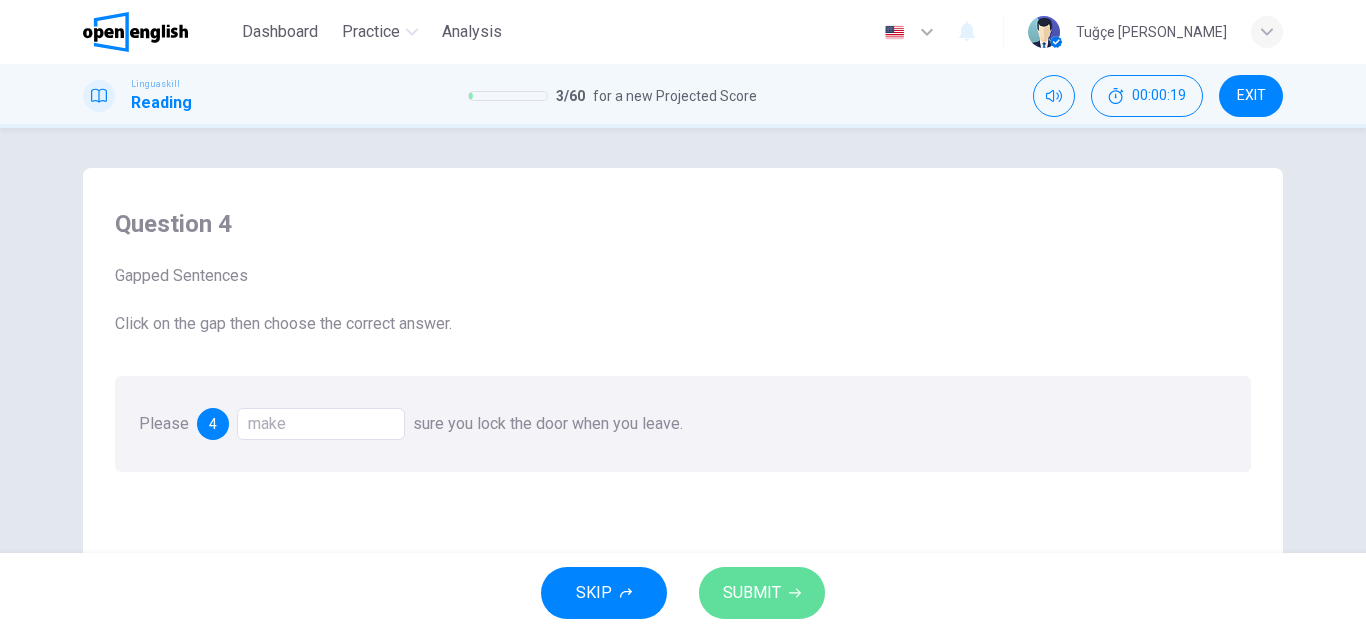 click on "SUBMIT" at bounding box center (752, 593) 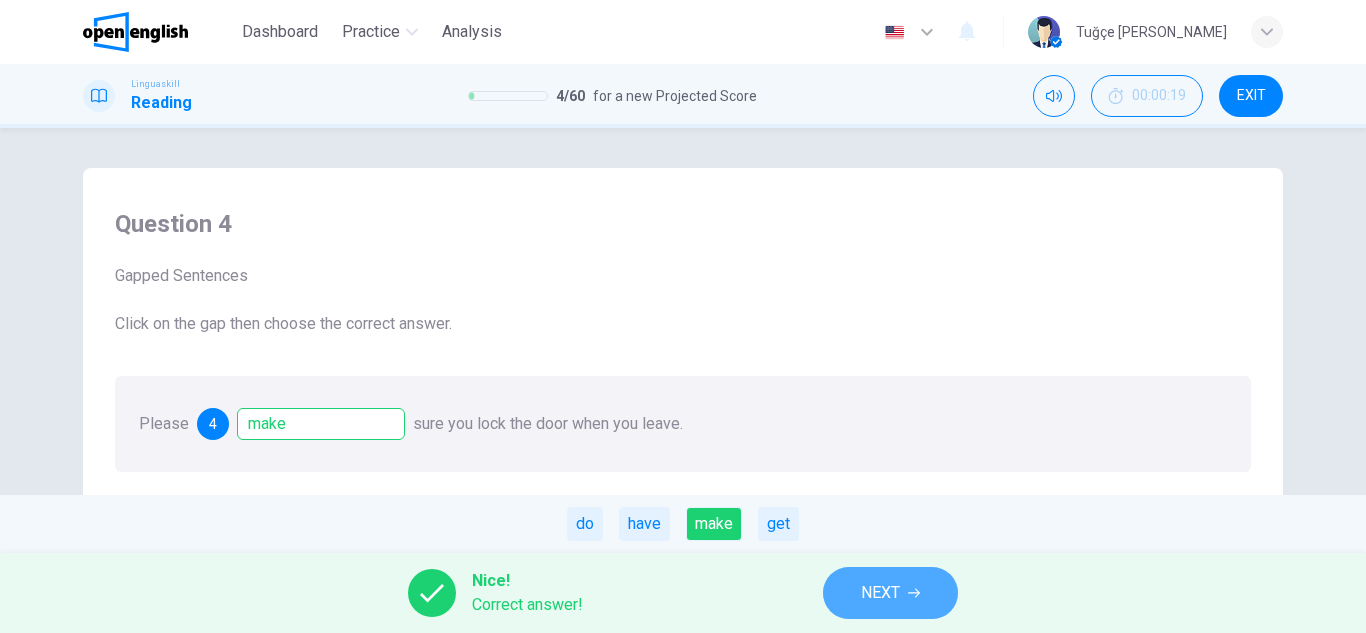 click on "NEXT" at bounding box center (890, 593) 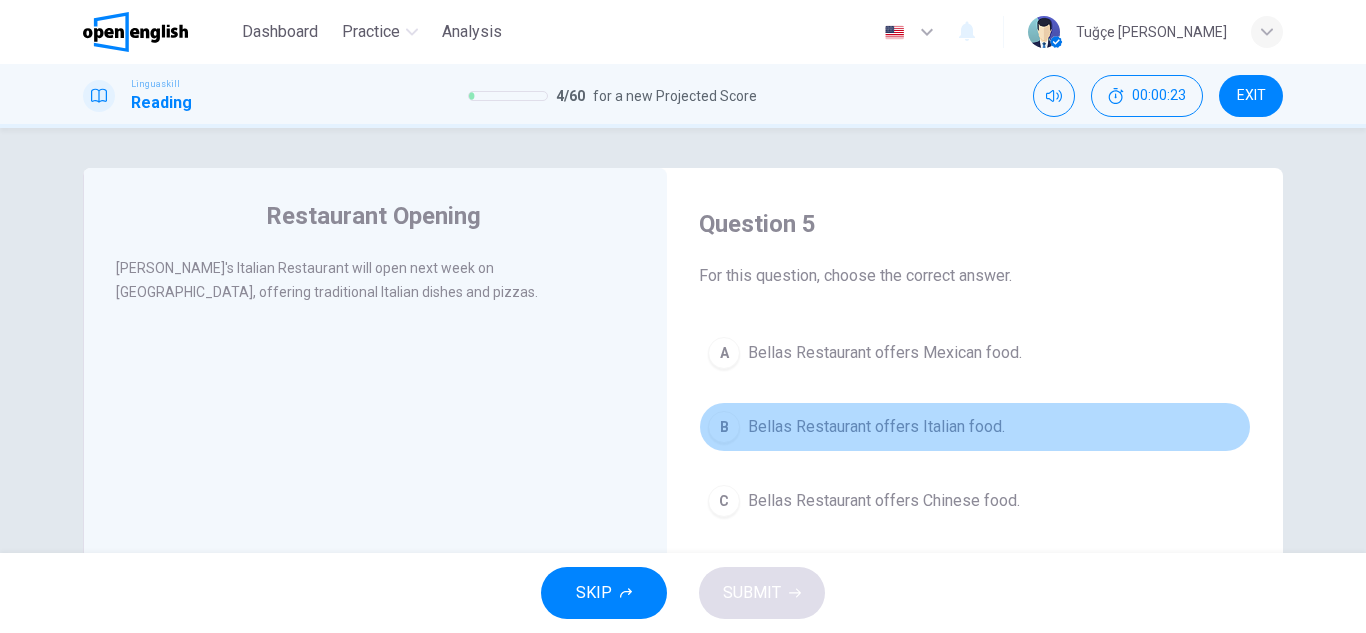 drag, startPoint x: 872, startPoint y: 429, endPoint x: 860, endPoint y: 491, distance: 63.15061 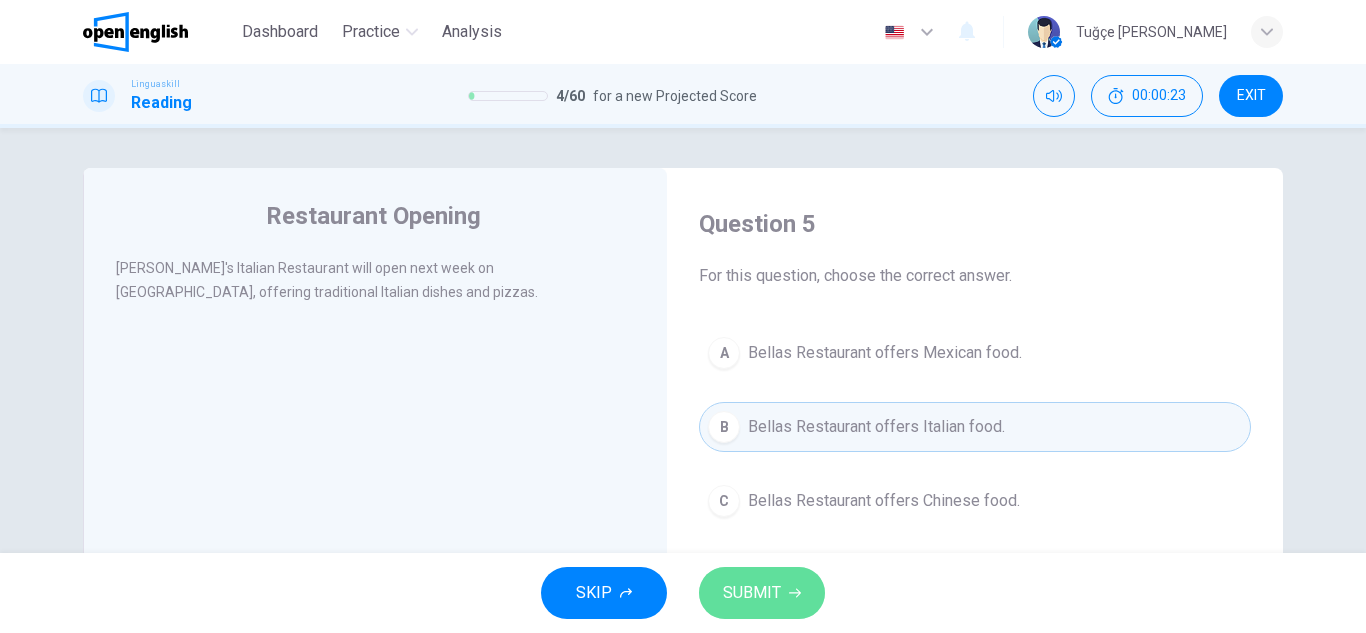 click on "SUBMIT" at bounding box center [762, 593] 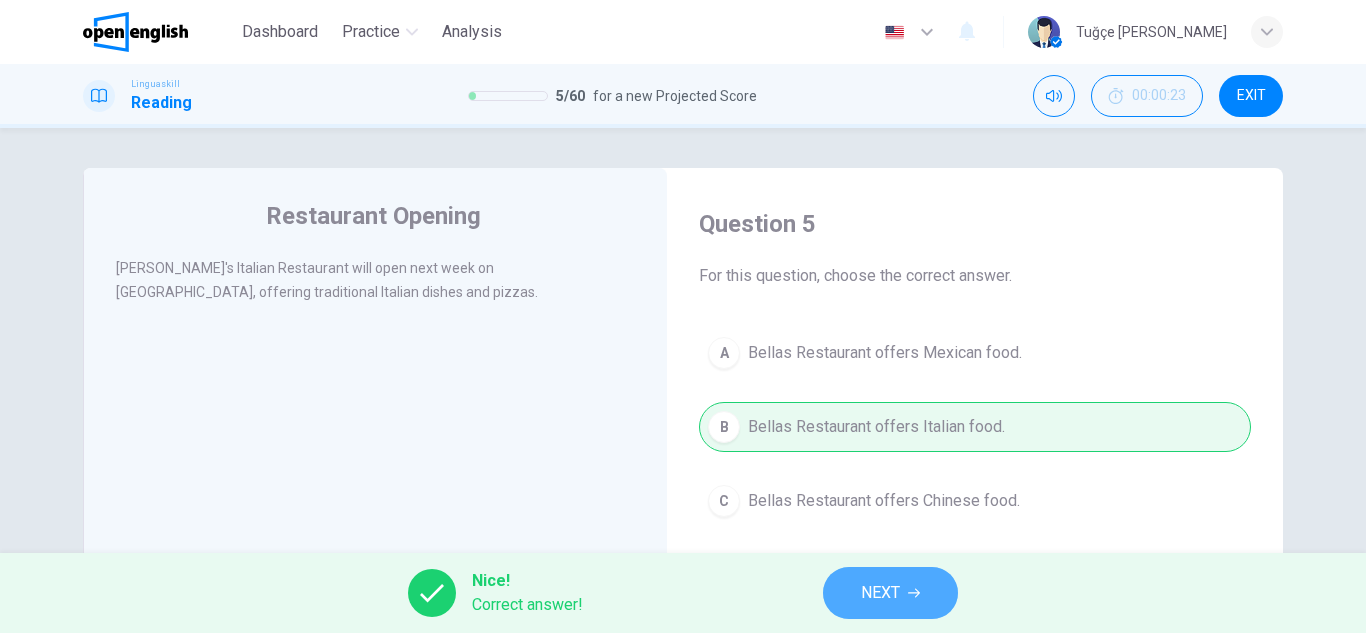 click on "NEXT" at bounding box center [880, 593] 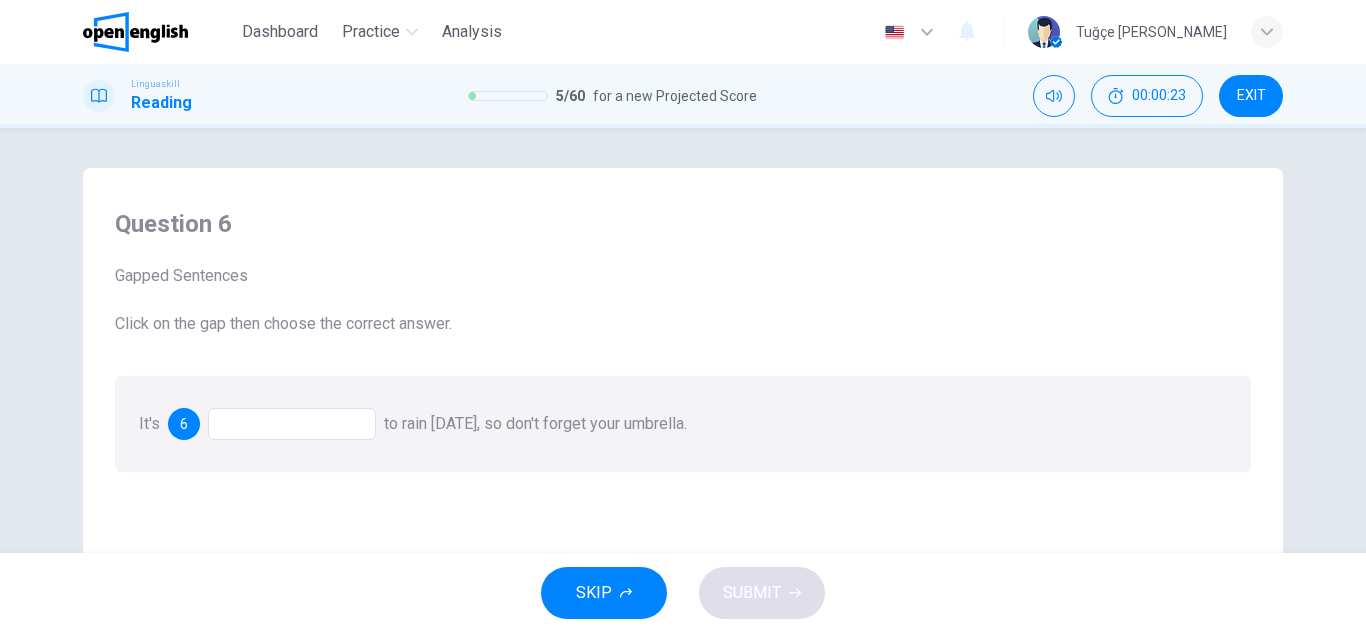 click at bounding box center [292, 424] 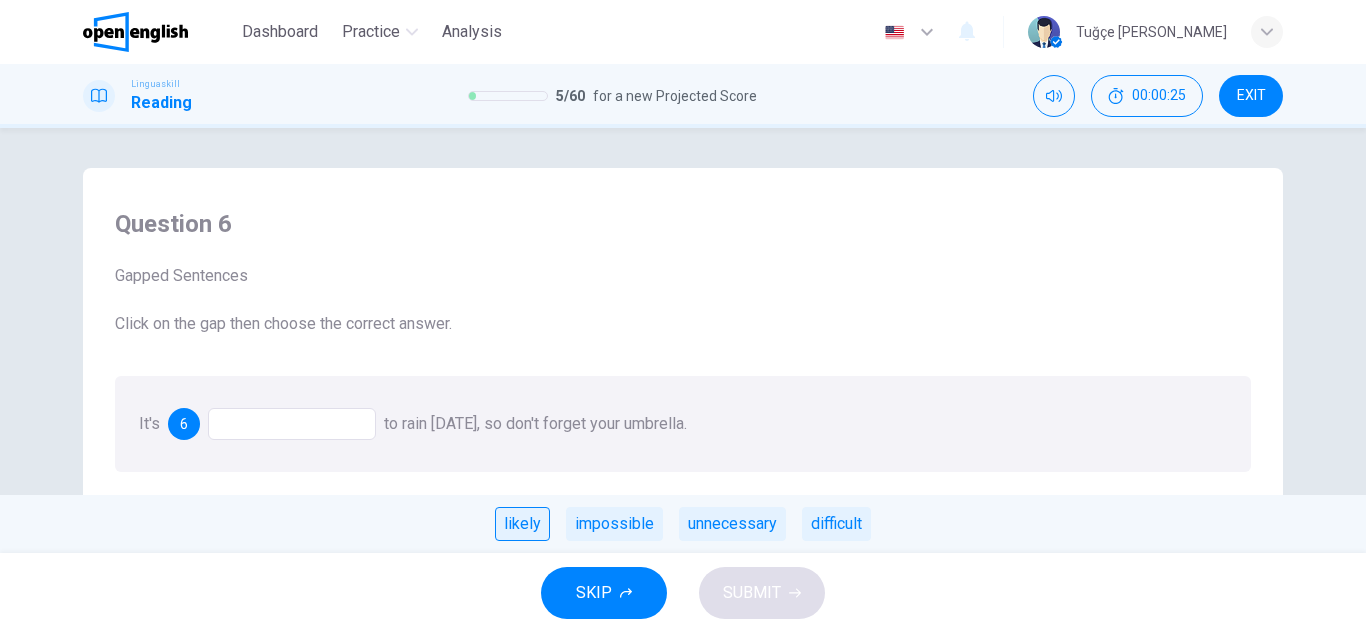 click on "likely" at bounding box center (522, 524) 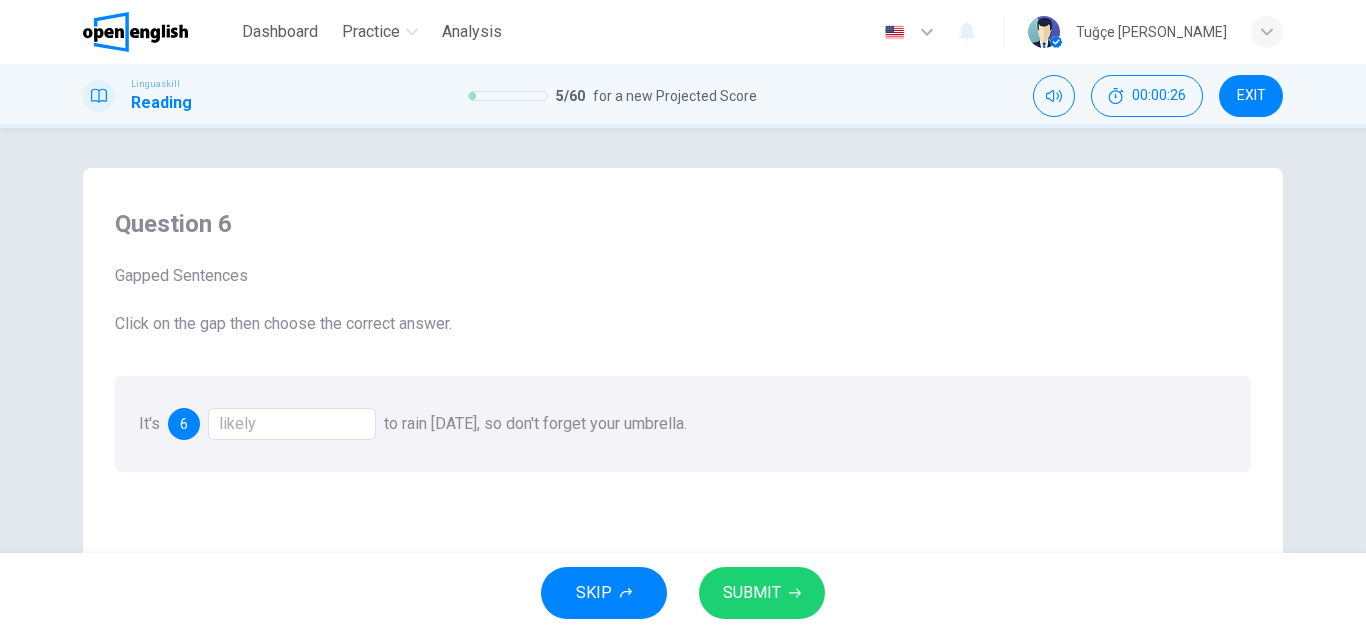 click on "SUBMIT" at bounding box center [762, 593] 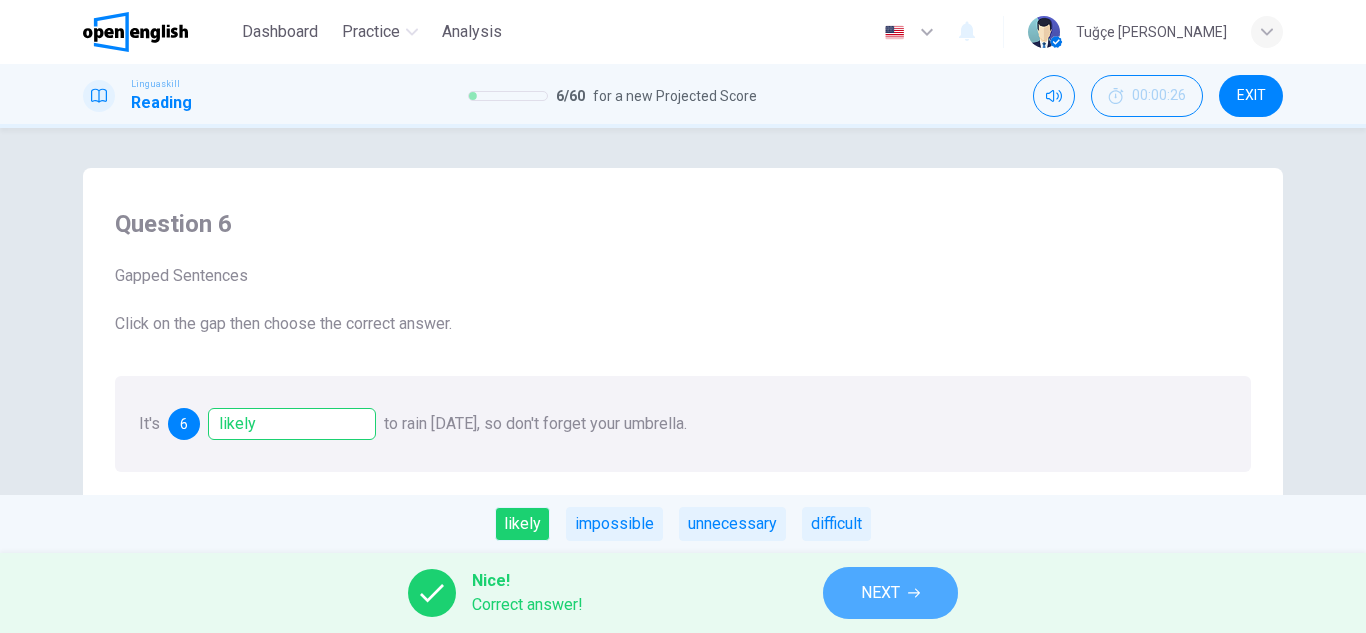 click on "NEXT" at bounding box center (880, 593) 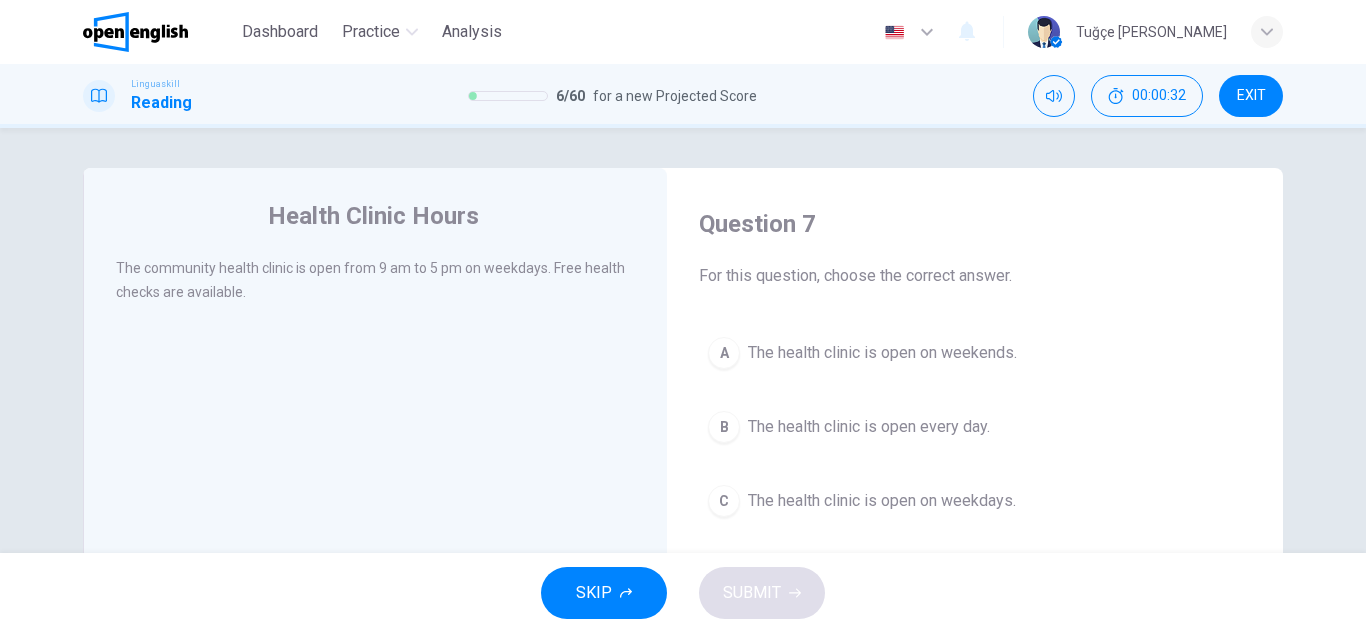 click on "The health clinic is open on weekdays." at bounding box center (882, 501) 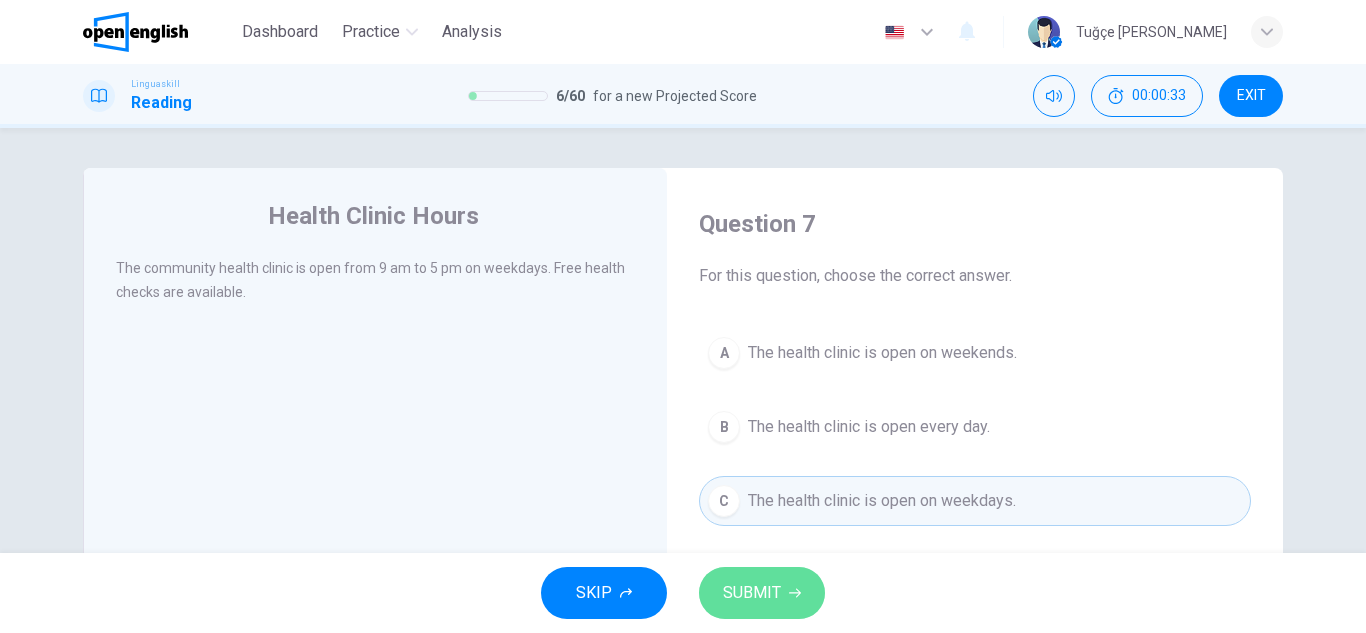click on "SUBMIT" at bounding box center [752, 593] 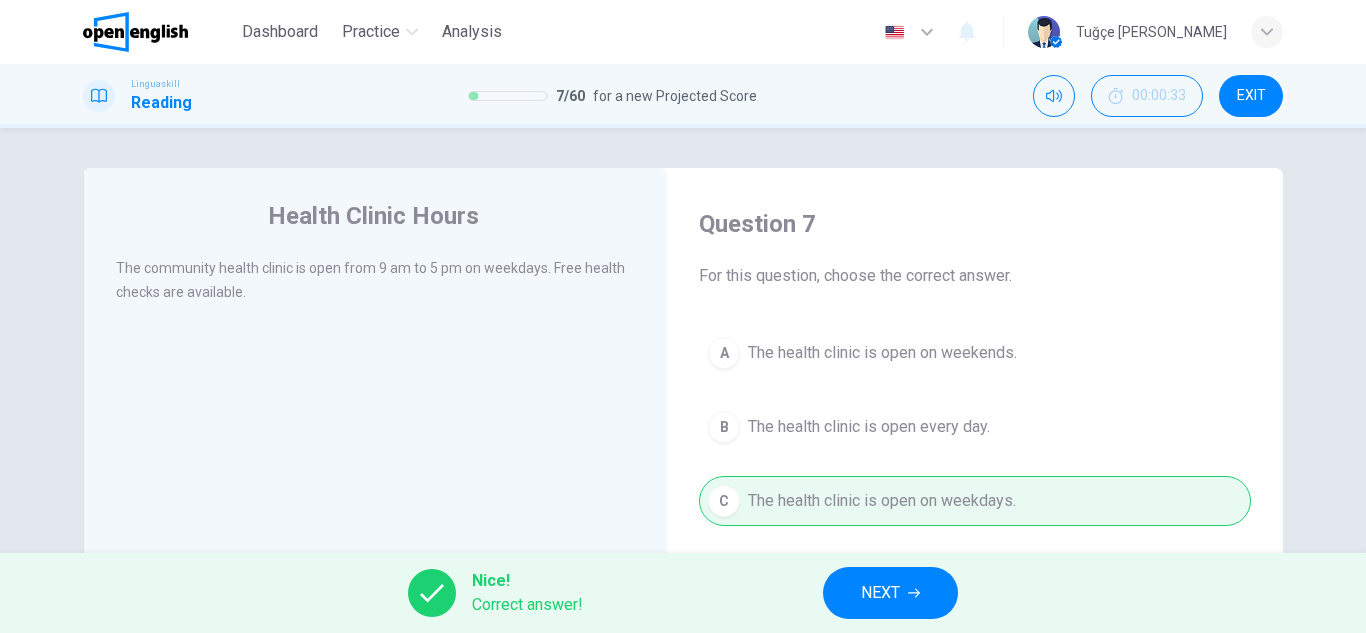 click on "NEXT" at bounding box center [890, 593] 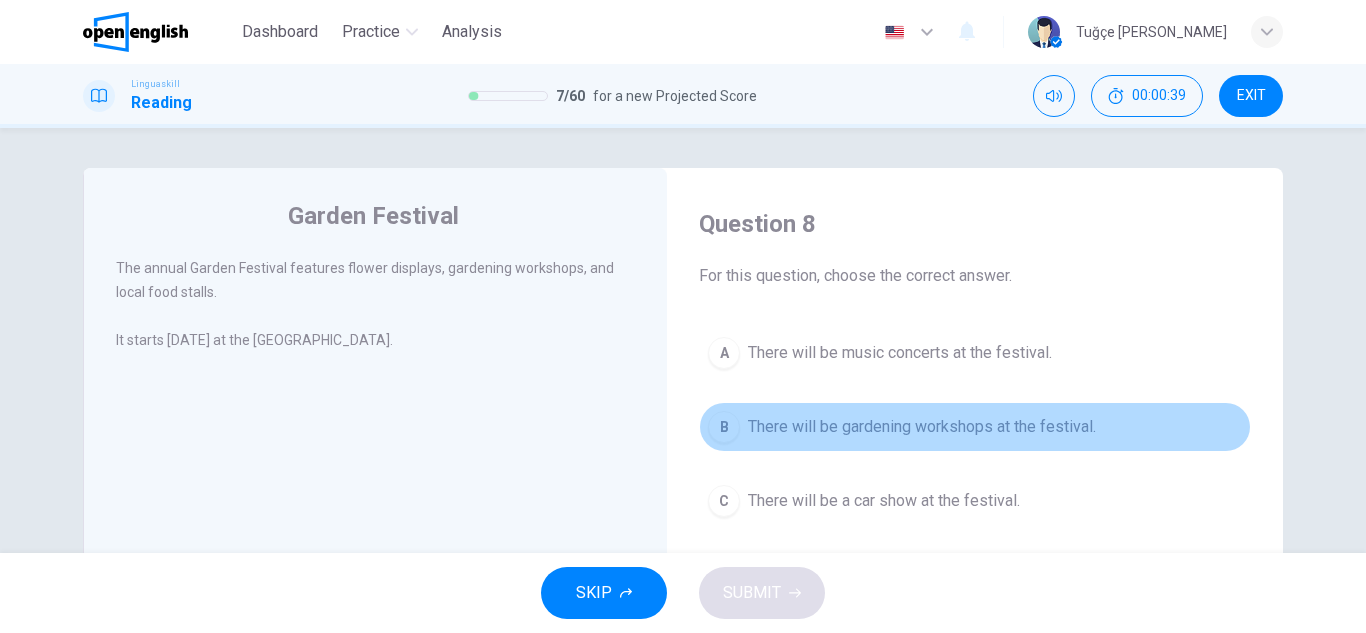 click on "There will be gardening workshops at the festival." at bounding box center [922, 427] 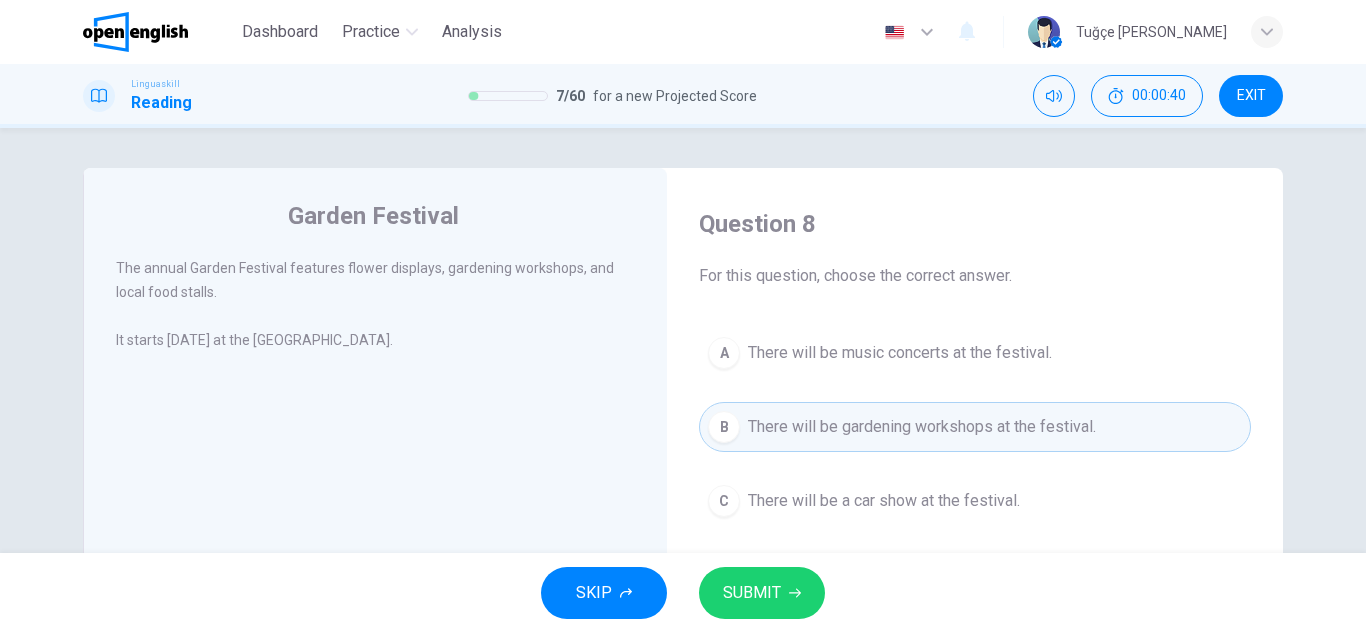 click on "SUBMIT" at bounding box center (762, 593) 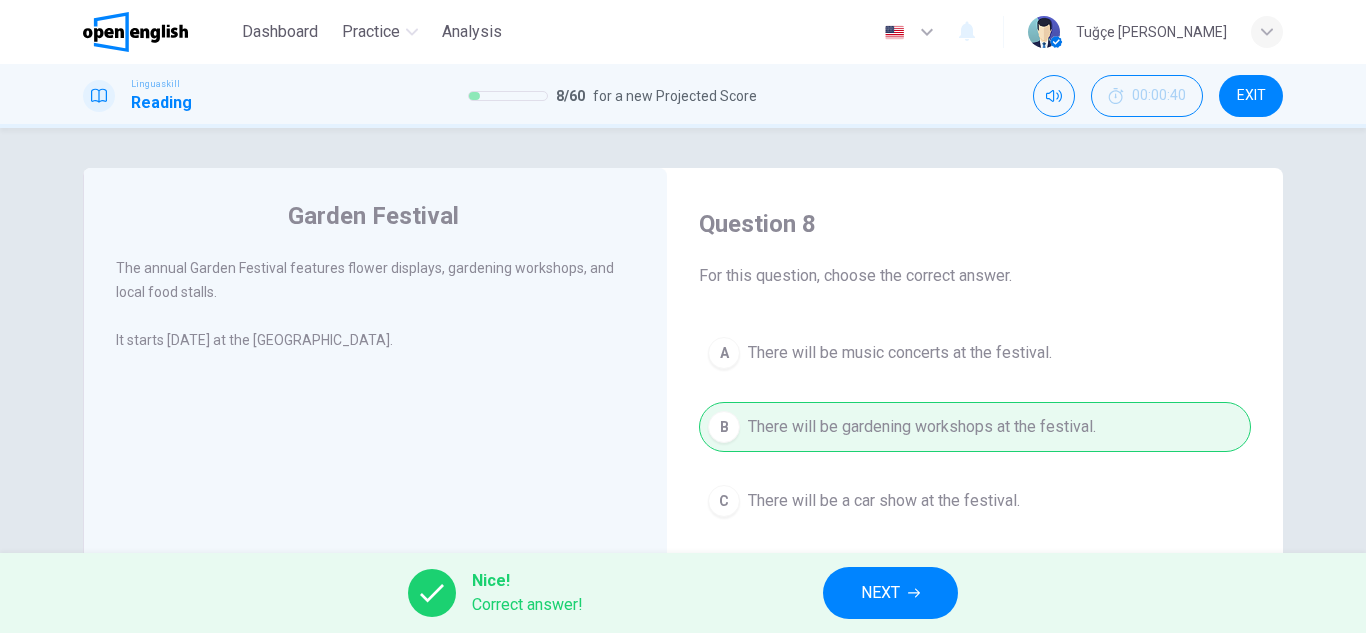 click on "NEXT" at bounding box center [890, 593] 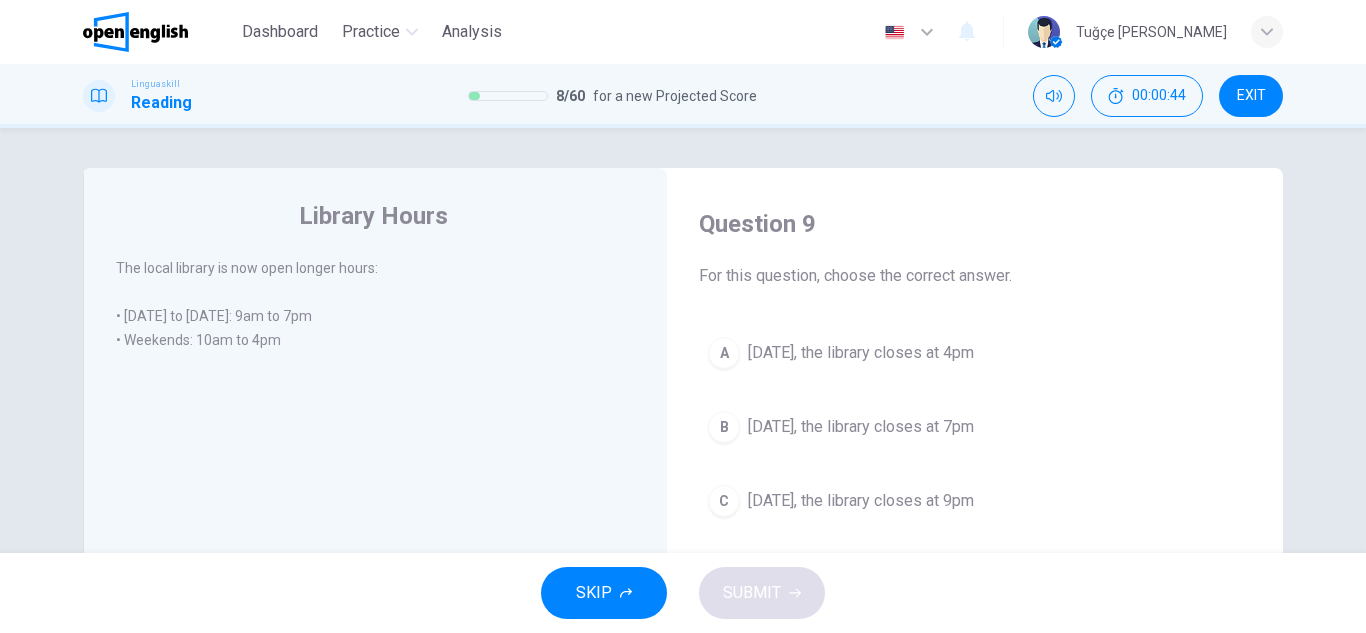 click on "A On Saturday, the library closes at 4pm" at bounding box center [975, 353] 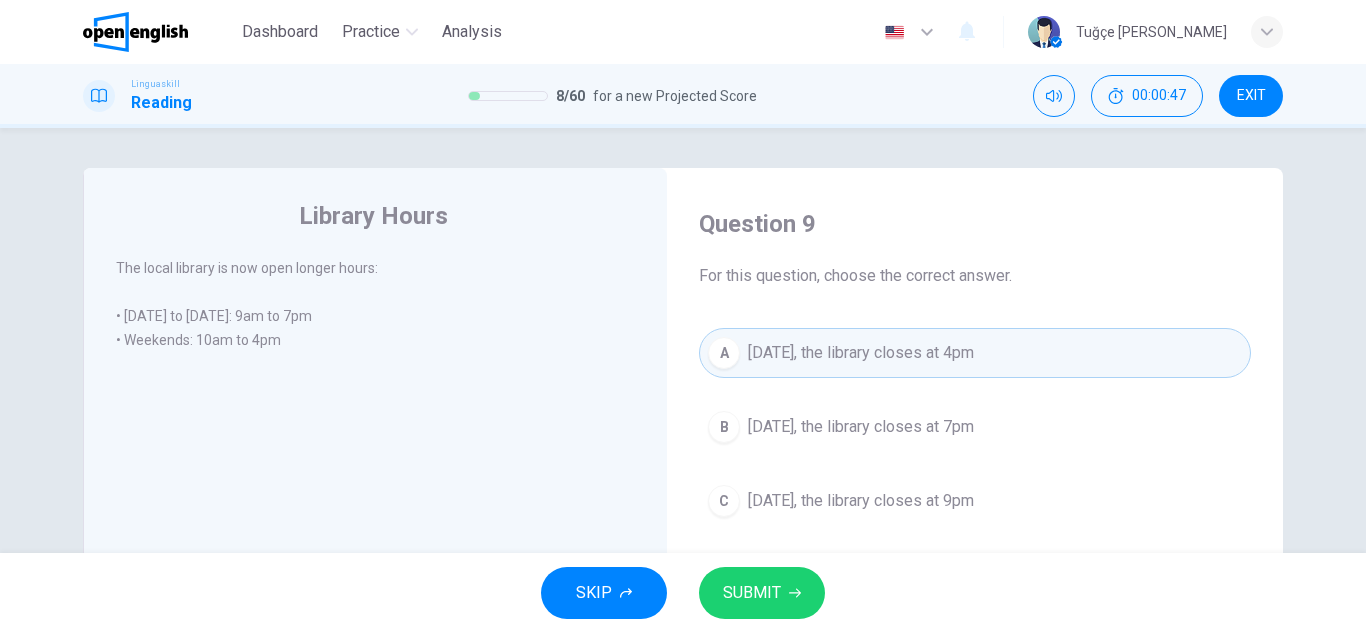 drag, startPoint x: 774, startPoint y: 590, endPoint x: 766, endPoint y: 601, distance: 13.601471 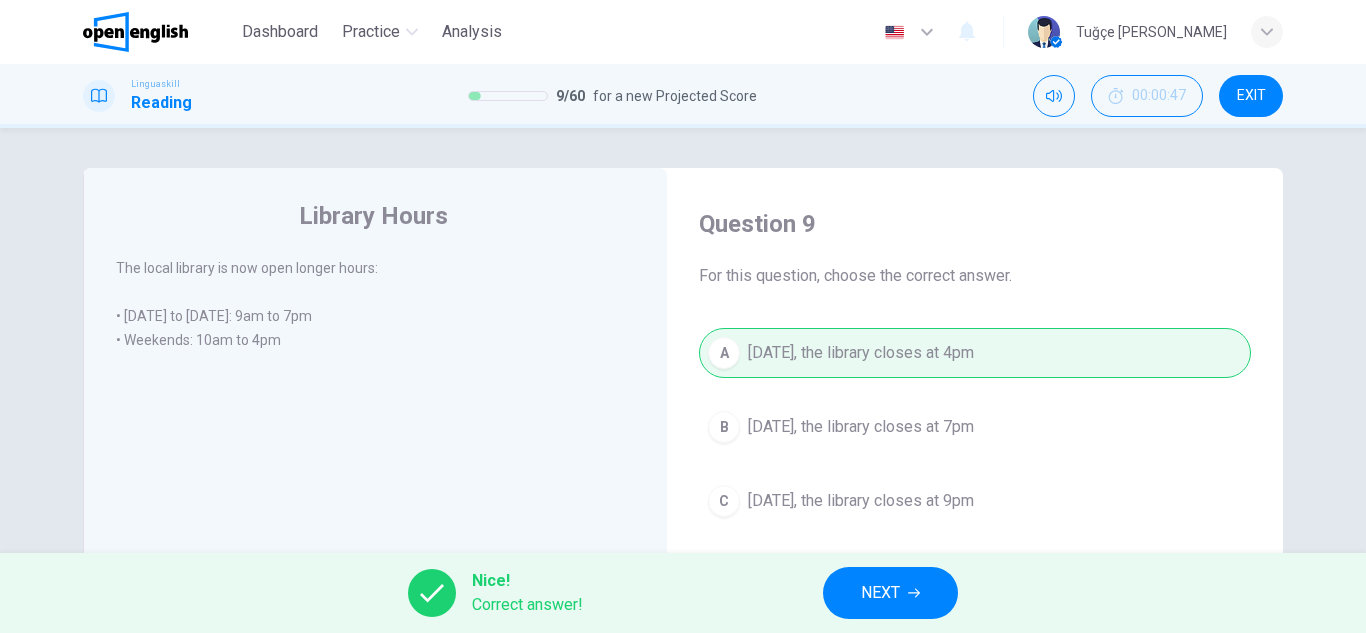 click on "NEXT" at bounding box center (880, 593) 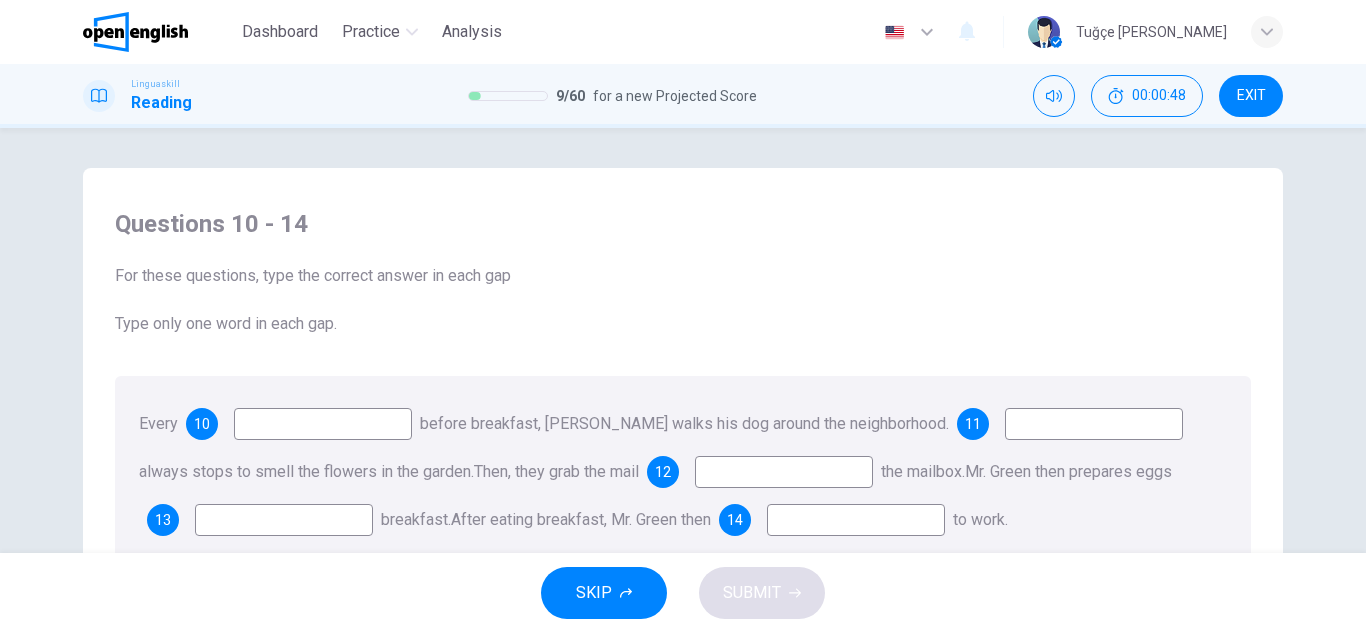 scroll, scrollTop: 100, scrollLeft: 0, axis: vertical 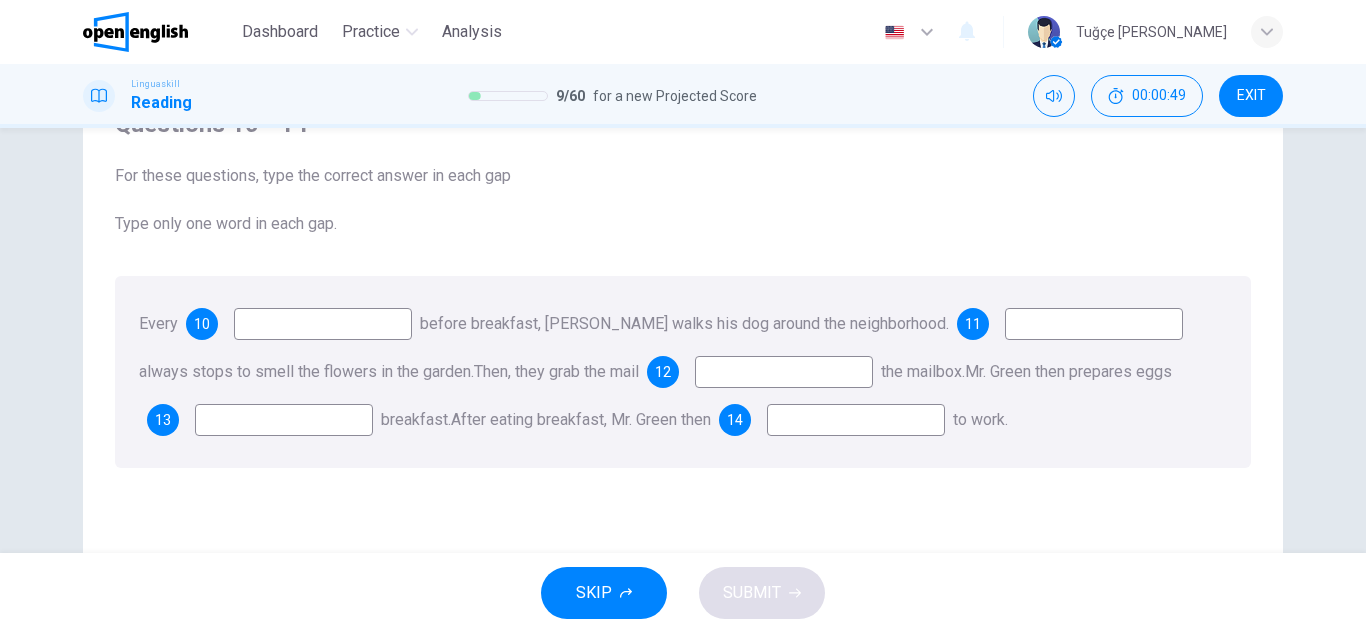 click at bounding box center (323, 324) 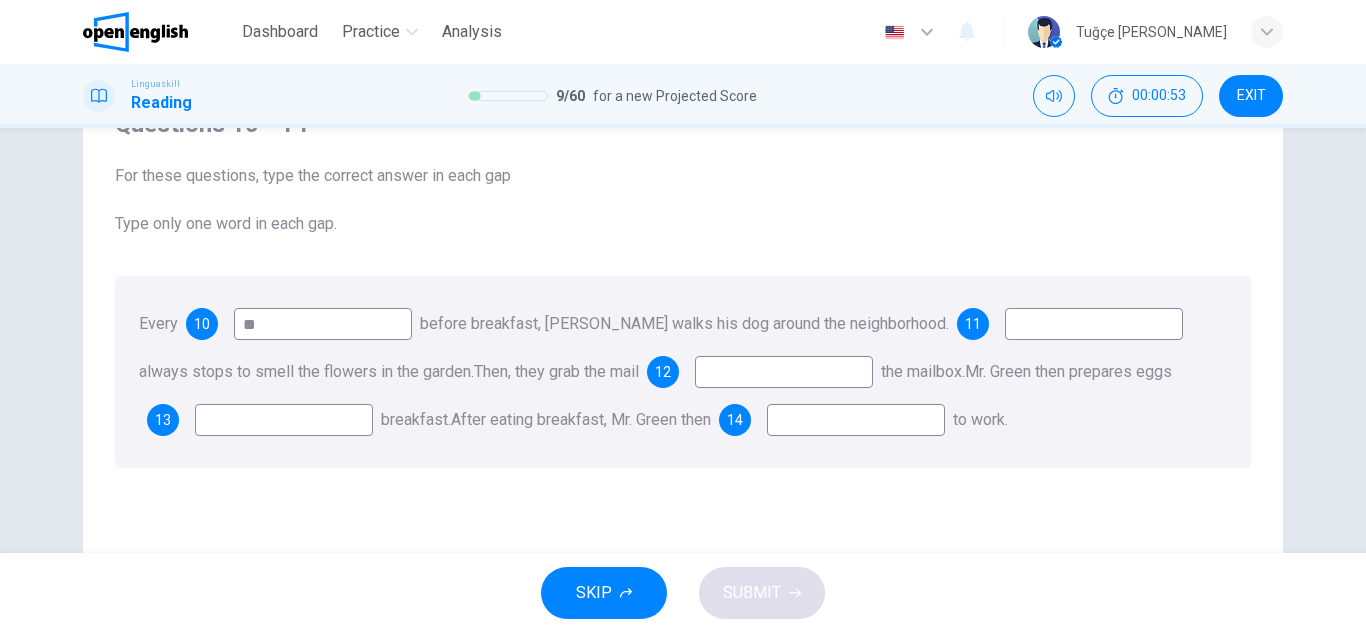 type on "***" 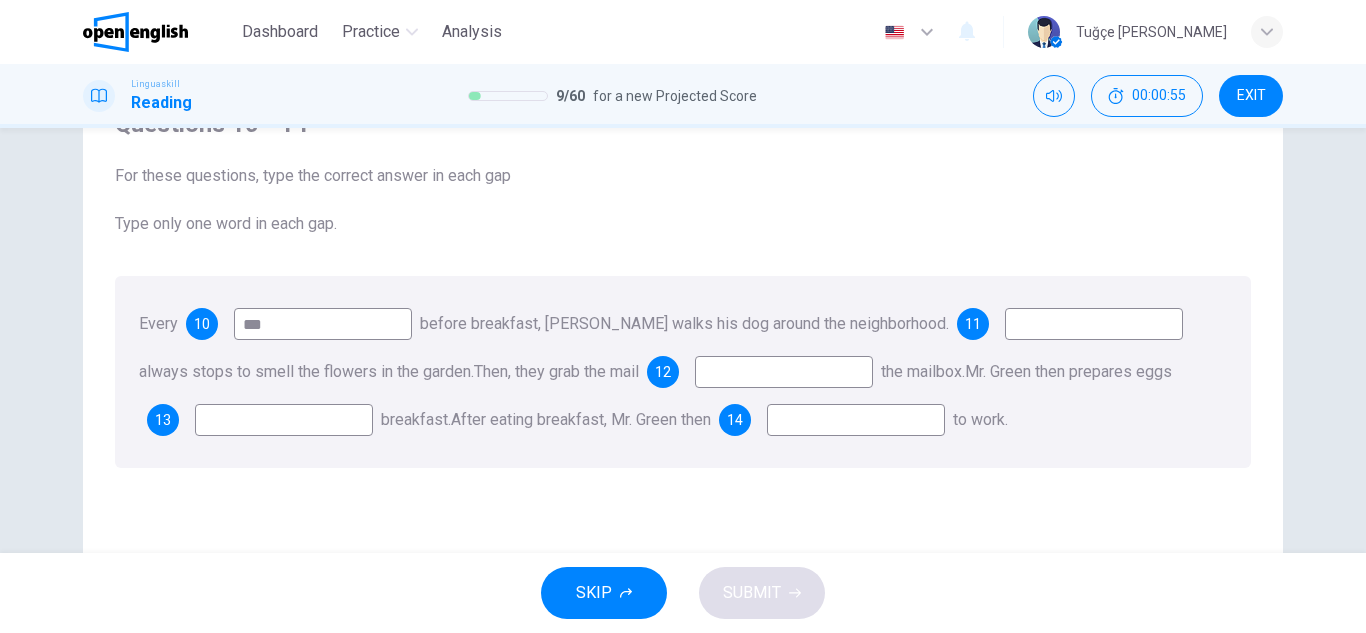 click on "***" at bounding box center (323, 324) 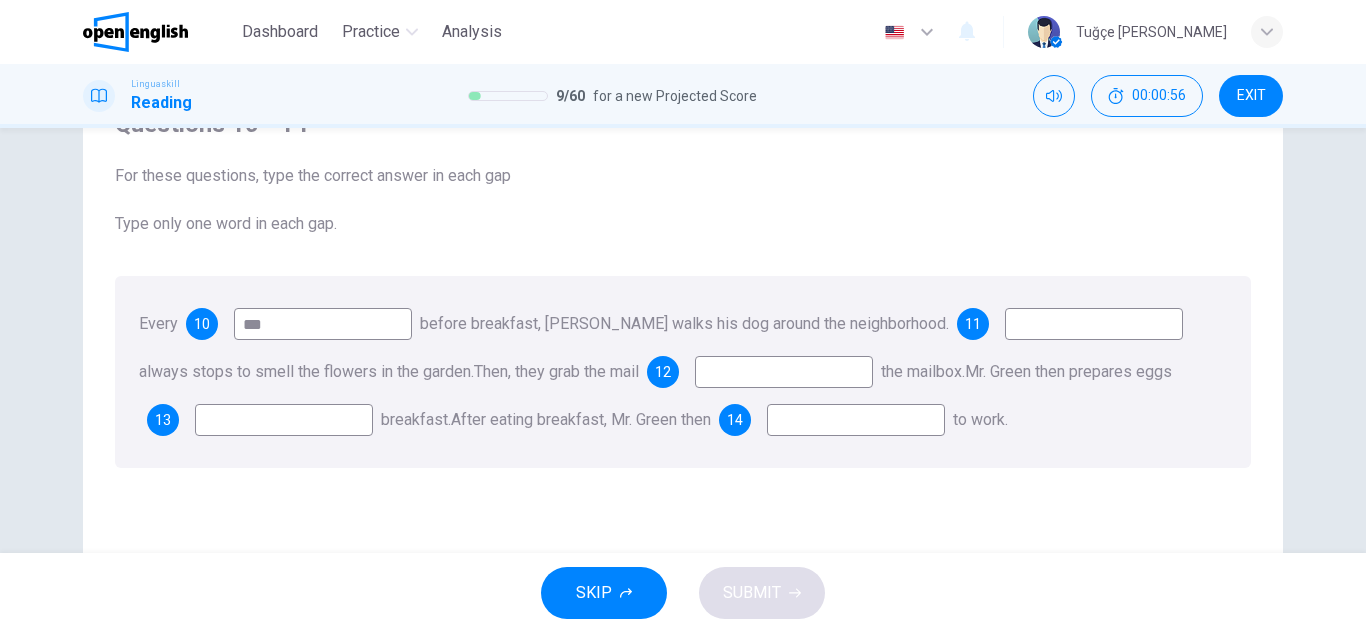 scroll, scrollTop: 0, scrollLeft: 0, axis: both 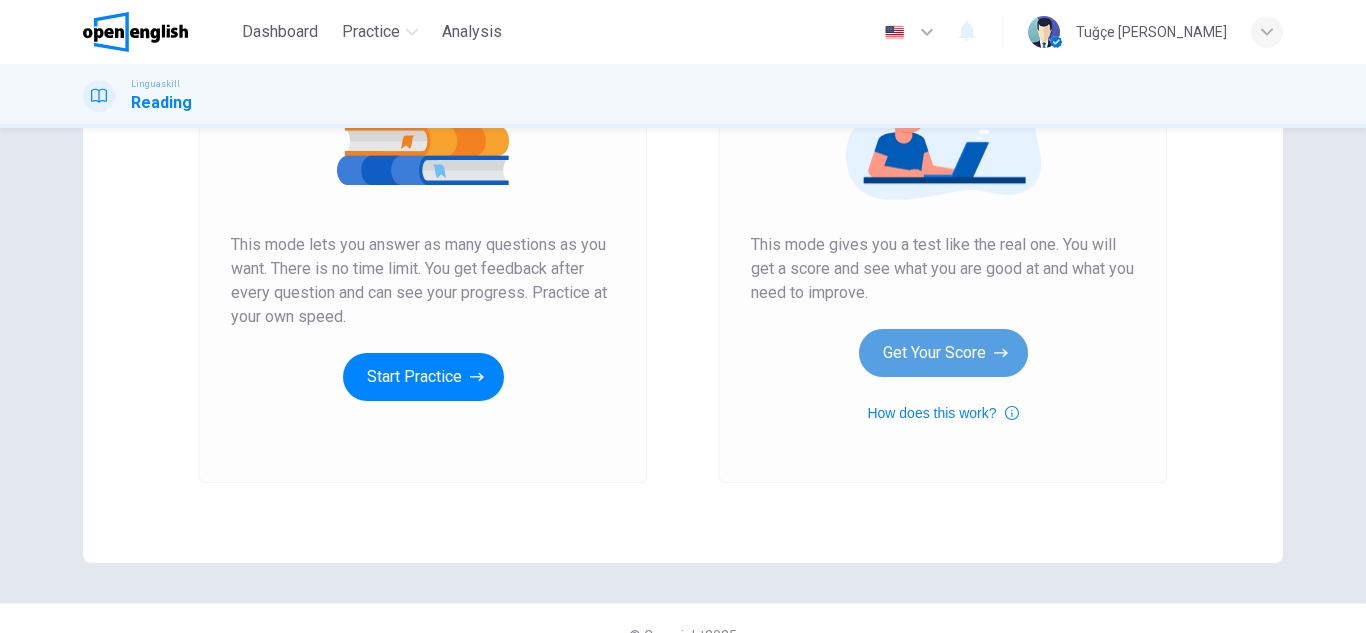click on "Get Your Score" at bounding box center (943, 353) 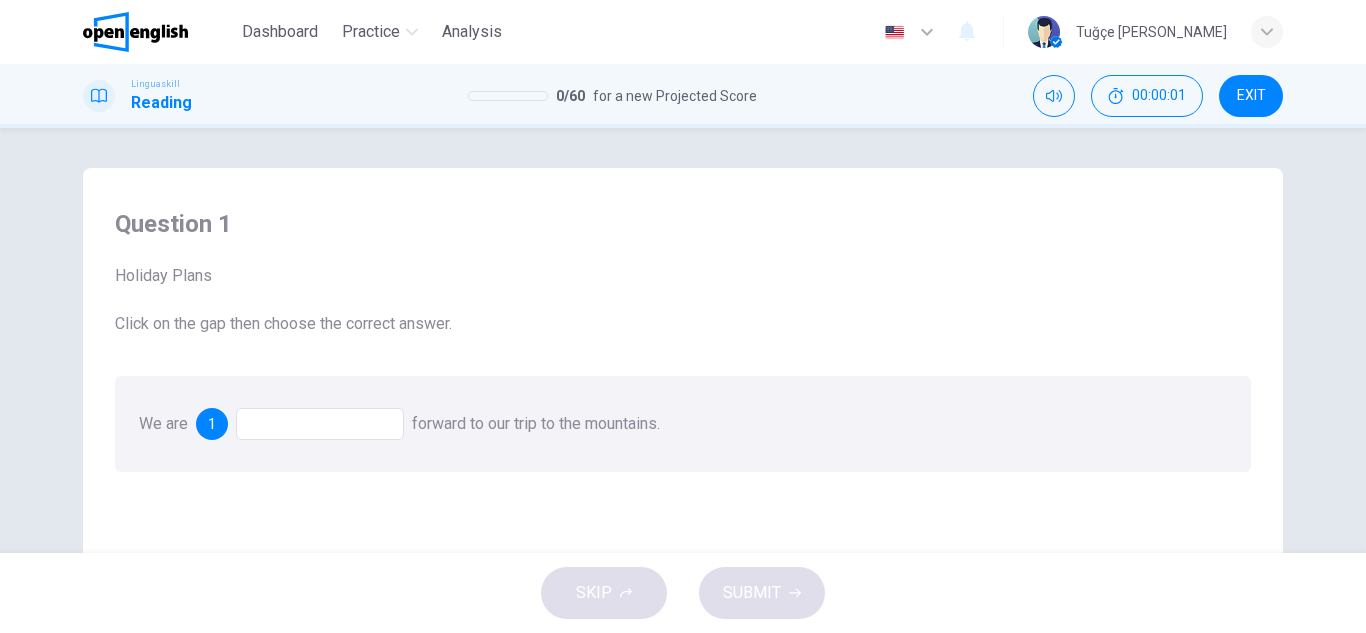 click at bounding box center [320, 424] 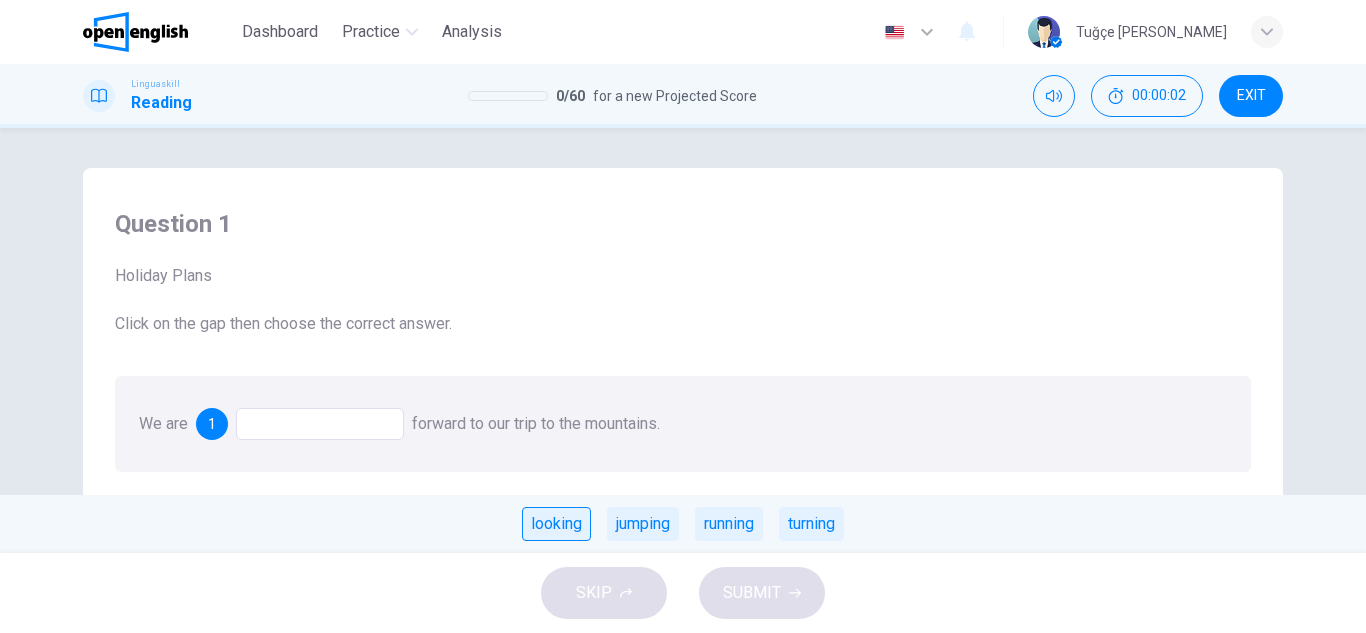 click on "looking" at bounding box center [556, 524] 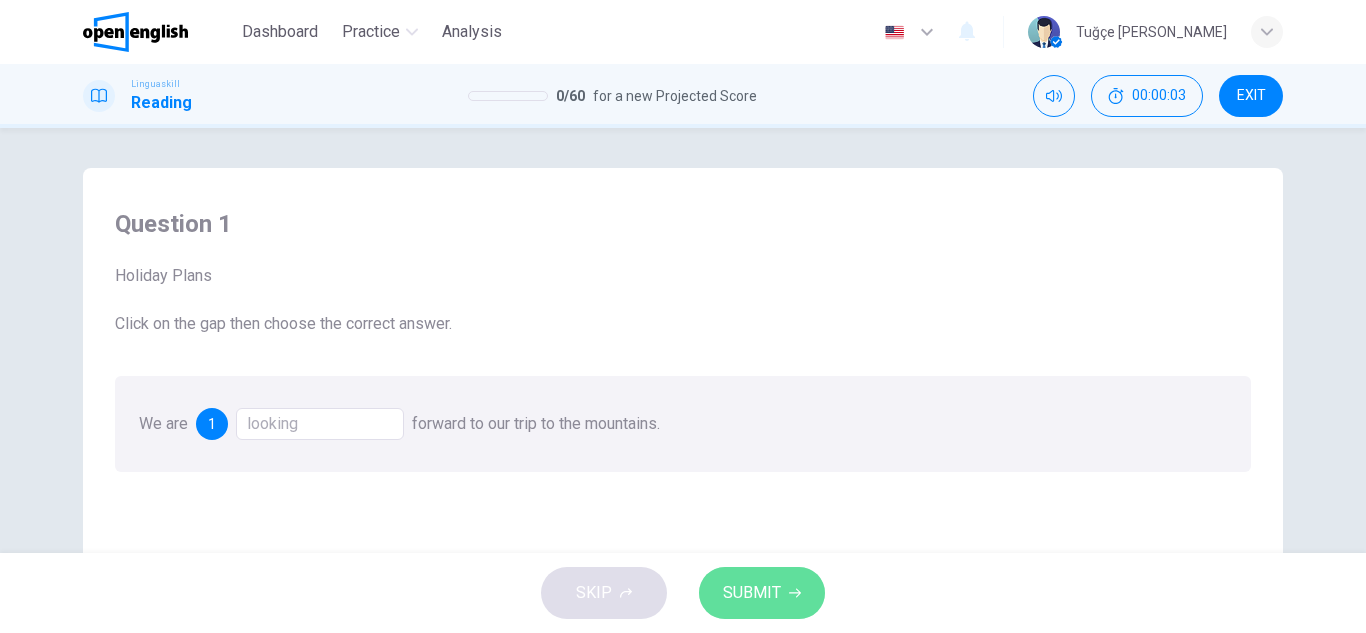 click on "SUBMIT" at bounding box center (752, 593) 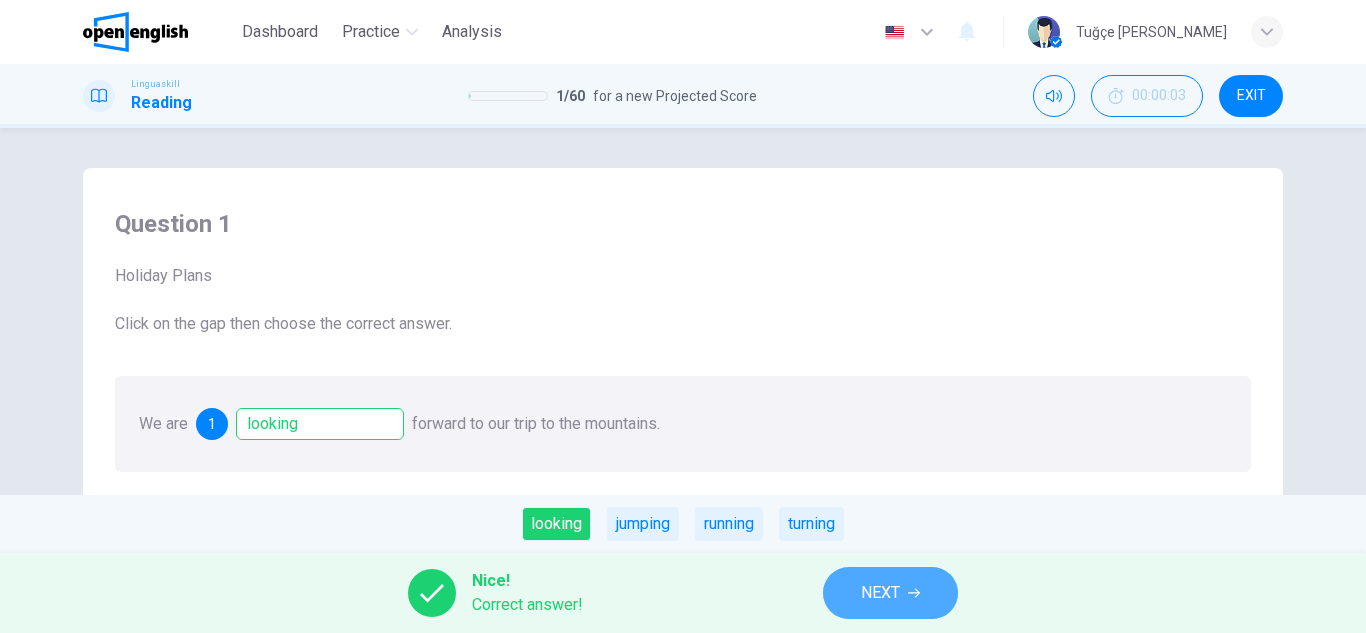 click on "NEXT" at bounding box center (890, 593) 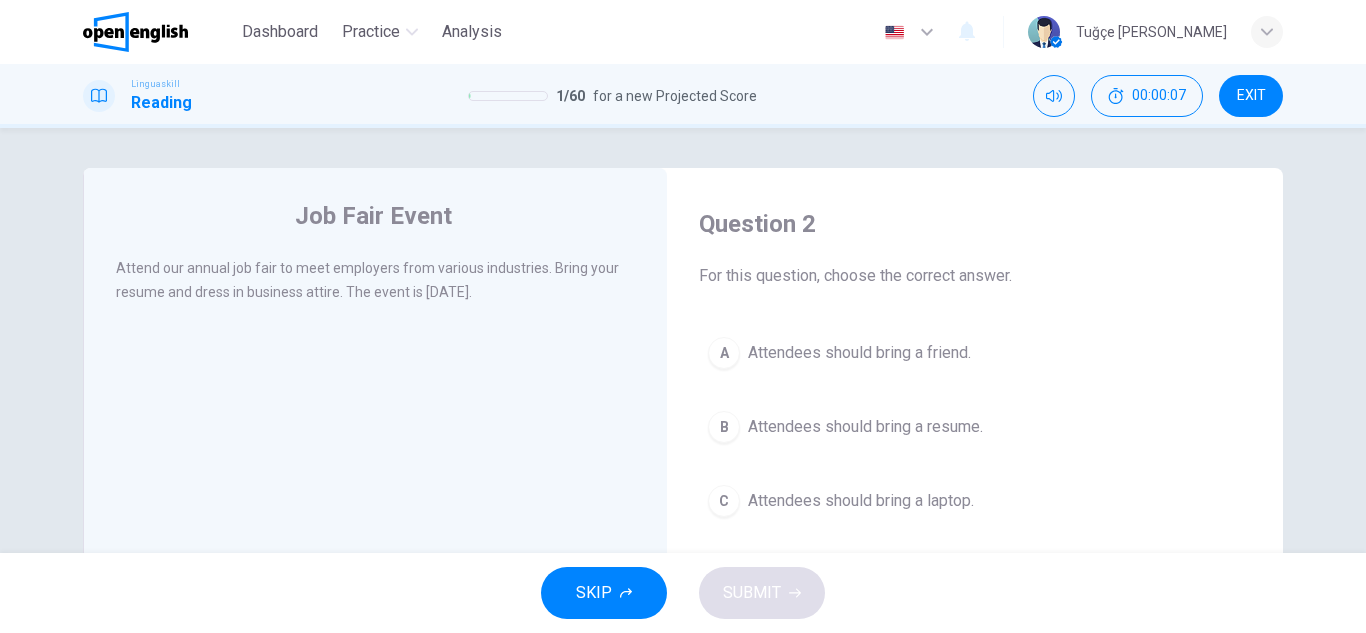 click on "Attendees should bring a laptop." at bounding box center [861, 501] 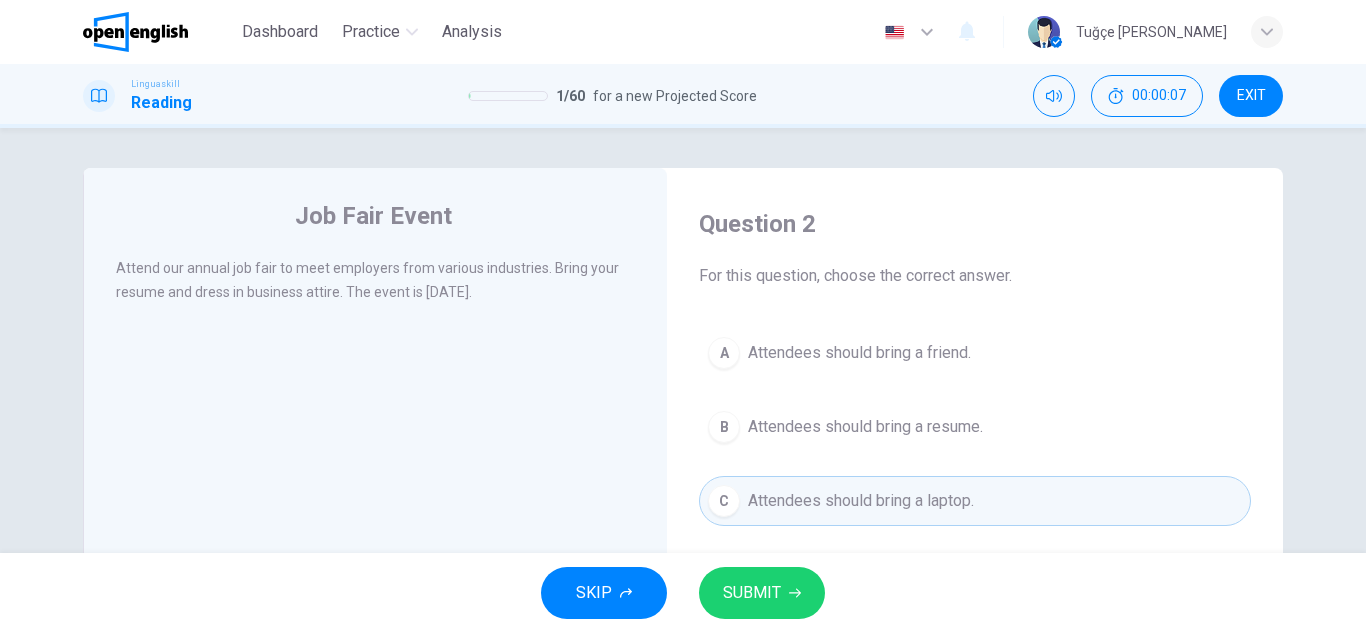 drag, startPoint x: 895, startPoint y: 408, endPoint x: 824, endPoint y: 512, distance: 125.92458 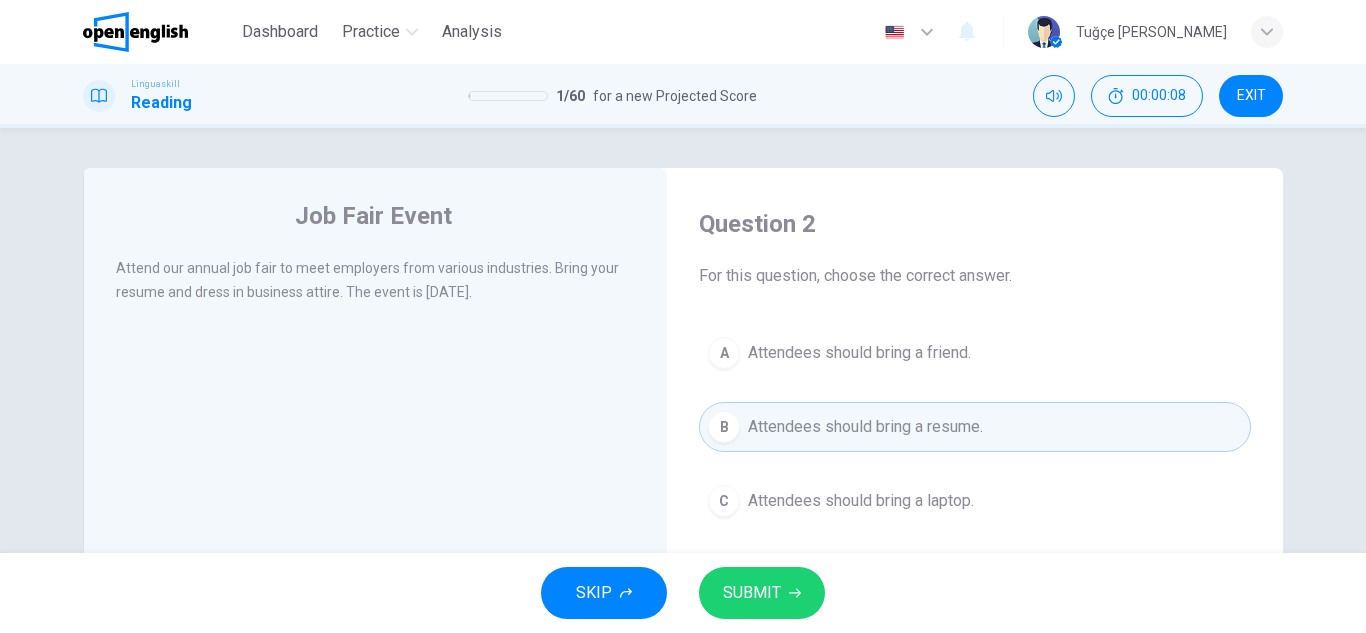 click on "SUBMIT" at bounding box center [762, 593] 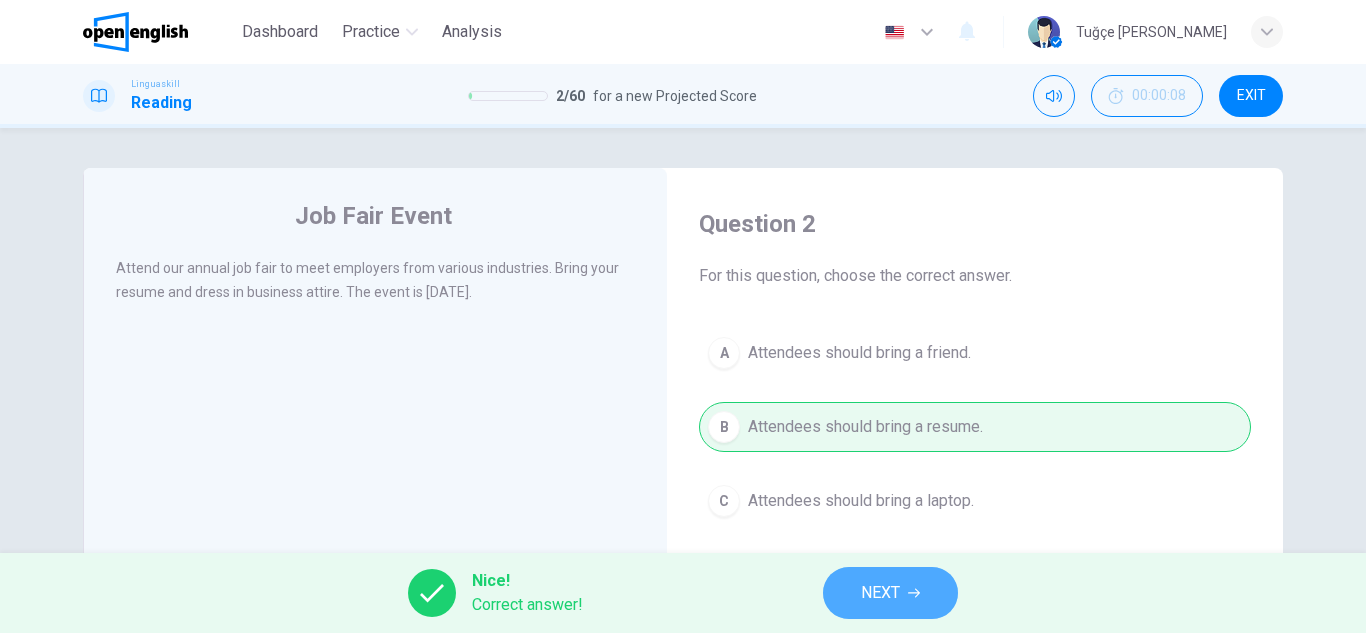 click on "NEXT" at bounding box center [880, 593] 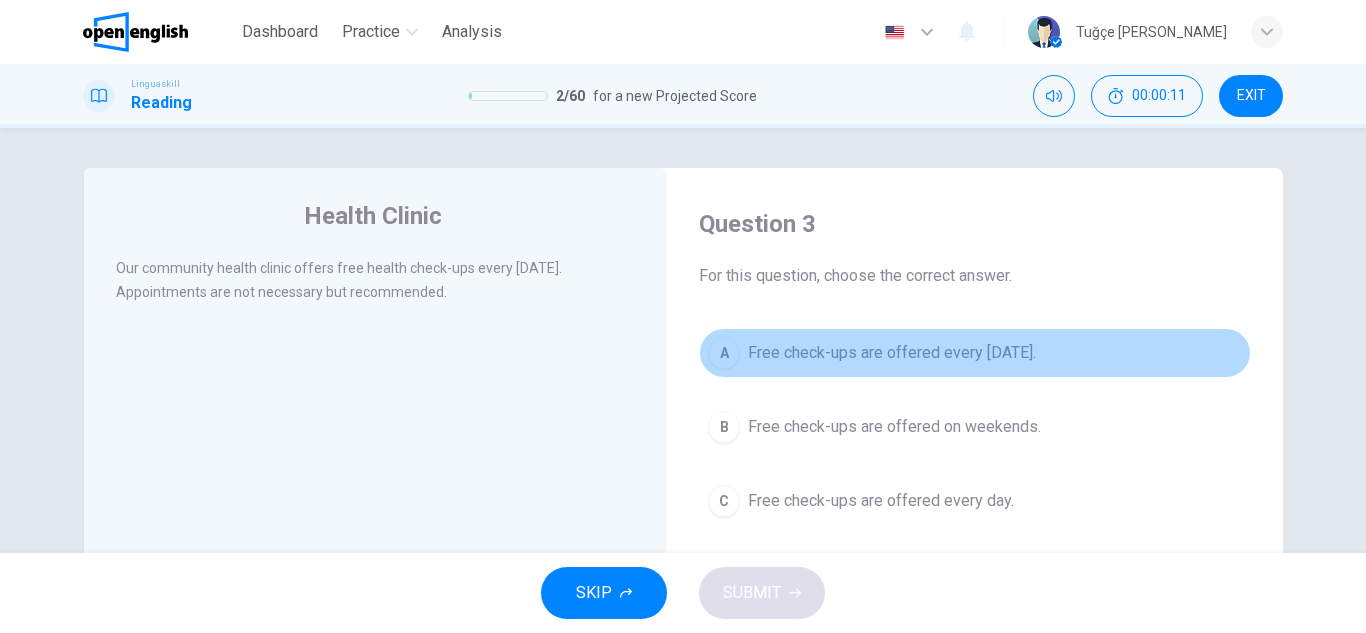 drag, startPoint x: 853, startPoint y: 344, endPoint x: 828, endPoint y: 385, distance: 48.02083 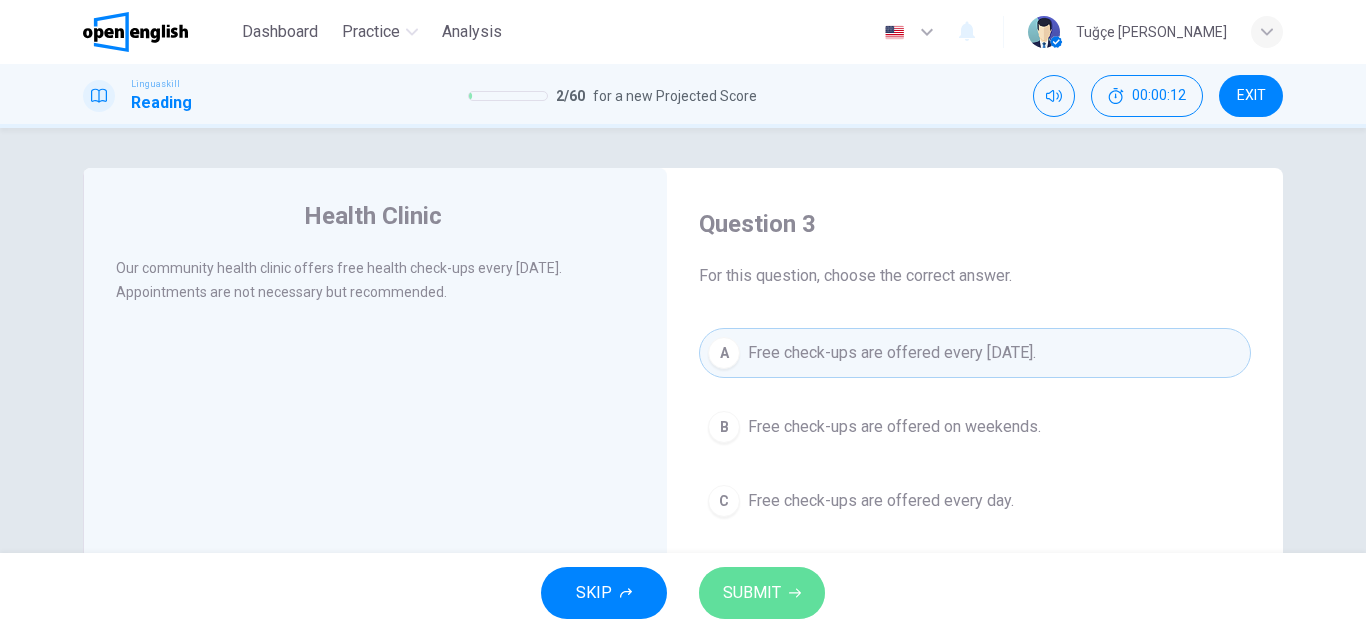 click on "SUBMIT" at bounding box center (762, 593) 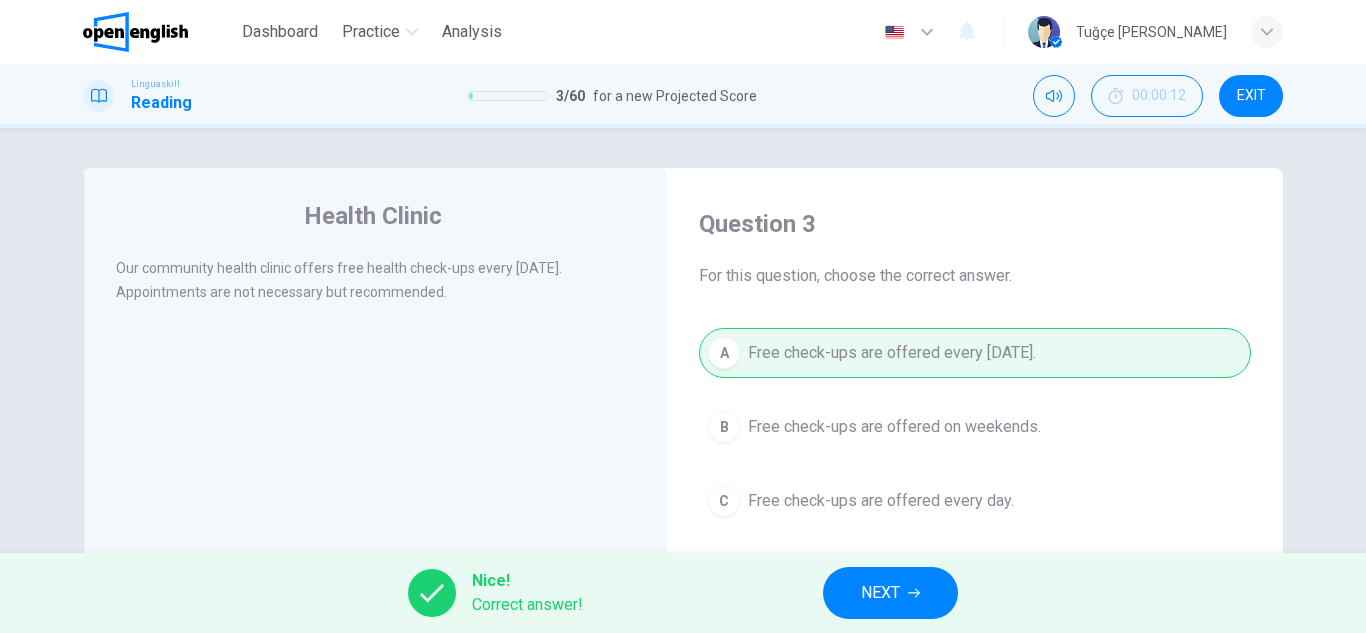 click on "Nice! Correct answer! NEXT" at bounding box center (683, 593) 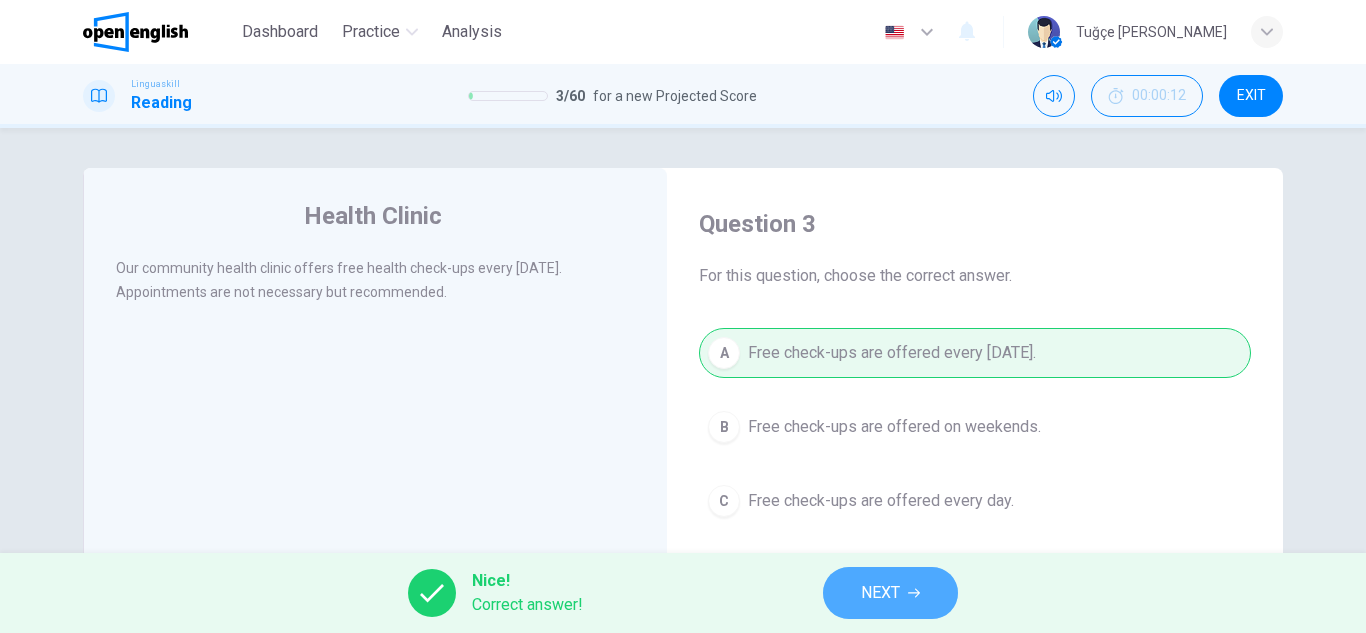 click on "NEXT" at bounding box center (890, 593) 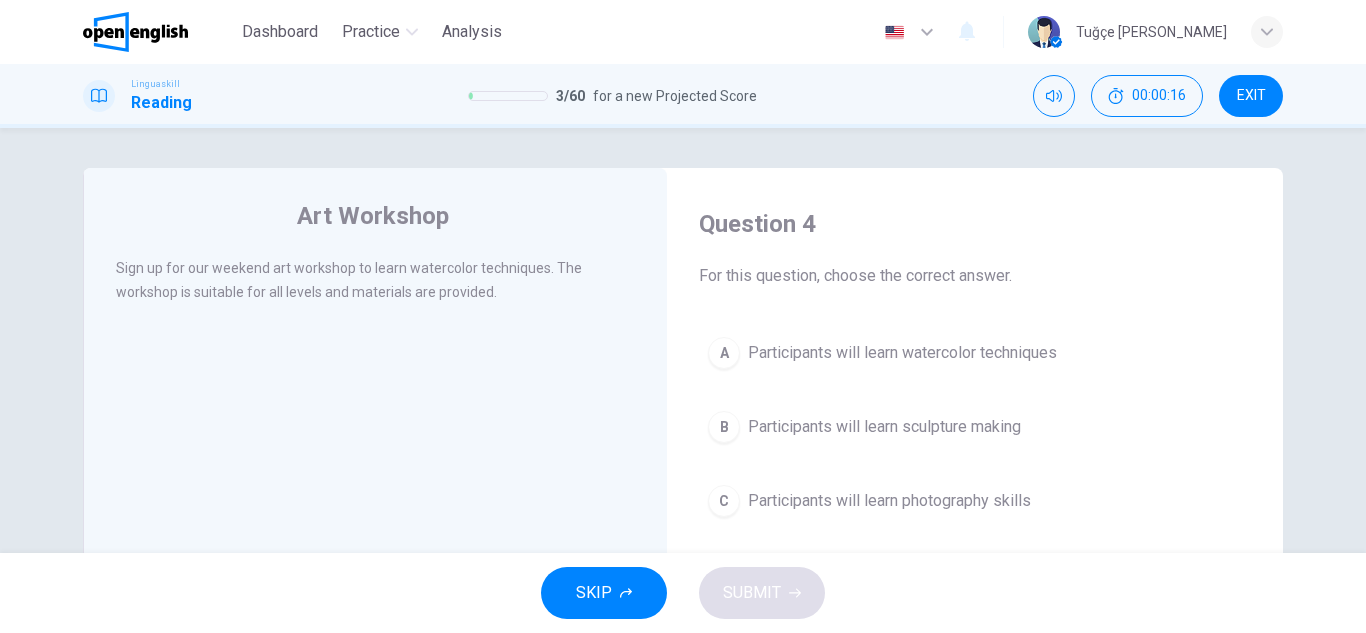 click on "Participants will learn watercolor techniques" at bounding box center [902, 353] 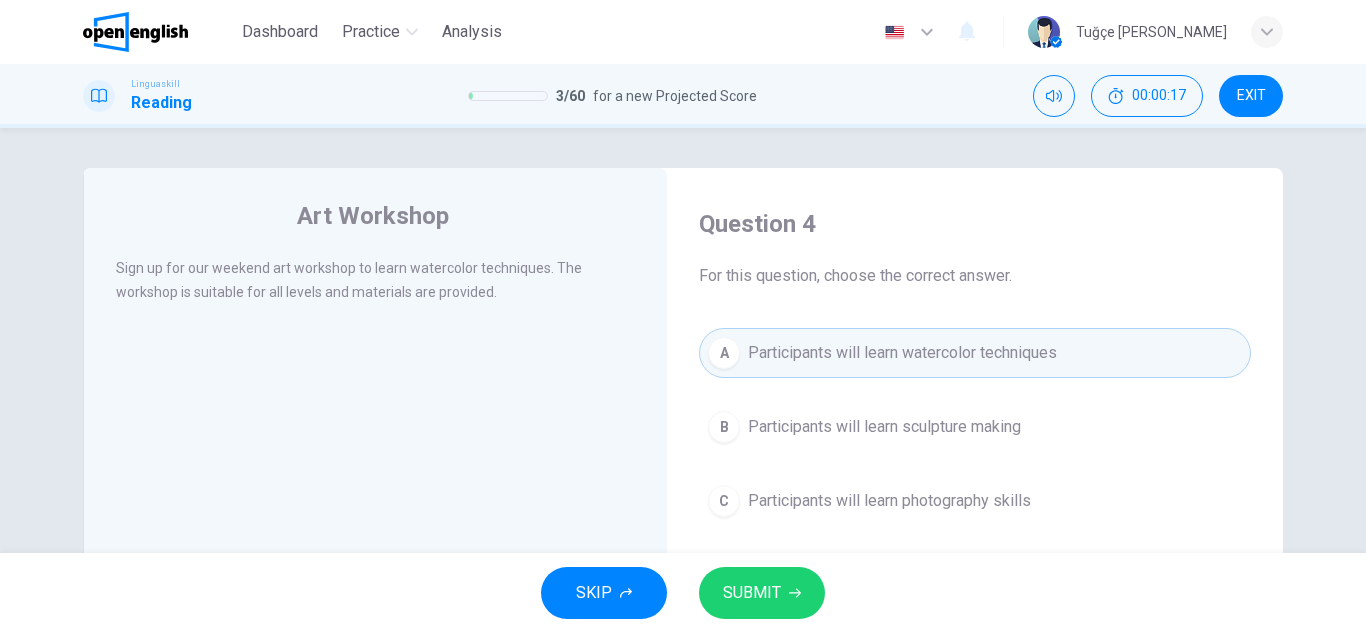 click on "SUBMIT" at bounding box center (752, 593) 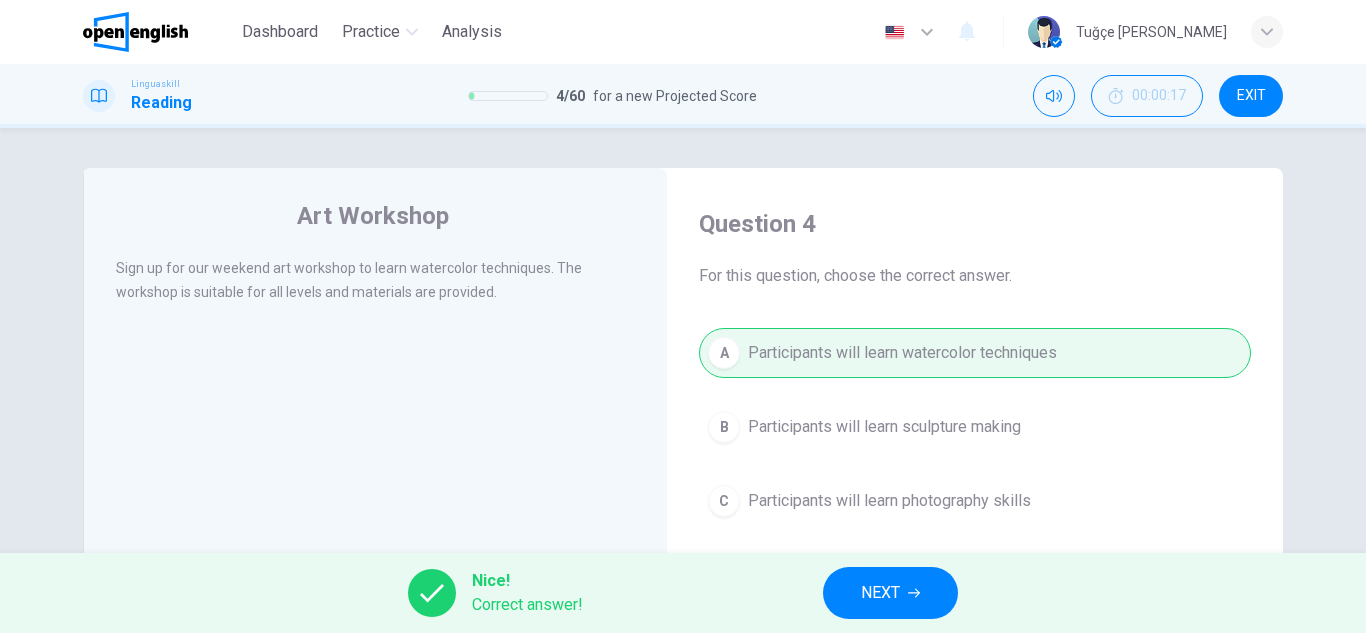 click on "NEXT" at bounding box center (890, 593) 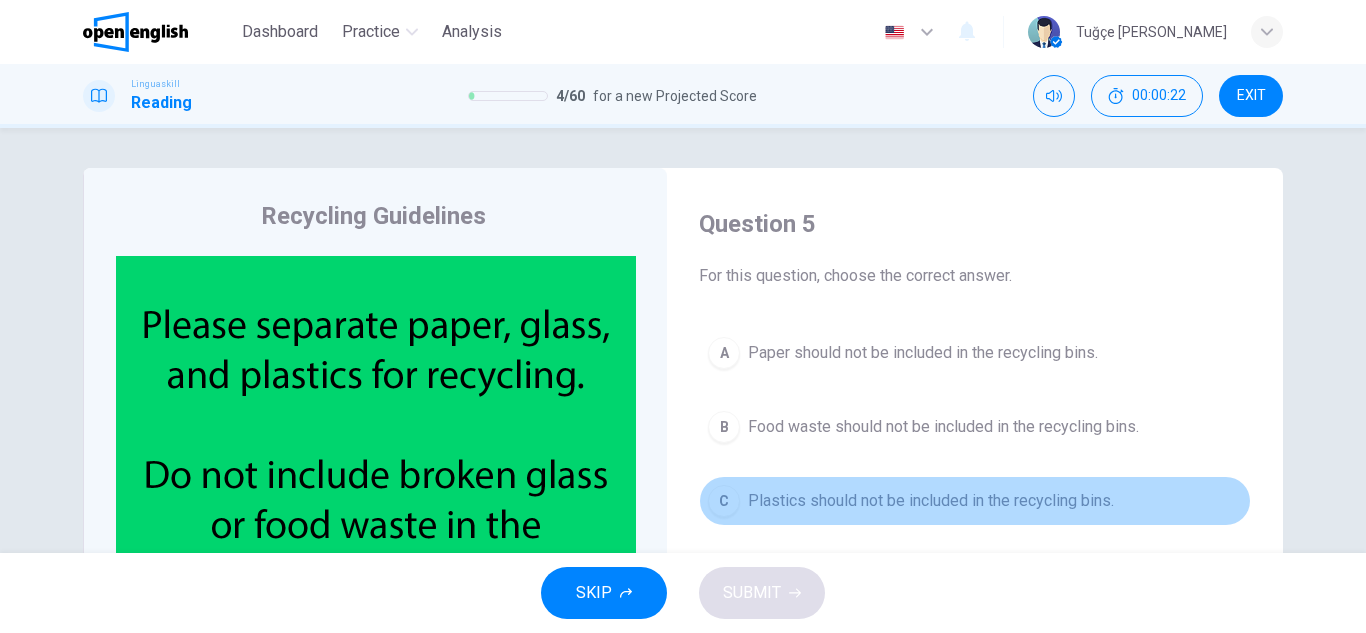 click on "Plastics should not be included in the recycling bins." at bounding box center (931, 501) 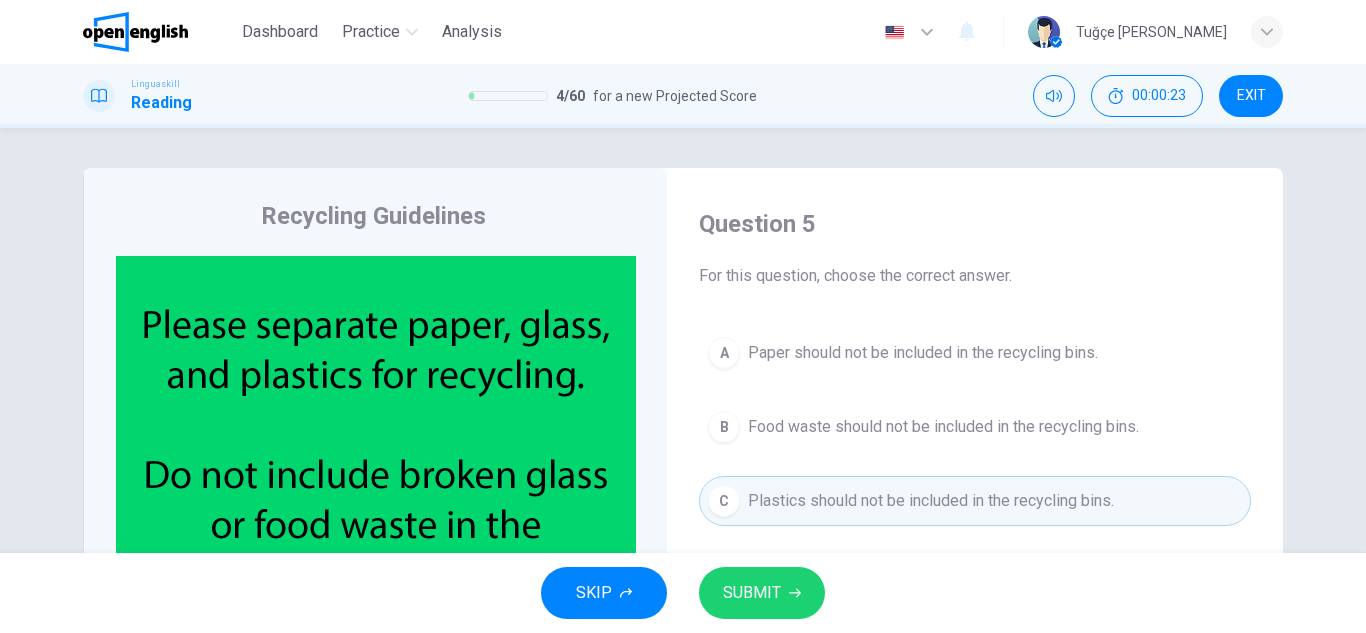 click on "B Food waste should not be included in the recycling bins." at bounding box center (975, 427) 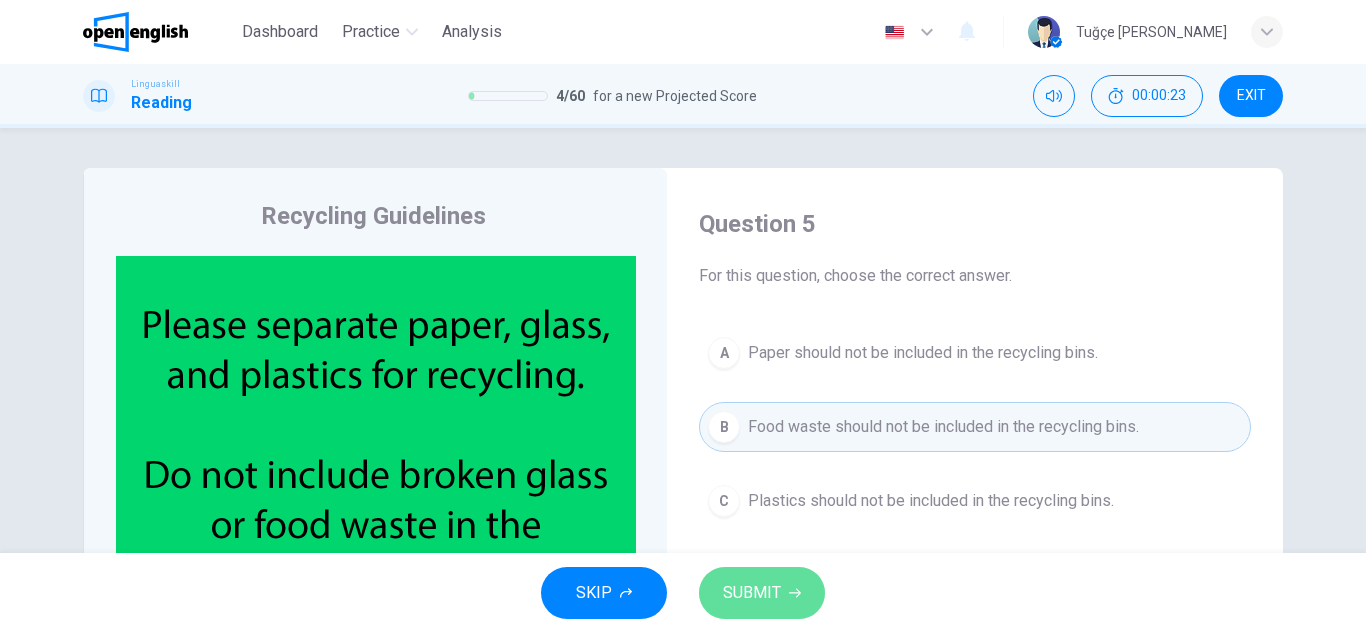 click on "SUBMIT" at bounding box center (762, 593) 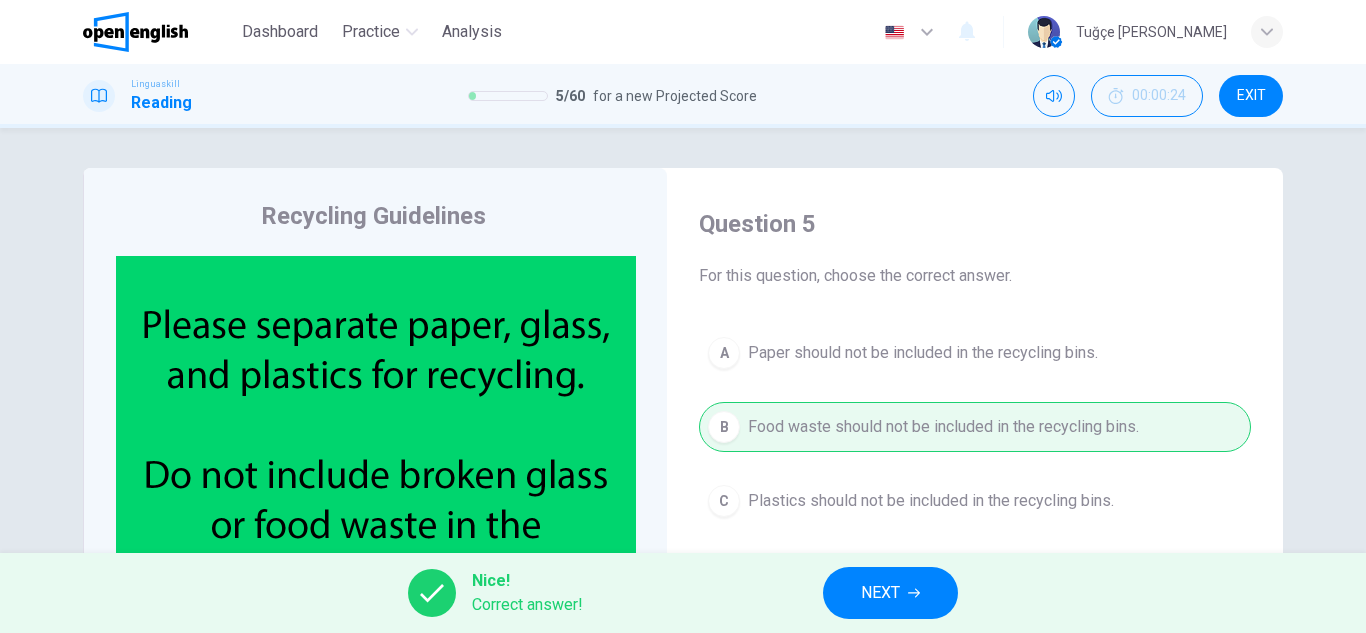 click on "NEXT" at bounding box center [890, 593] 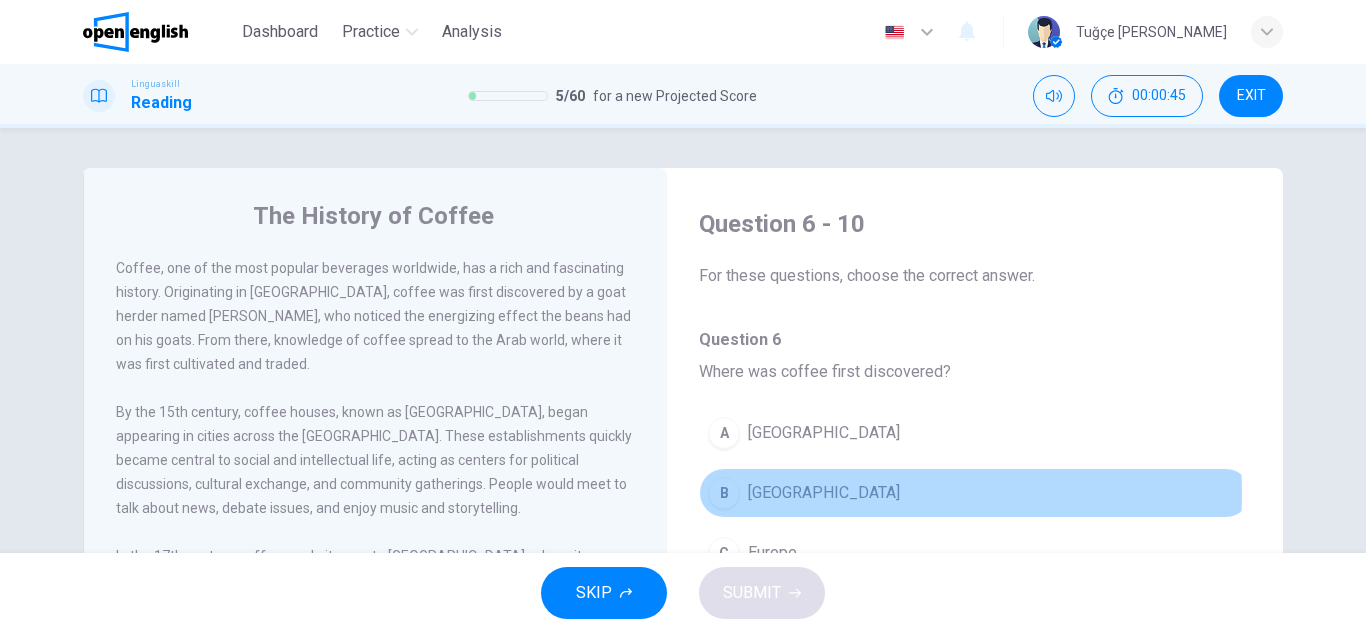 click on "B [GEOGRAPHIC_DATA]" at bounding box center [975, 493] 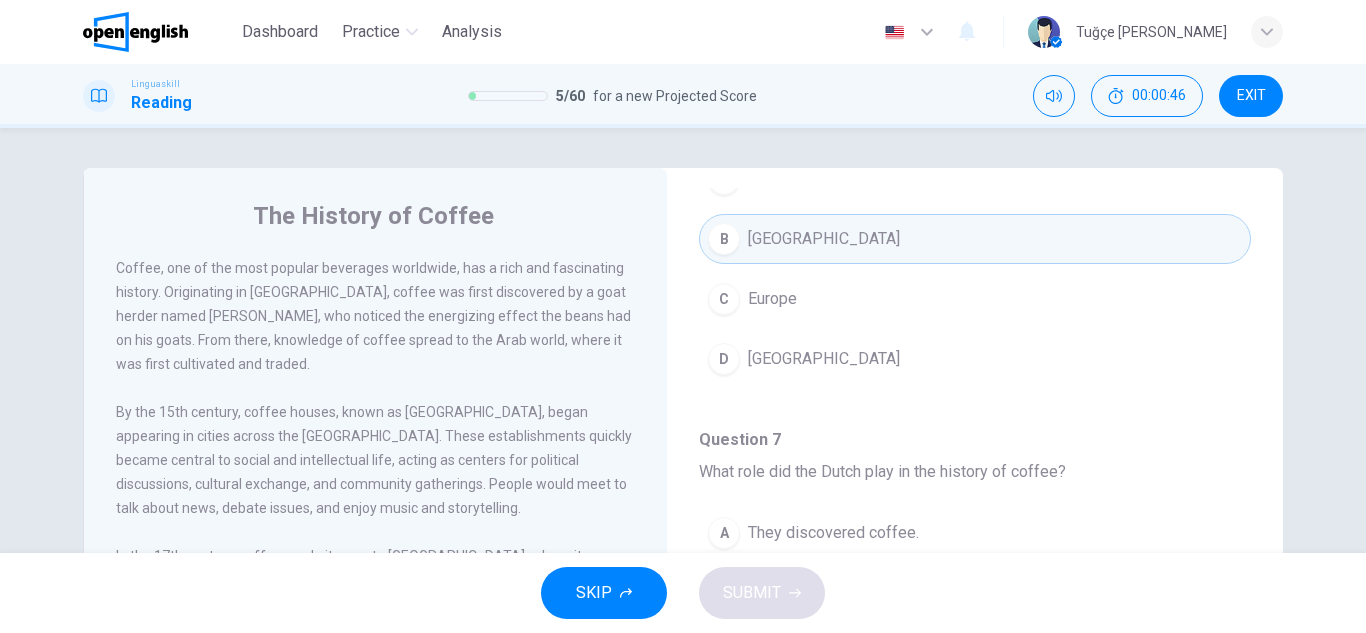 scroll, scrollTop: 300, scrollLeft: 0, axis: vertical 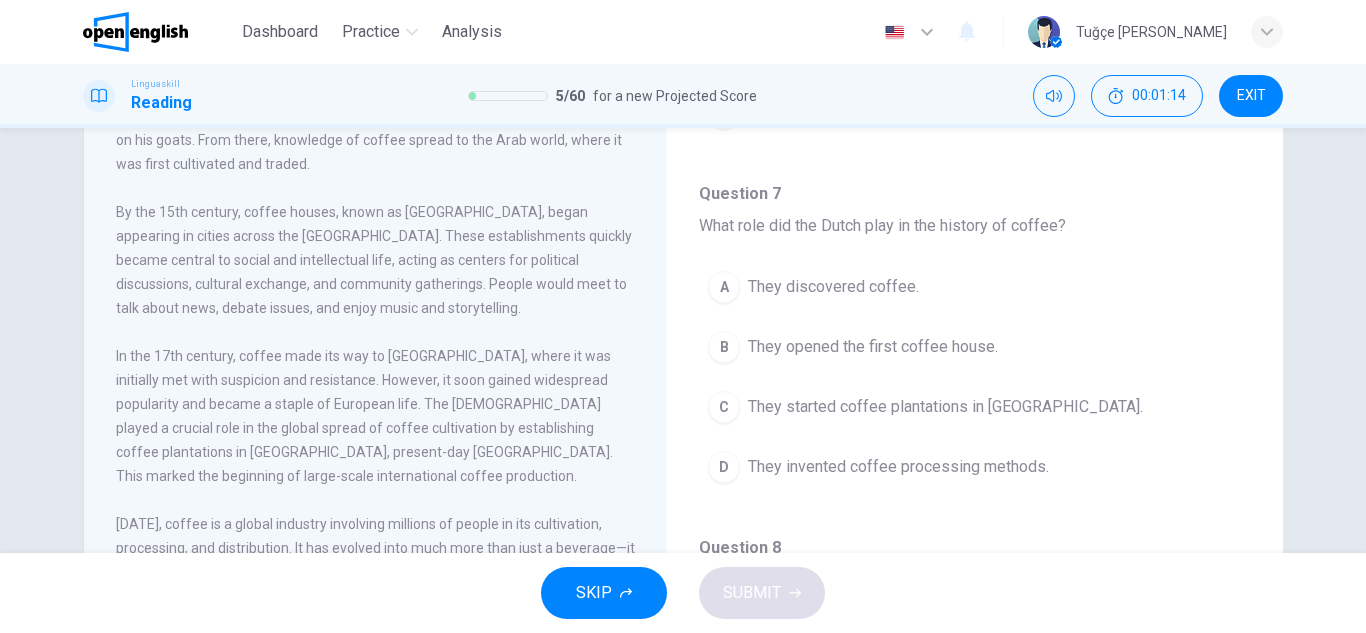 click on "They started coffee plantations in [GEOGRAPHIC_DATA]." at bounding box center [945, 407] 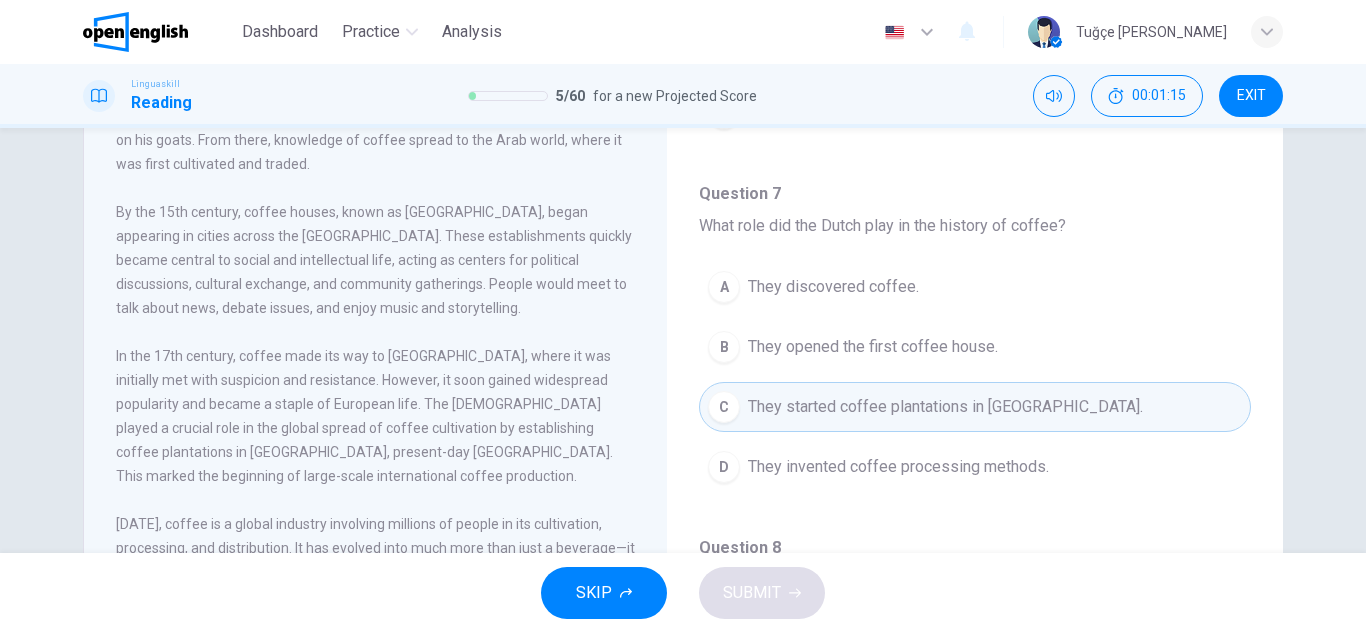 scroll, scrollTop: 600, scrollLeft: 0, axis: vertical 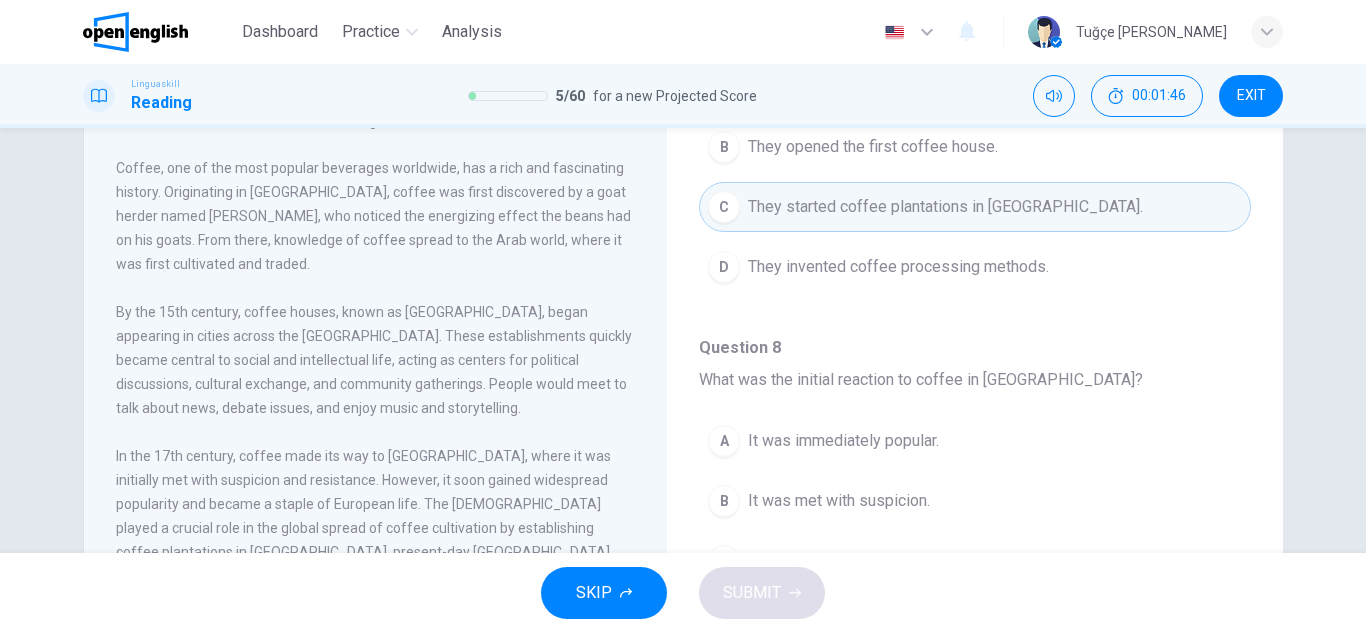 click on "It was immediately popular." at bounding box center [843, 441] 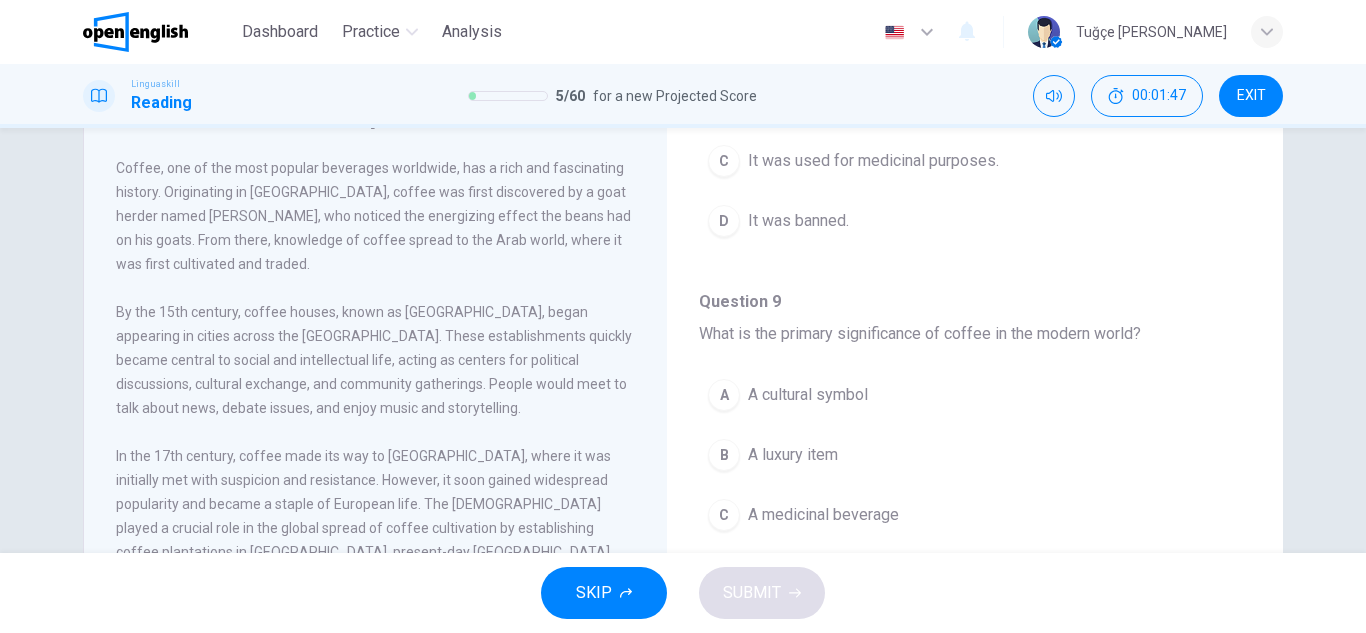 scroll, scrollTop: 1100, scrollLeft: 0, axis: vertical 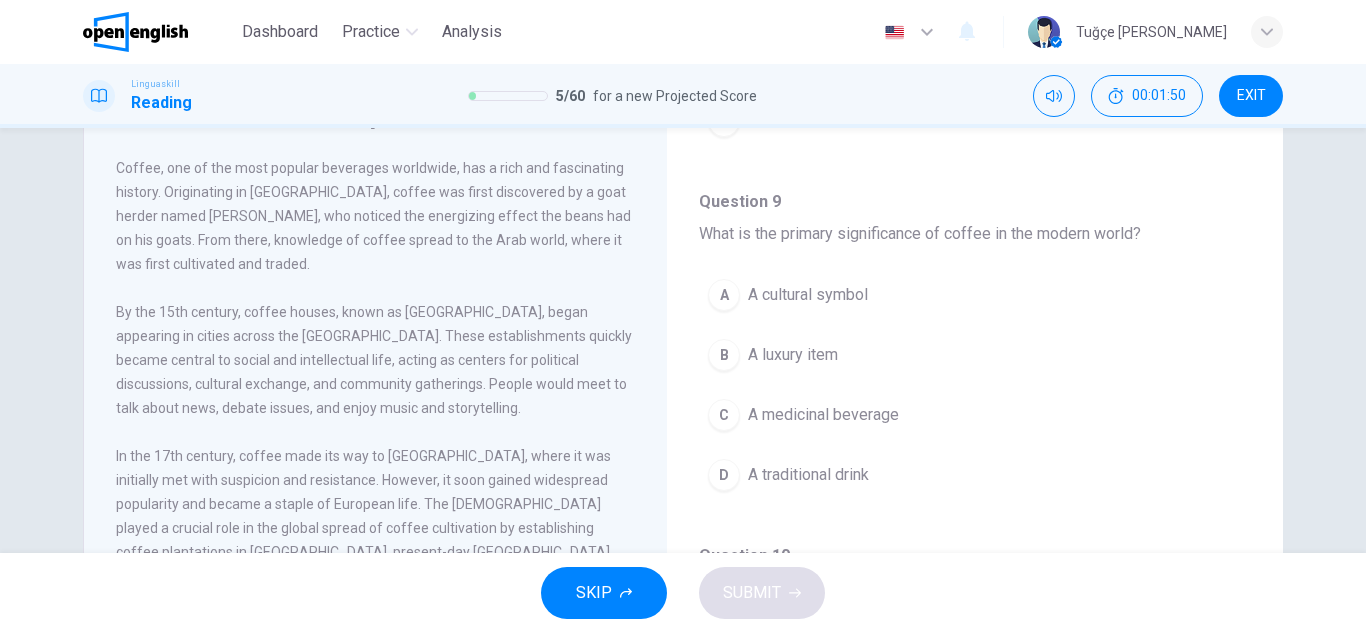 click on "Question   9 What is the primary significance of coffee in the modern world? A A cultural symbol B A luxury item C A medicinal beverage D A traditional drink" at bounding box center [975, 355] 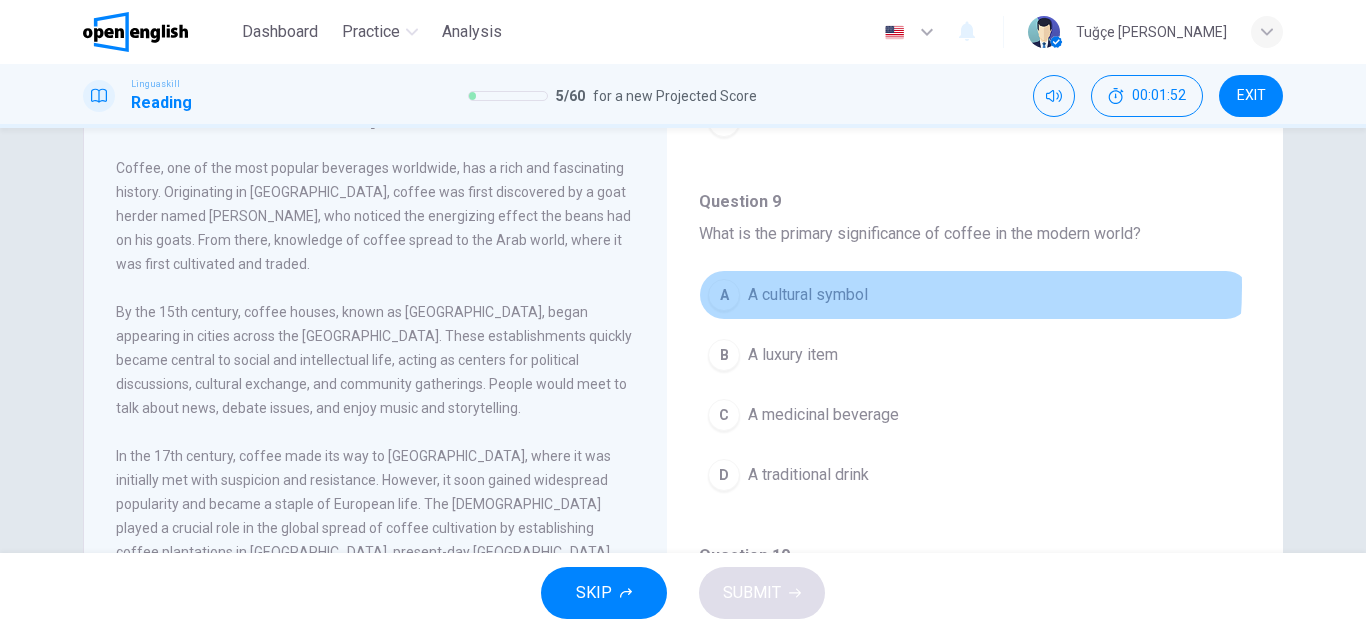 click on "A cultural symbol" at bounding box center [808, 295] 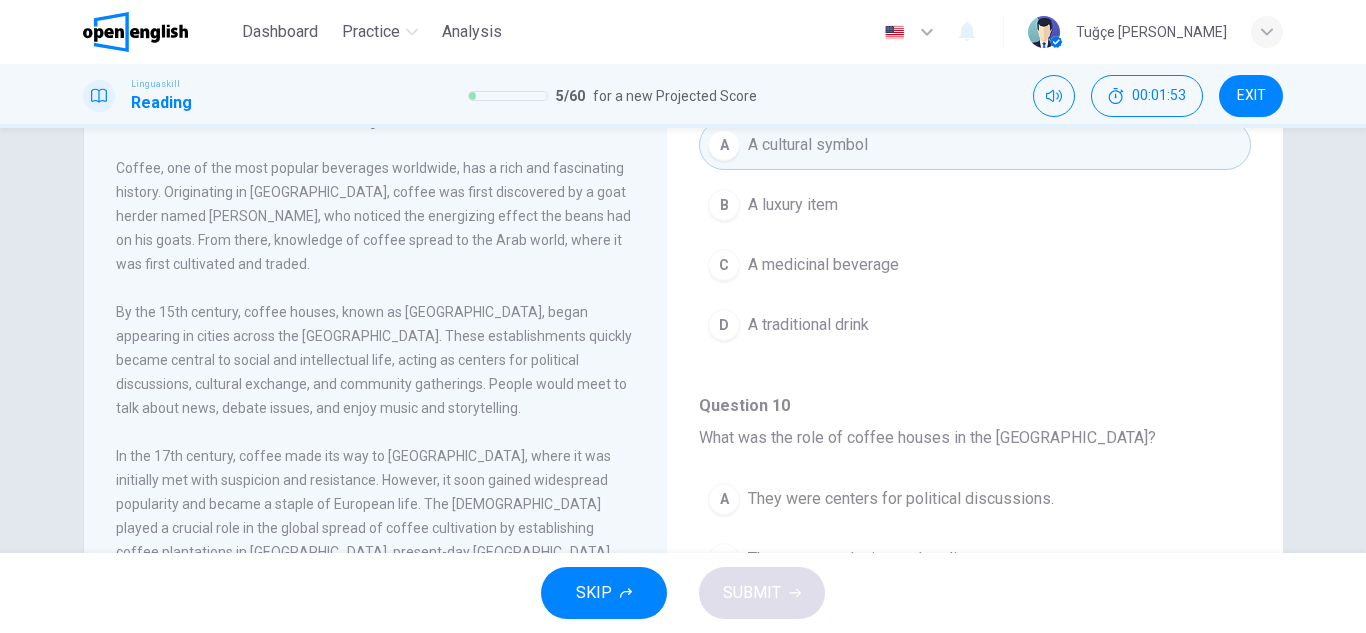 scroll, scrollTop: 1251, scrollLeft: 0, axis: vertical 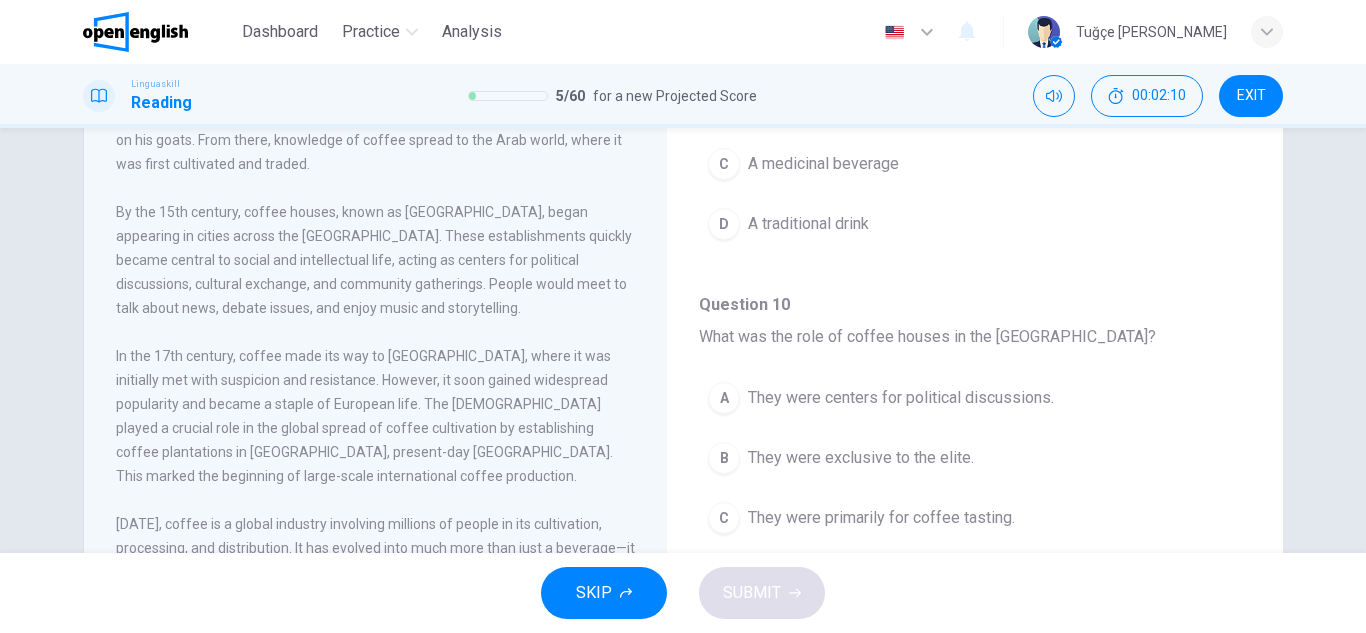 click on "They were centers for political discussions." at bounding box center [901, 398] 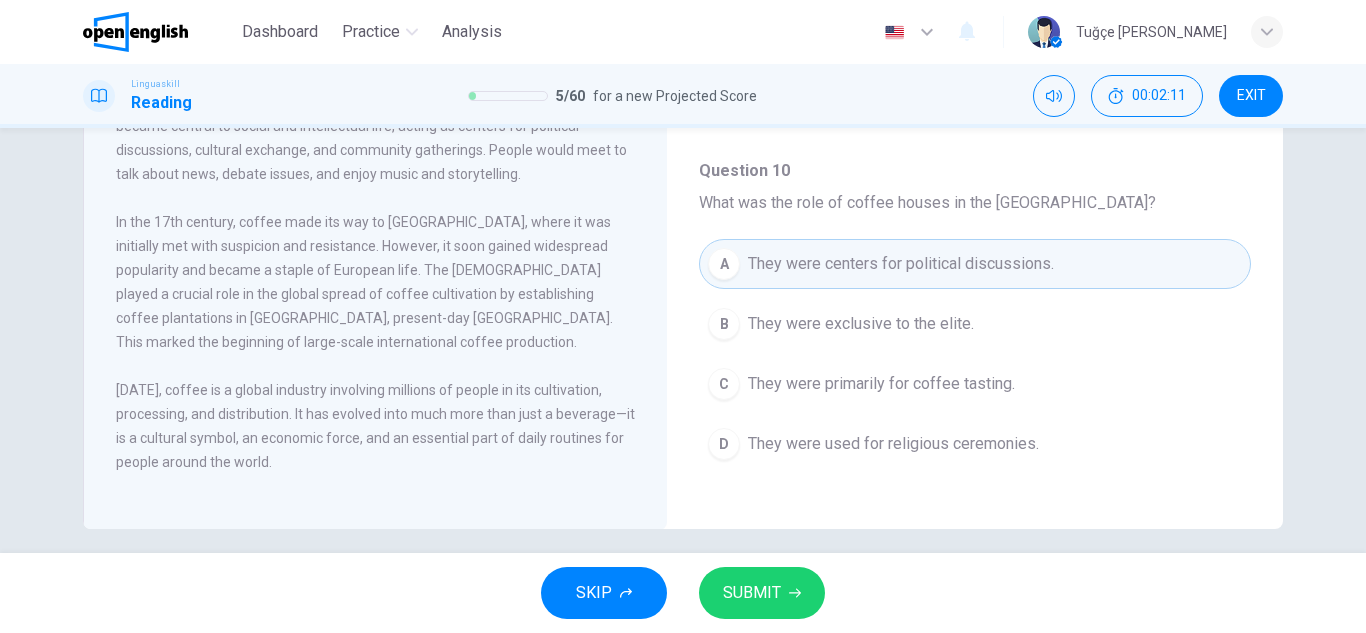 scroll, scrollTop: 350, scrollLeft: 0, axis: vertical 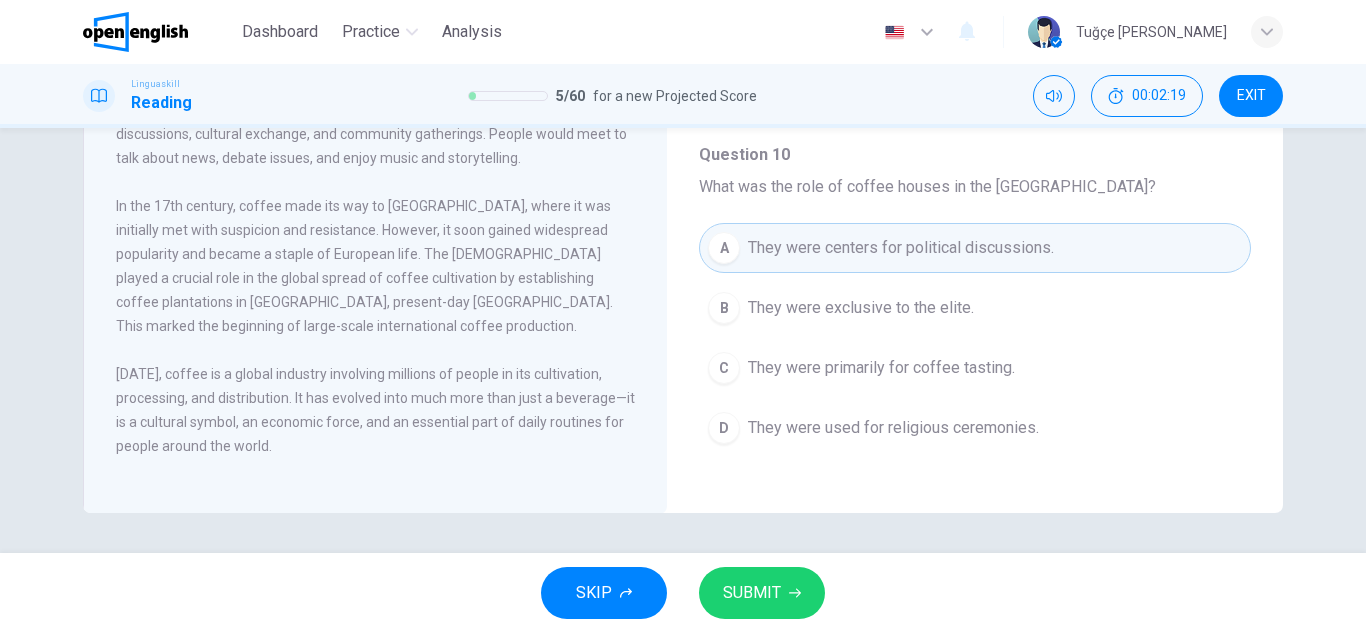 type 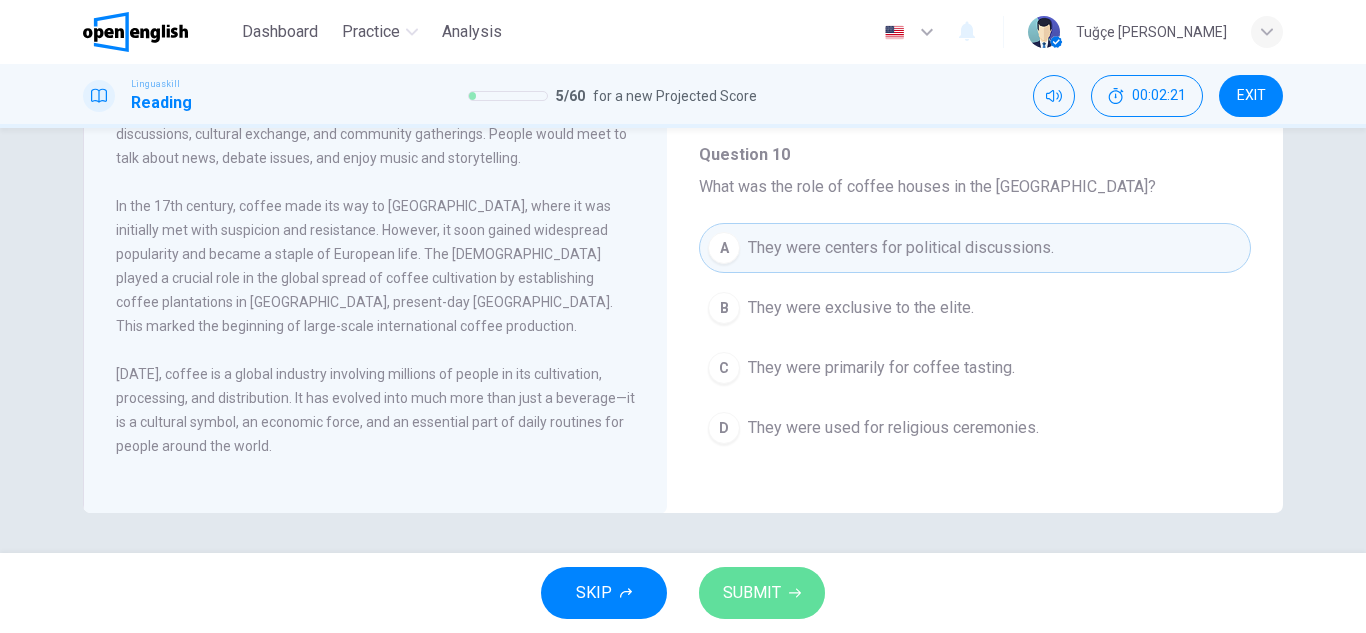 click on "SUBMIT" at bounding box center [762, 593] 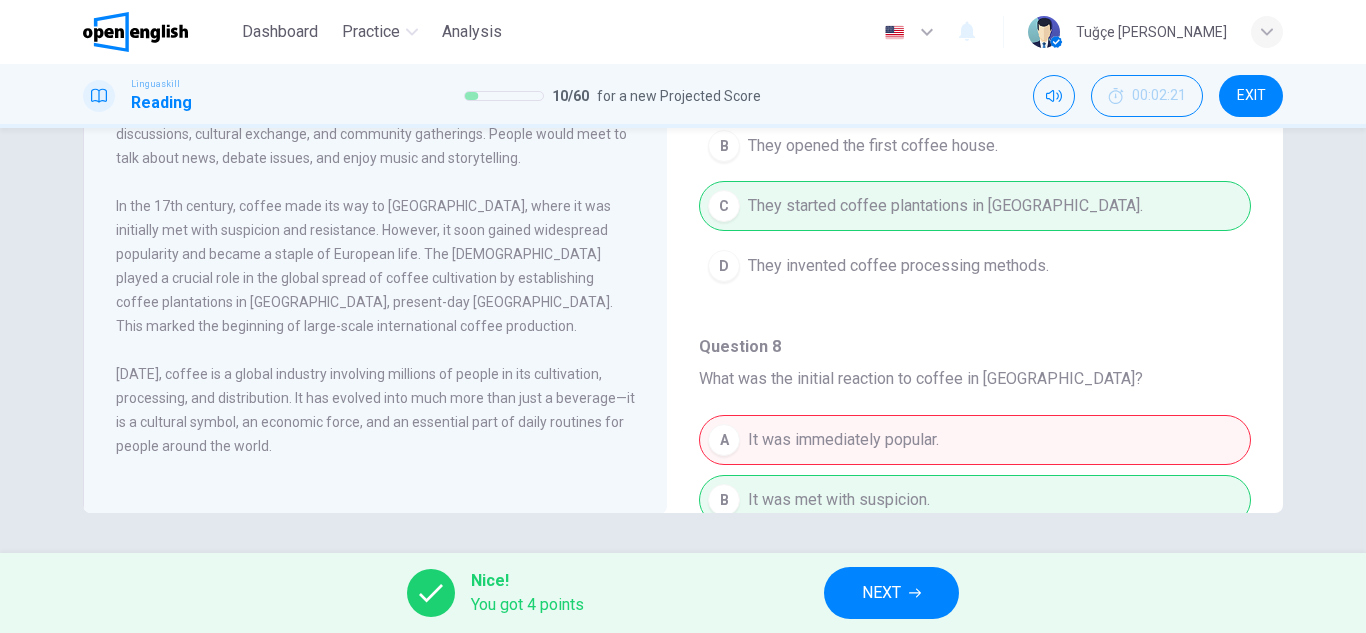 scroll, scrollTop: 451, scrollLeft: 0, axis: vertical 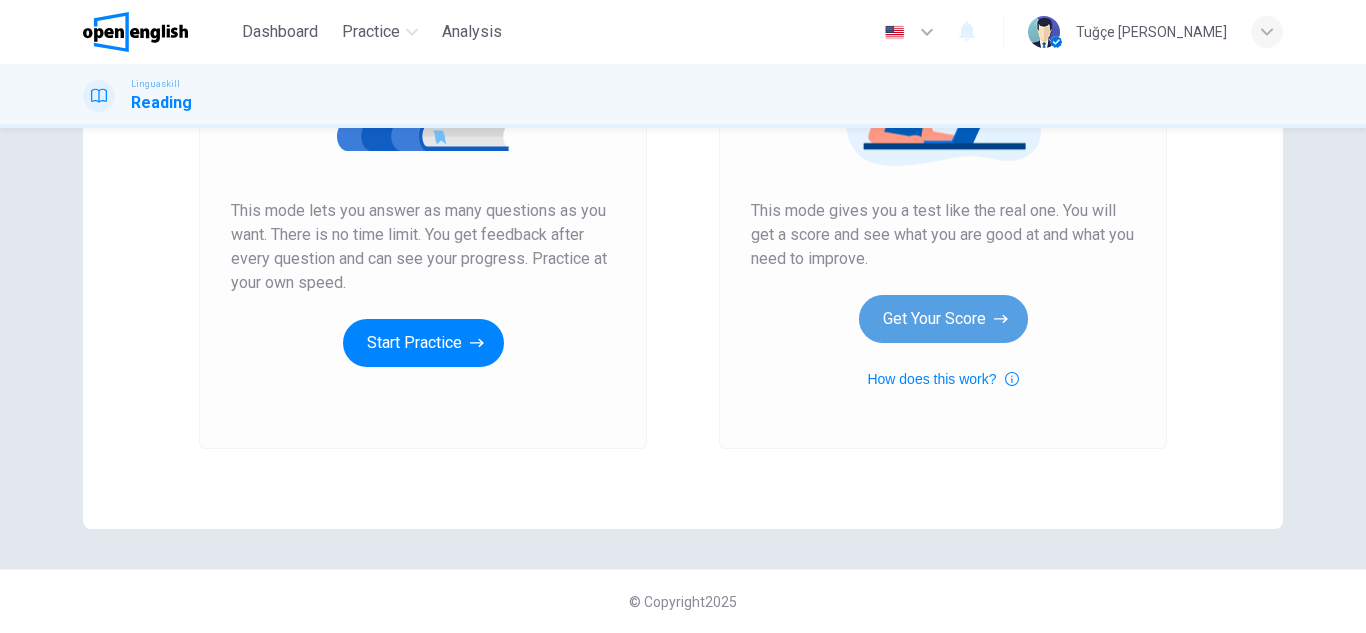 click on "Get Your Score" at bounding box center (943, 319) 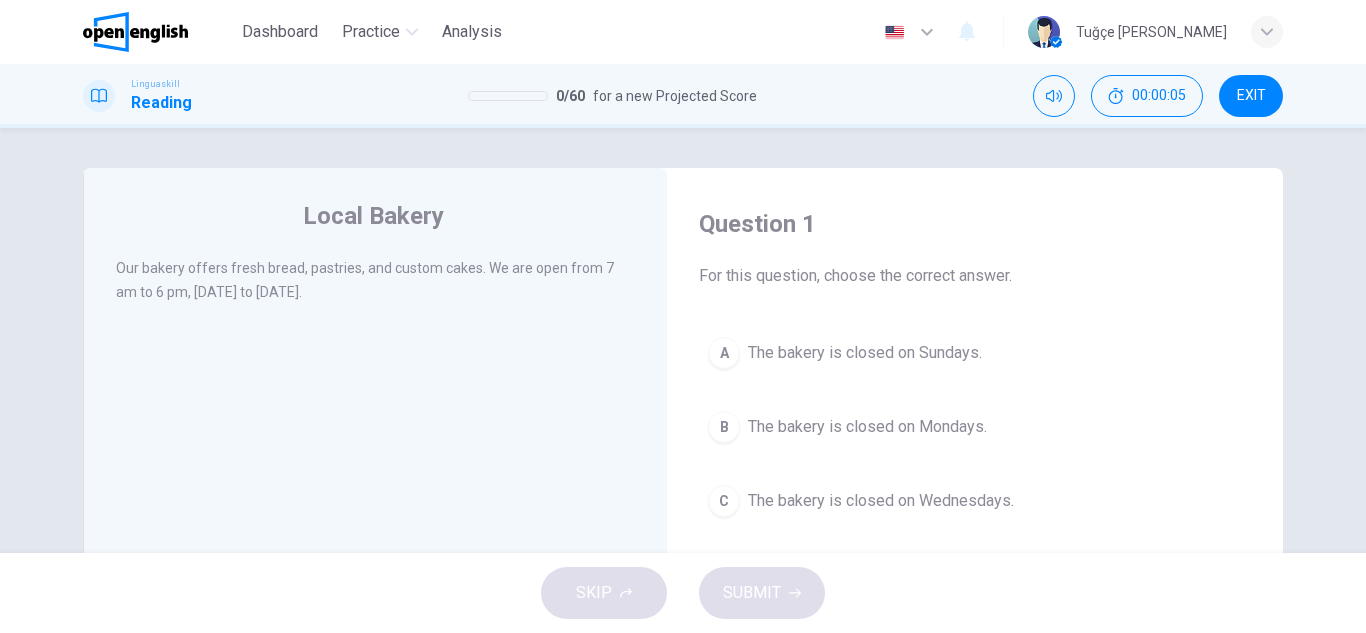 drag, startPoint x: 938, startPoint y: 362, endPoint x: 933, endPoint y: 380, distance: 18.681541 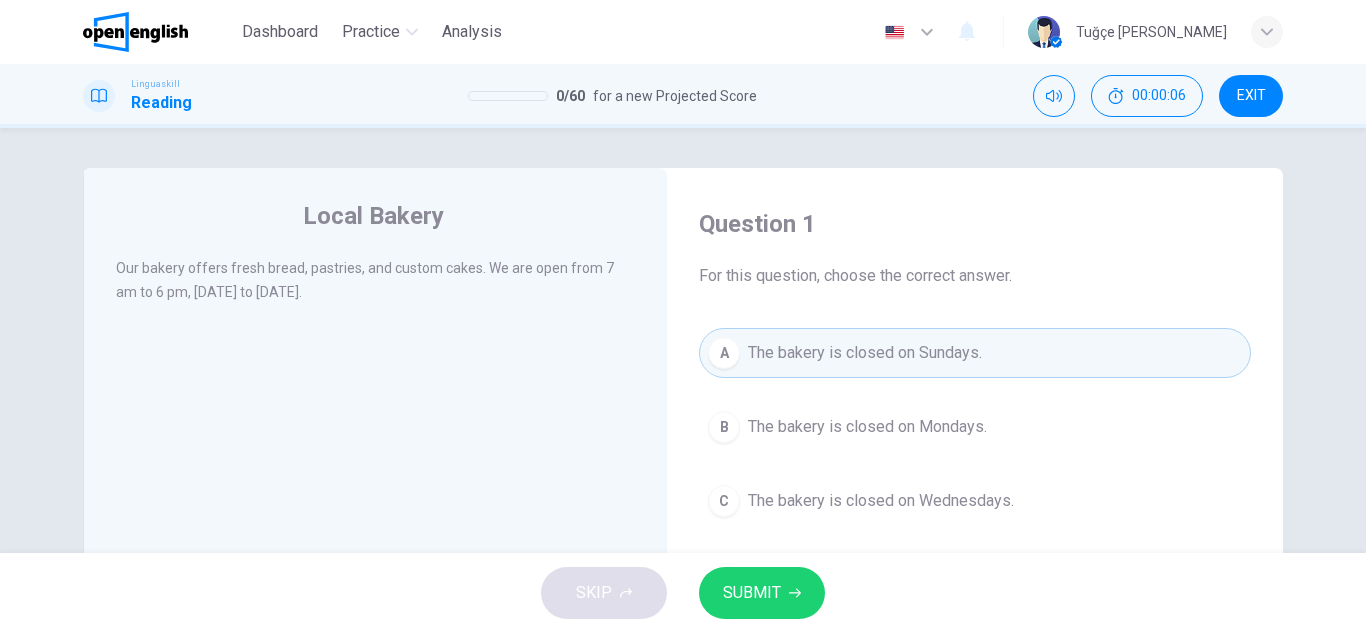 click on "SUBMIT" at bounding box center (762, 593) 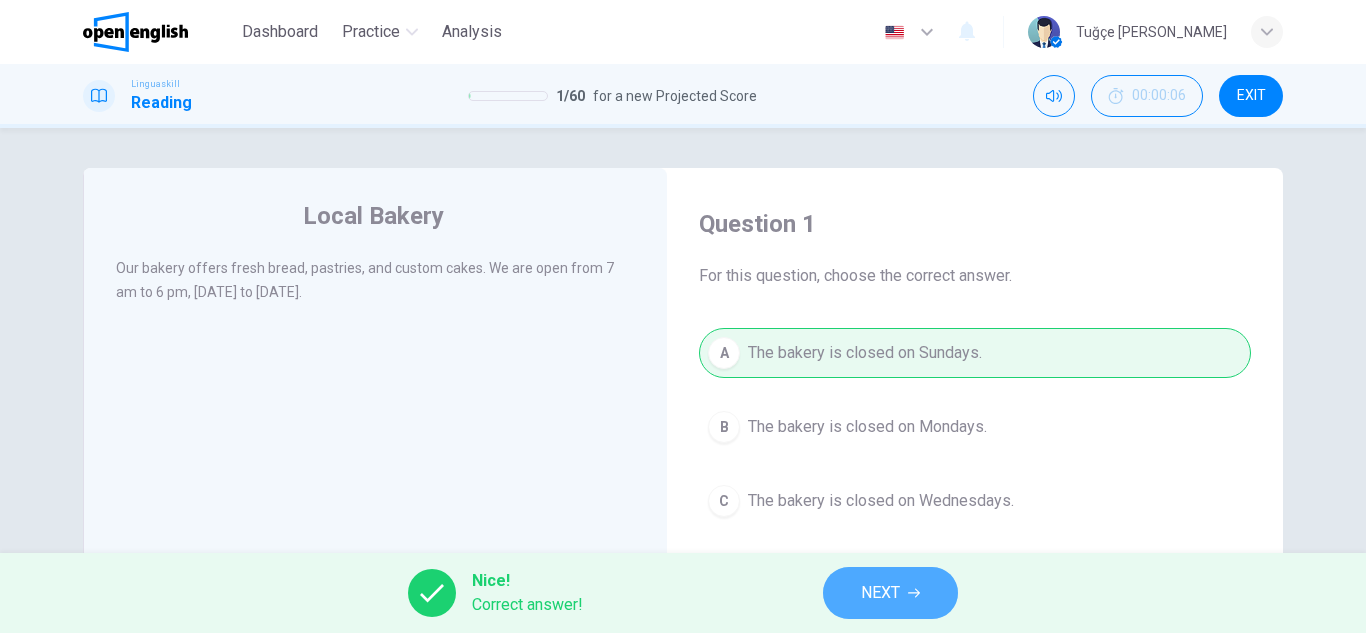 click on "NEXT" at bounding box center [890, 593] 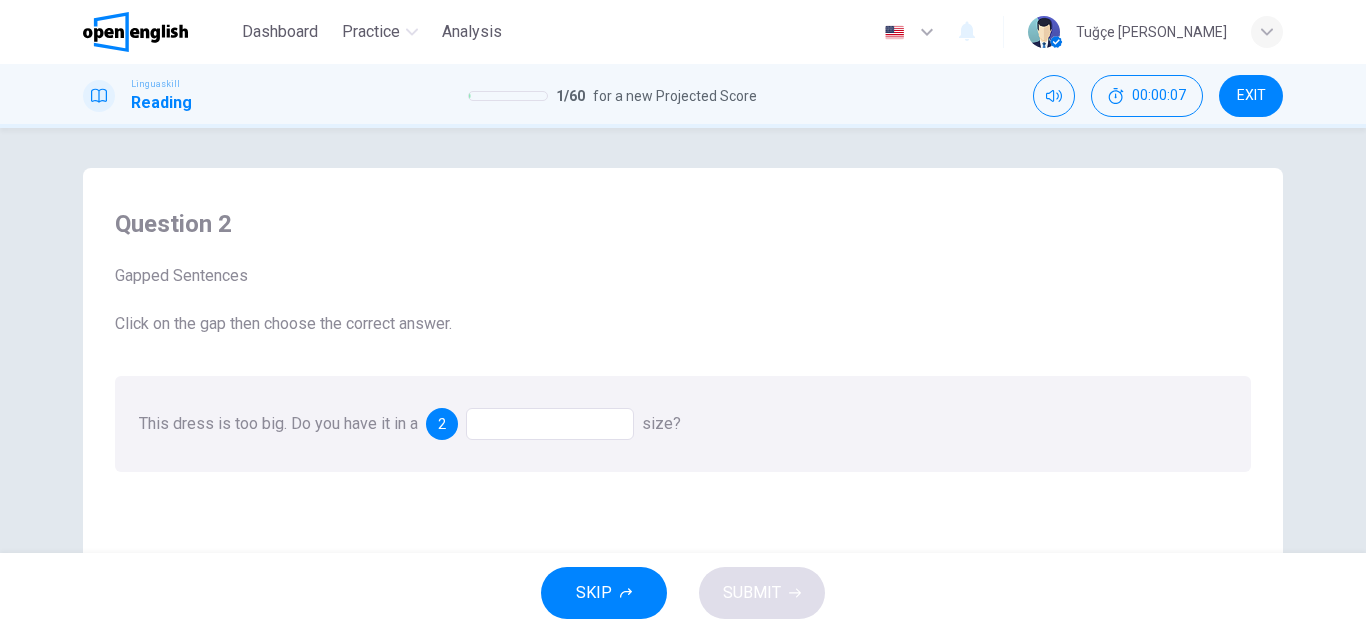 click at bounding box center [550, 424] 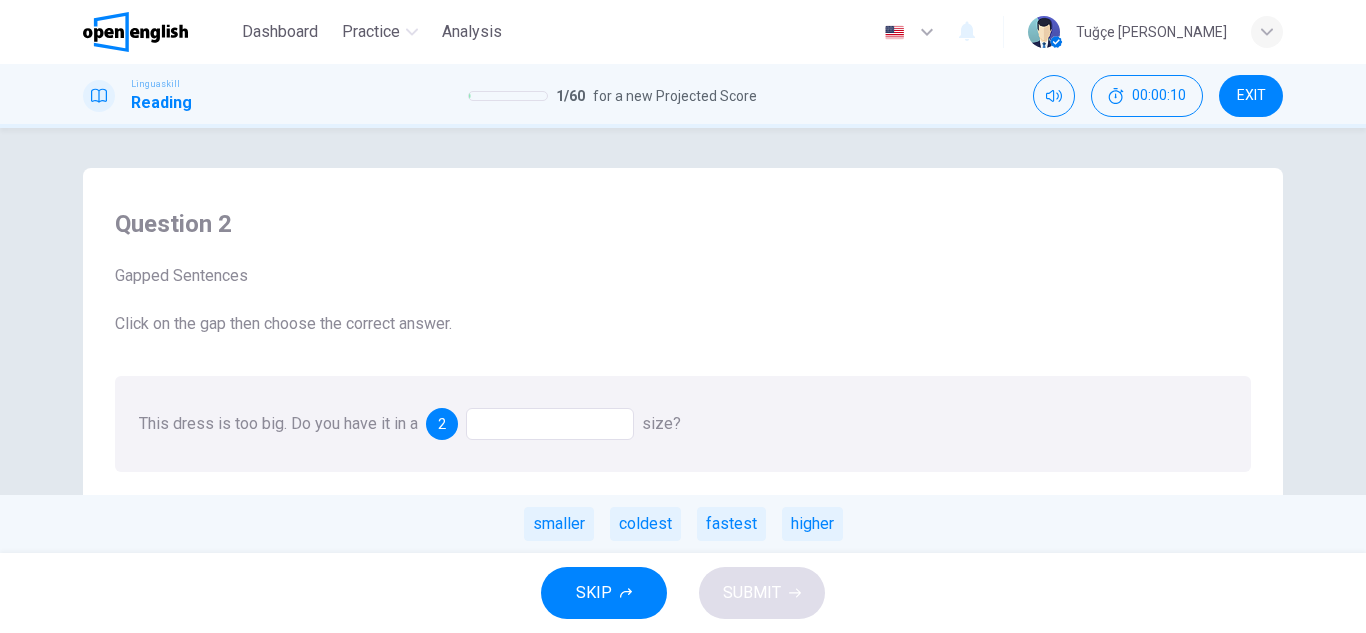 drag, startPoint x: 565, startPoint y: 518, endPoint x: 550, endPoint y: 519, distance: 15.033297 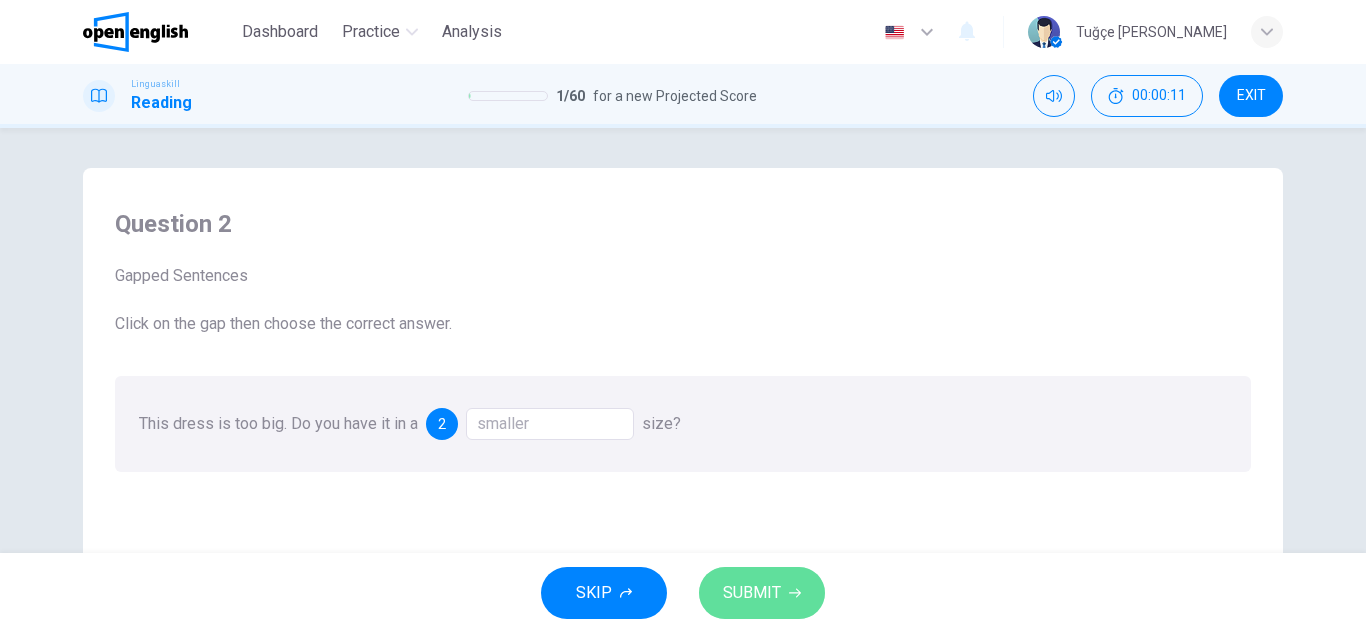 click on "SUBMIT" at bounding box center (762, 593) 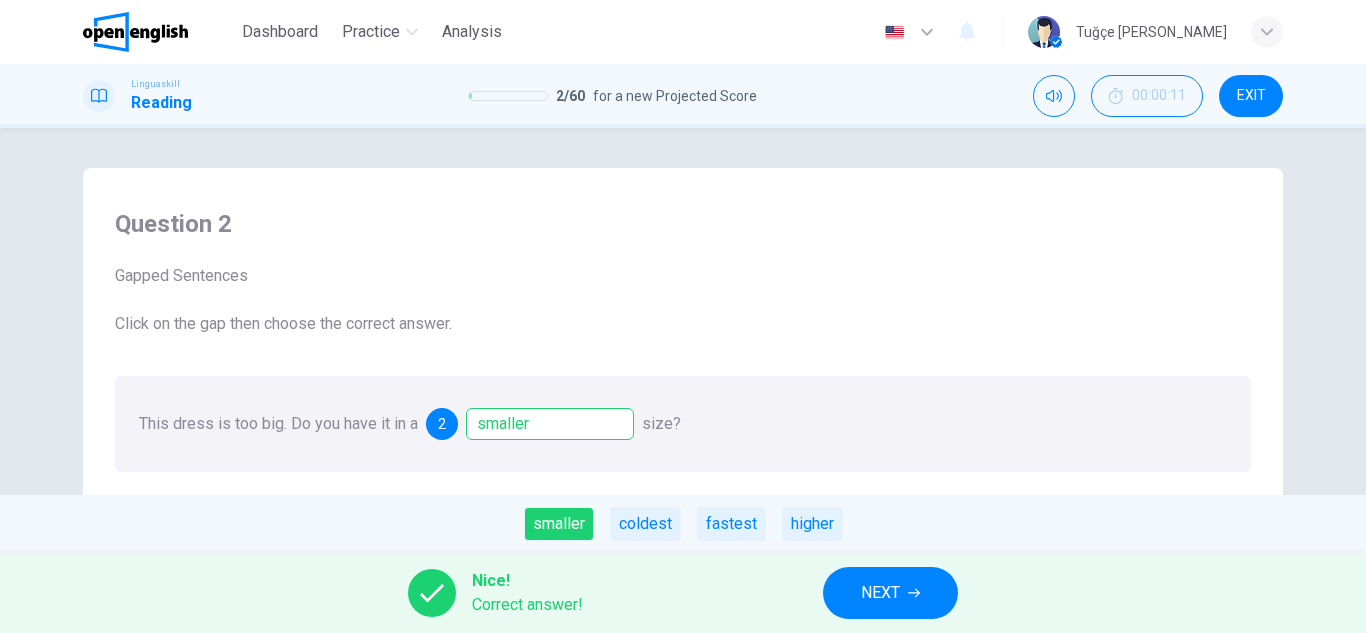 click on "NEXT" at bounding box center (890, 593) 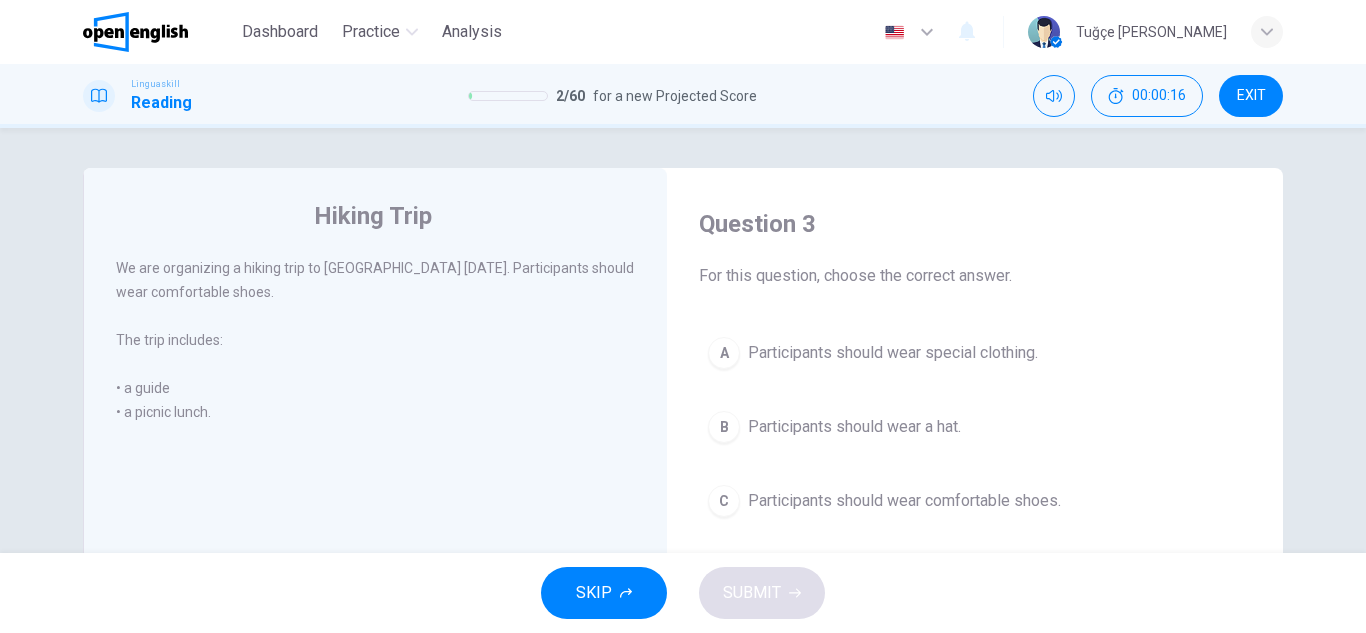 click on "Participants should wear comfortable shoes." at bounding box center (904, 501) 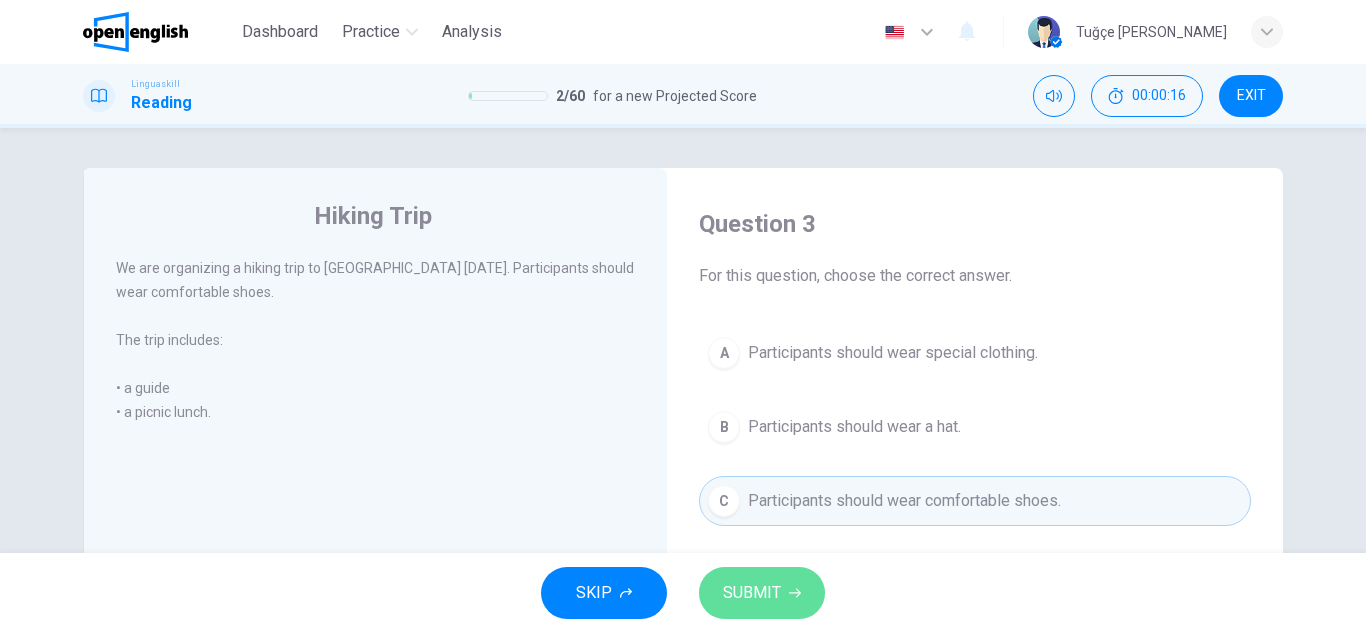 click on "SUBMIT" at bounding box center [762, 593] 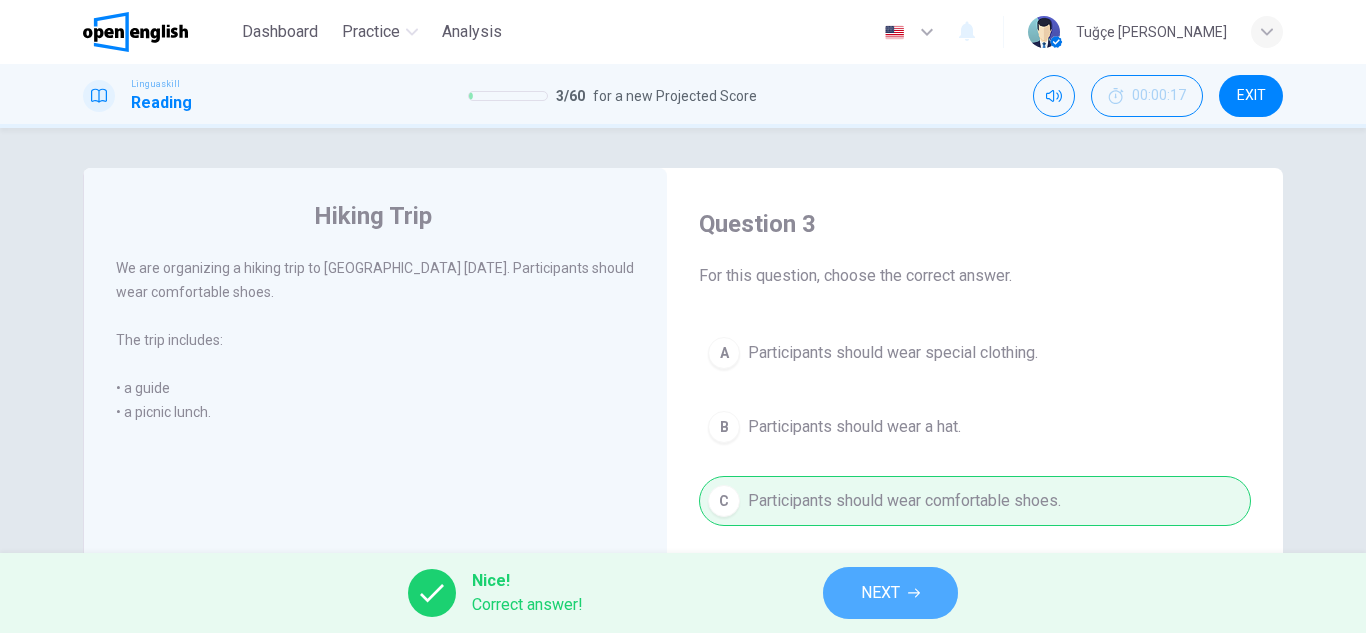 click on "NEXT" at bounding box center [890, 593] 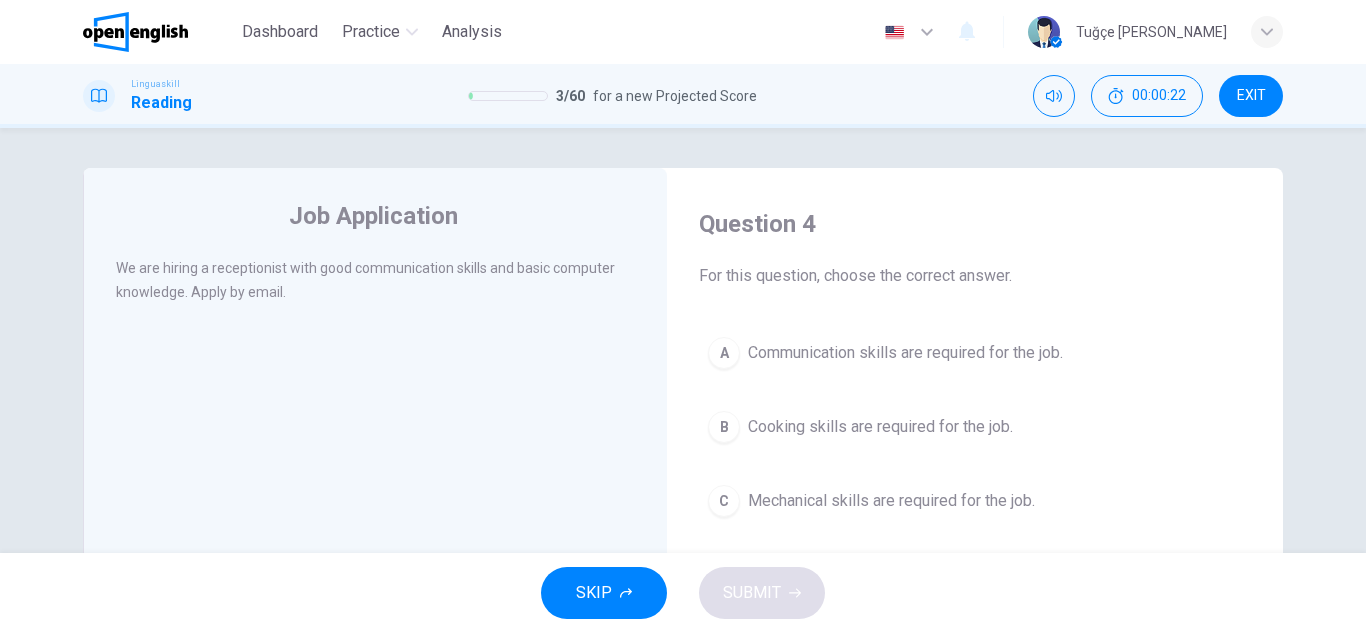 drag, startPoint x: 1013, startPoint y: 346, endPoint x: 944, endPoint y: 451, distance: 125.64235 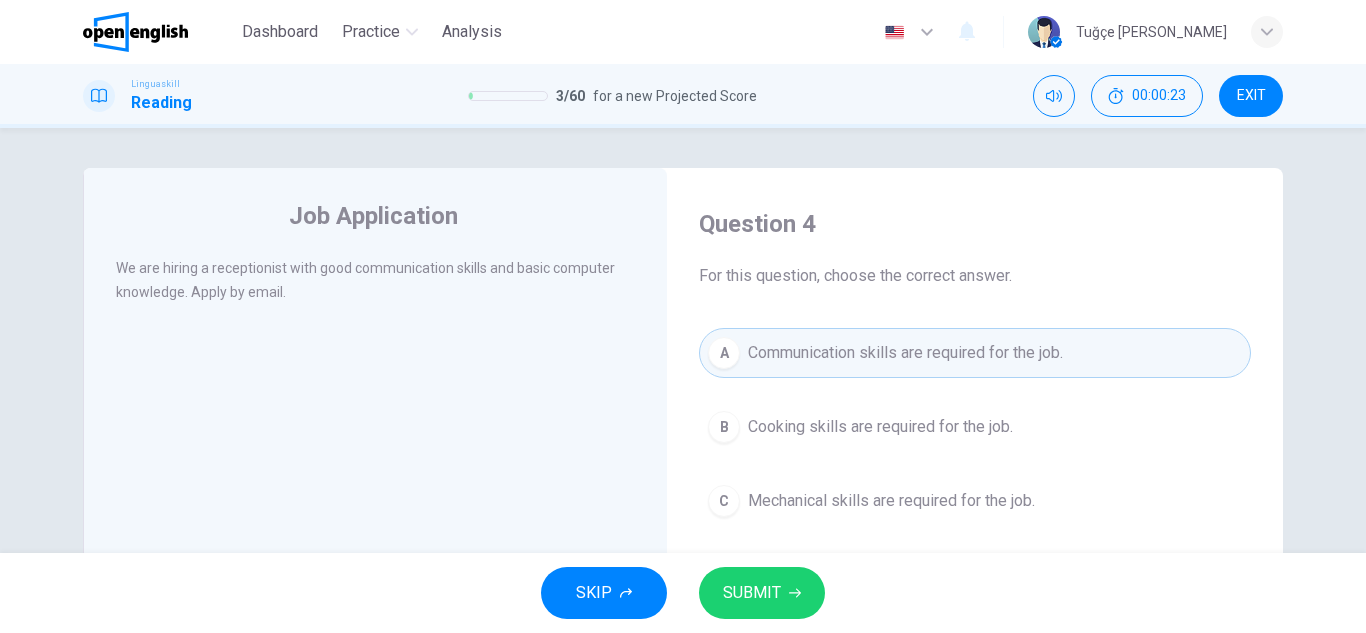 drag, startPoint x: 781, startPoint y: 562, endPoint x: 788, endPoint y: 583, distance: 22.135944 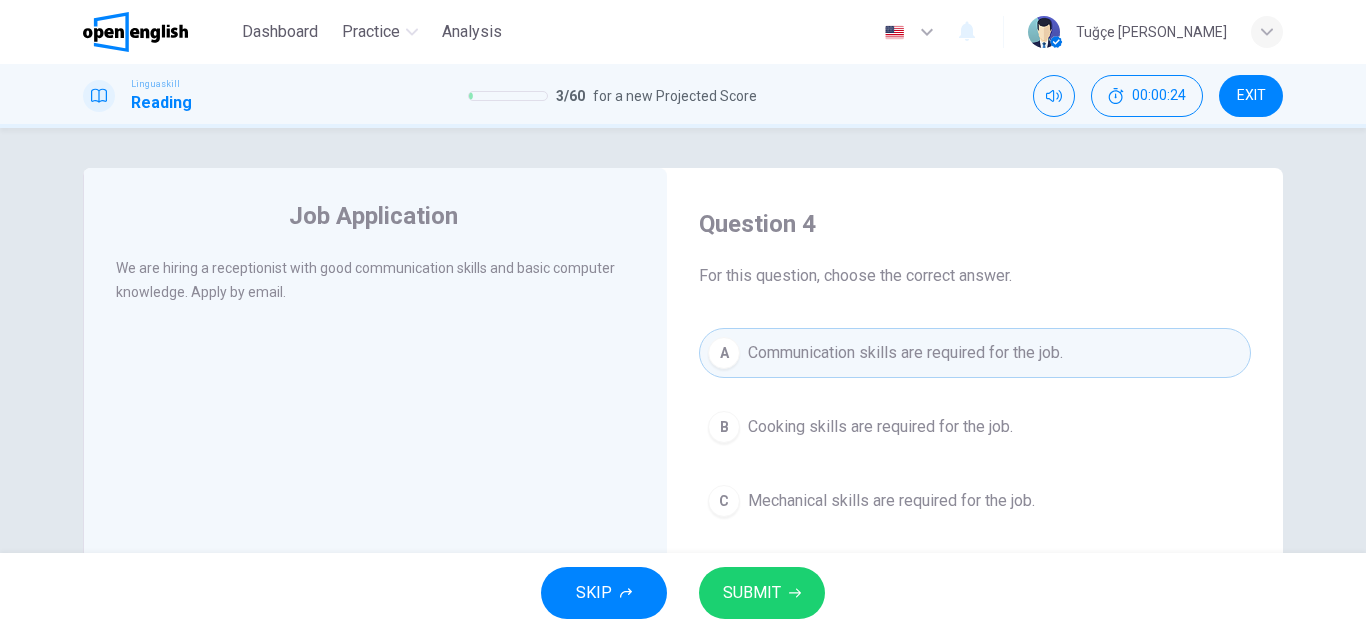 click on "SUBMIT" at bounding box center [762, 593] 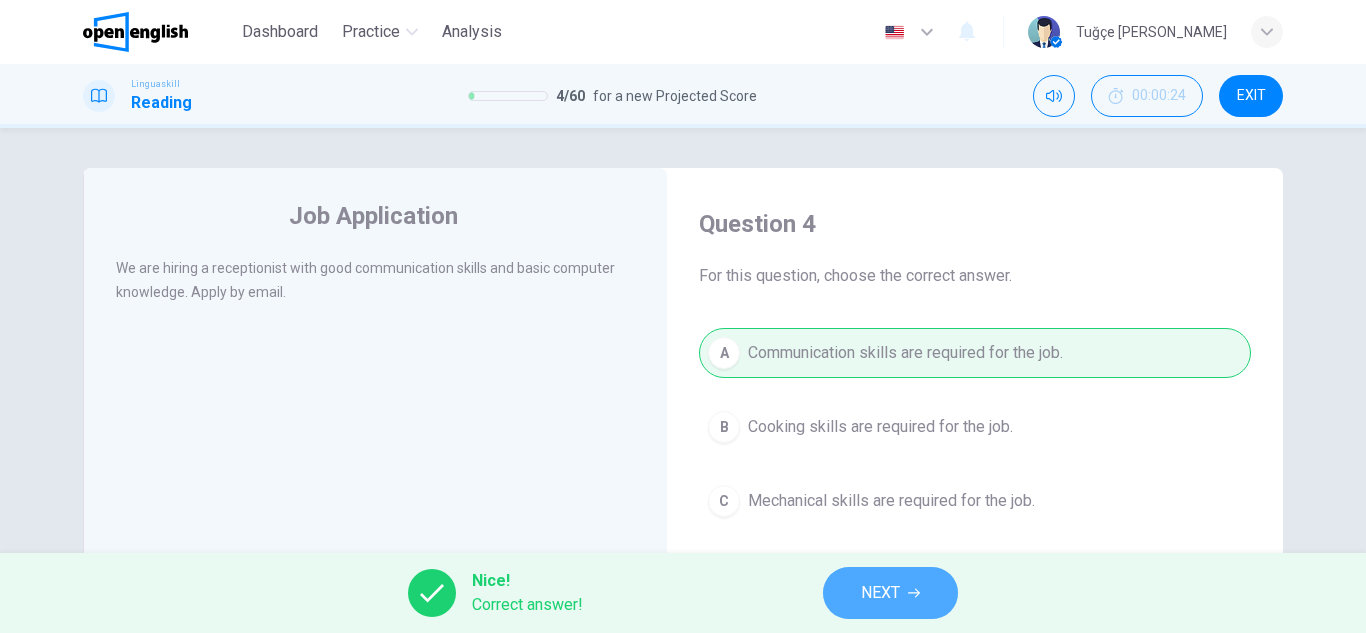click on "NEXT" at bounding box center [890, 593] 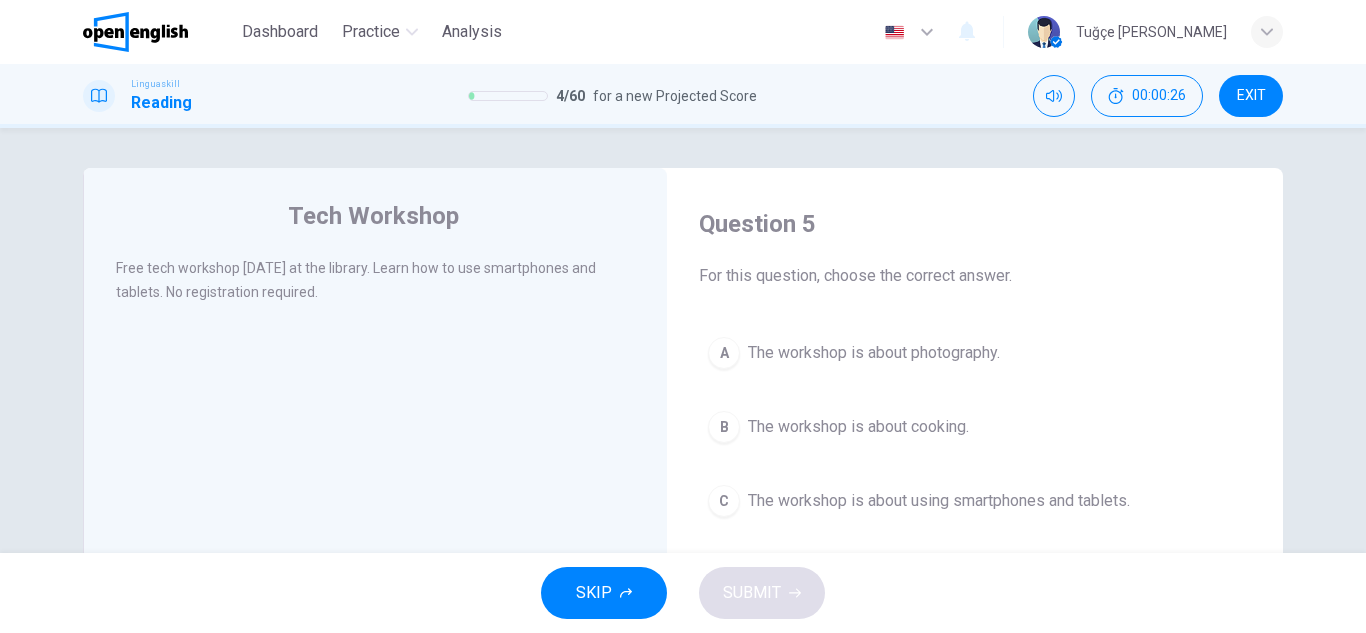 drag, startPoint x: 876, startPoint y: 482, endPoint x: 872, endPoint y: 495, distance: 13.601471 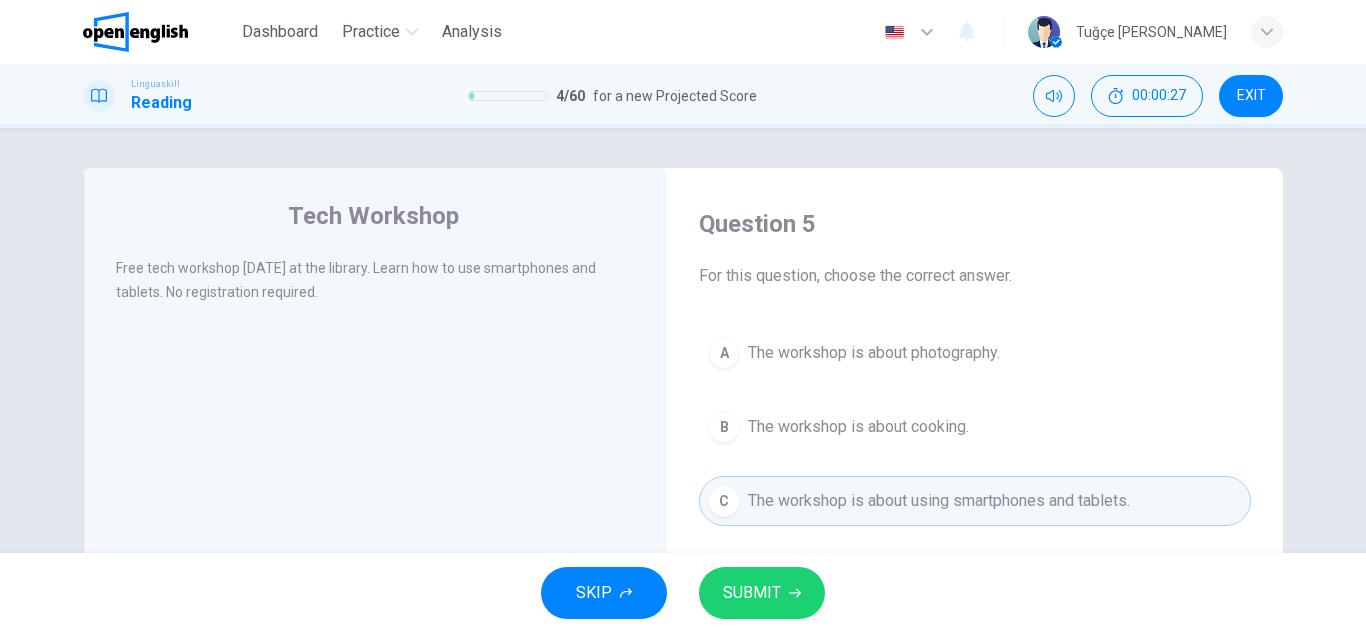 click on "SUBMIT" at bounding box center [762, 593] 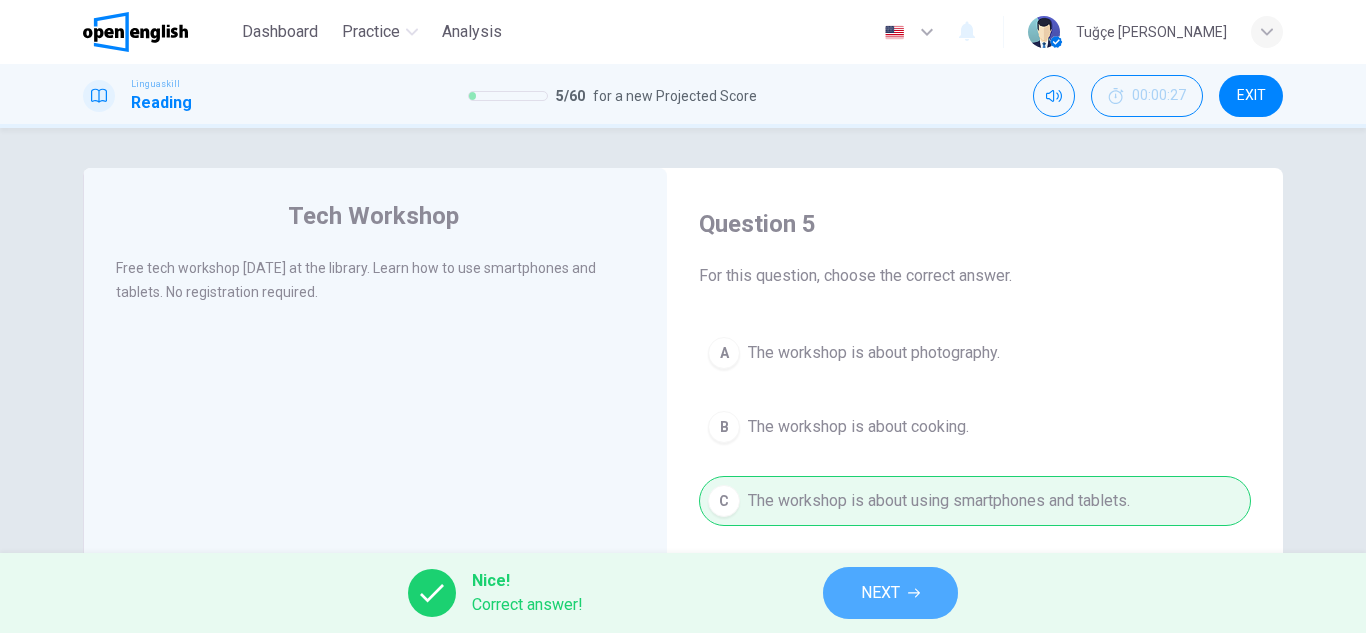 click on "NEXT" at bounding box center [890, 593] 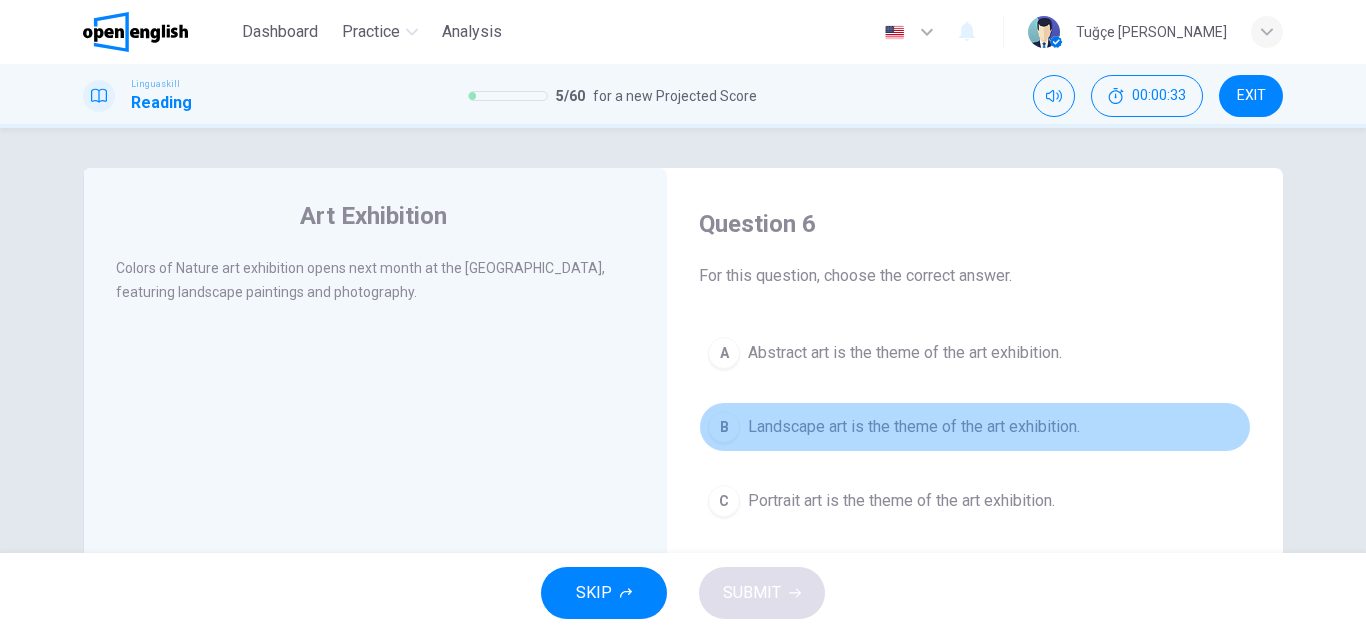 drag, startPoint x: 972, startPoint y: 416, endPoint x: 958, endPoint y: 433, distance: 22.022715 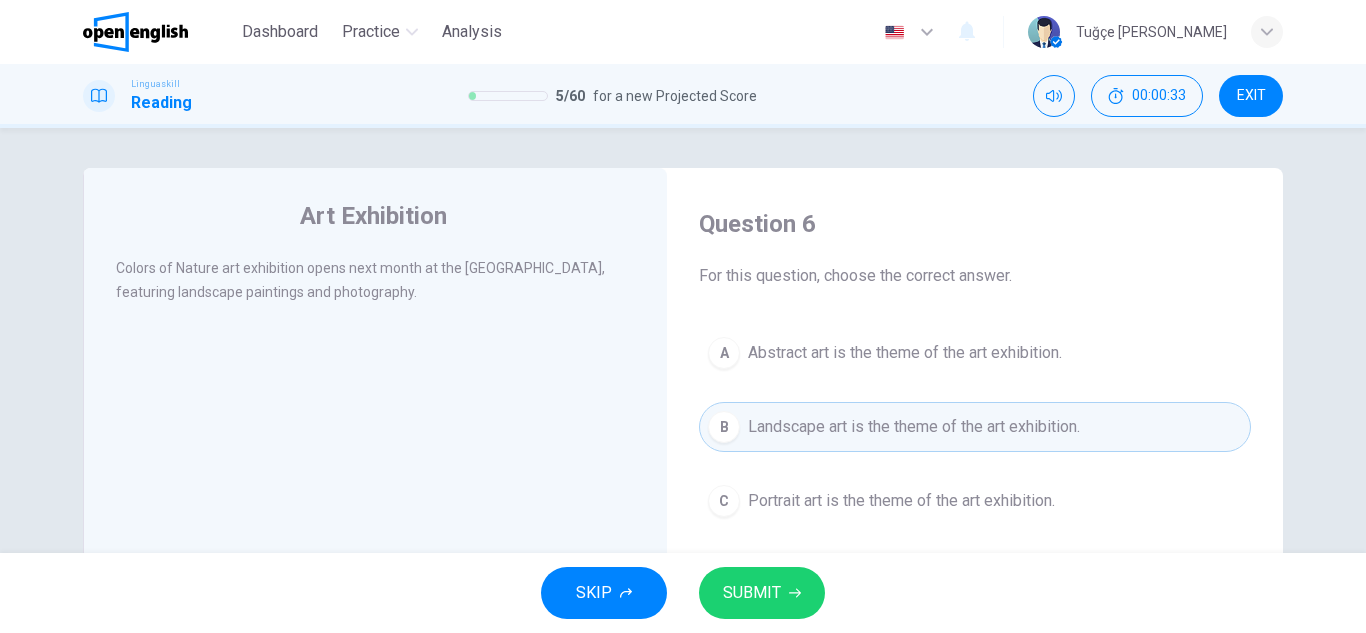 click on "SUBMIT" at bounding box center (762, 593) 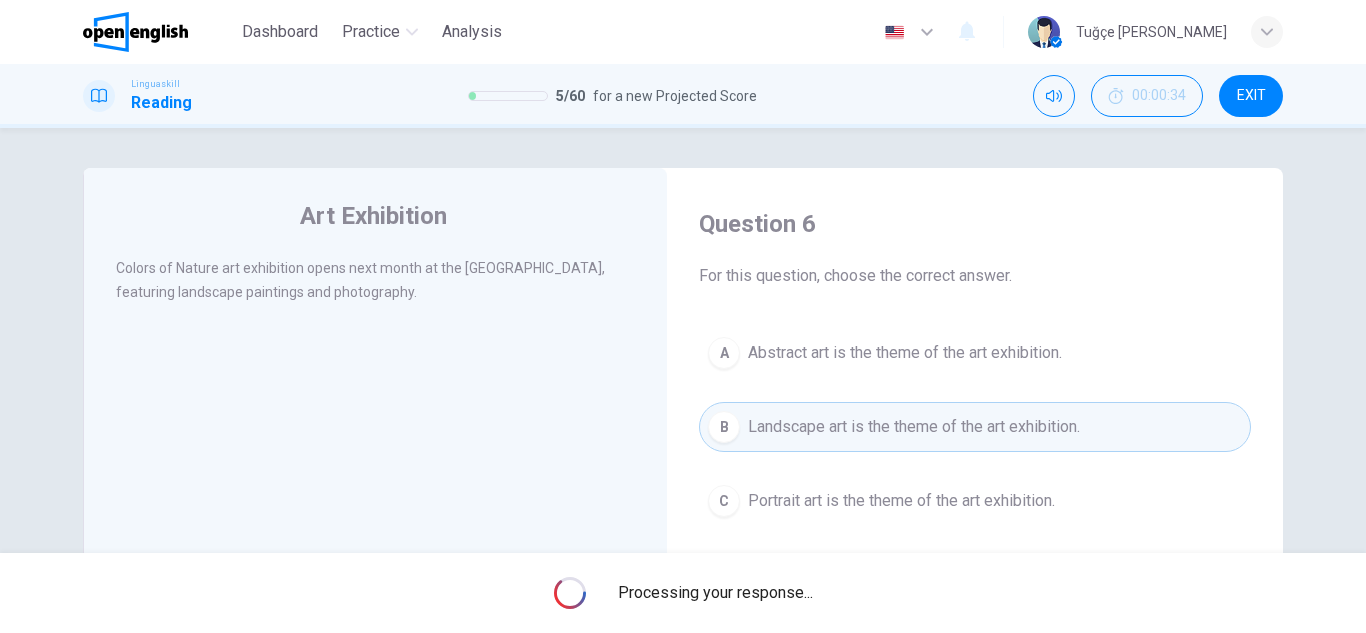 click on "Processing your response..." at bounding box center [683, 593] 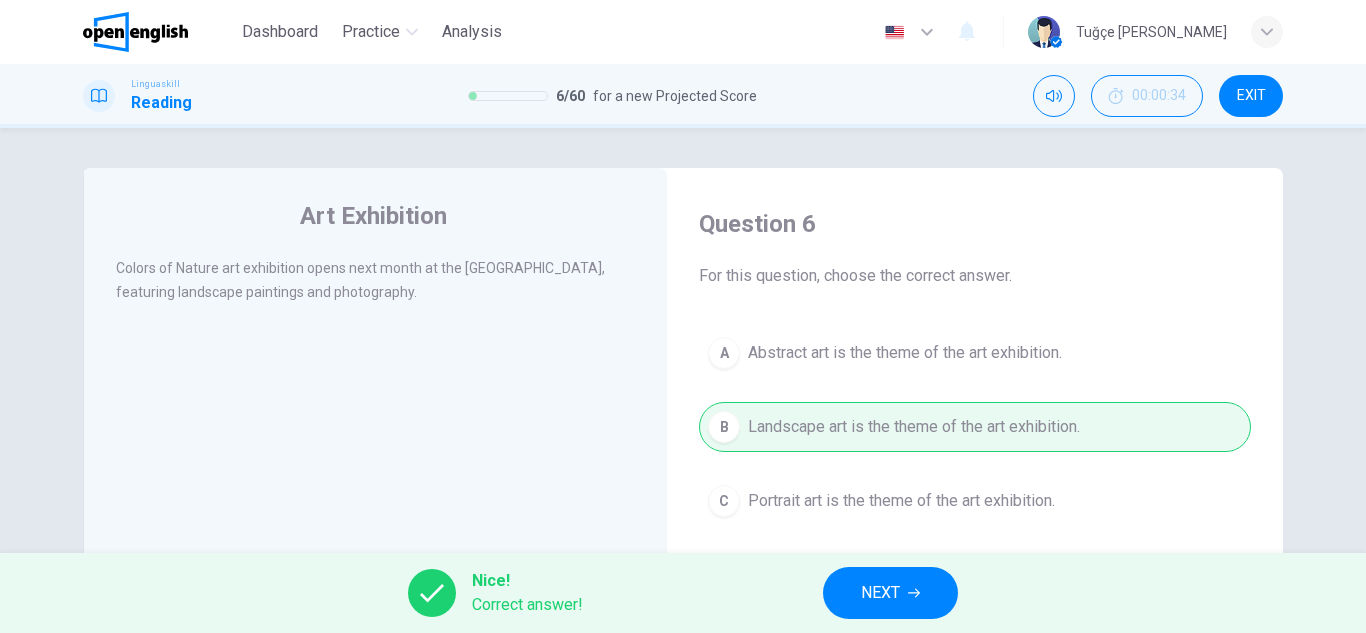 click on "NEXT" at bounding box center [890, 593] 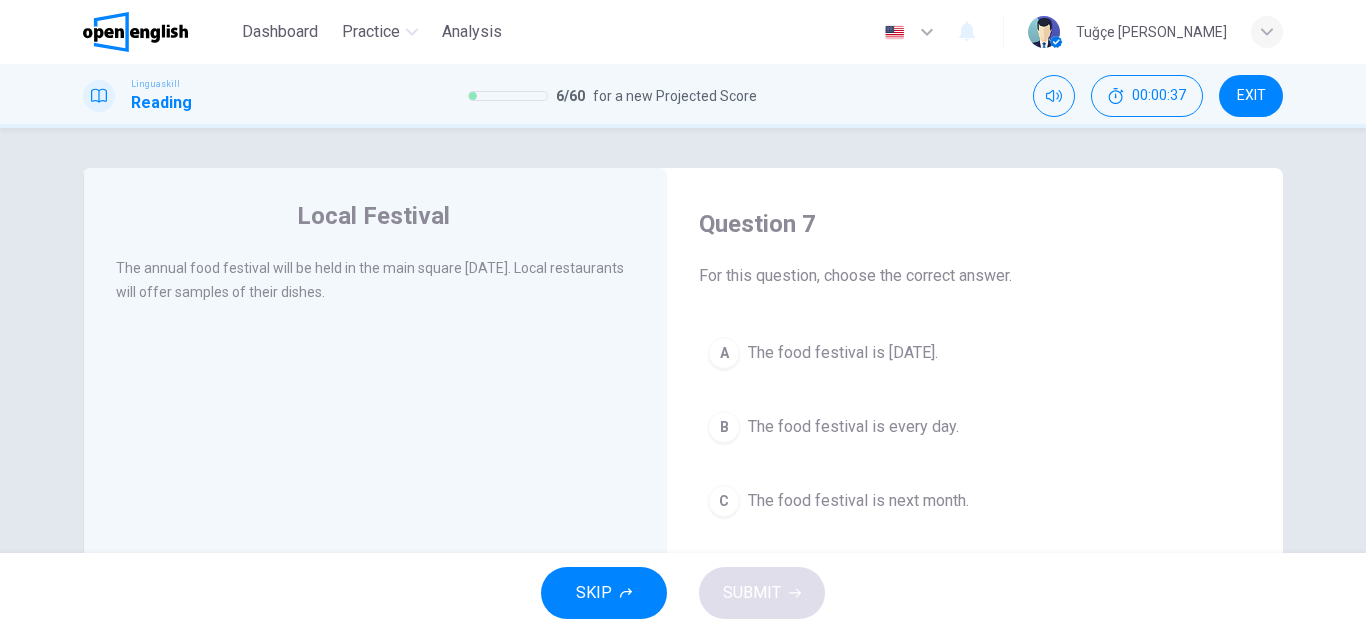 click on "A The food festival is [DATE]." at bounding box center [975, 353] 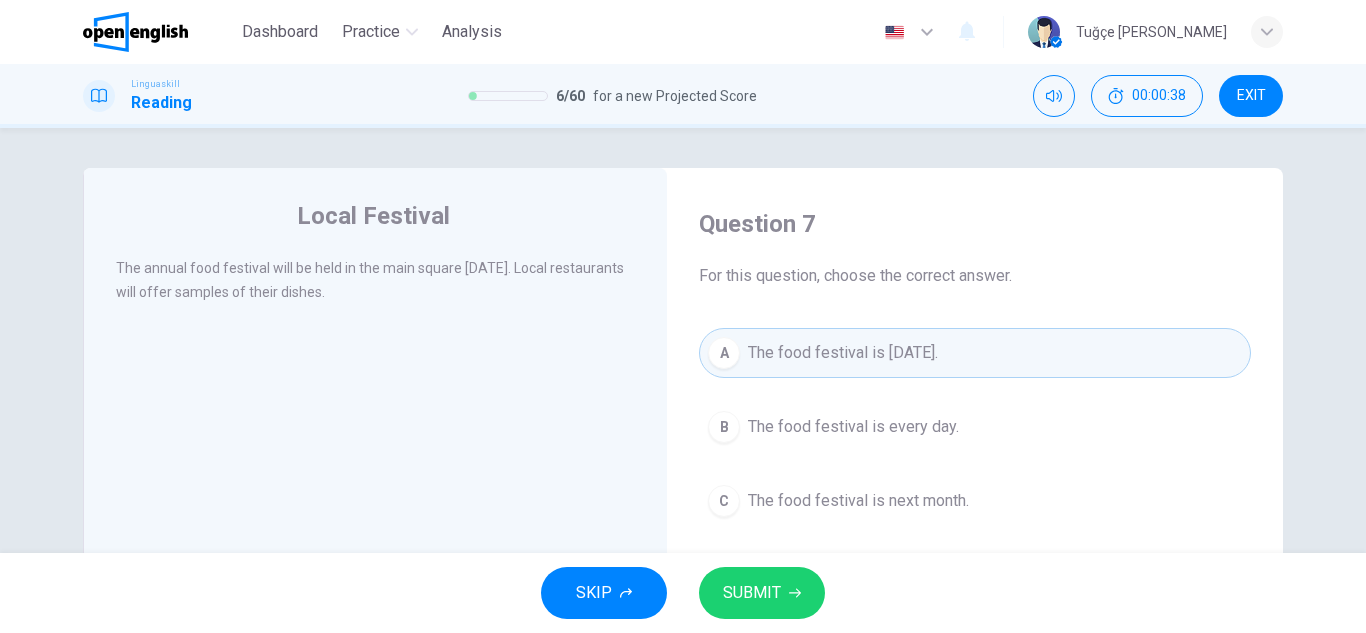 click on "SUBMIT" at bounding box center (762, 593) 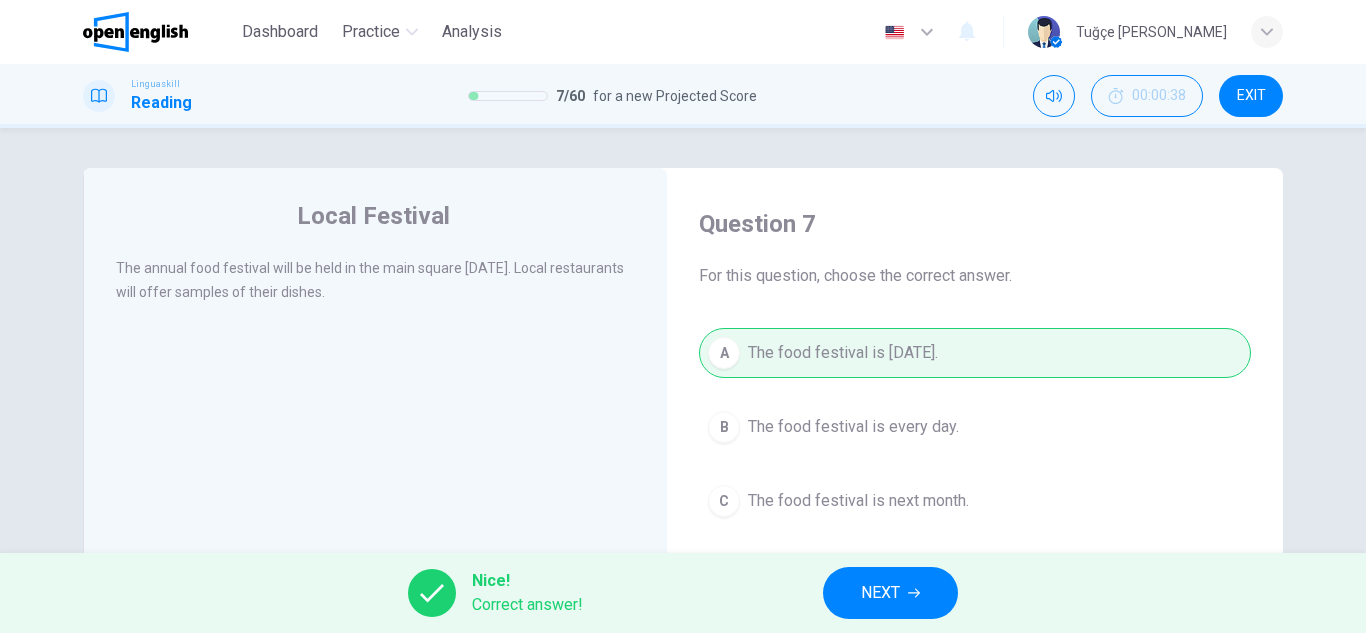 click on "NEXT" at bounding box center [890, 593] 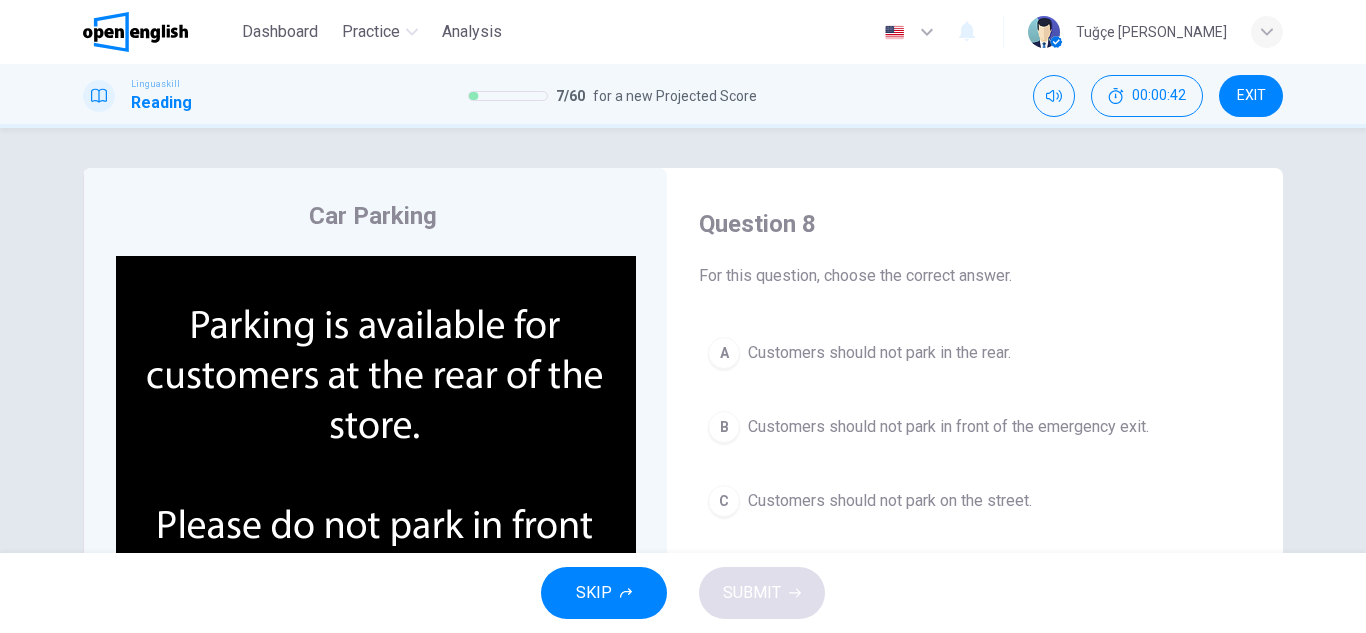 scroll, scrollTop: 100, scrollLeft: 0, axis: vertical 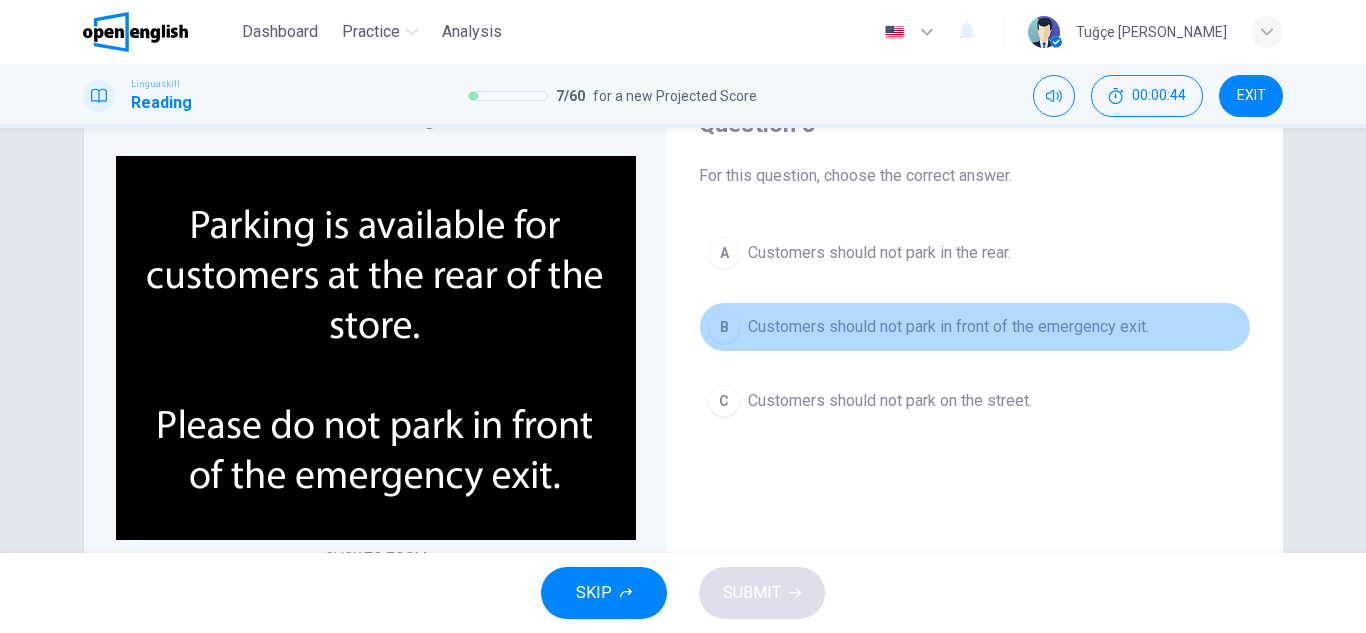 drag, startPoint x: 995, startPoint y: 316, endPoint x: 934, endPoint y: 372, distance: 82.80701 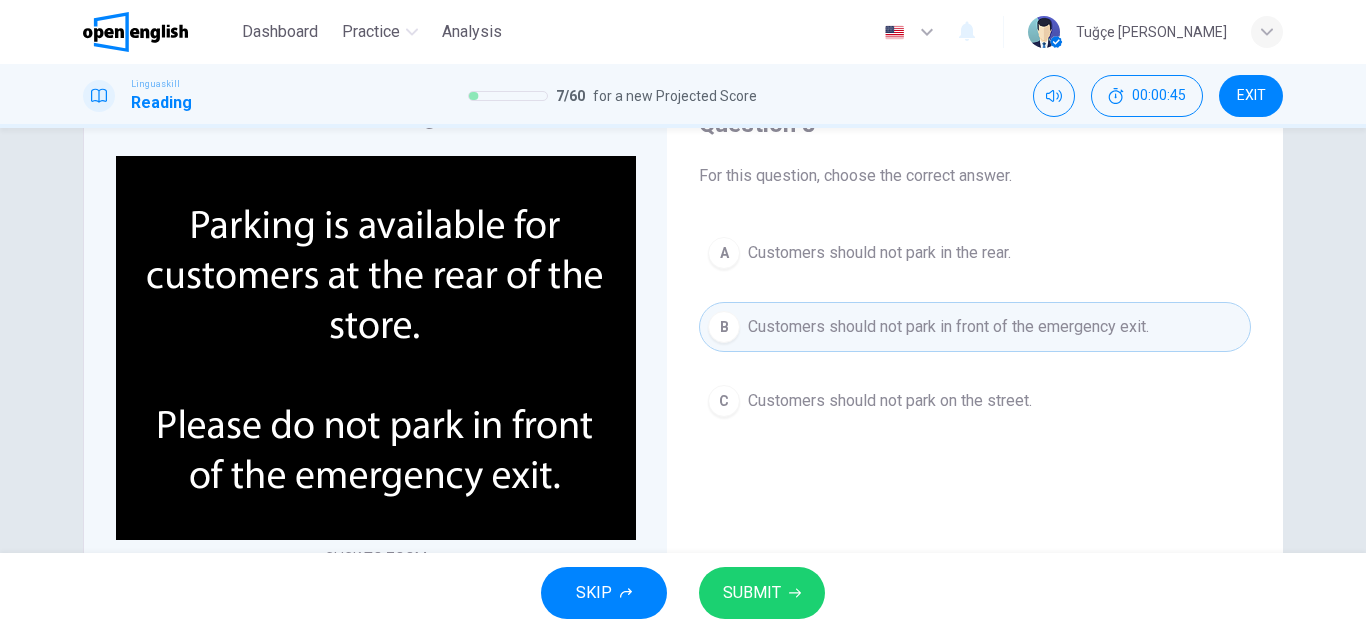 click on "SUBMIT" at bounding box center (762, 593) 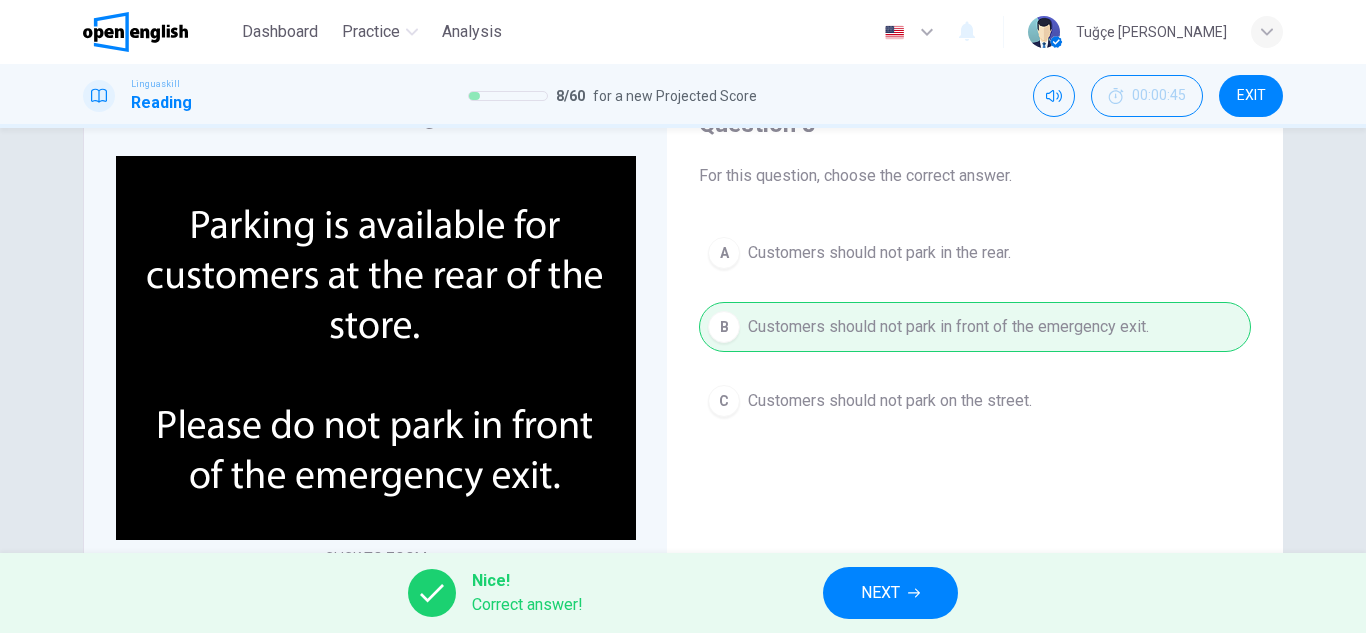 click on "NEXT" at bounding box center (890, 593) 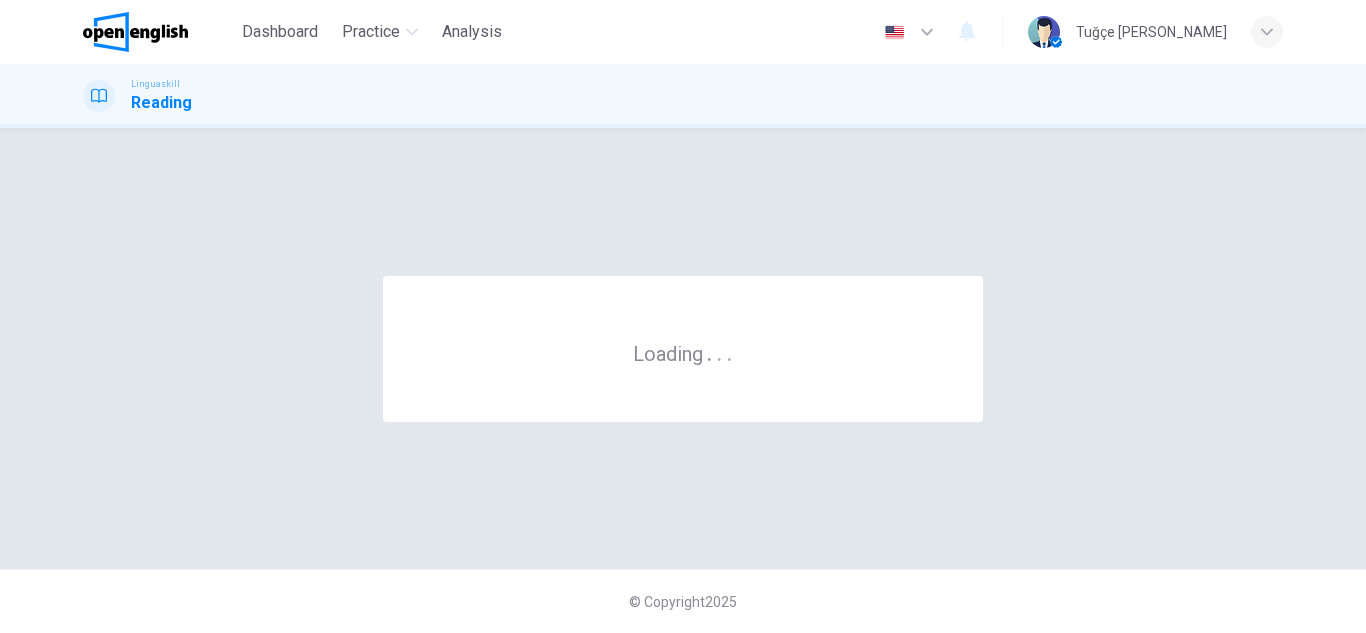 scroll, scrollTop: 0, scrollLeft: 0, axis: both 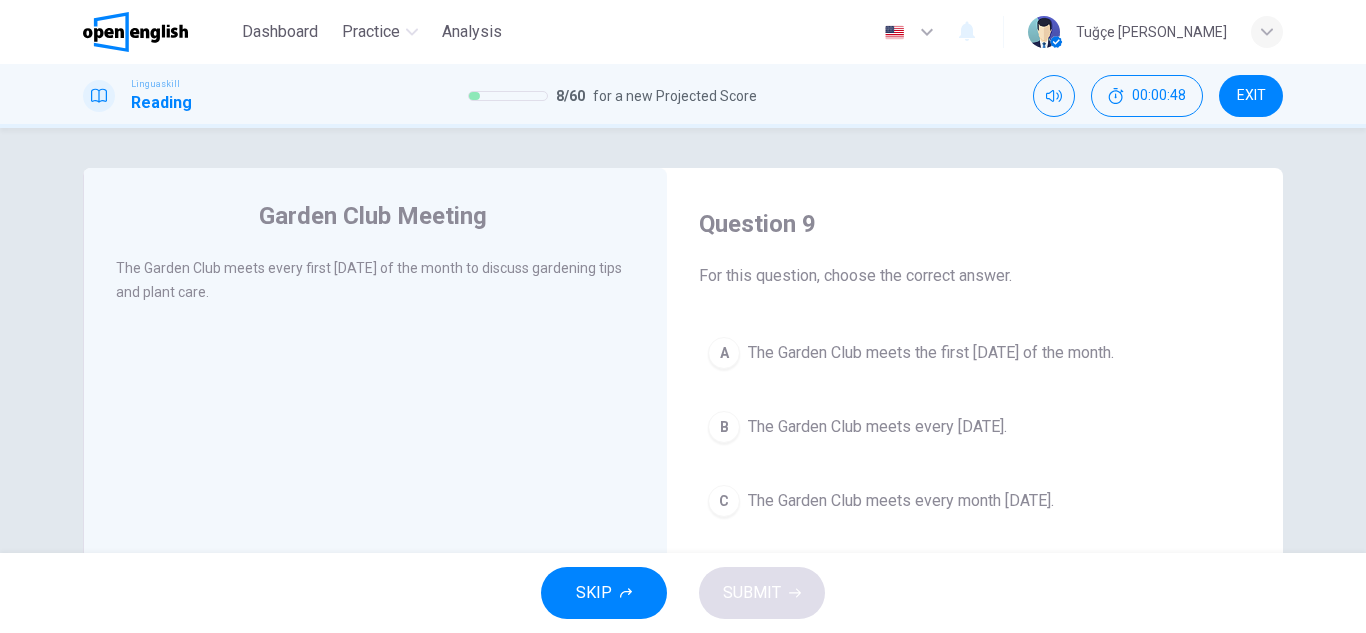 drag, startPoint x: 803, startPoint y: 385, endPoint x: 832, endPoint y: 342, distance: 51.86521 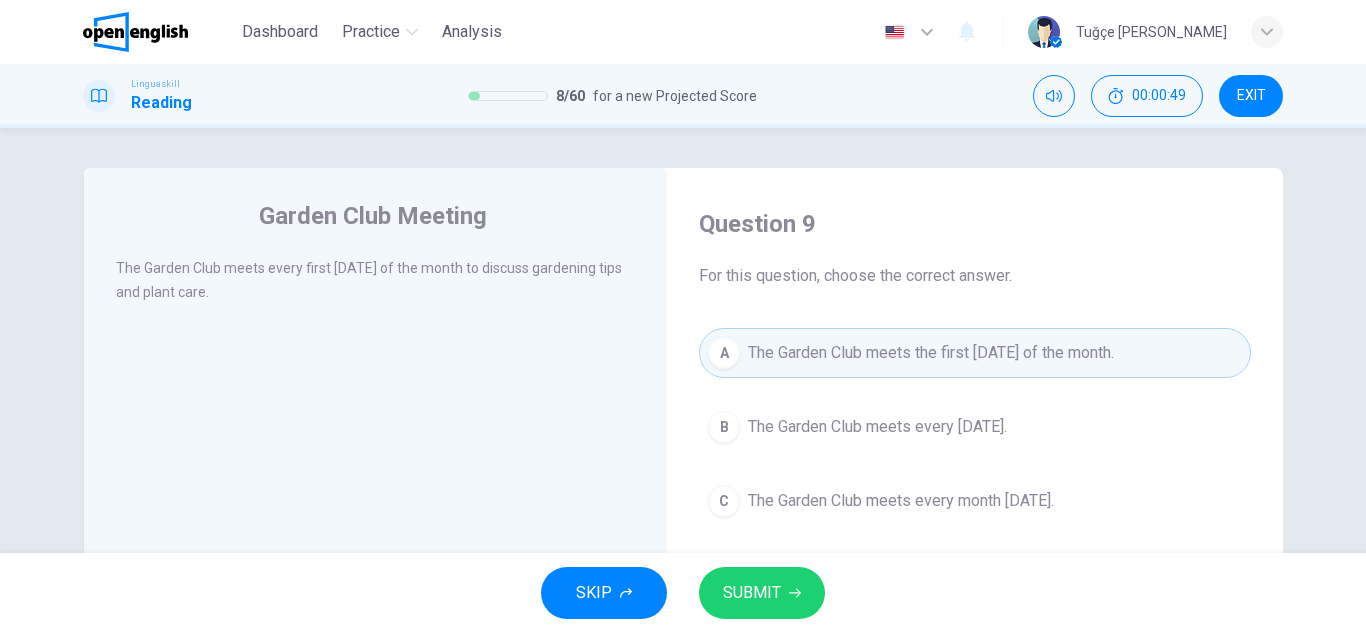 click on "SUBMIT" at bounding box center (762, 593) 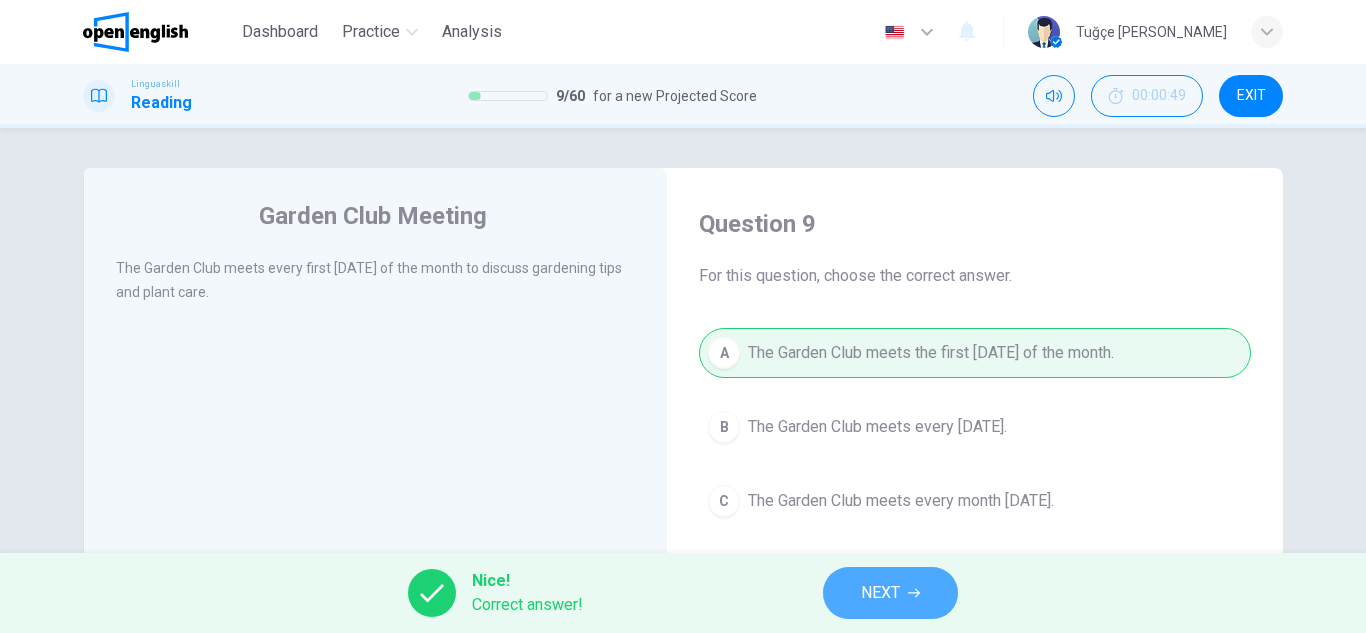 click on "NEXT" at bounding box center [890, 593] 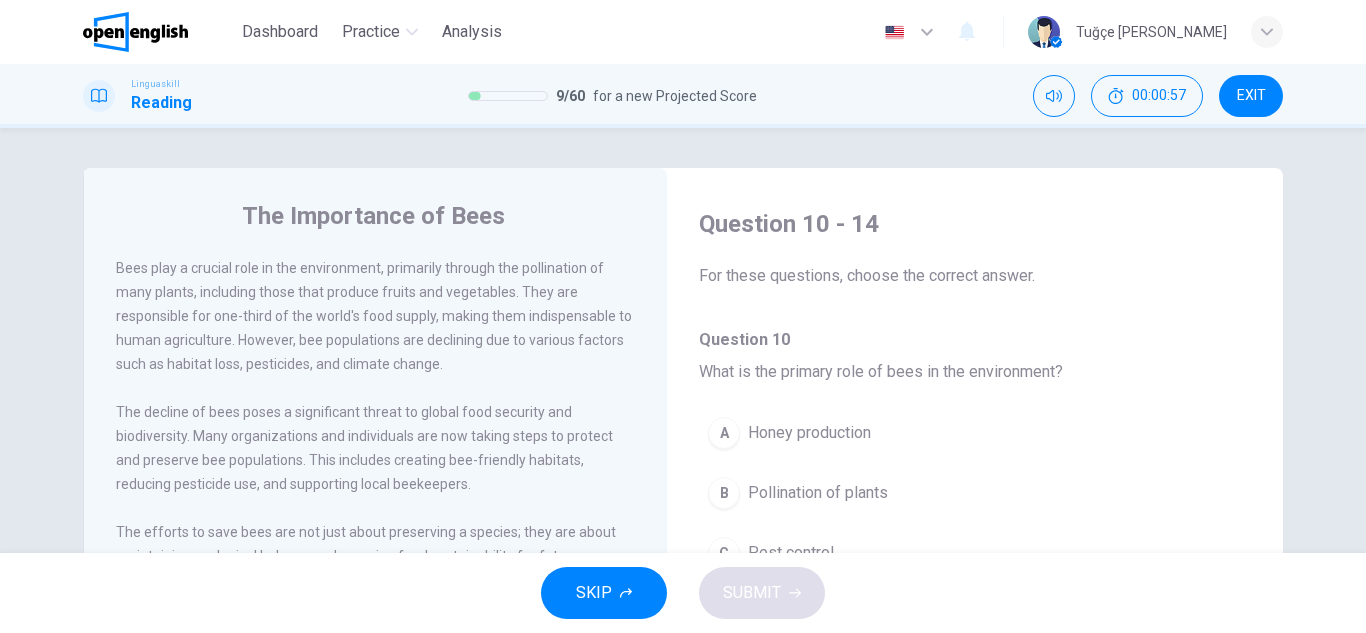 click on "Pollination of plants" at bounding box center [818, 493] 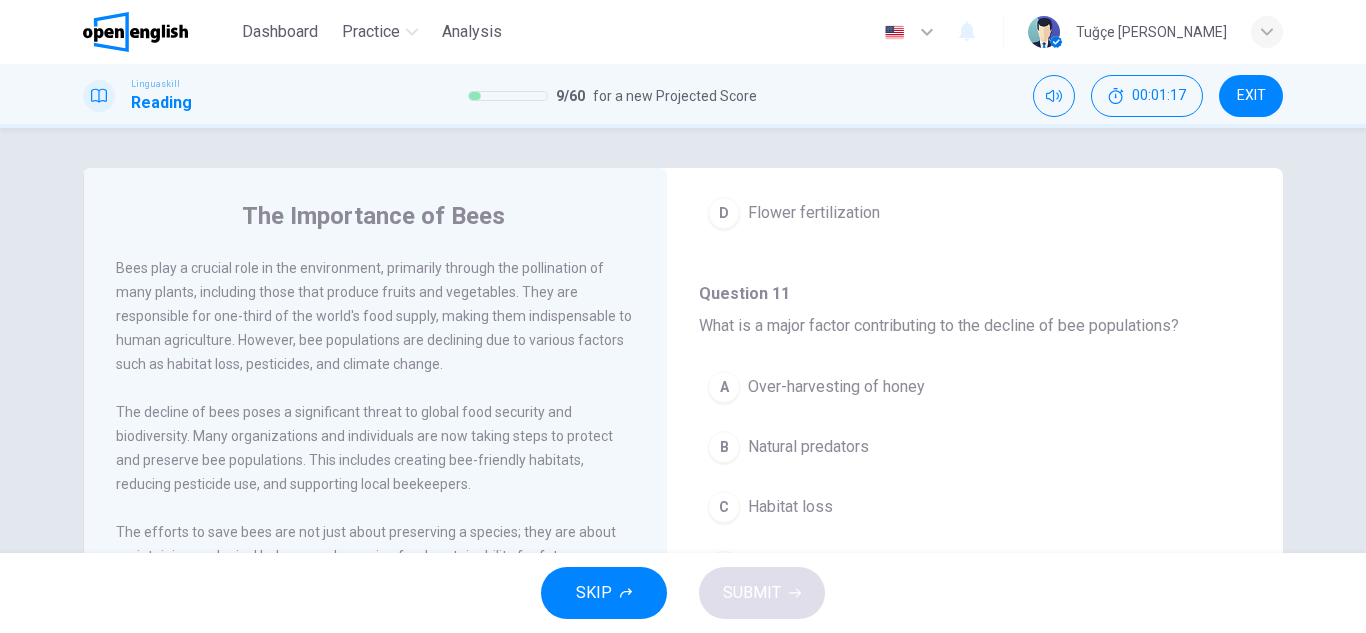 scroll, scrollTop: 500, scrollLeft: 0, axis: vertical 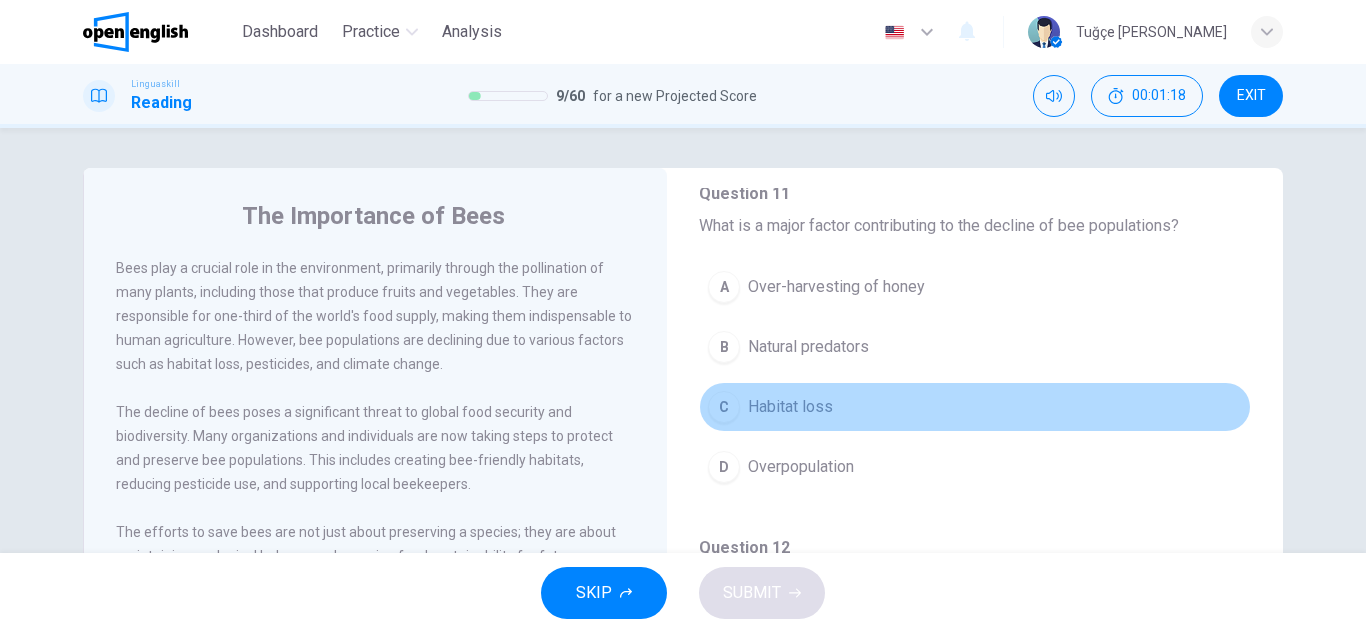 click on "C Habitat loss" at bounding box center [975, 407] 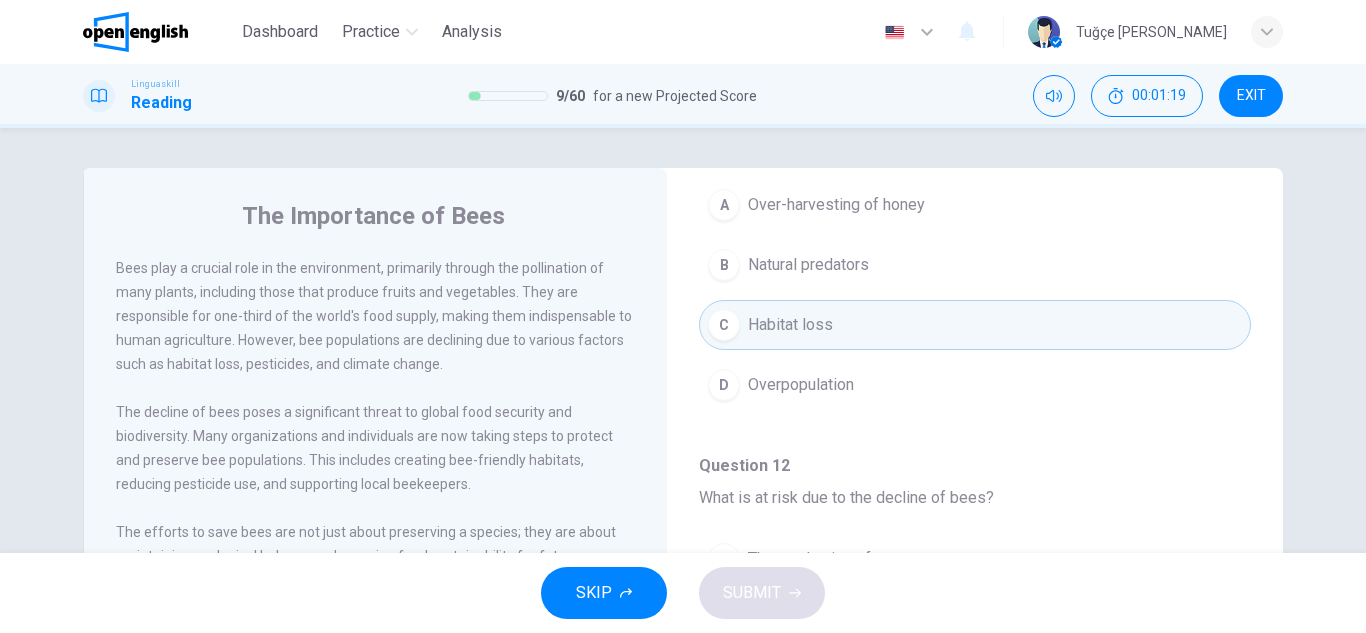 scroll, scrollTop: 800, scrollLeft: 0, axis: vertical 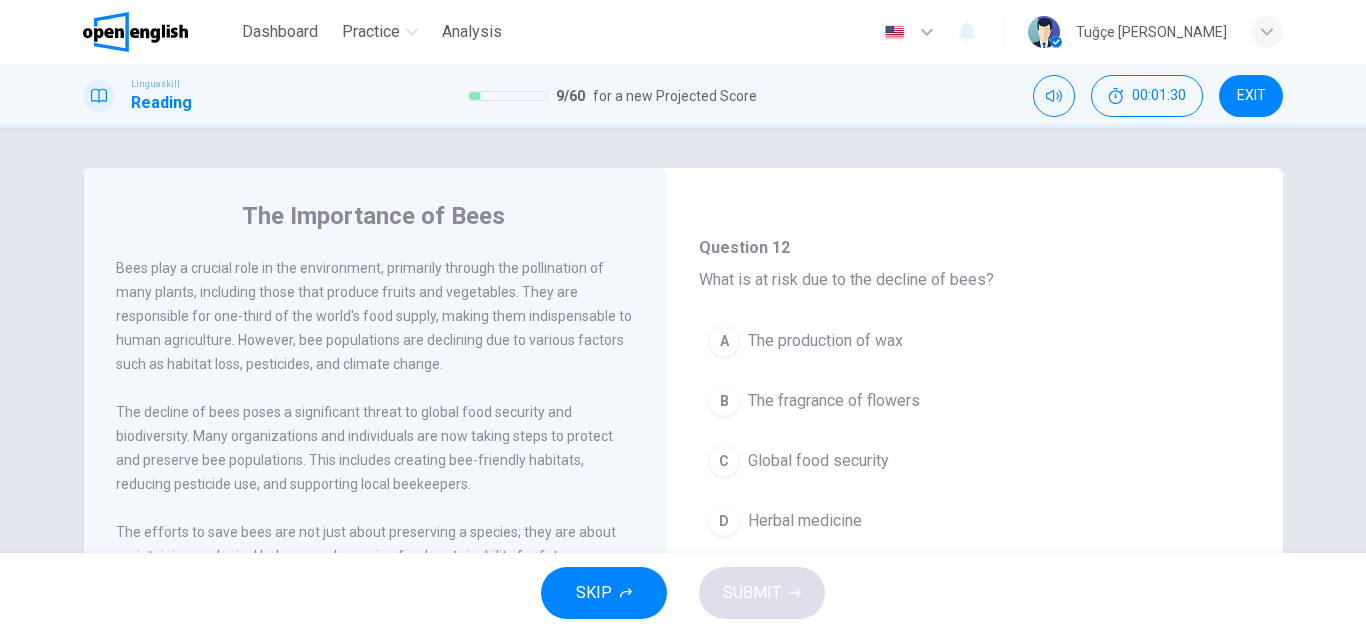 click on "C" at bounding box center [724, 461] 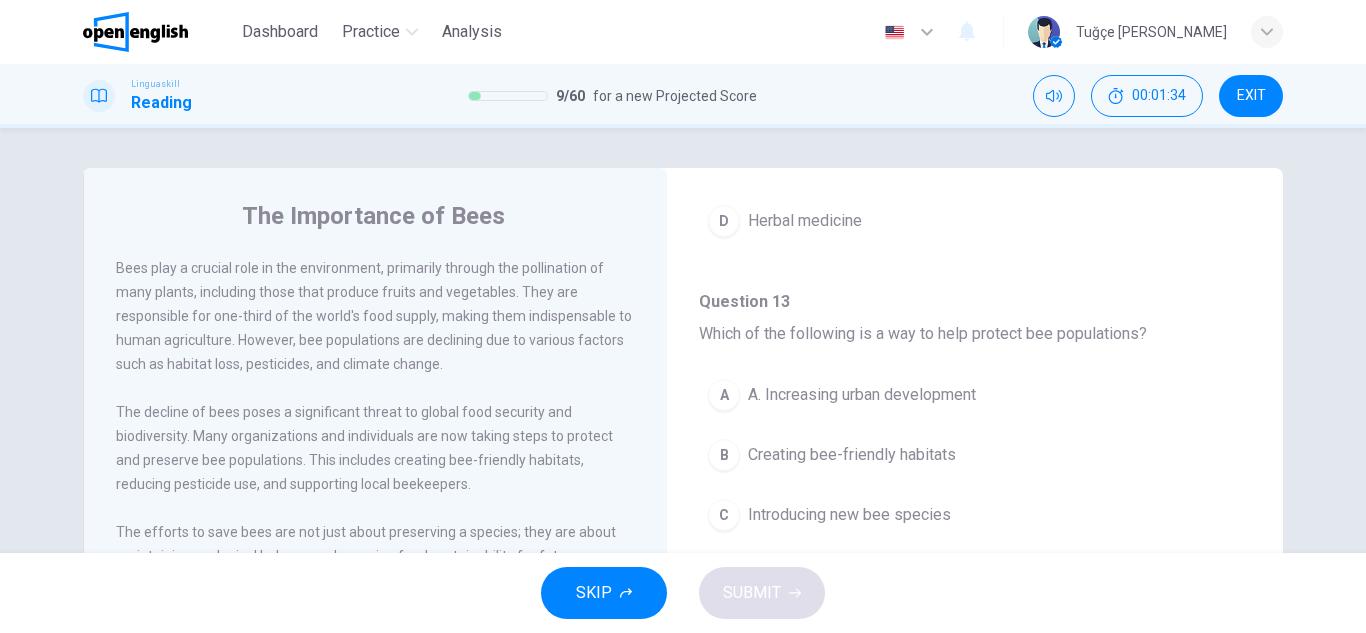 scroll, scrollTop: 1200, scrollLeft: 0, axis: vertical 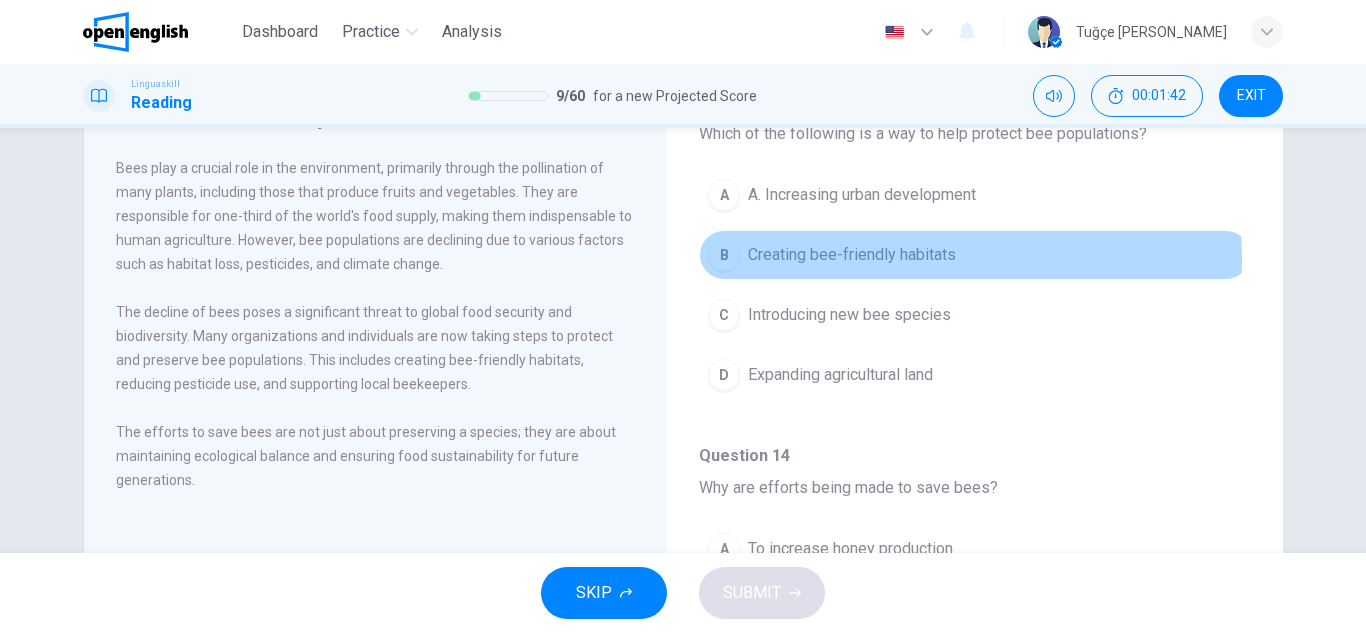 click on "Creating bee-friendly habitats" at bounding box center (852, 255) 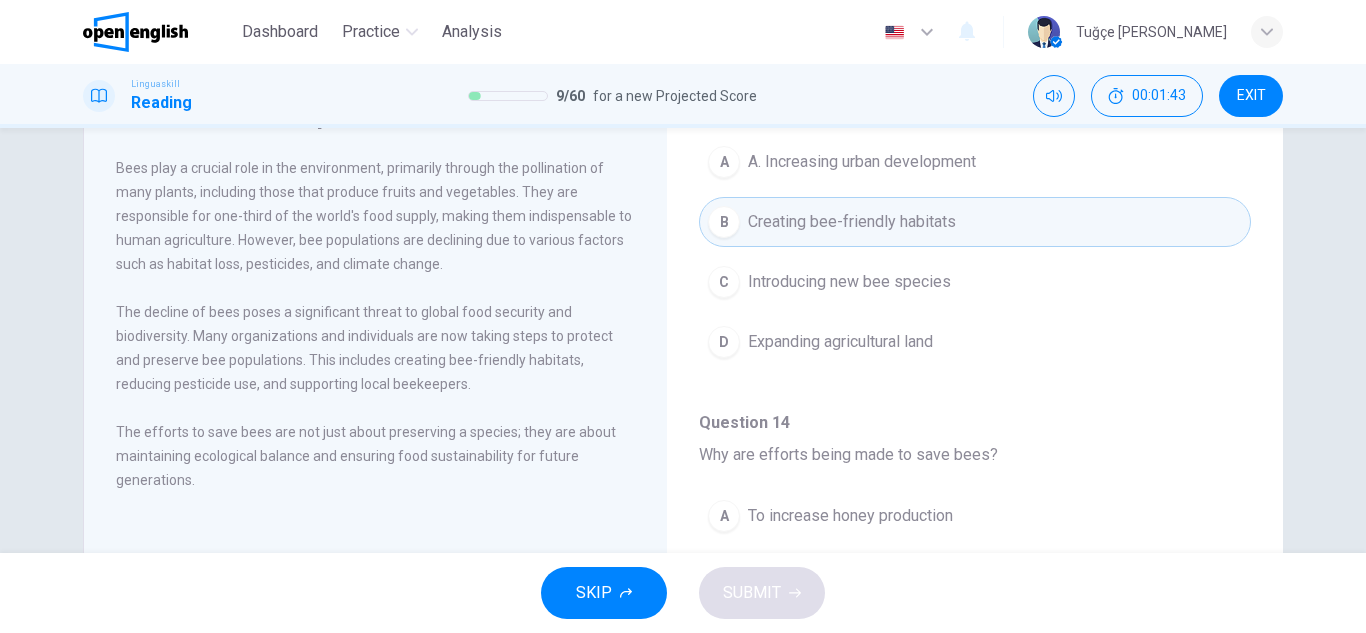 scroll, scrollTop: 1251, scrollLeft: 0, axis: vertical 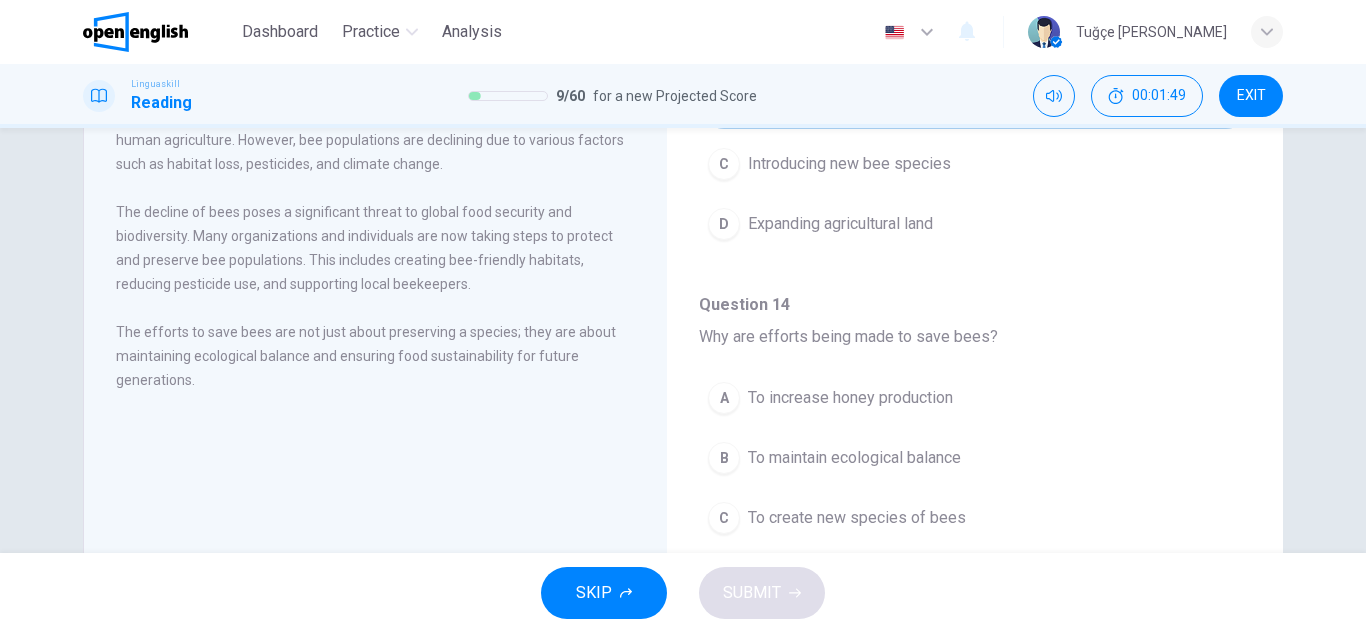 click on "A To increase honey production B To maintain ecological balance C To create new species of bees D For scientific research" at bounding box center (975, 498) 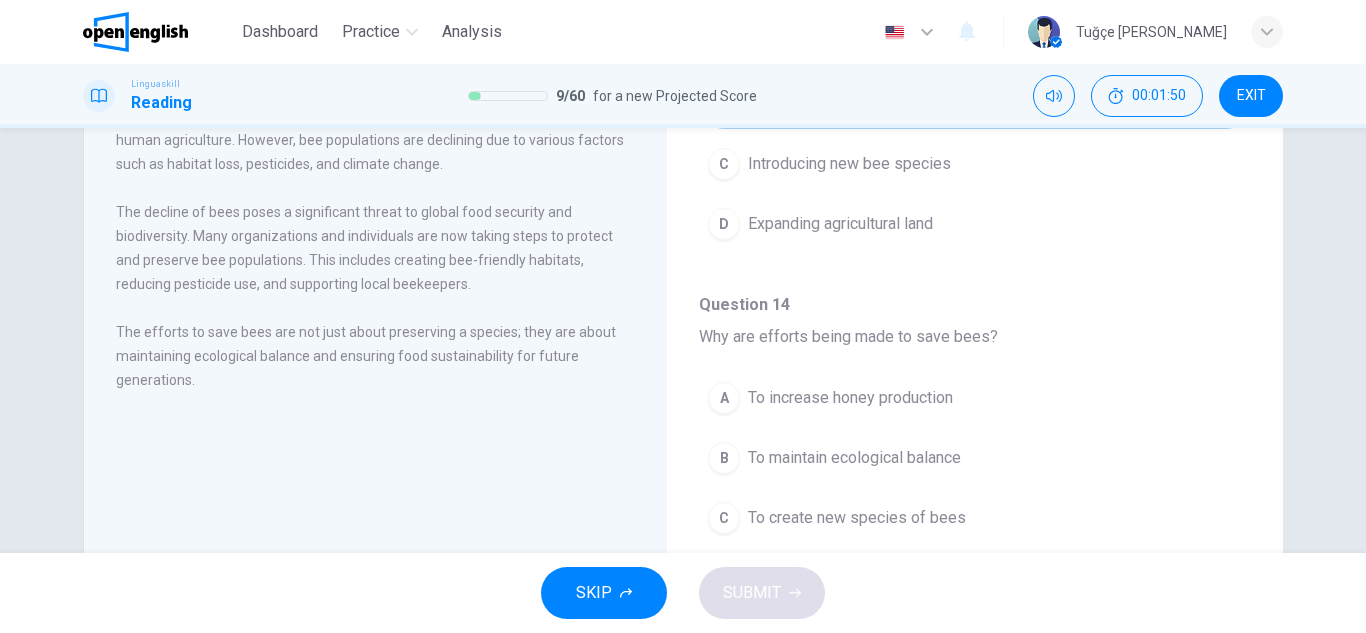 click on "To maintain ecological balance" at bounding box center (854, 458) 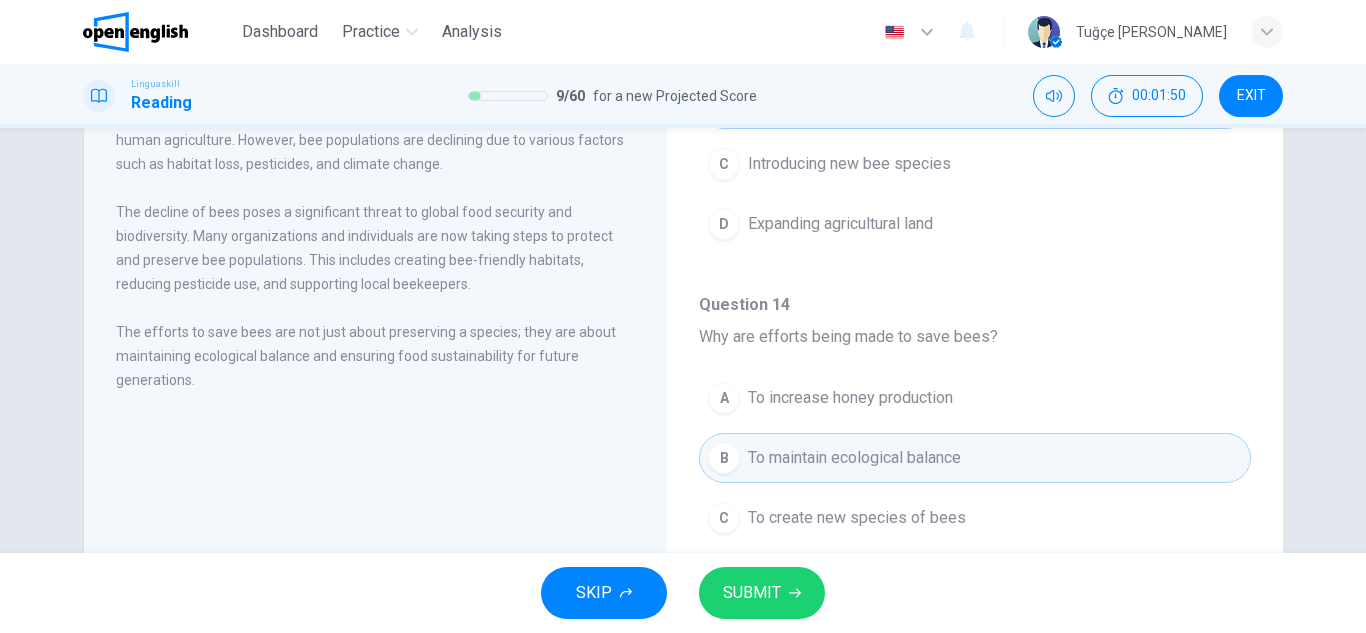 click on "SUBMIT" at bounding box center [752, 593] 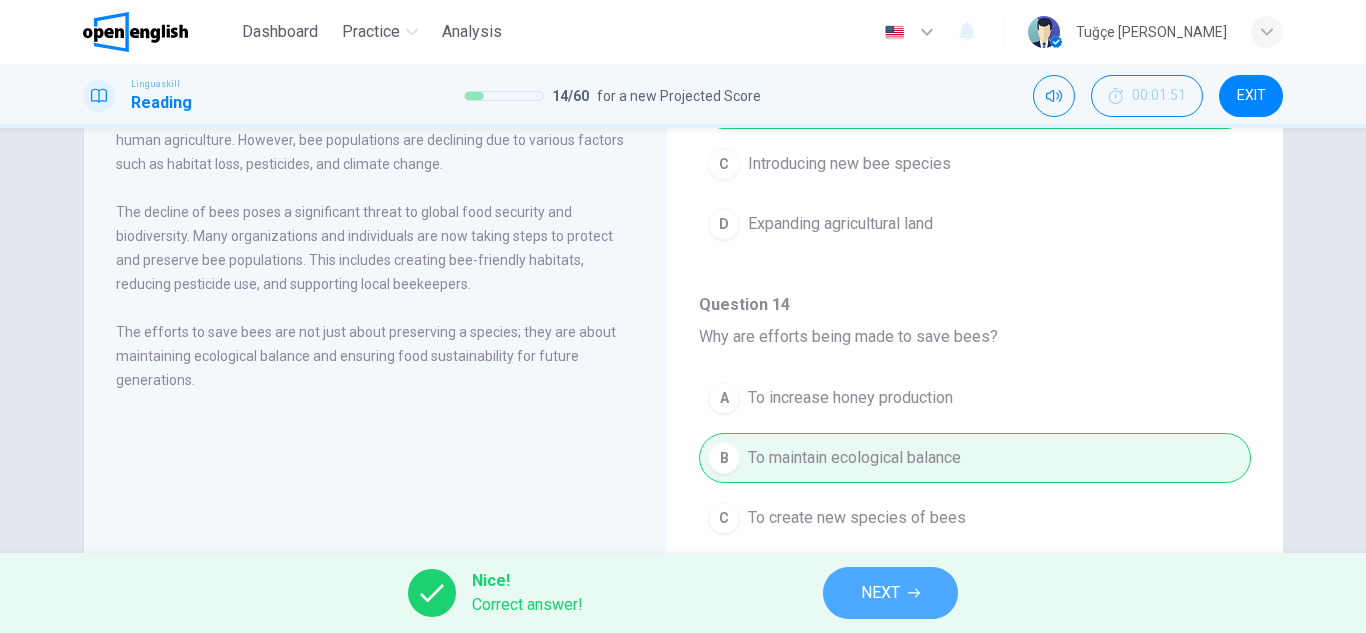click on "NEXT" at bounding box center [880, 593] 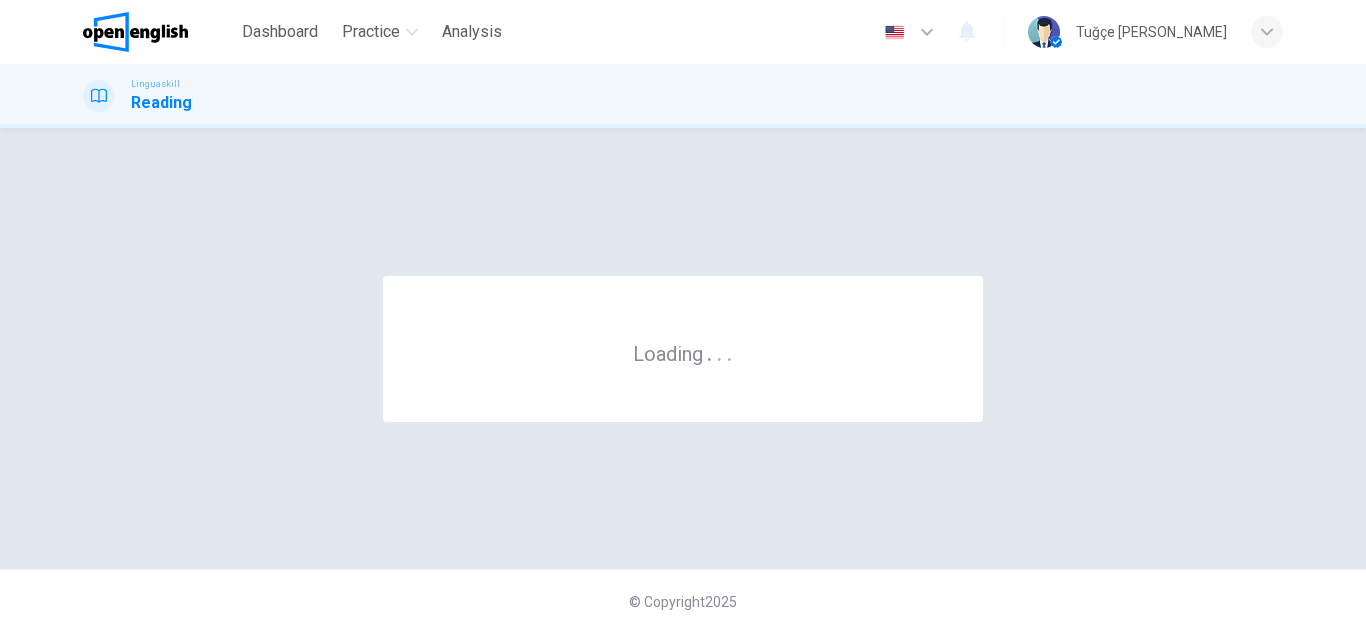 scroll, scrollTop: 0, scrollLeft: 0, axis: both 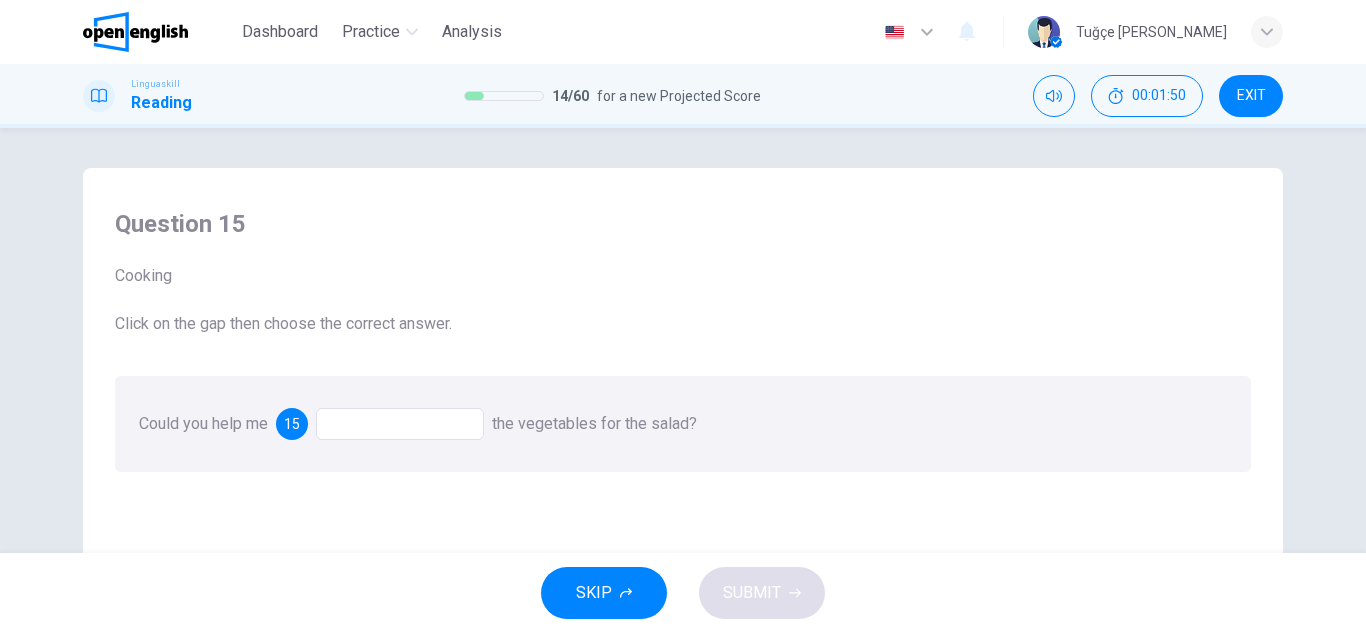 click at bounding box center [400, 424] 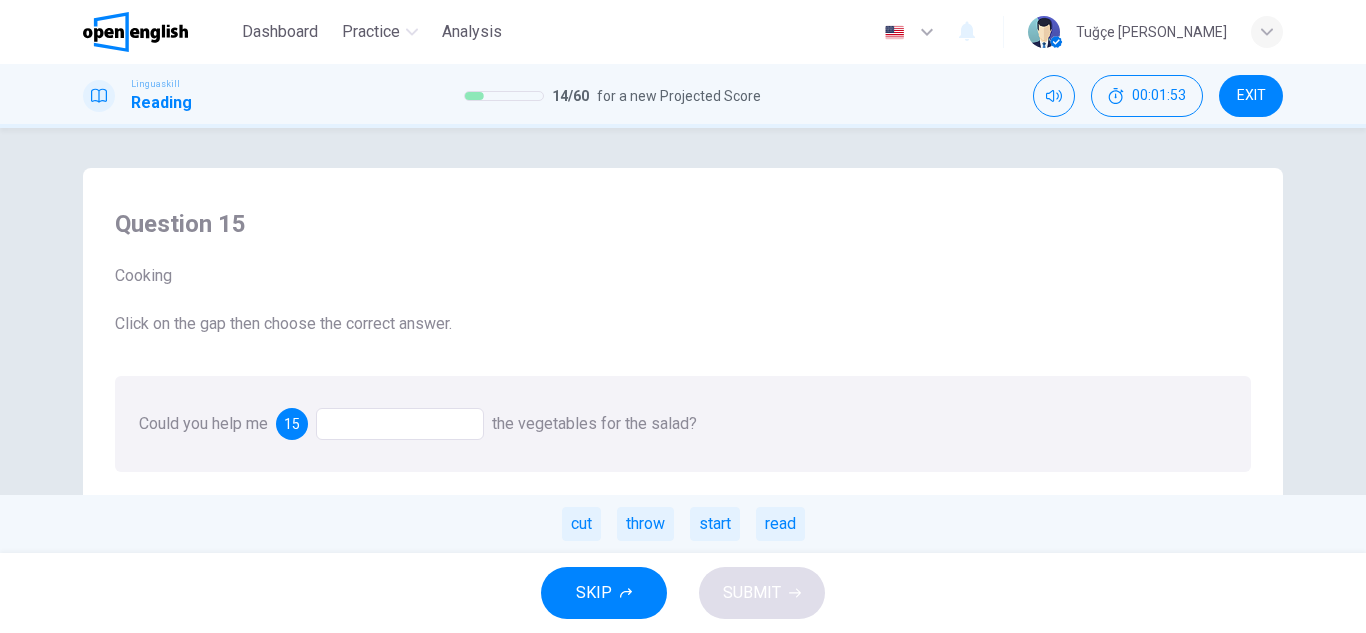 click on "cut throw start read" at bounding box center (683, 524) 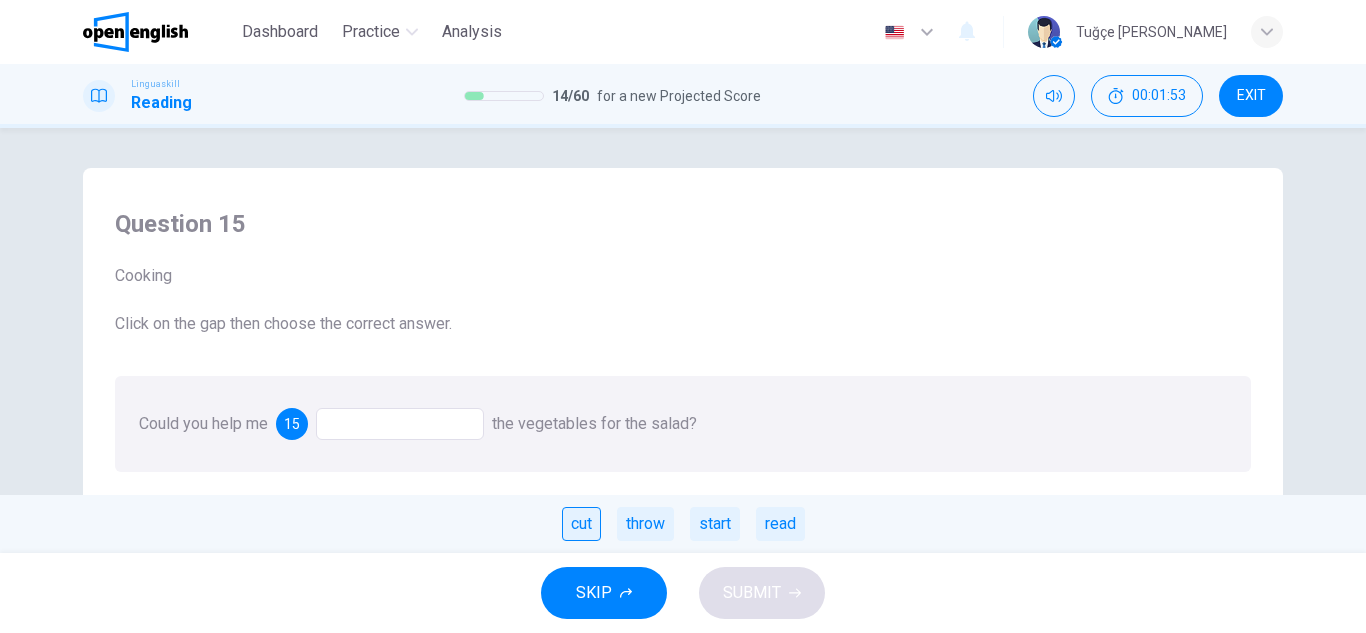 click on "cut" at bounding box center (581, 524) 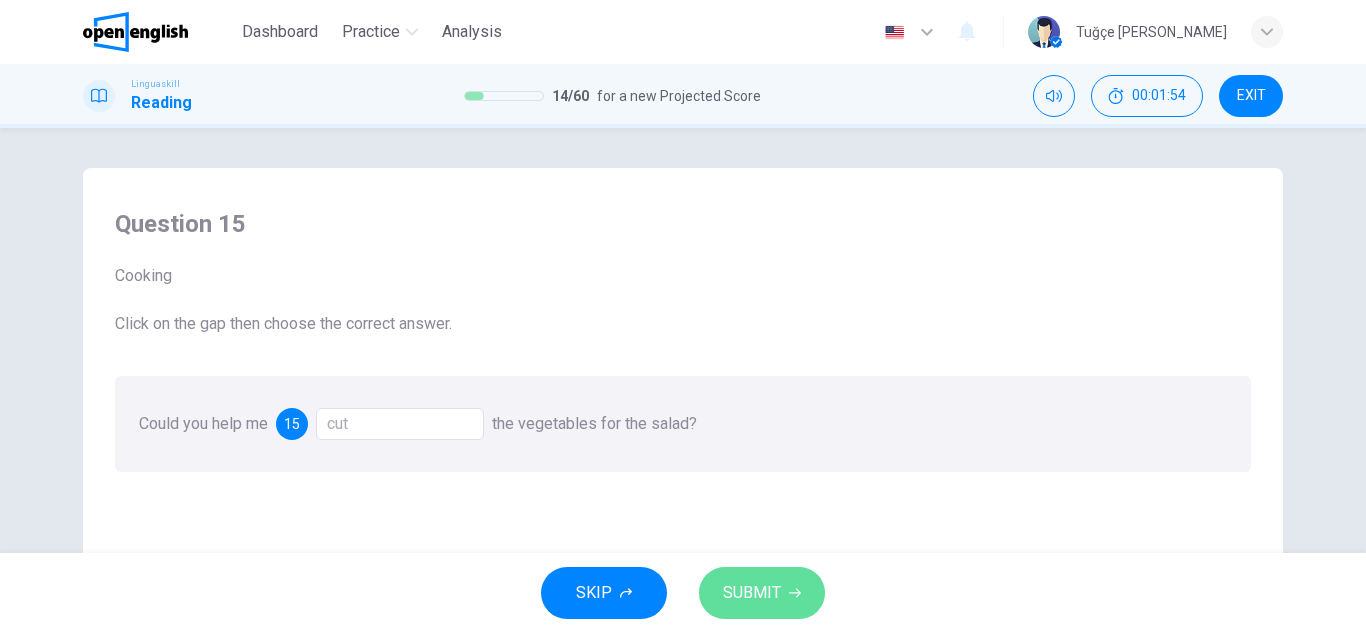 click on "SUBMIT" at bounding box center [762, 593] 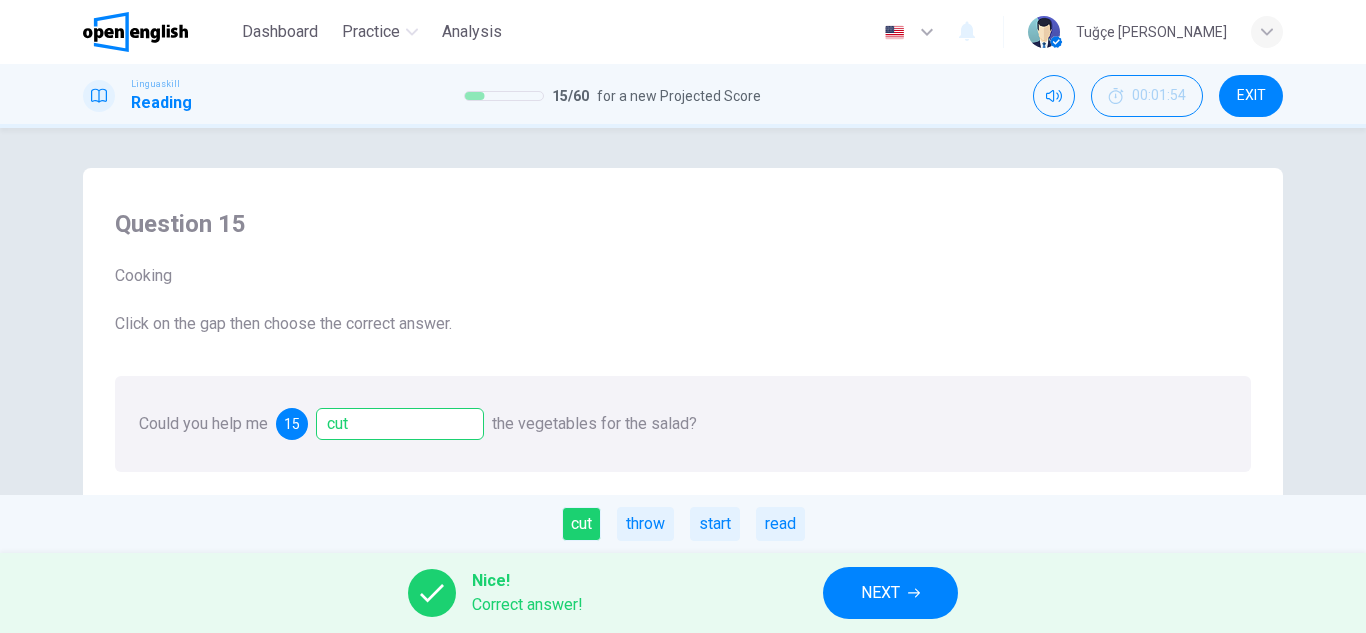 drag, startPoint x: 859, startPoint y: 566, endPoint x: 857, endPoint y: 593, distance: 27.073973 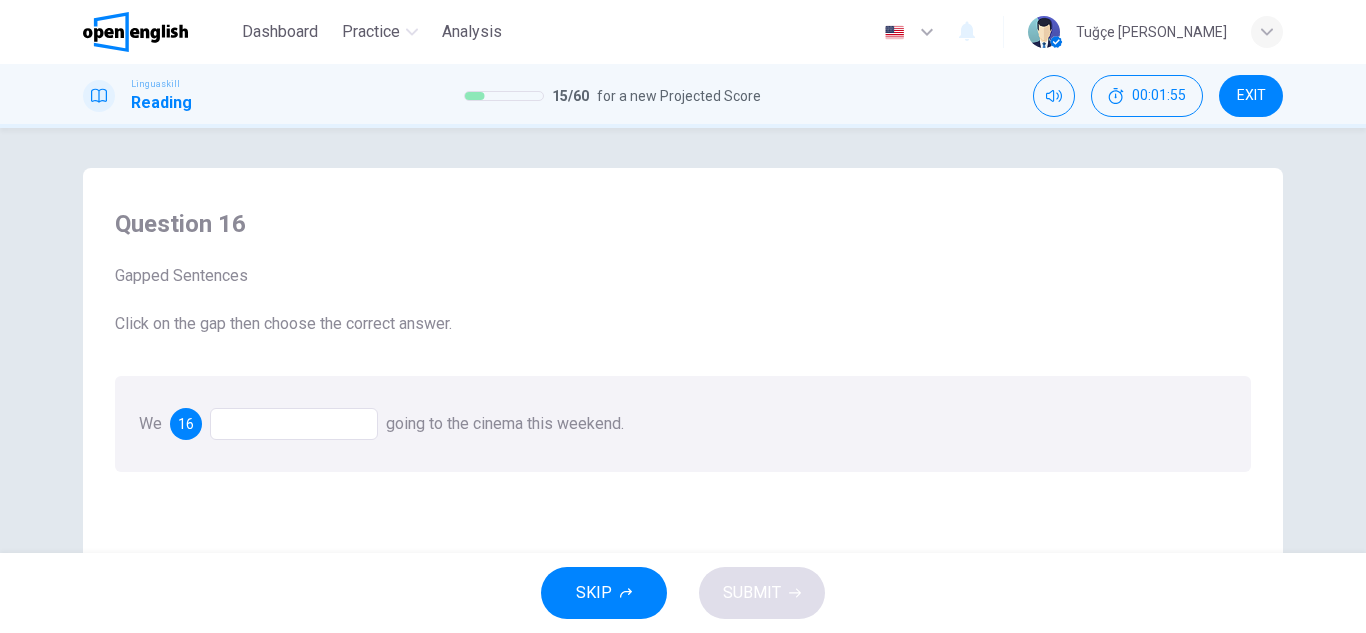 click at bounding box center (294, 424) 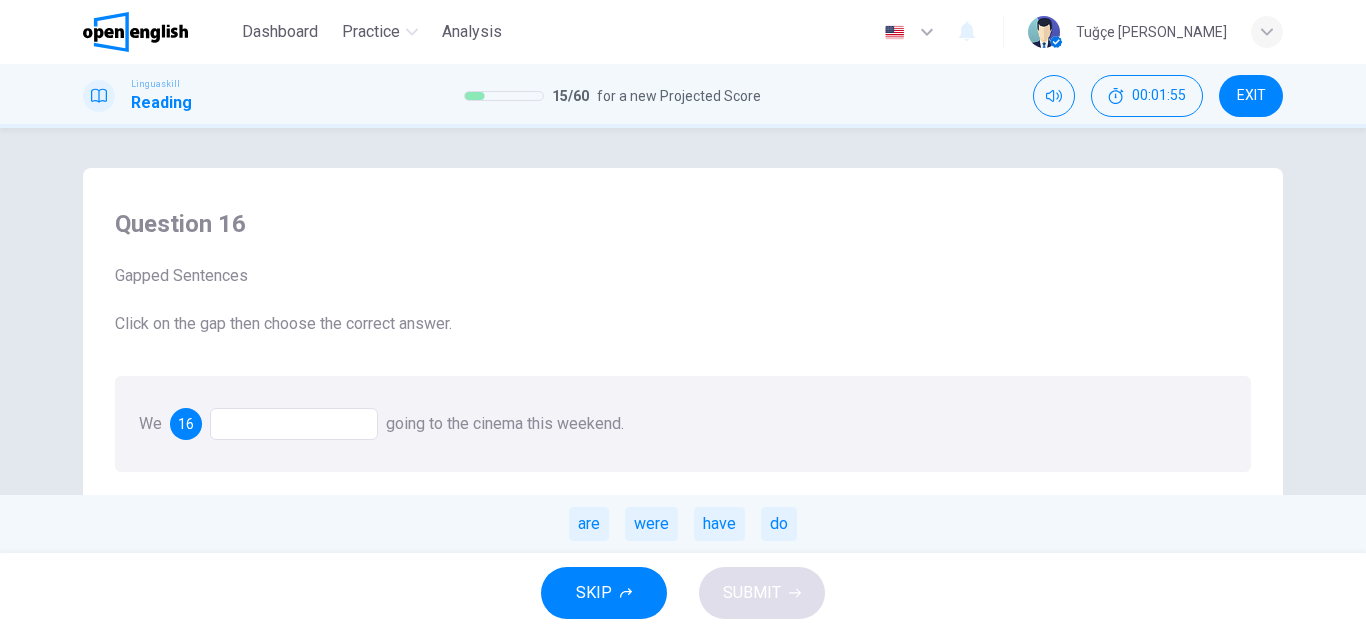 click on "are" at bounding box center (589, 524) 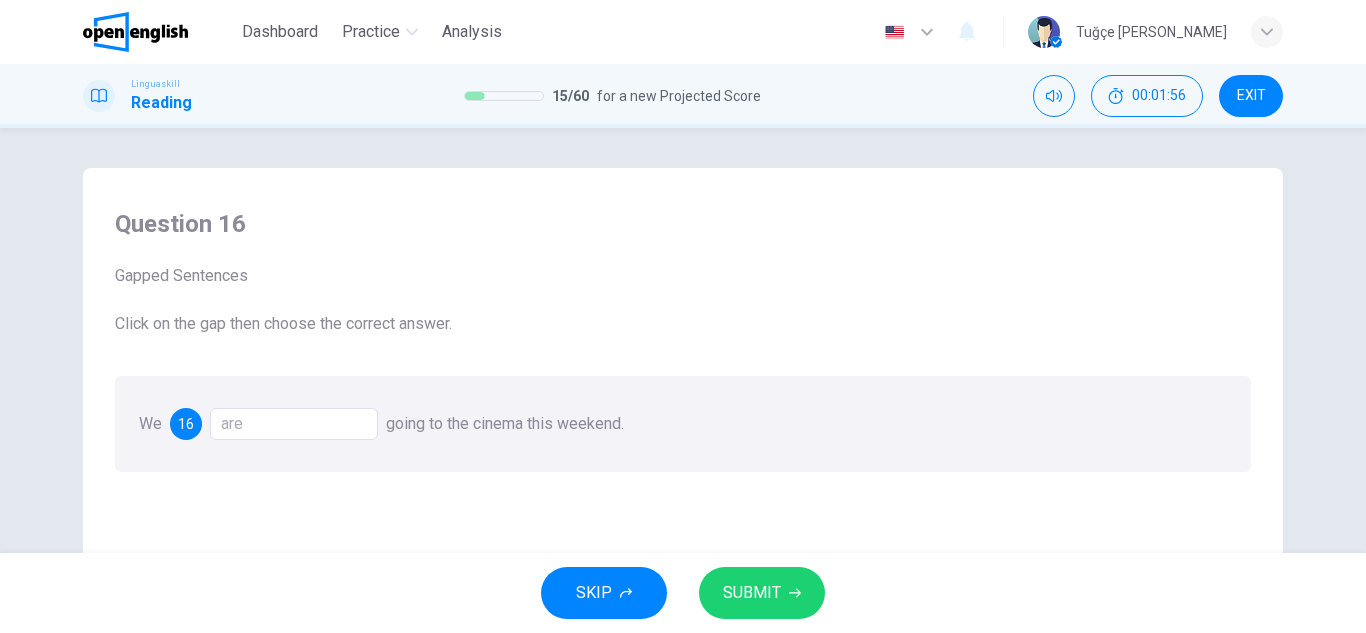 click on "SUBMIT" at bounding box center (752, 593) 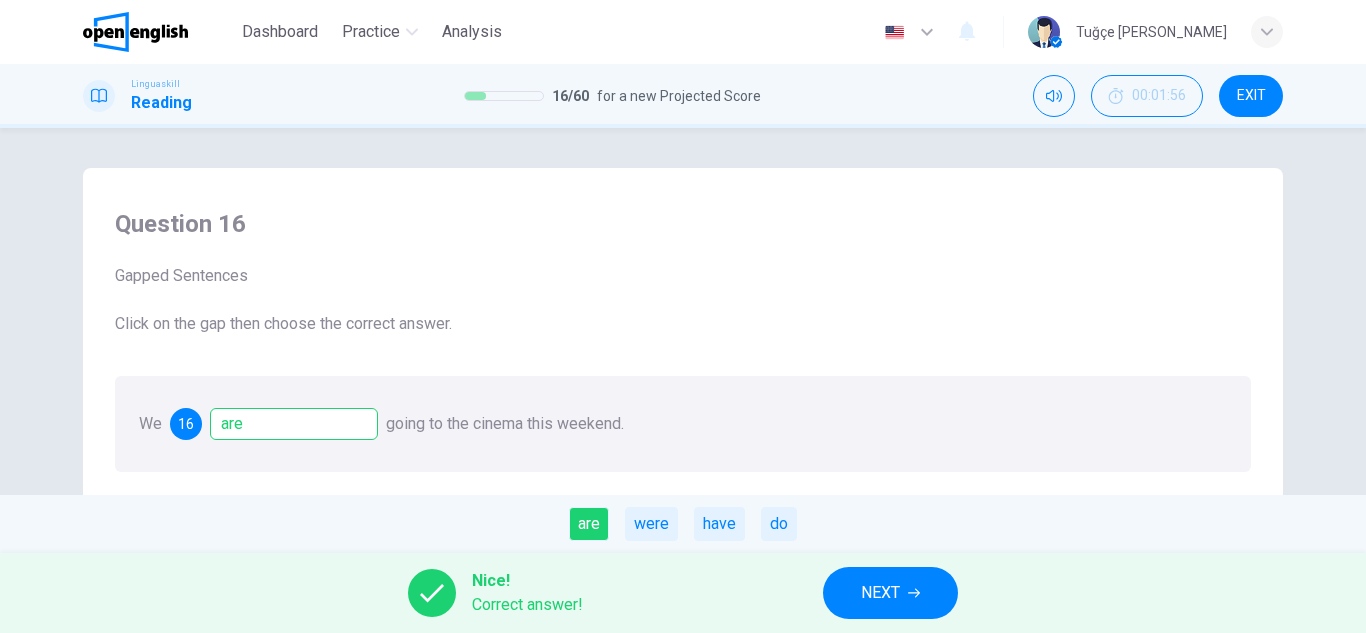 click on "NEXT" at bounding box center (880, 593) 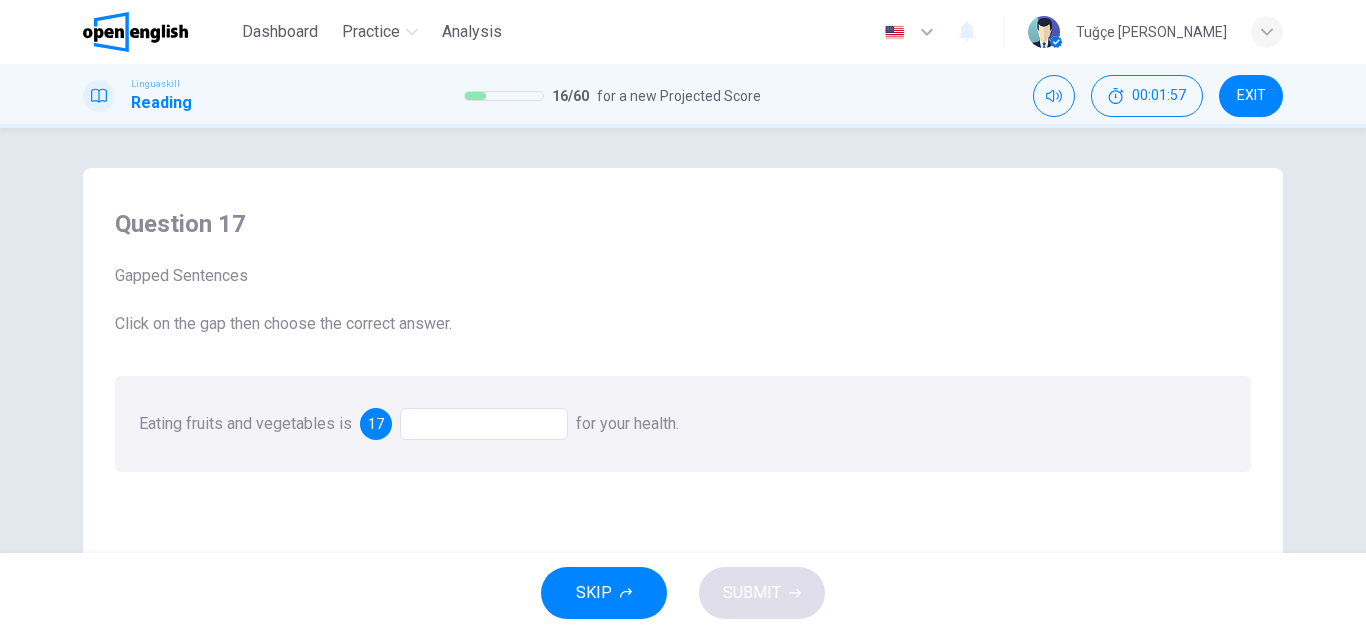 click at bounding box center [484, 424] 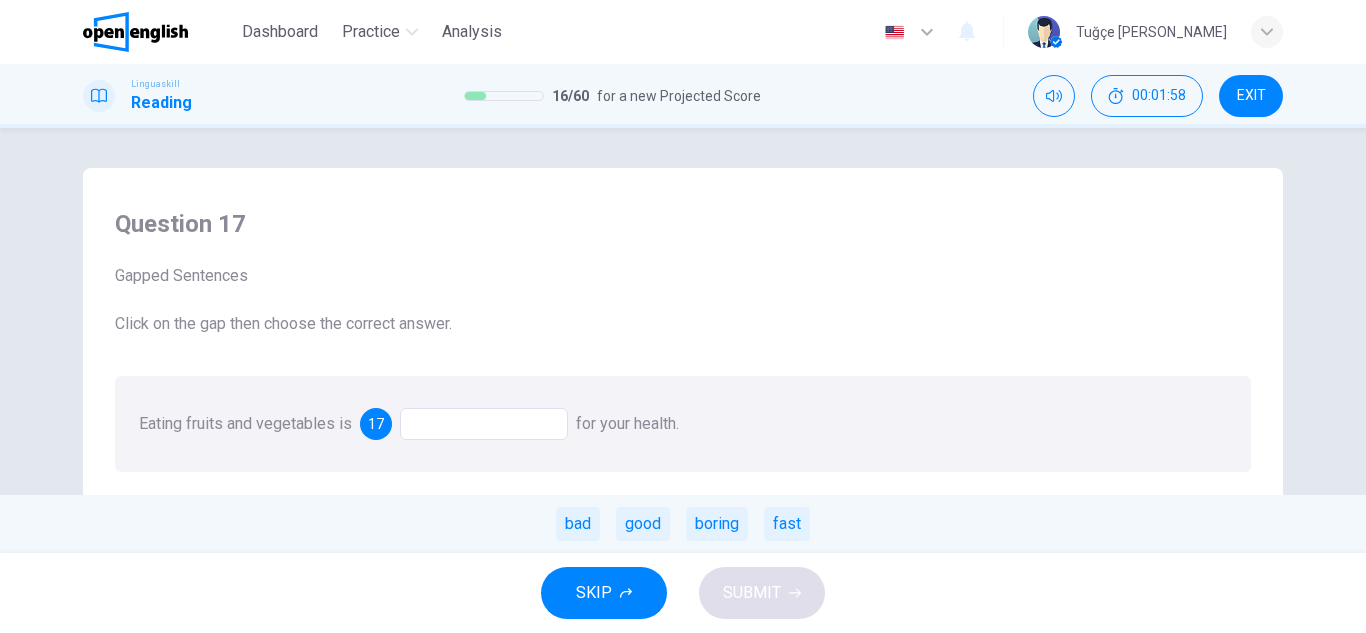 click on "good" at bounding box center (643, 524) 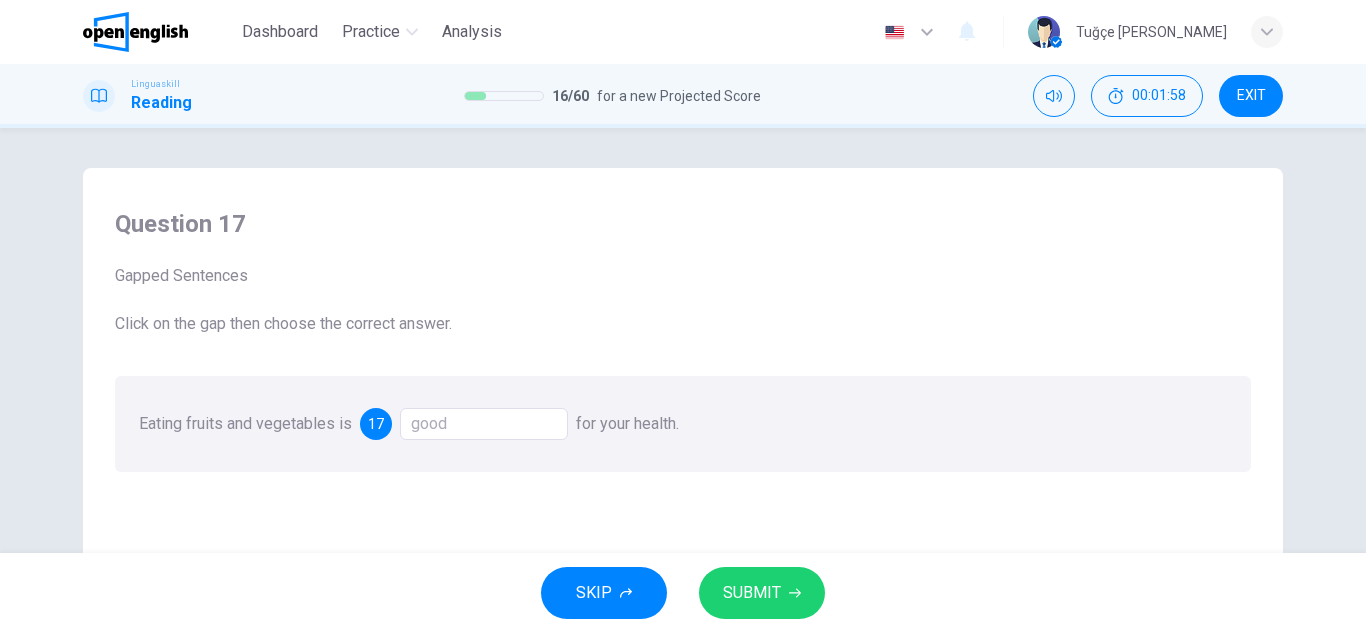 click on "SUBMIT" at bounding box center (752, 593) 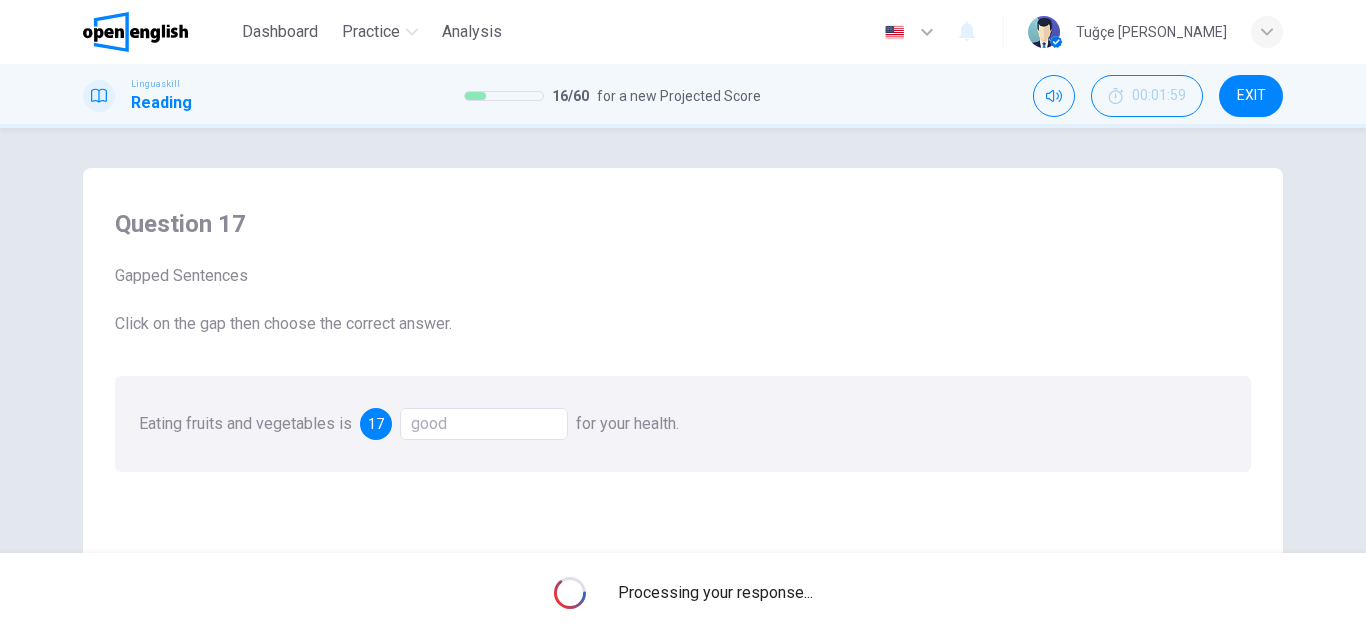 click on "Processing your response..." at bounding box center [683, 593] 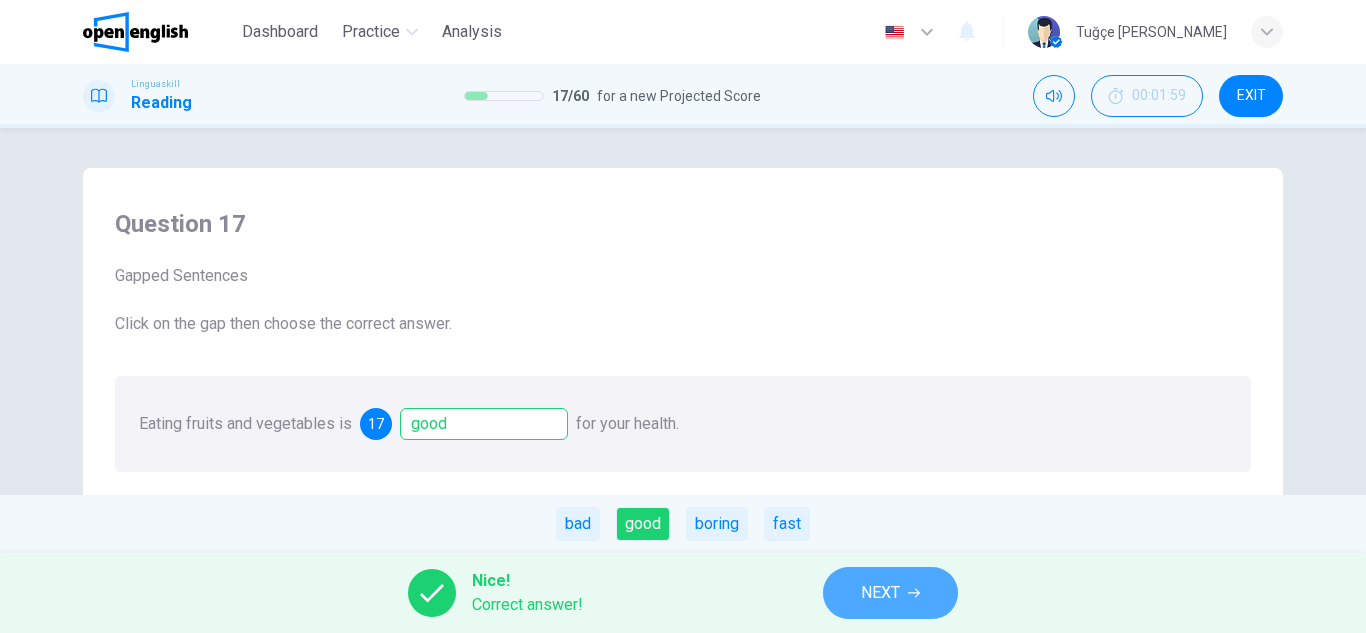click on "NEXT" at bounding box center (890, 593) 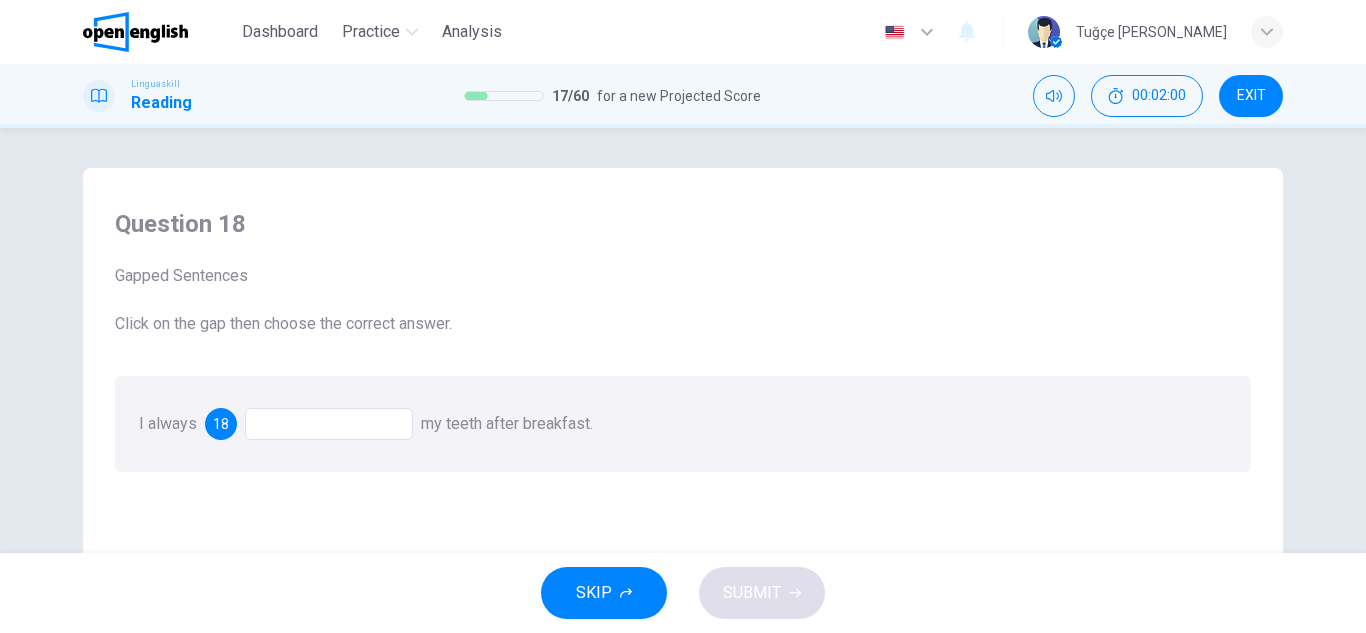 click at bounding box center (329, 424) 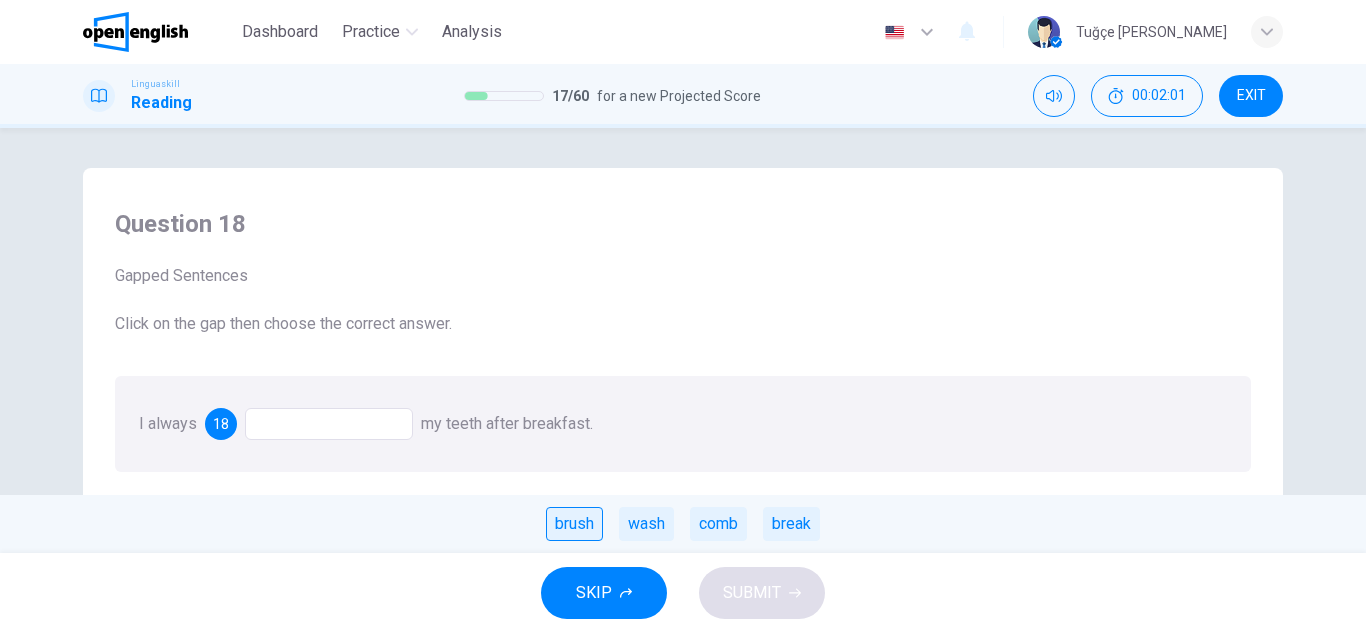 click on "brush" at bounding box center (574, 524) 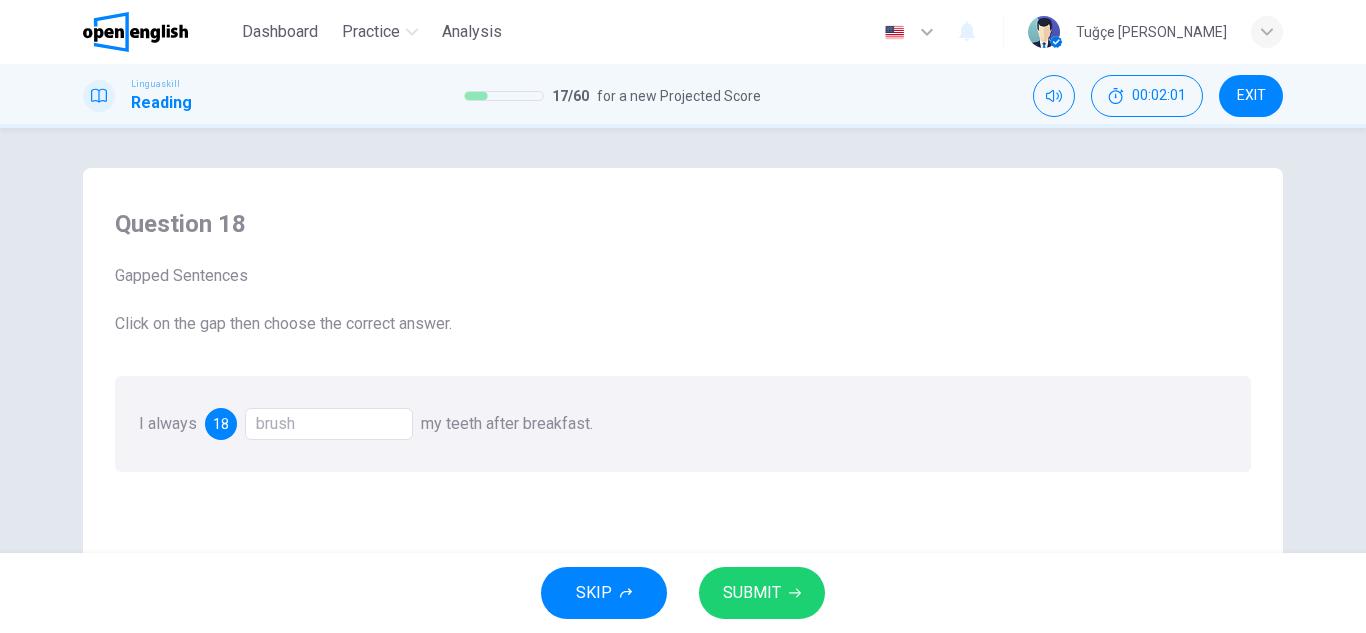 click on "SUBMIT" at bounding box center (762, 593) 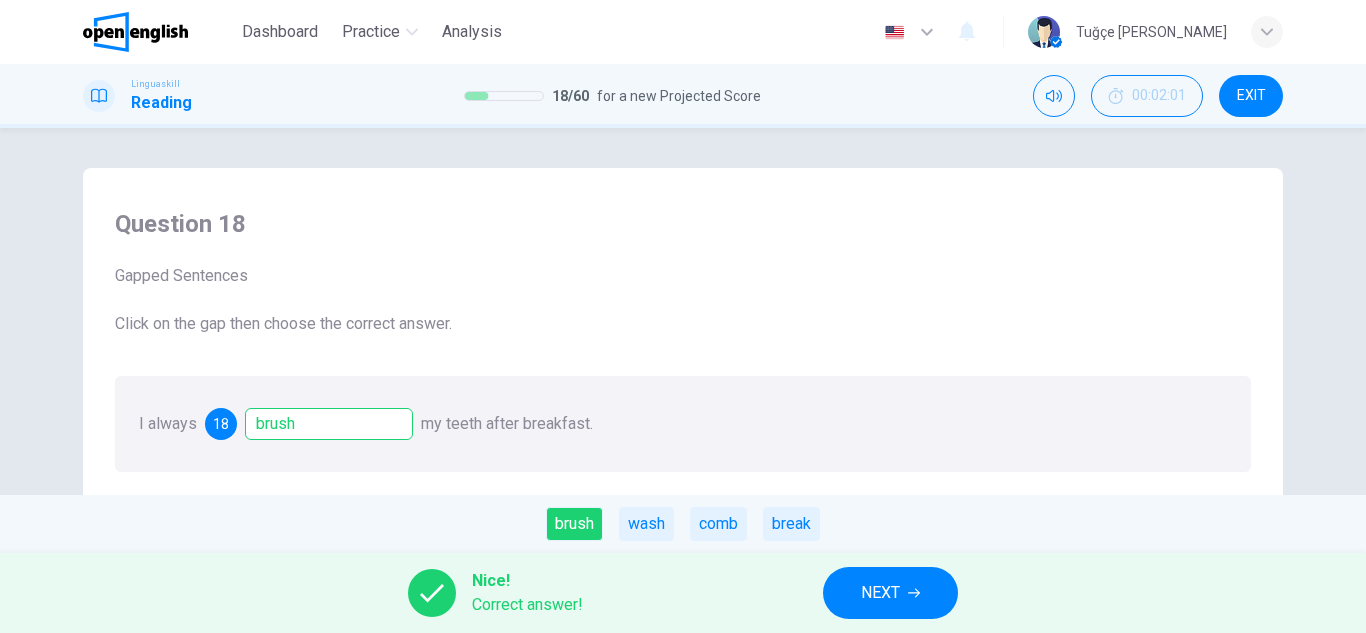 click on "NEXT" at bounding box center [890, 593] 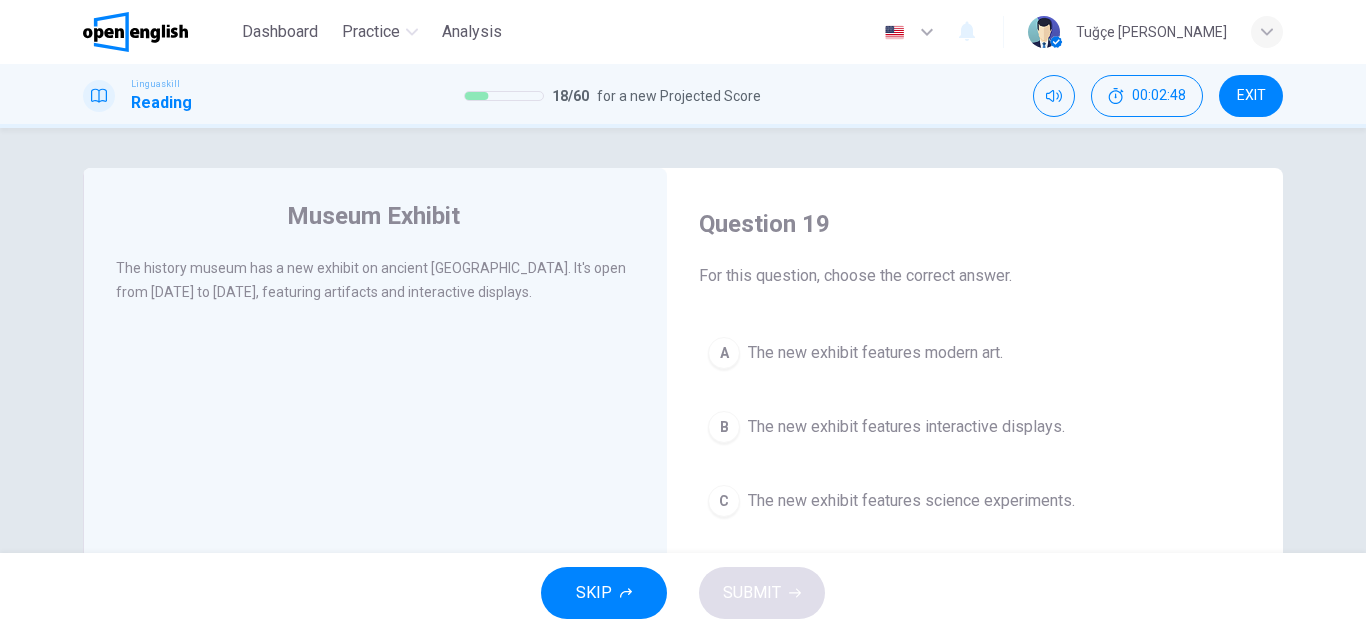 click on "B The new exhibit features interactive displays." at bounding box center (975, 427) 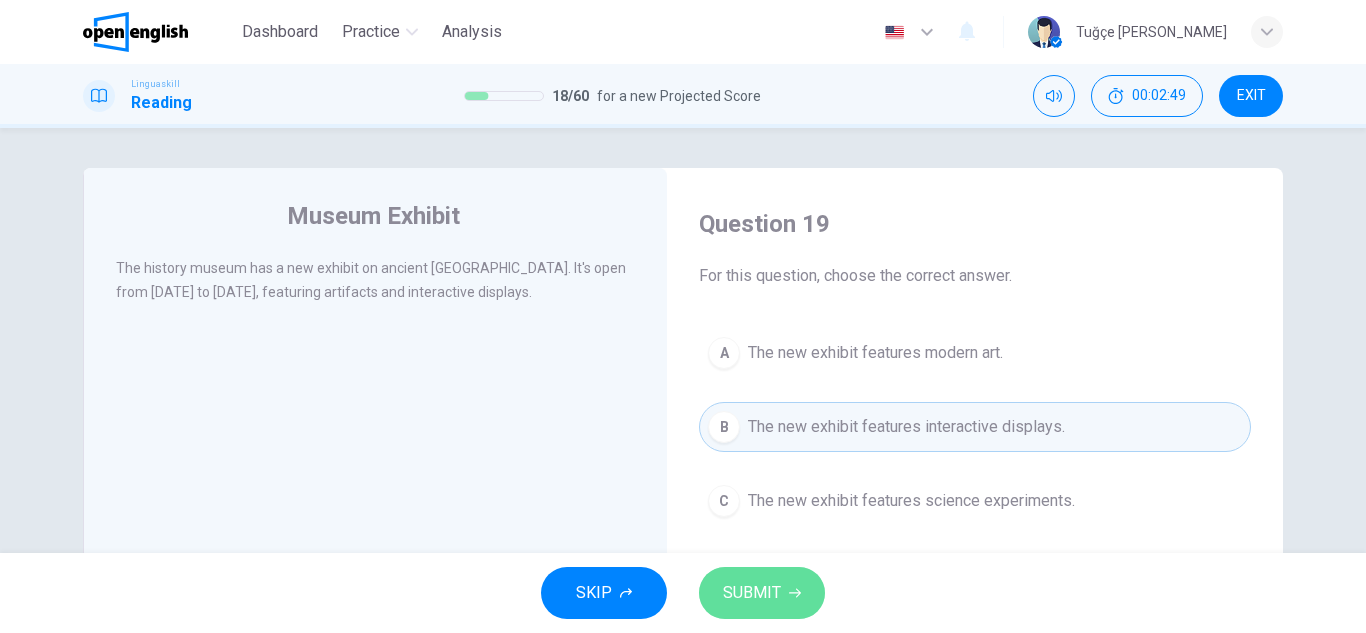 click on "SUBMIT" at bounding box center (762, 593) 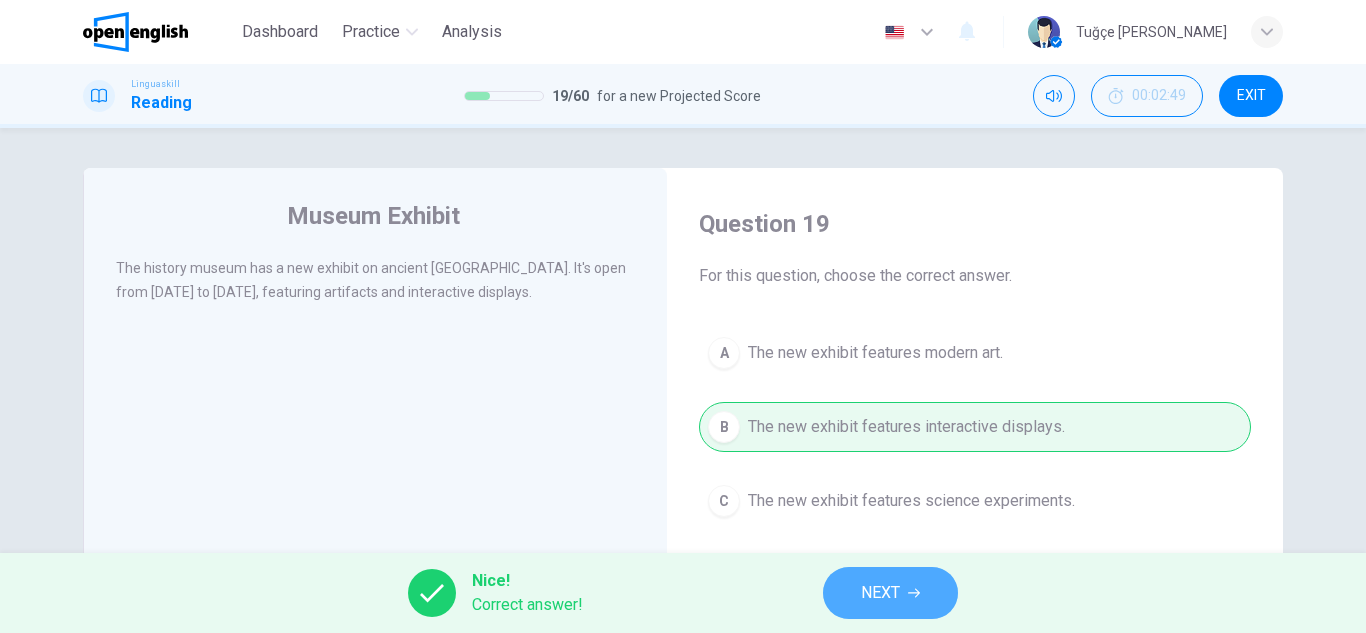click 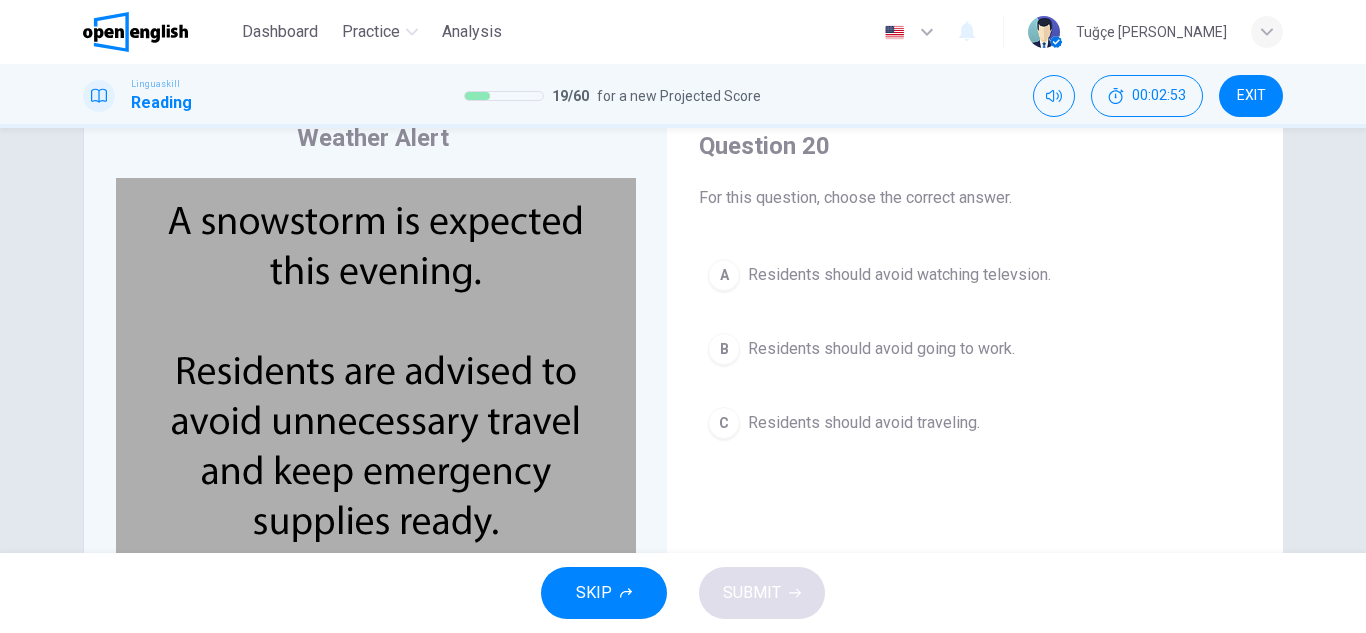 scroll, scrollTop: 100, scrollLeft: 0, axis: vertical 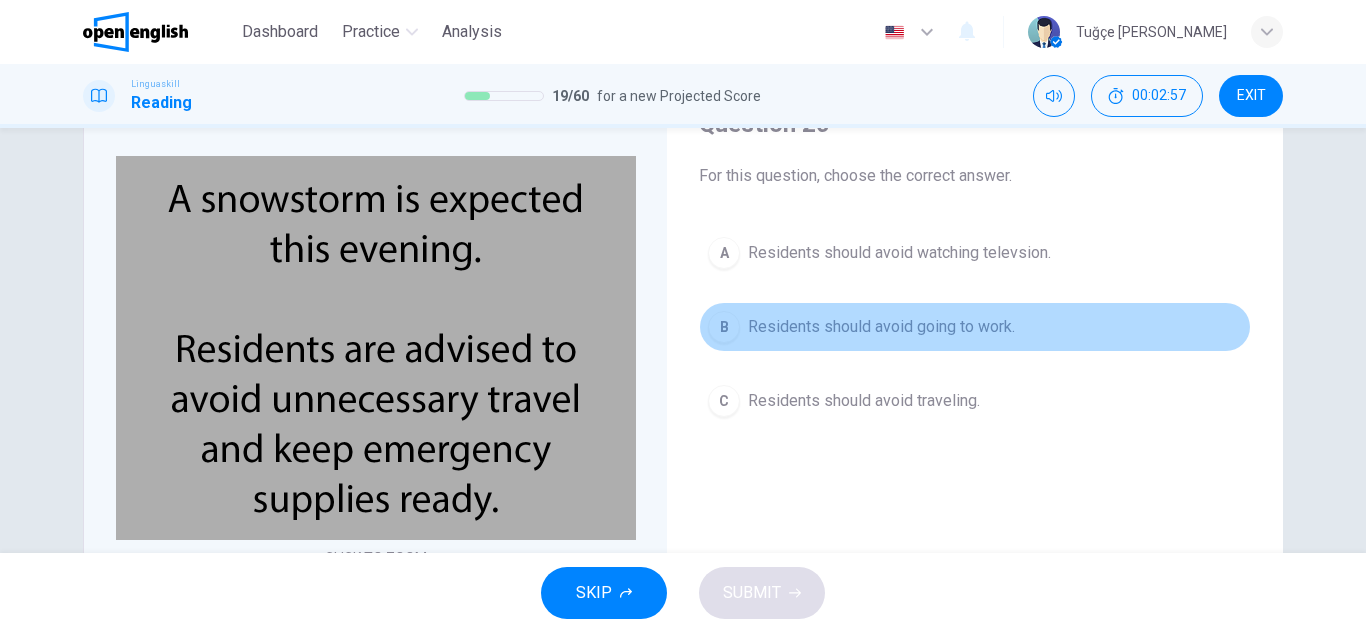 click on "Residents should avoid going to work." at bounding box center [881, 327] 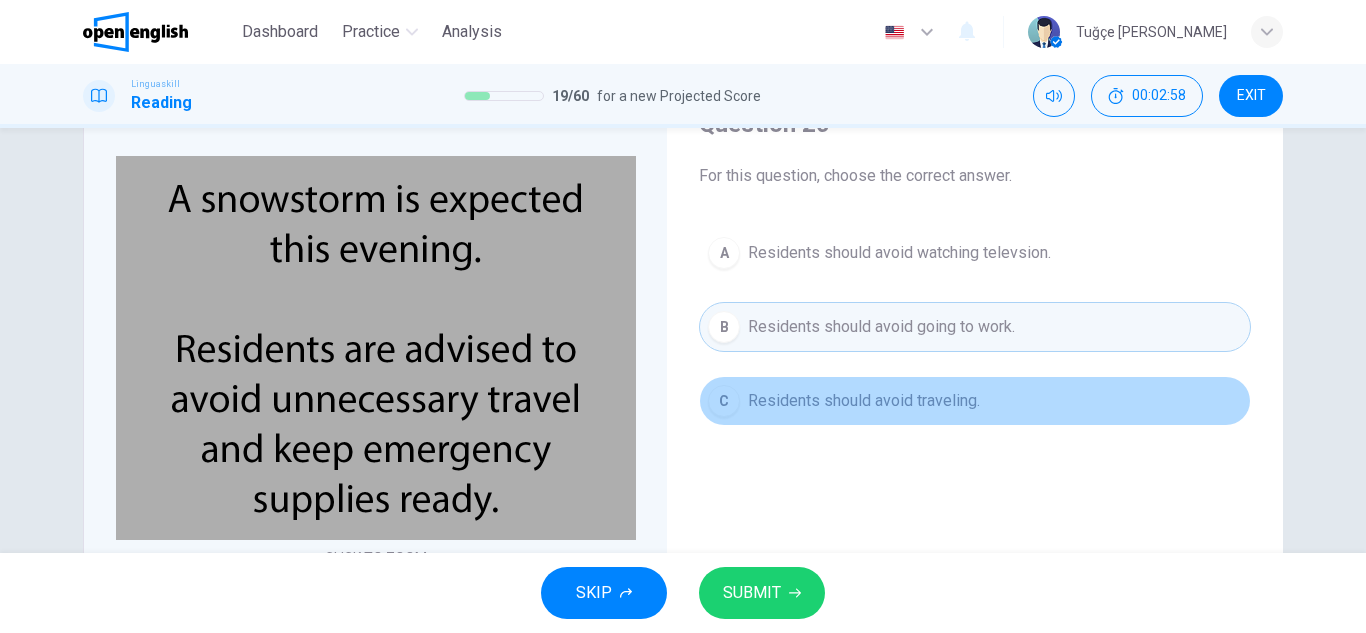 click on "Residents should avoid traveling." at bounding box center [864, 401] 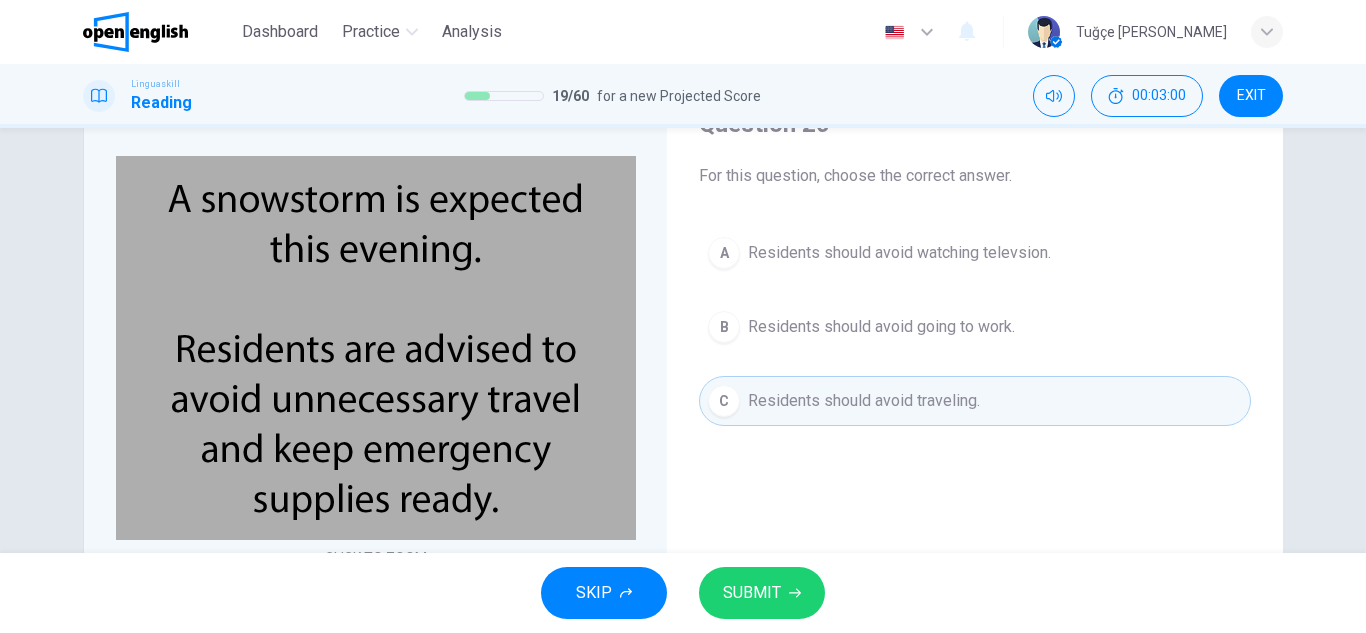 click on "SUBMIT" at bounding box center [752, 593] 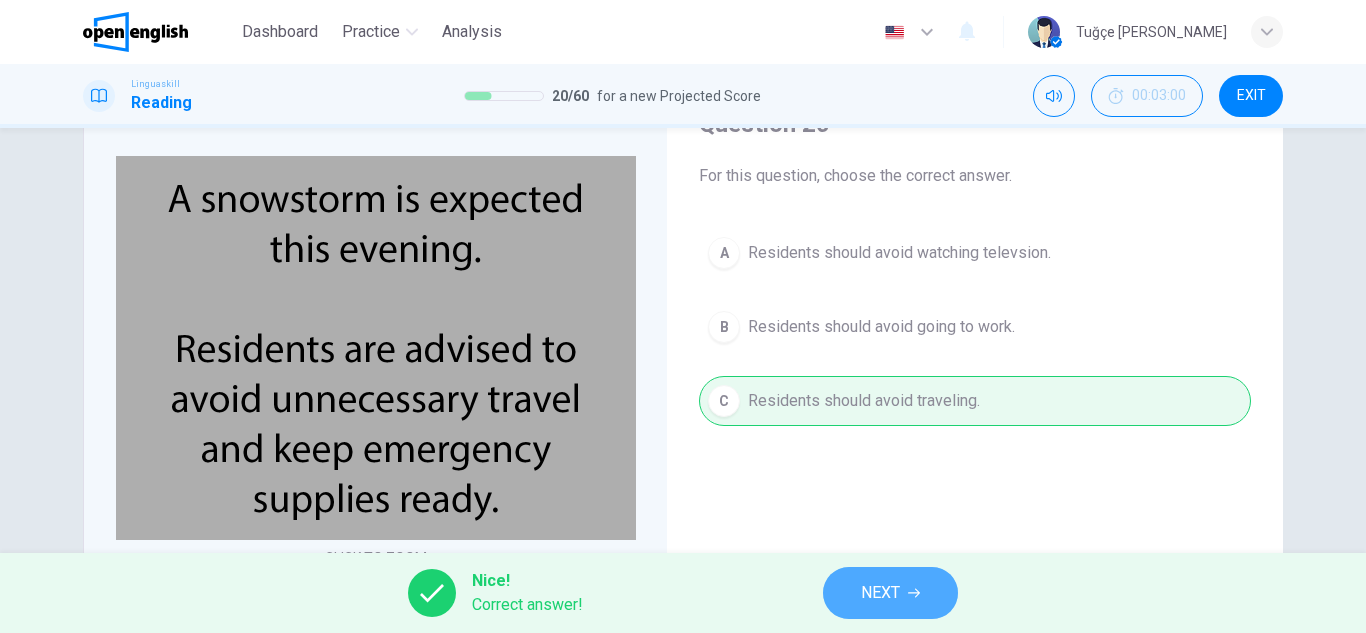 click on "NEXT" at bounding box center [890, 593] 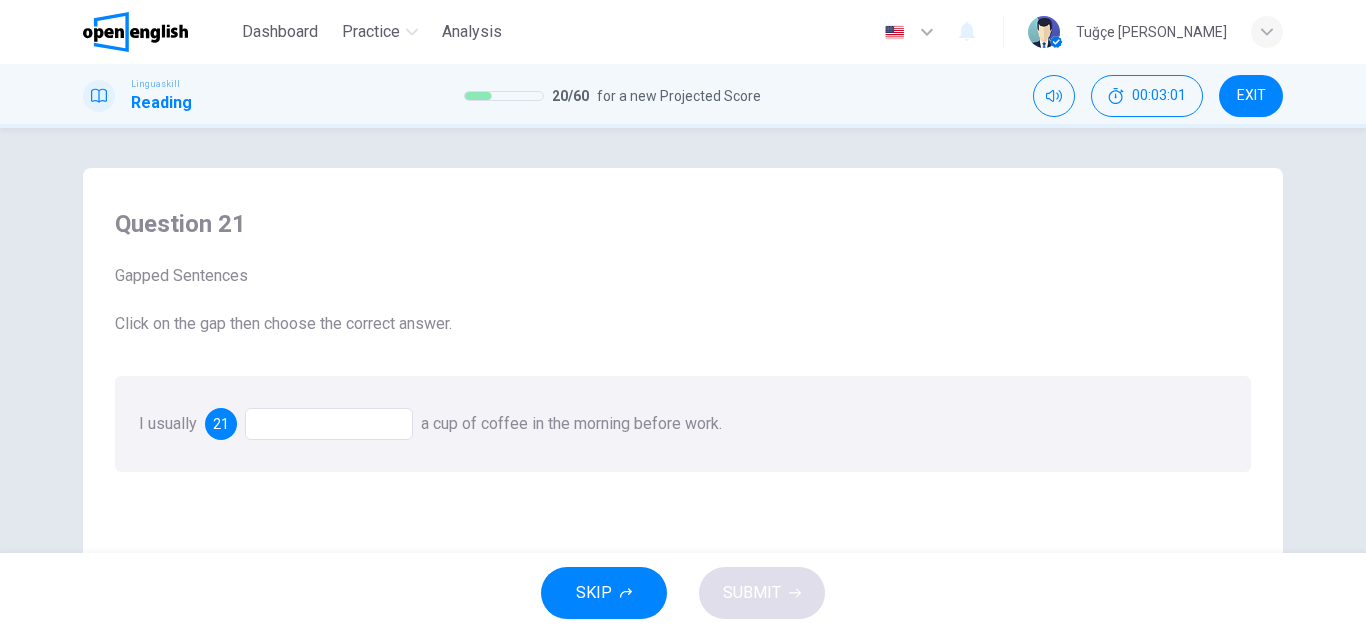 click at bounding box center [329, 424] 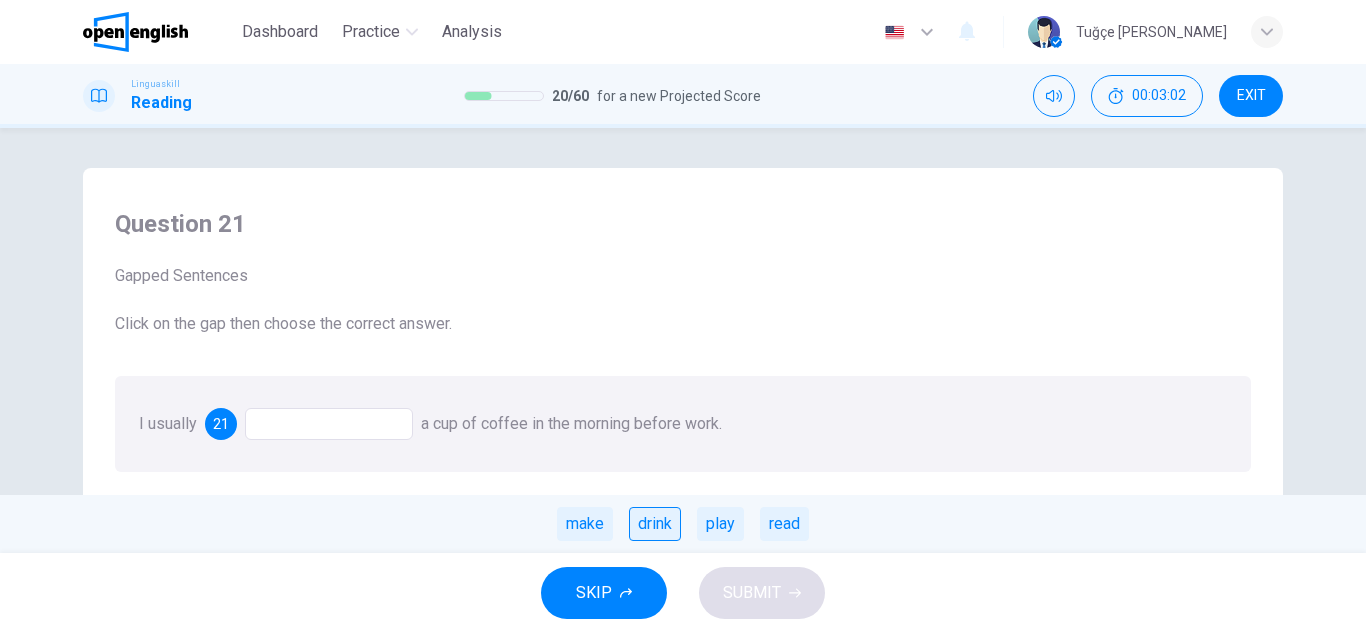 click on "drink" at bounding box center (655, 524) 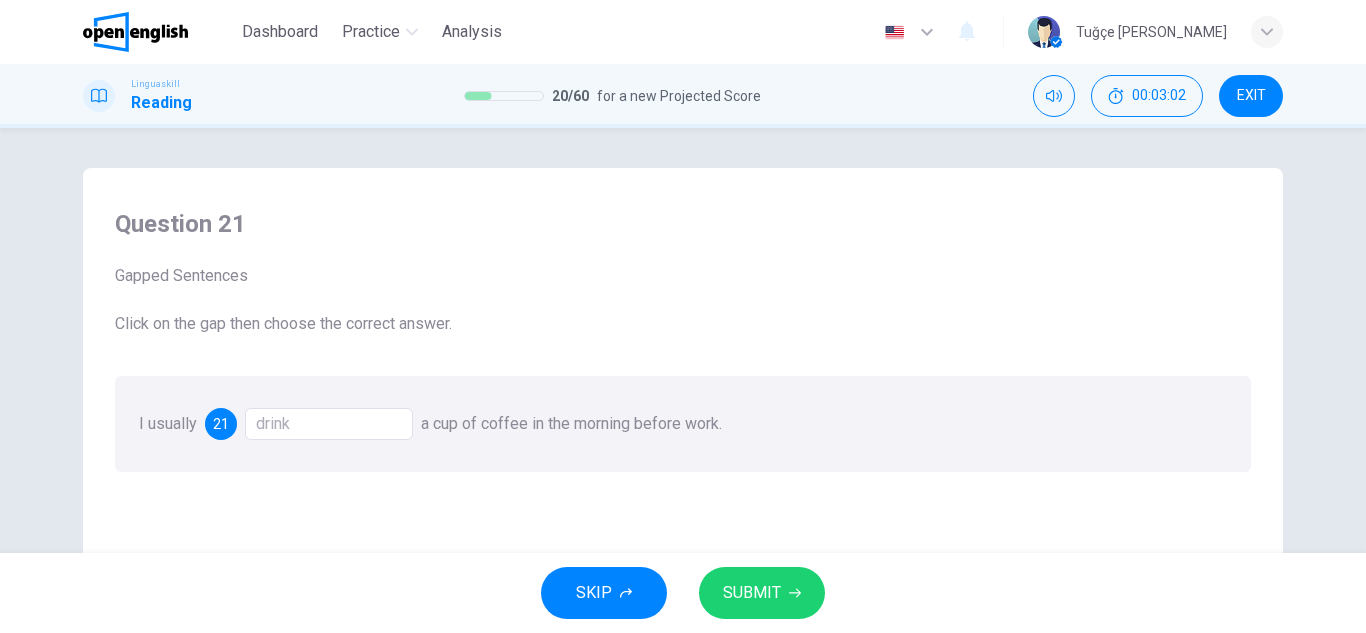 click on "SUBMIT" at bounding box center (762, 593) 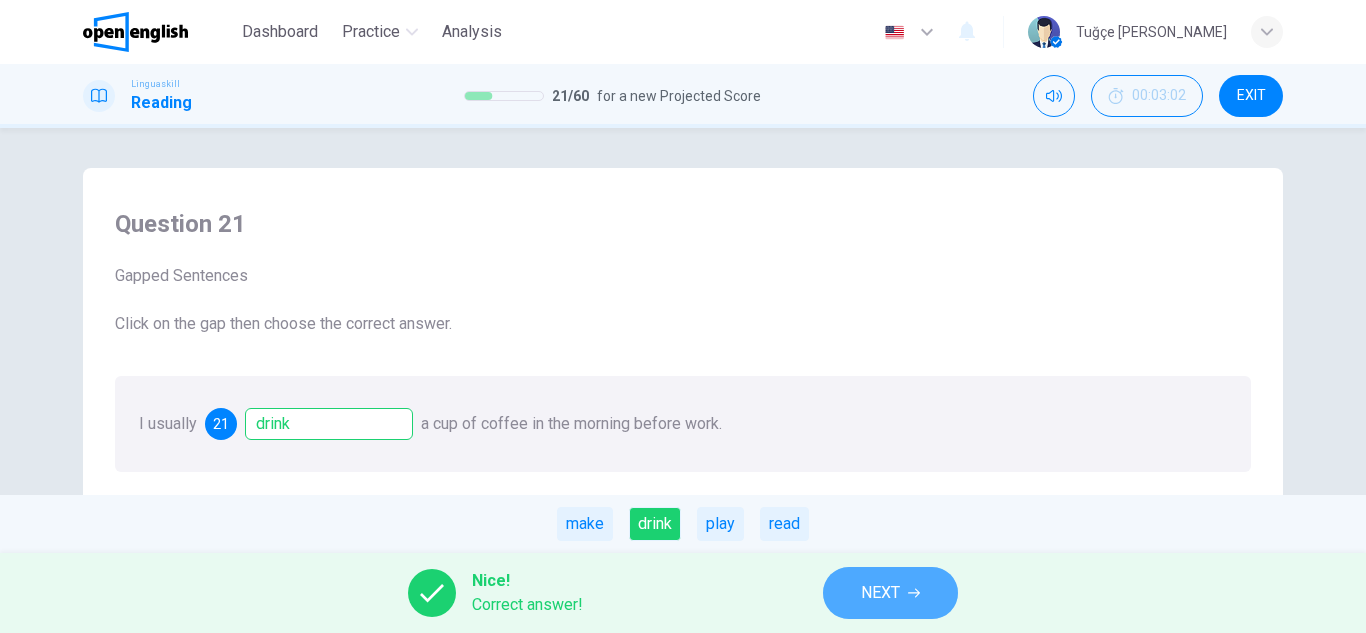 click on "NEXT" at bounding box center (880, 593) 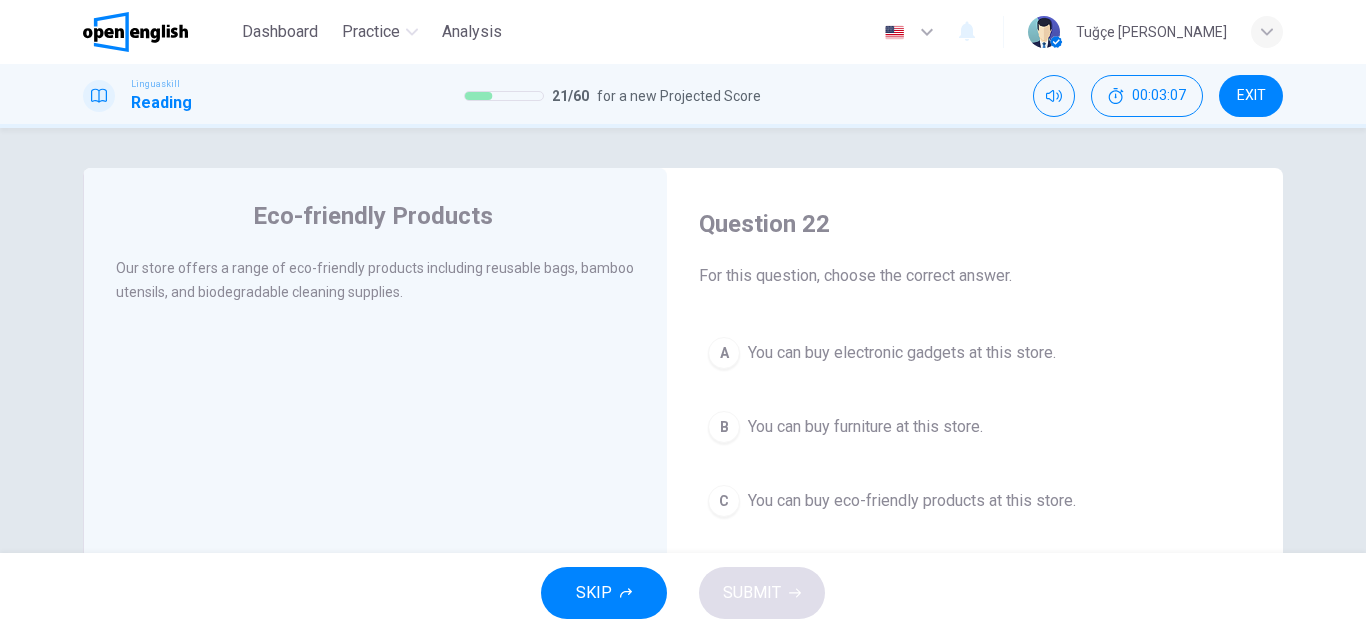 click on "You can buy eco-friendly products at this store." at bounding box center [912, 501] 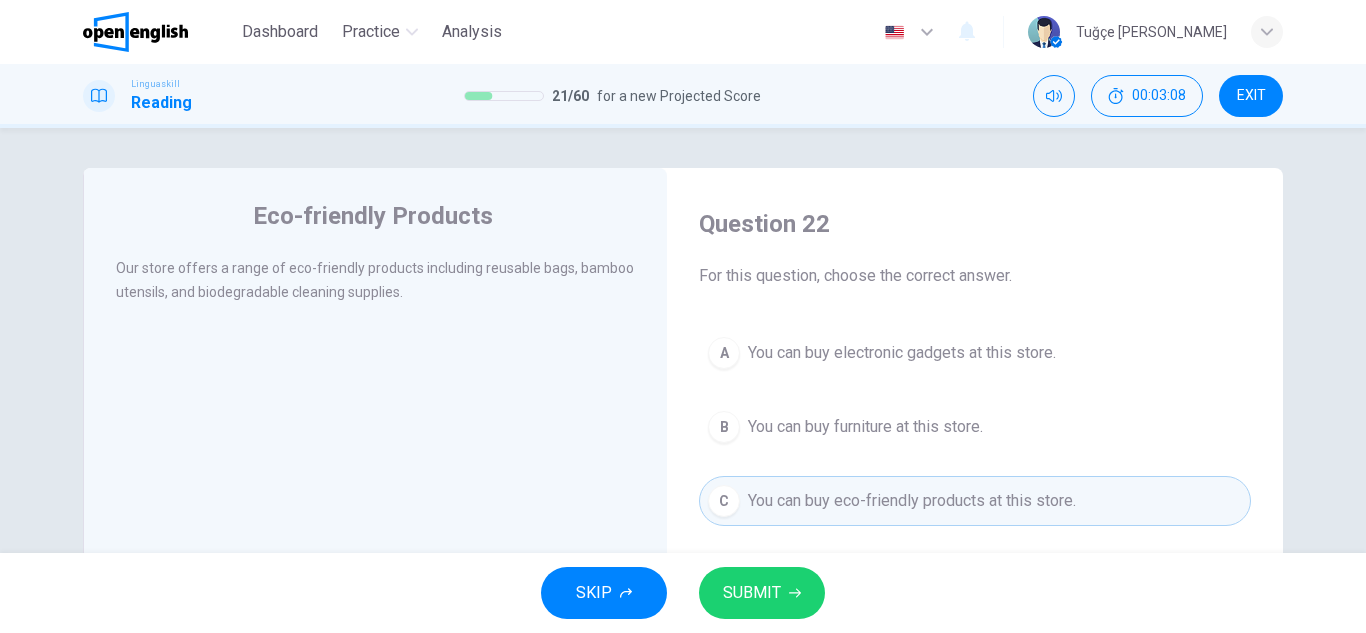 click on "SUBMIT" at bounding box center [752, 593] 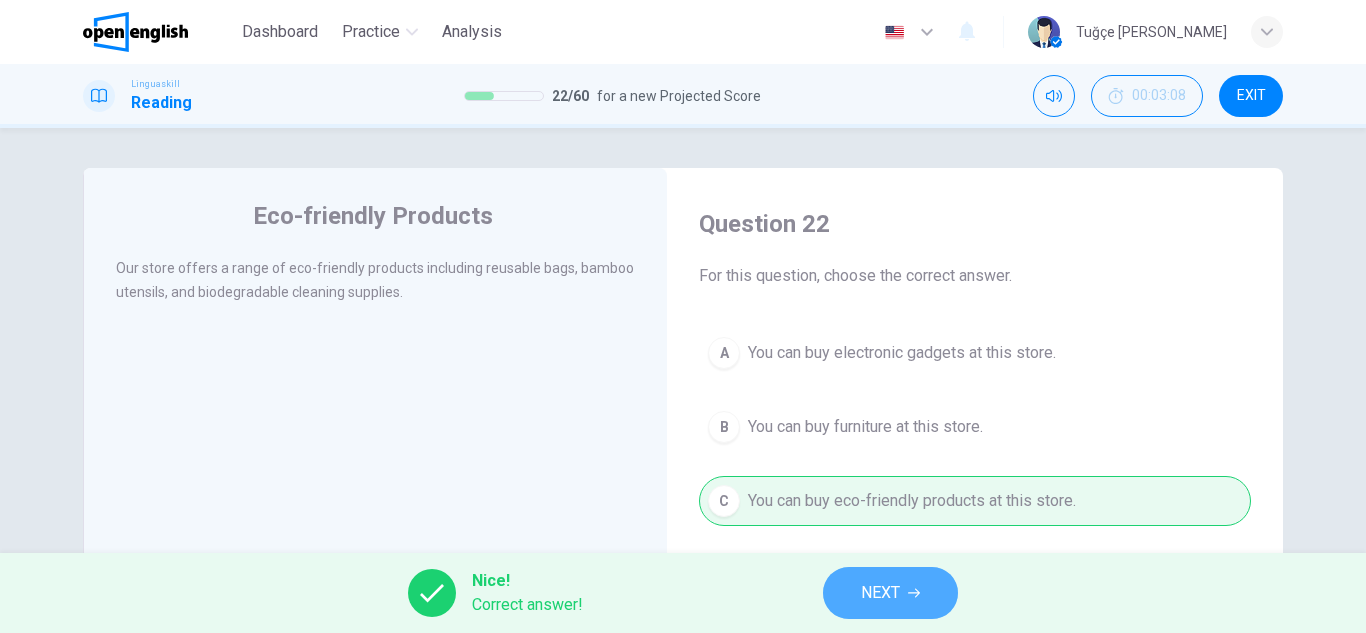 click on "NEXT" at bounding box center [880, 593] 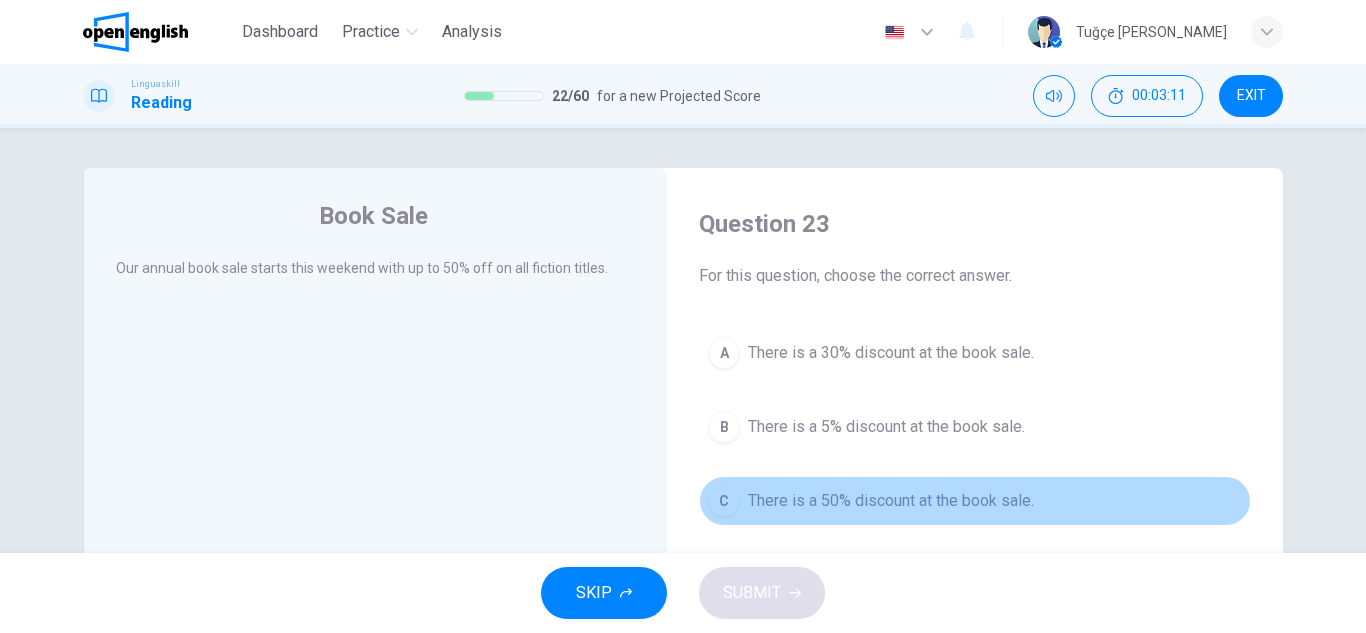 click on "There is a 50% discount at the book sale." at bounding box center [891, 501] 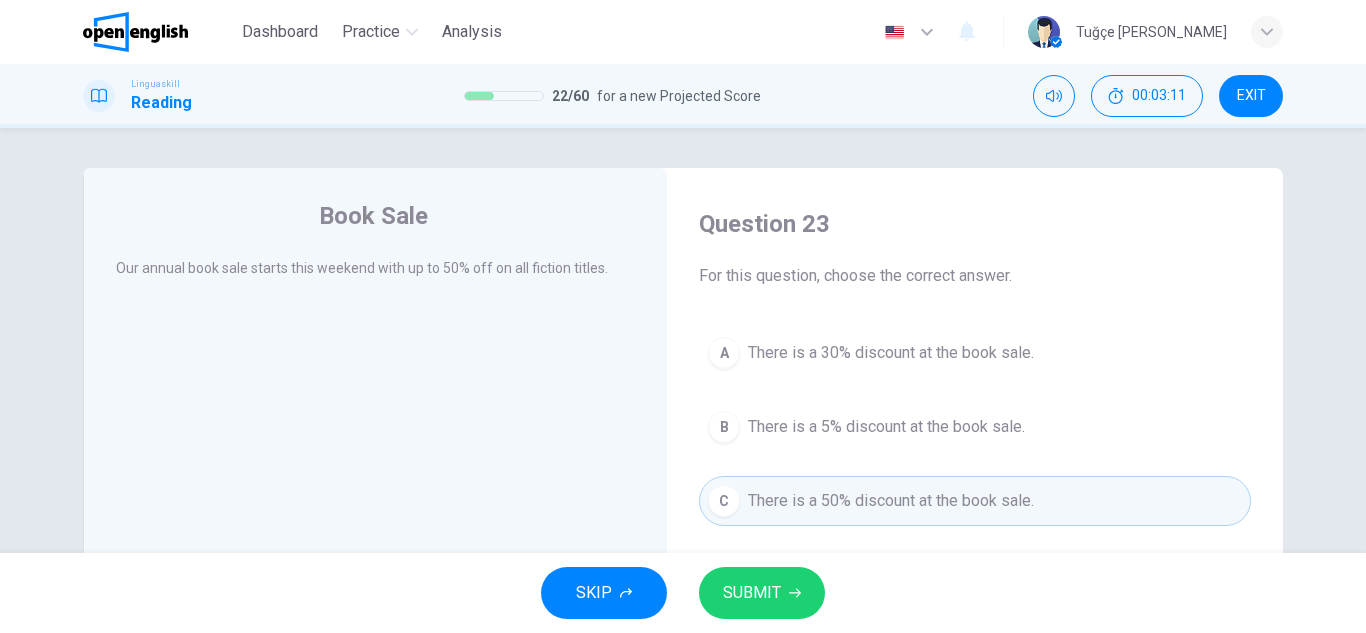 click on "SUBMIT" at bounding box center [752, 593] 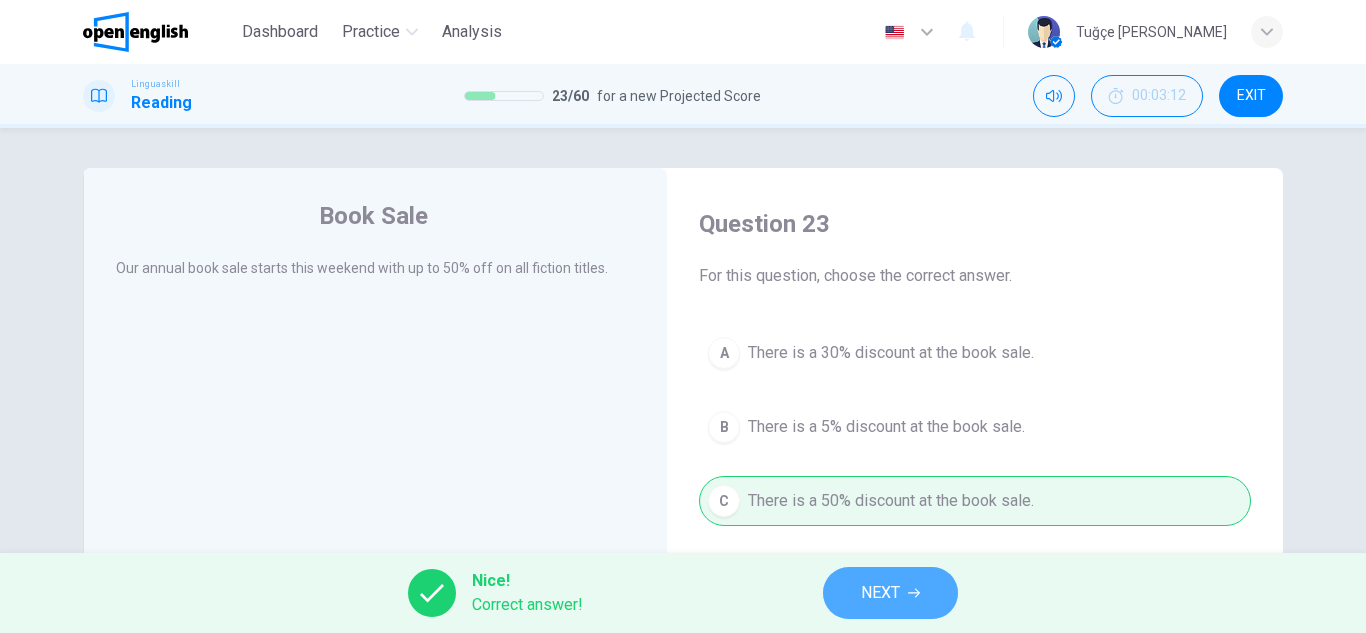 click on "NEXT" at bounding box center [890, 593] 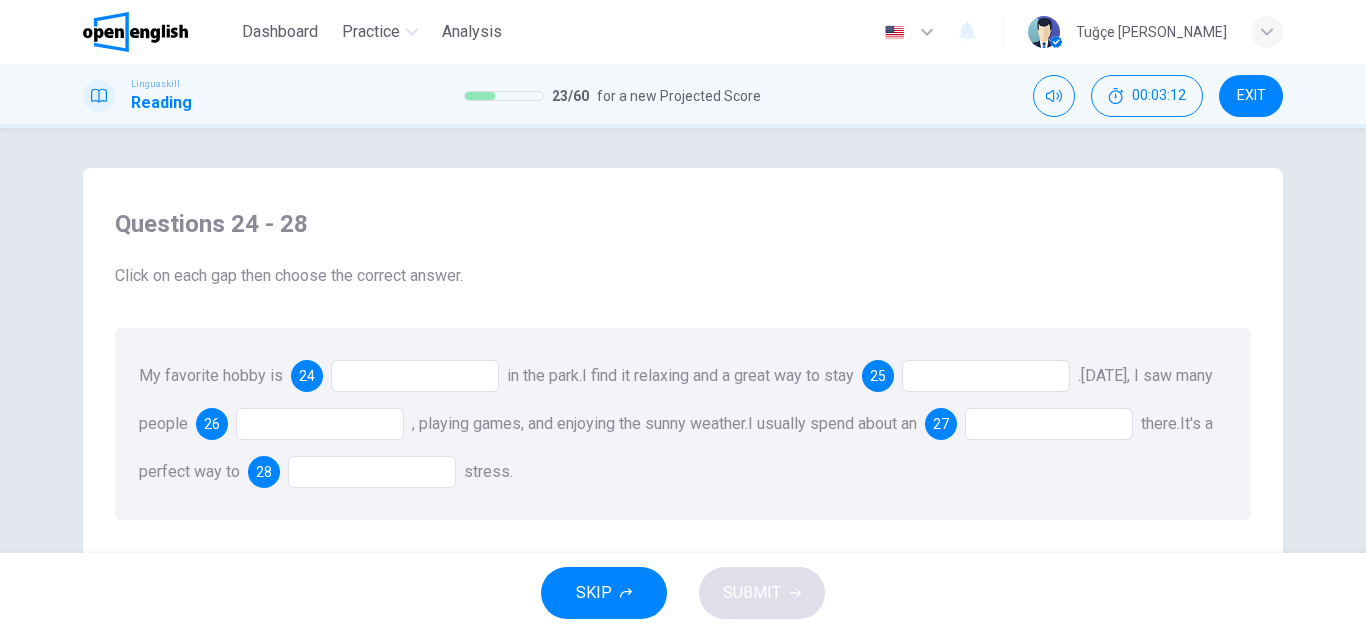 click at bounding box center [415, 376] 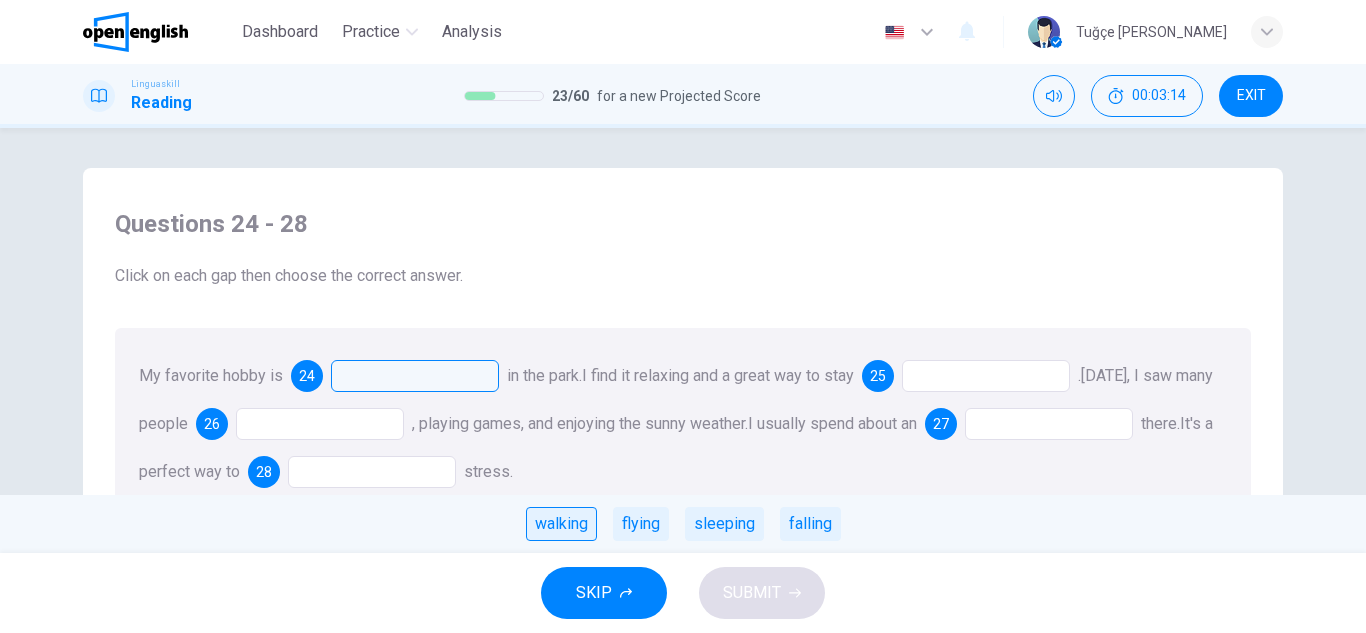 click on "walking" at bounding box center [561, 524] 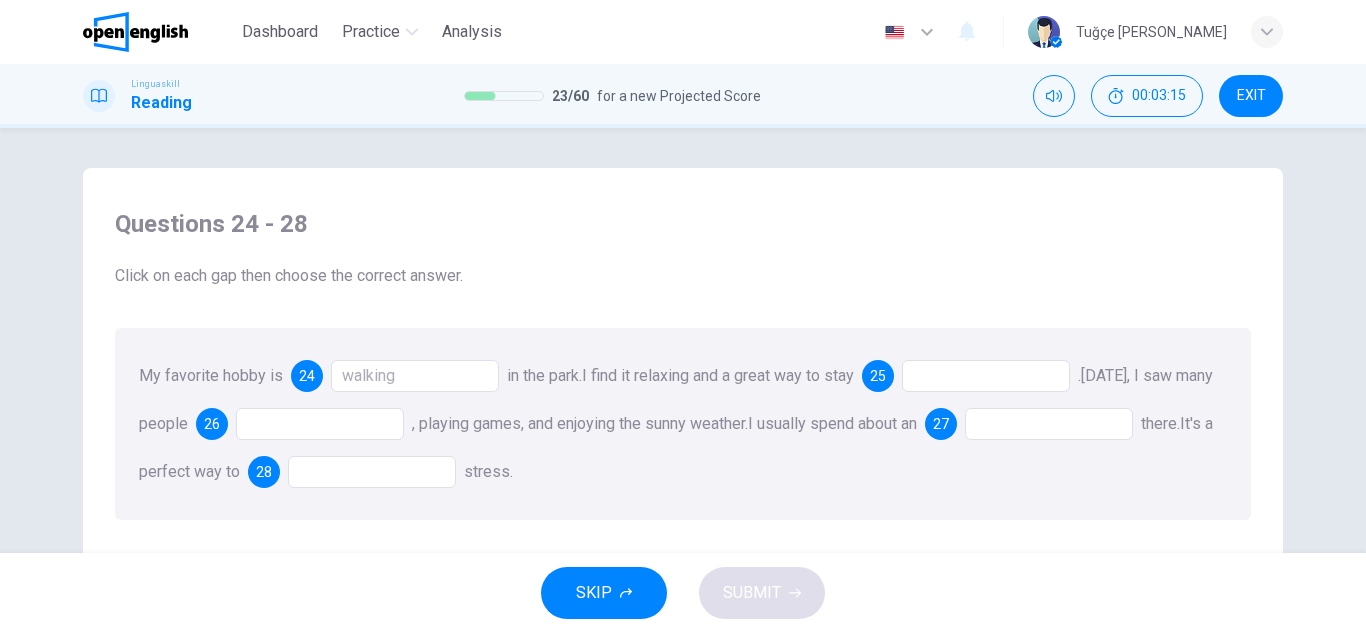 click at bounding box center [986, 376] 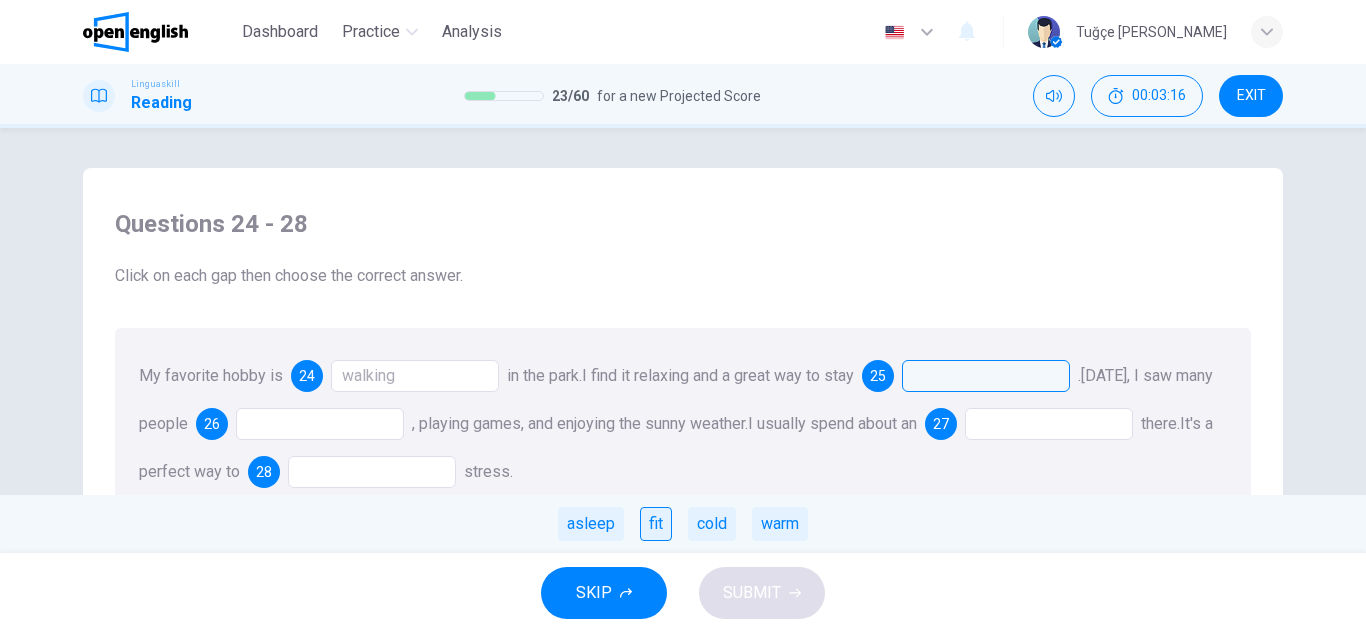 click on "fit" at bounding box center [656, 524] 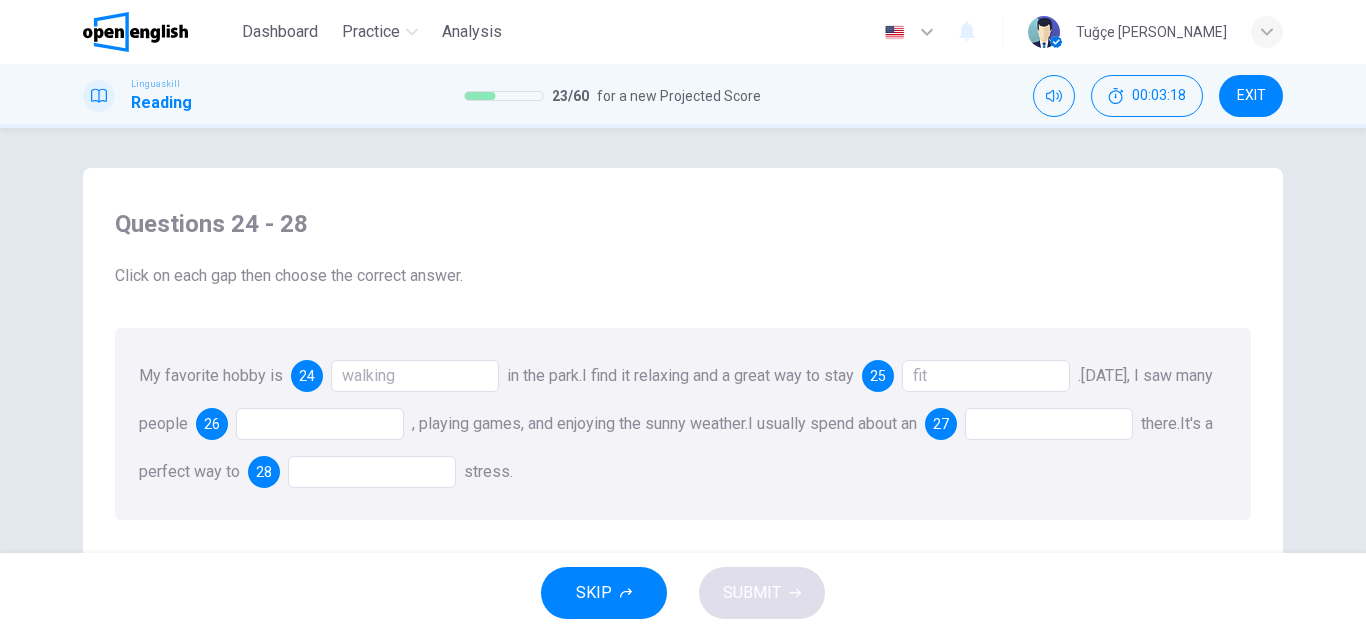 click at bounding box center [320, 424] 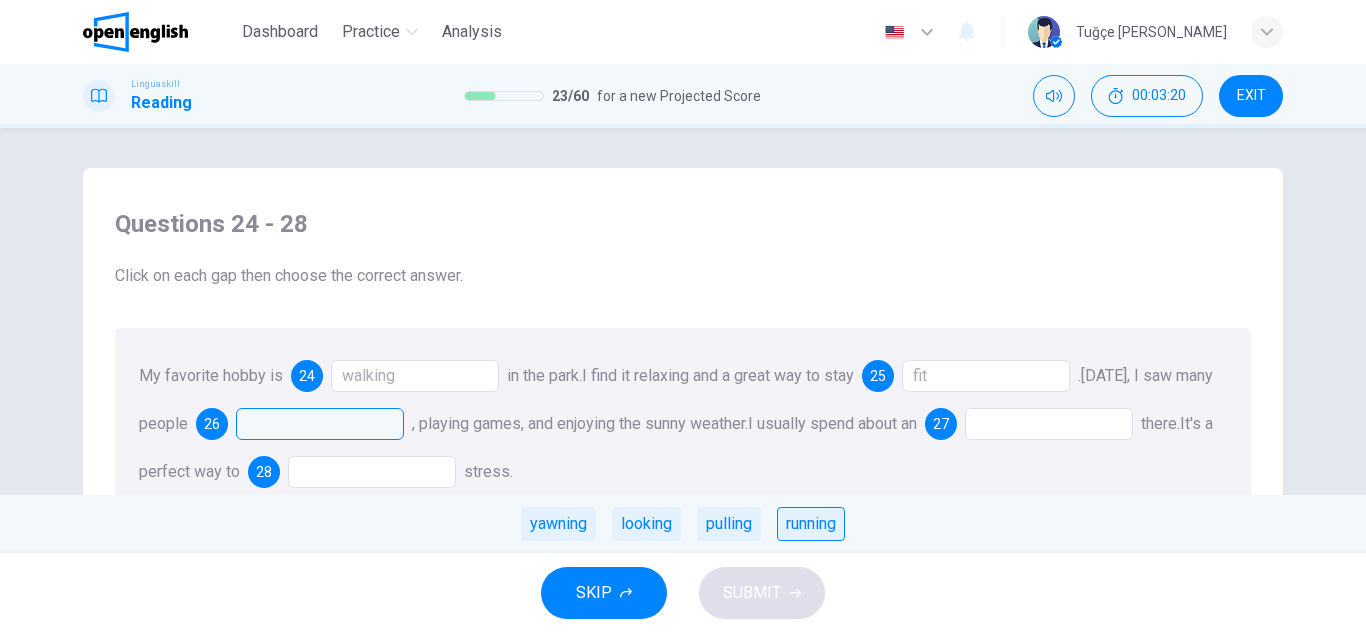 click on "running" at bounding box center (811, 524) 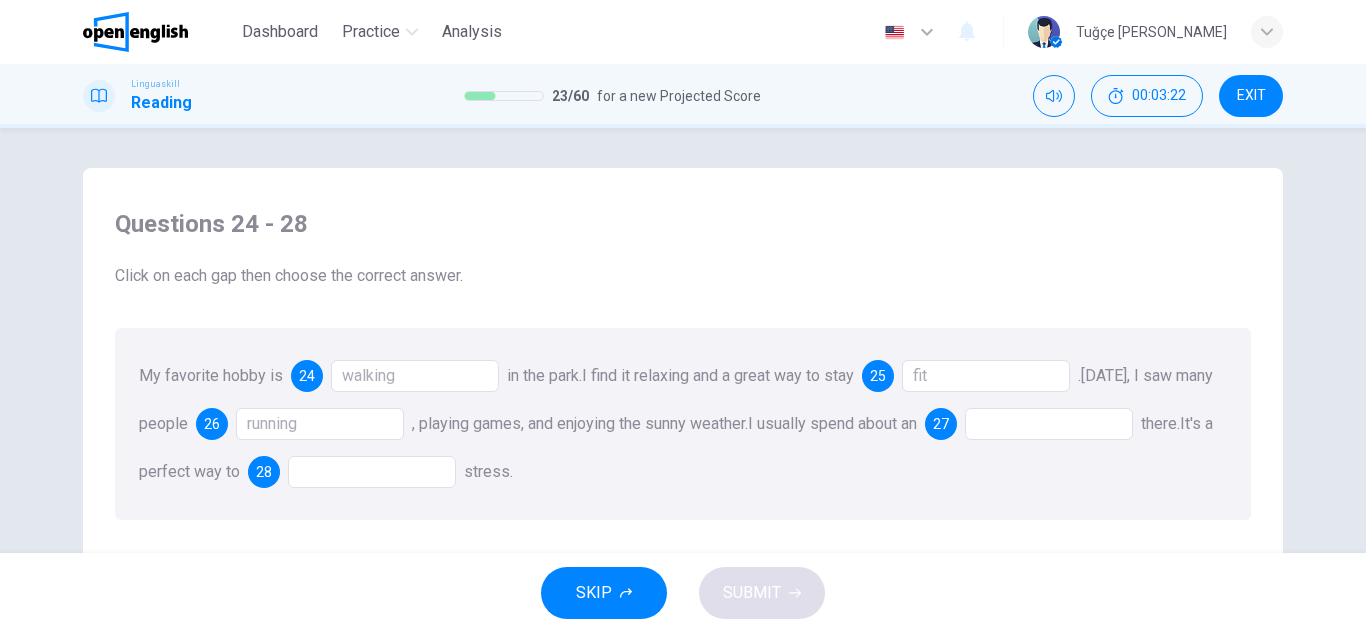 click at bounding box center [1049, 424] 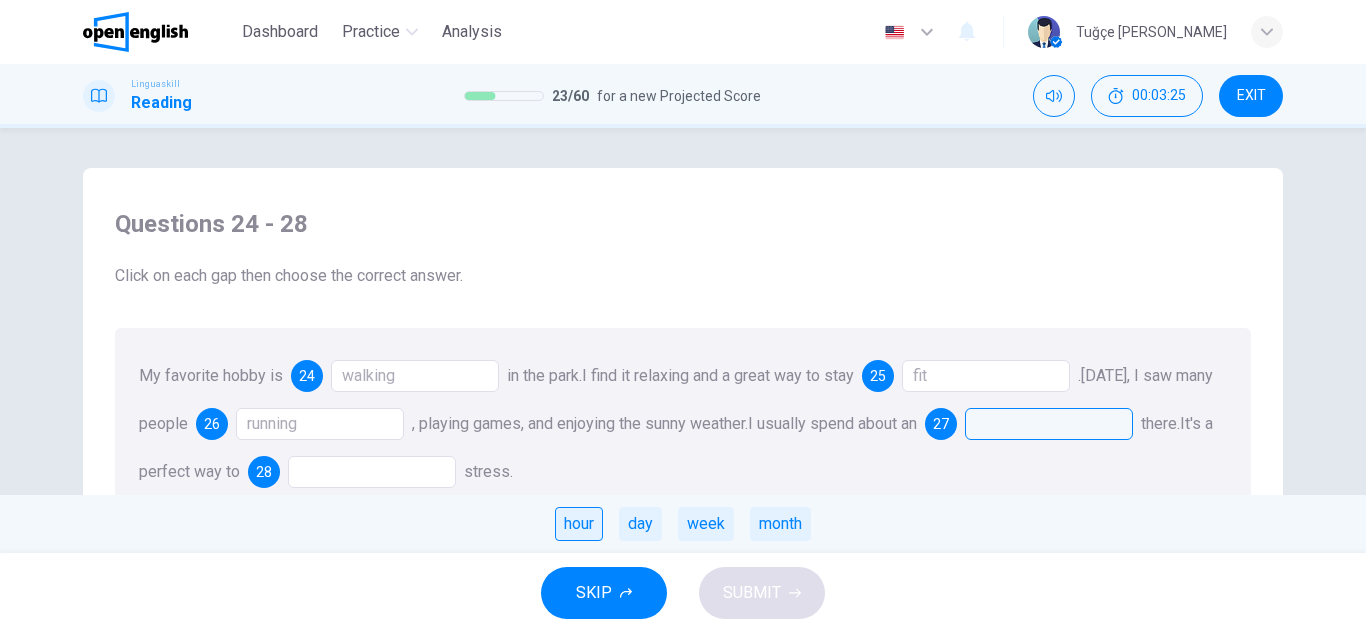 click on "hour" at bounding box center (579, 524) 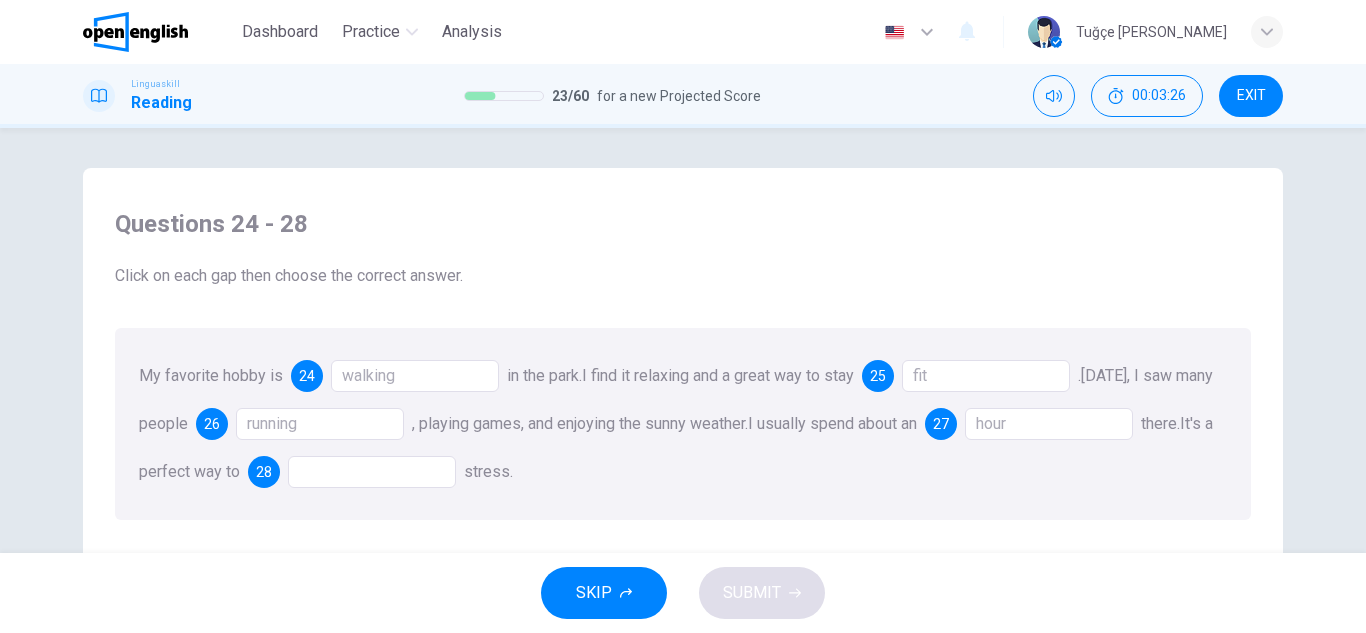 click on "hour" at bounding box center (1049, 424) 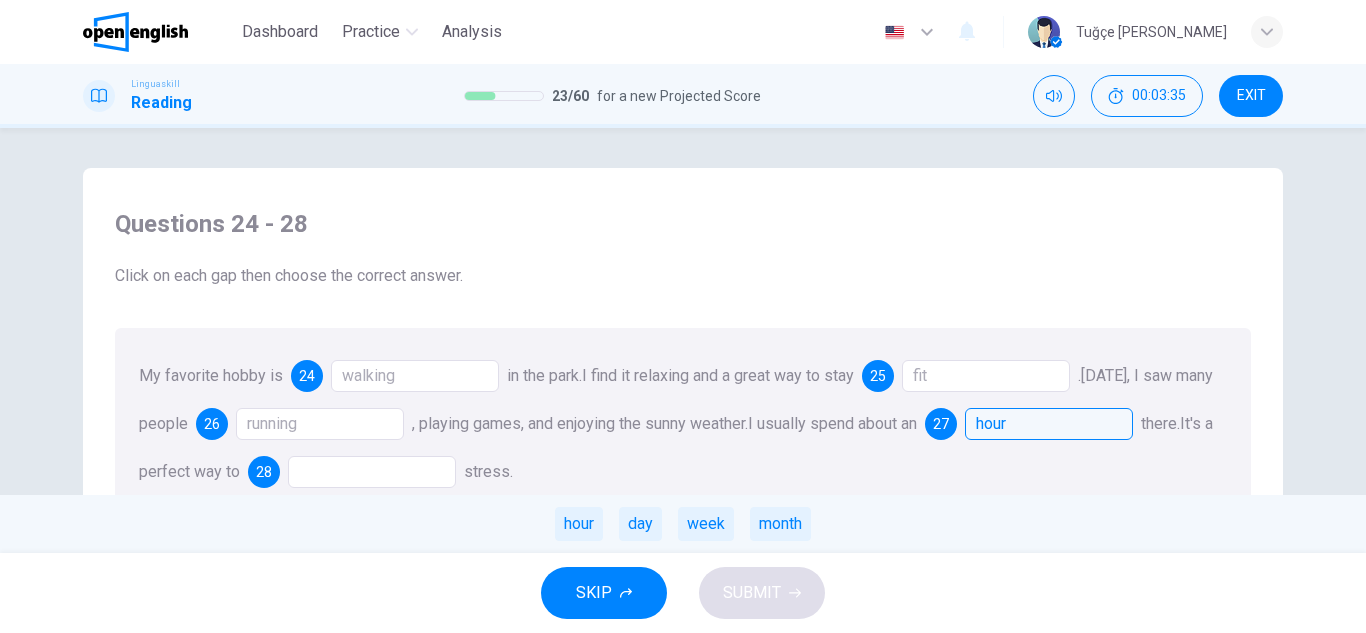 click on "My favorite hobby is  24 walking  in the park. I find it relaxing and a great way to stay  25 fit . [DATE], I saw many people  26 running , playing games, and enjoying the sunny weather. I usually spend about an  27 hour  there. hour day week month It's a perfect way to  28  stress." at bounding box center [683, 424] 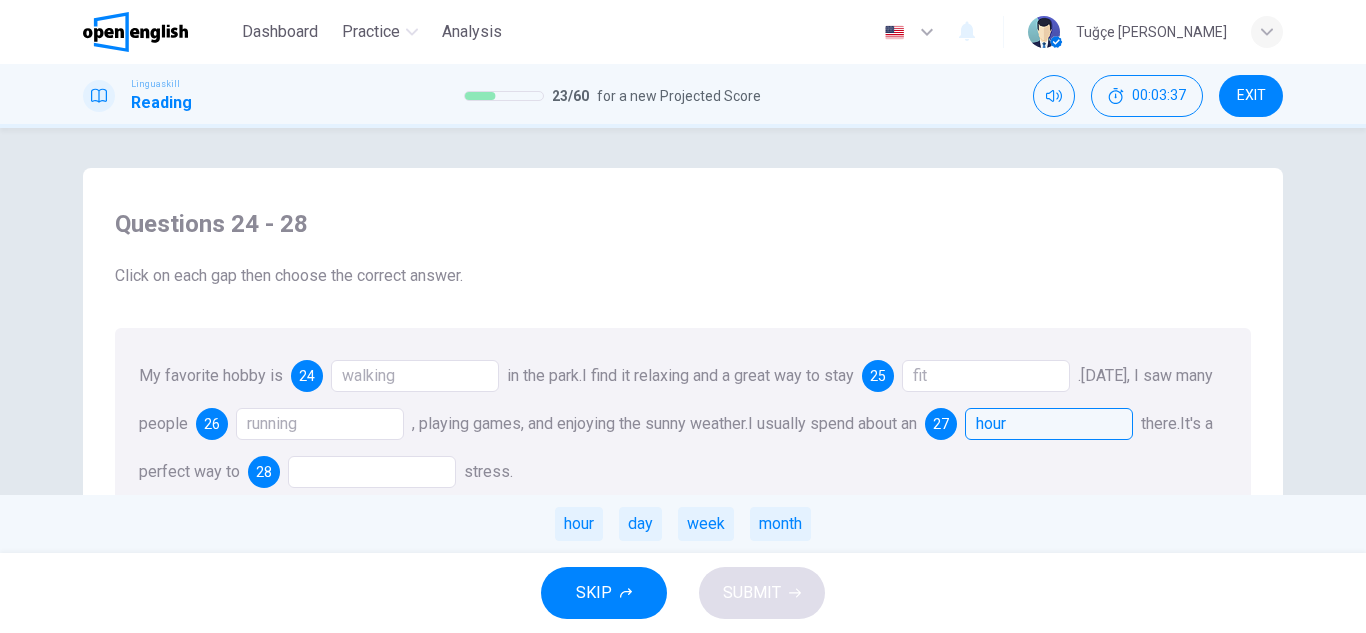 click at bounding box center [372, 472] 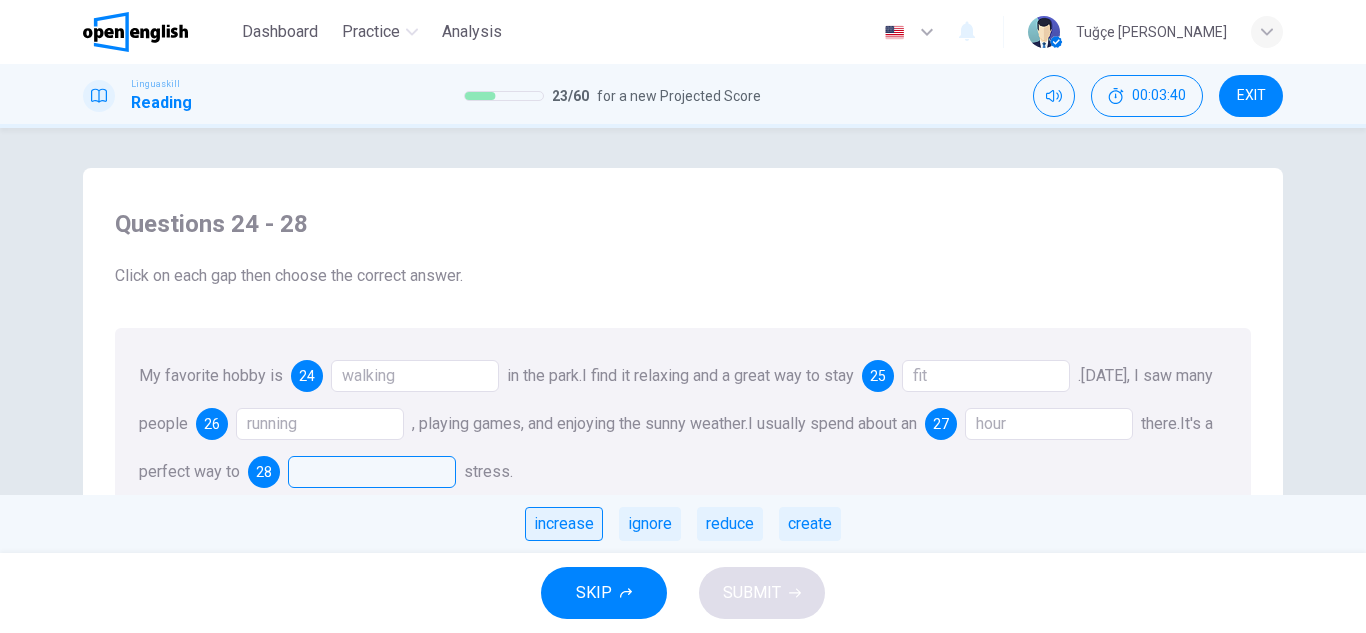 click on "increase" at bounding box center (564, 524) 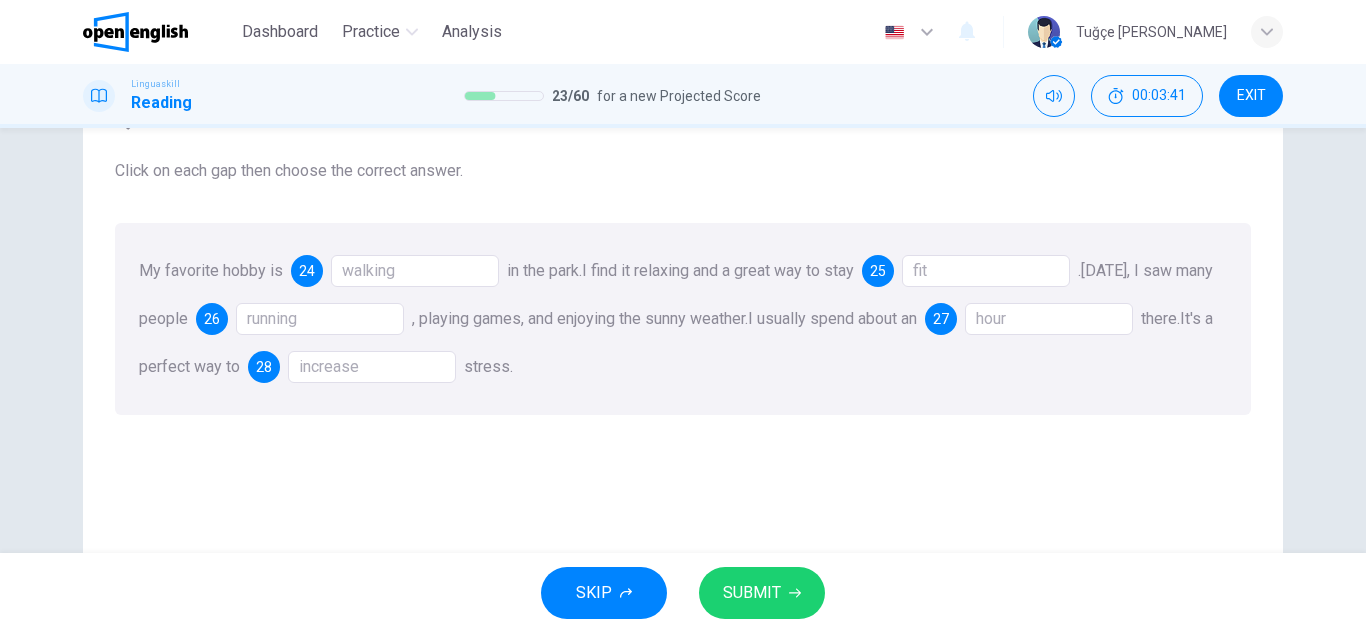 scroll, scrollTop: 200, scrollLeft: 0, axis: vertical 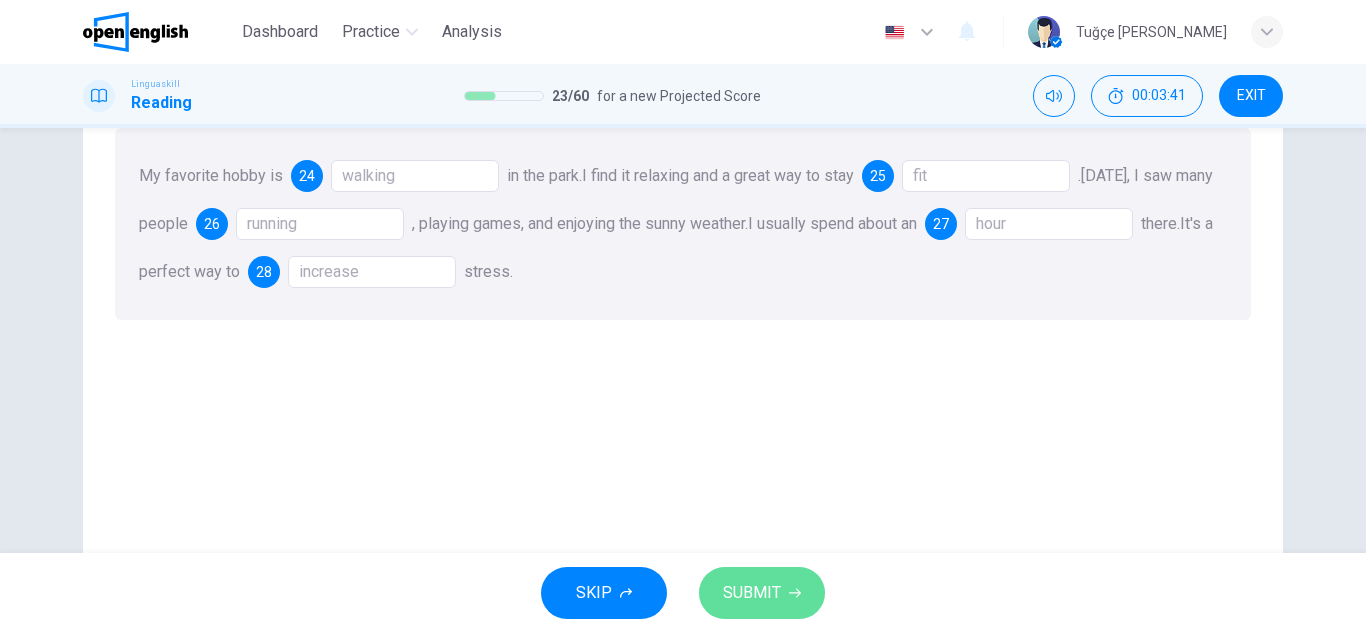 click on "SUBMIT" at bounding box center [752, 593] 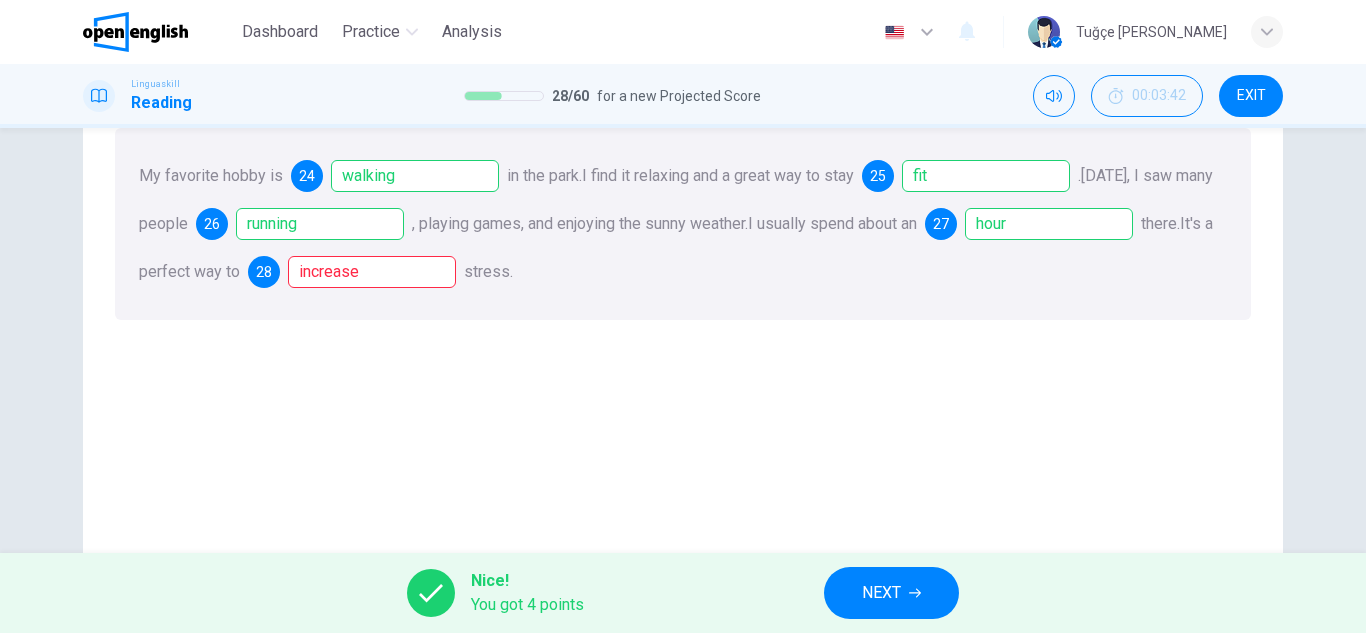 click on "NEXT" at bounding box center [881, 593] 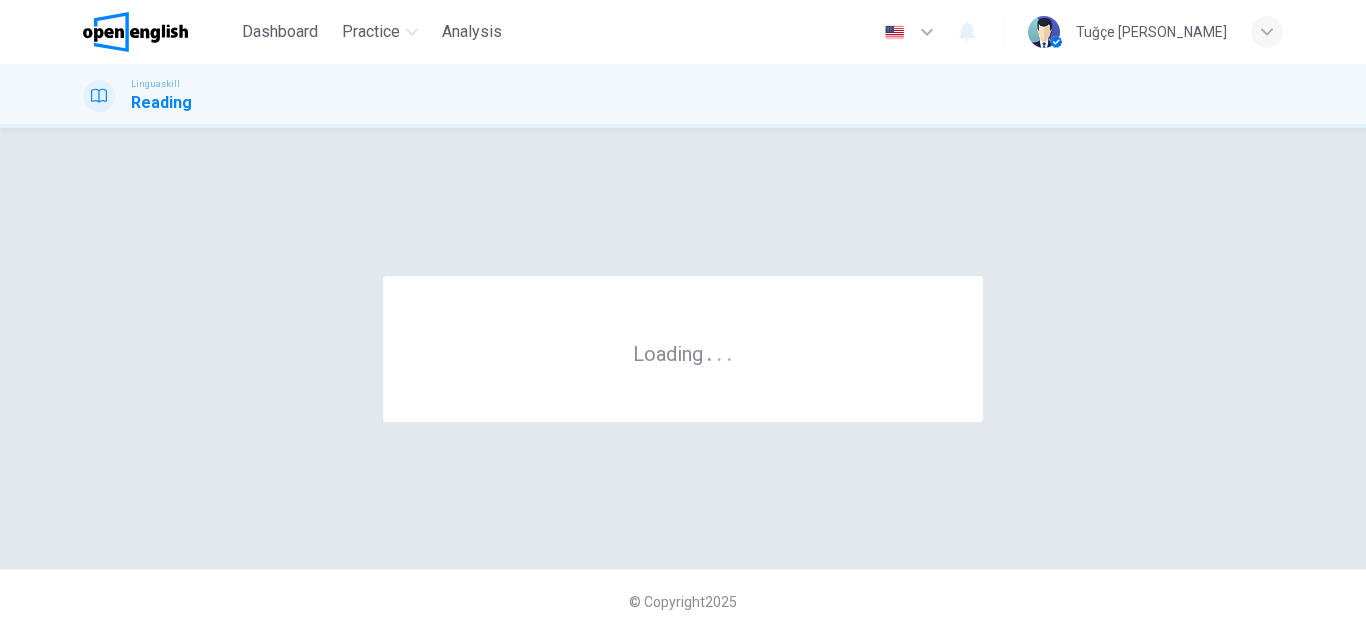 scroll, scrollTop: 0, scrollLeft: 0, axis: both 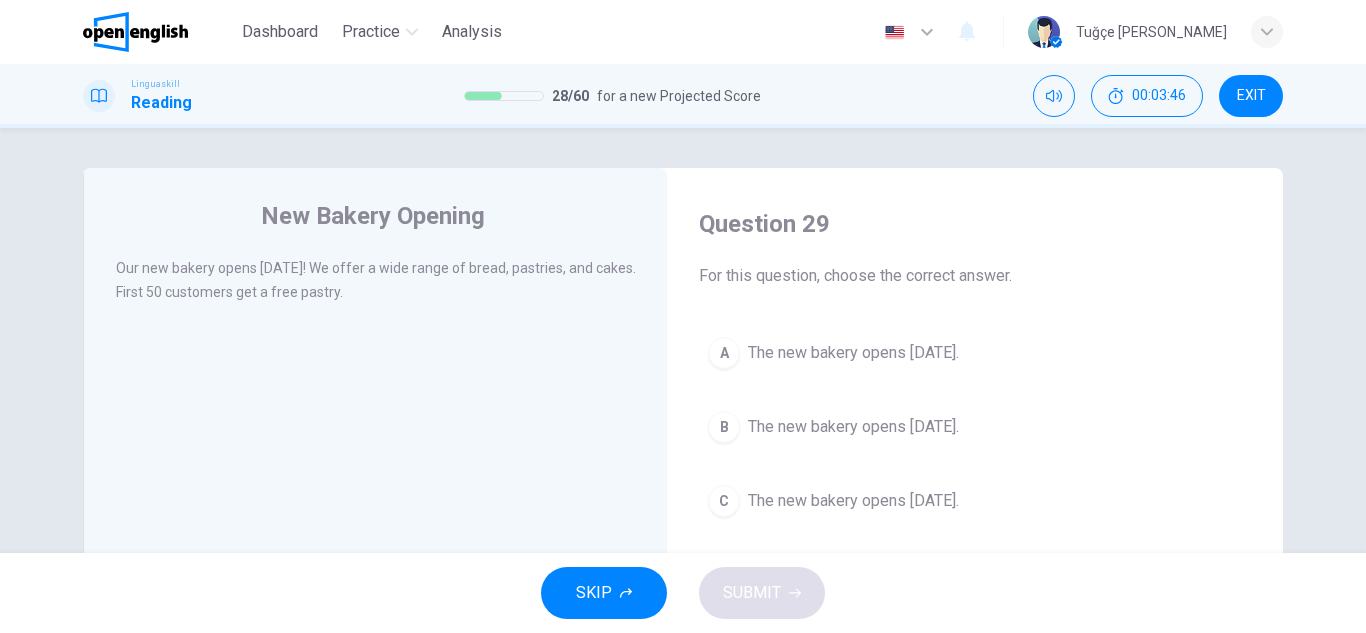 drag, startPoint x: 883, startPoint y: 421, endPoint x: 831, endPoint y: 494, distance: 89.62701 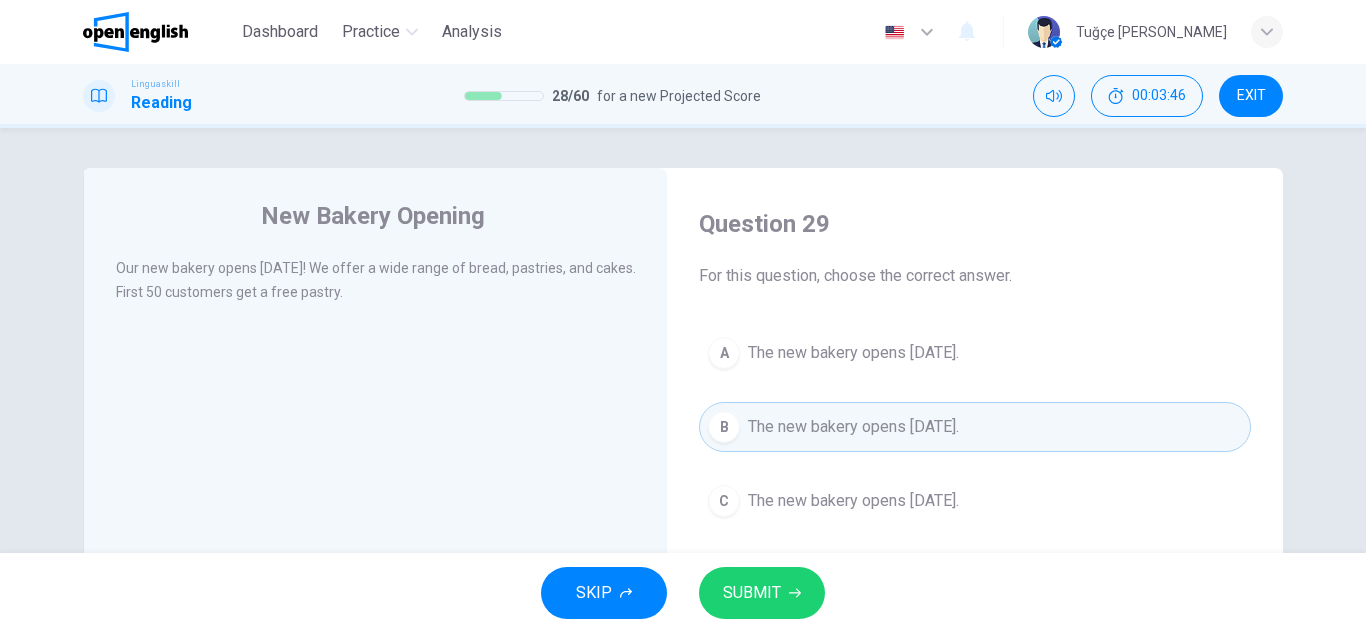 click 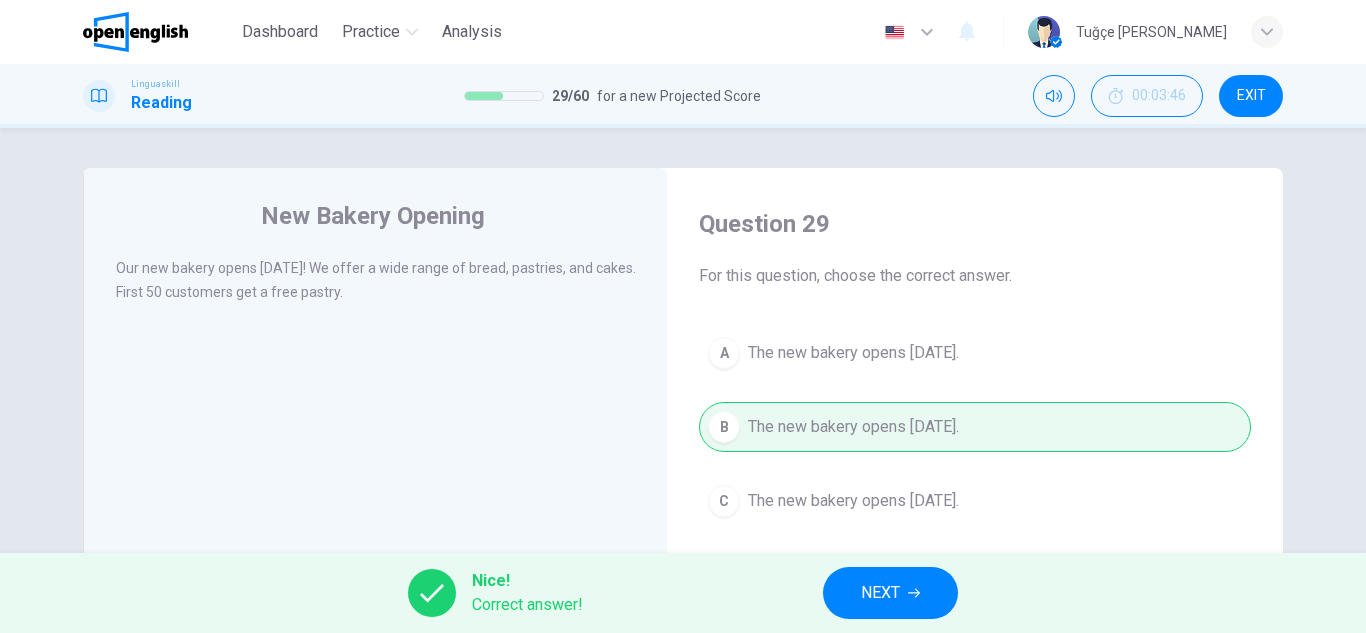click on "NEXT" at bounding box center (890, 593) 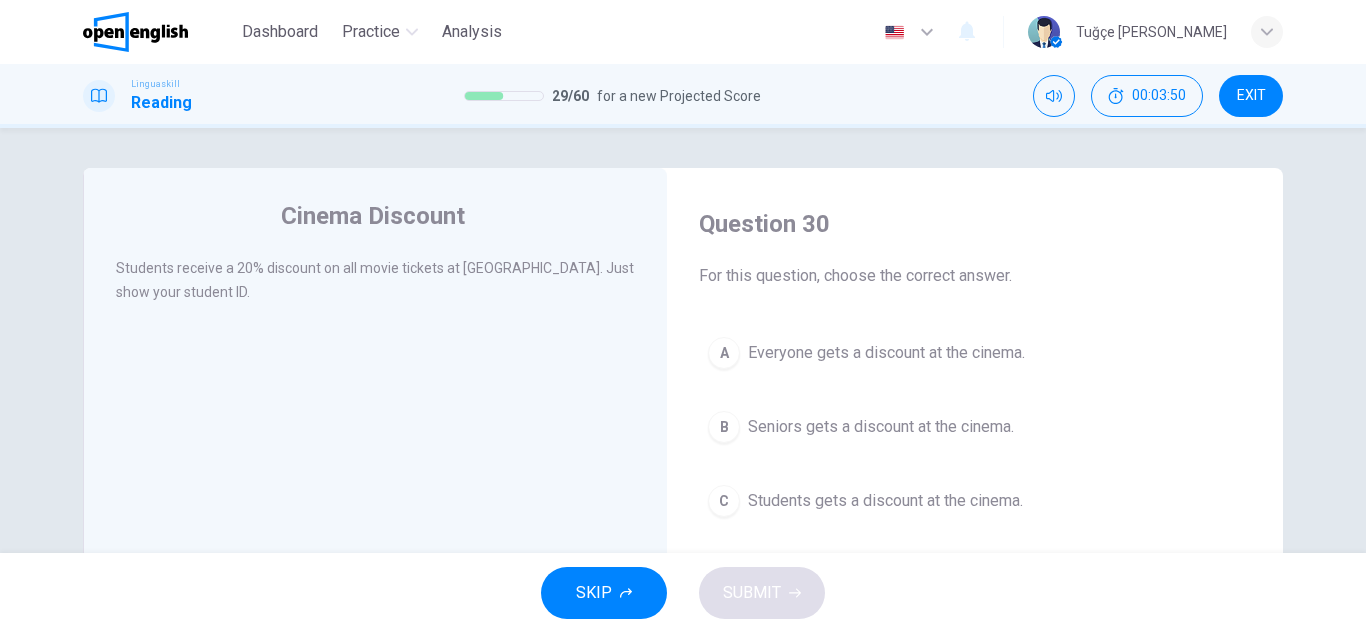 click on "C Students gets a discount at the cinema." at bounding box center [975, 501] 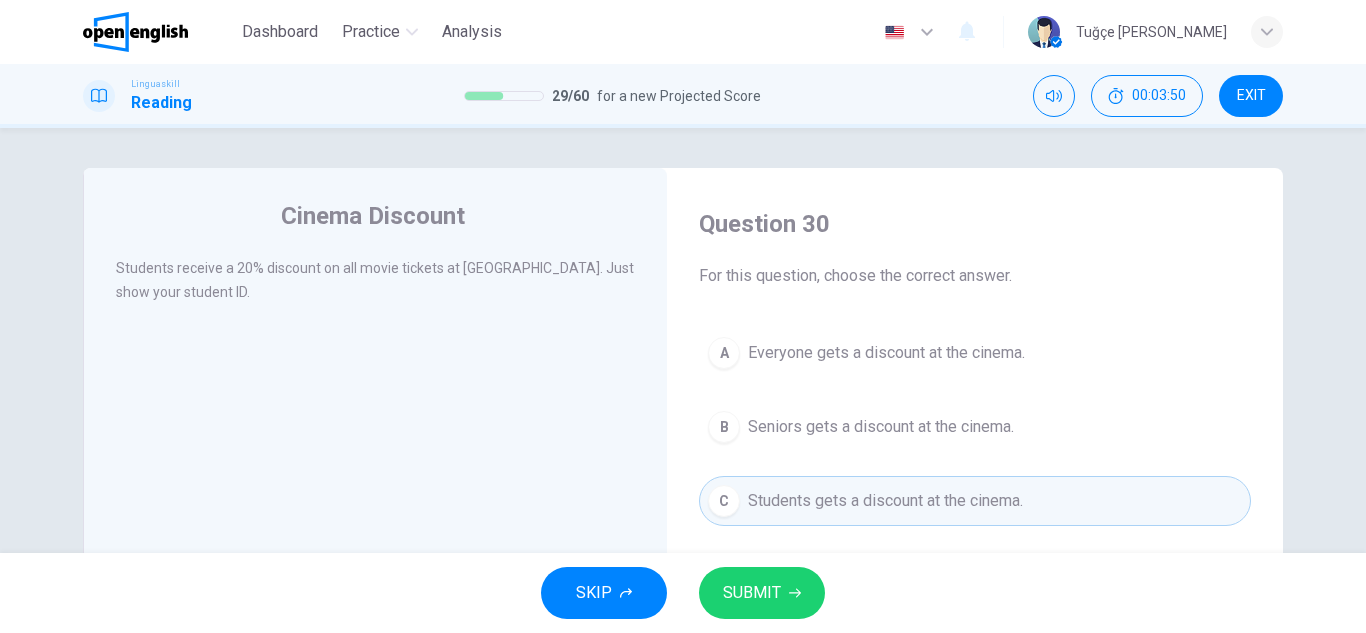 click on "SUBMIT" at bounding box center (762, 593) 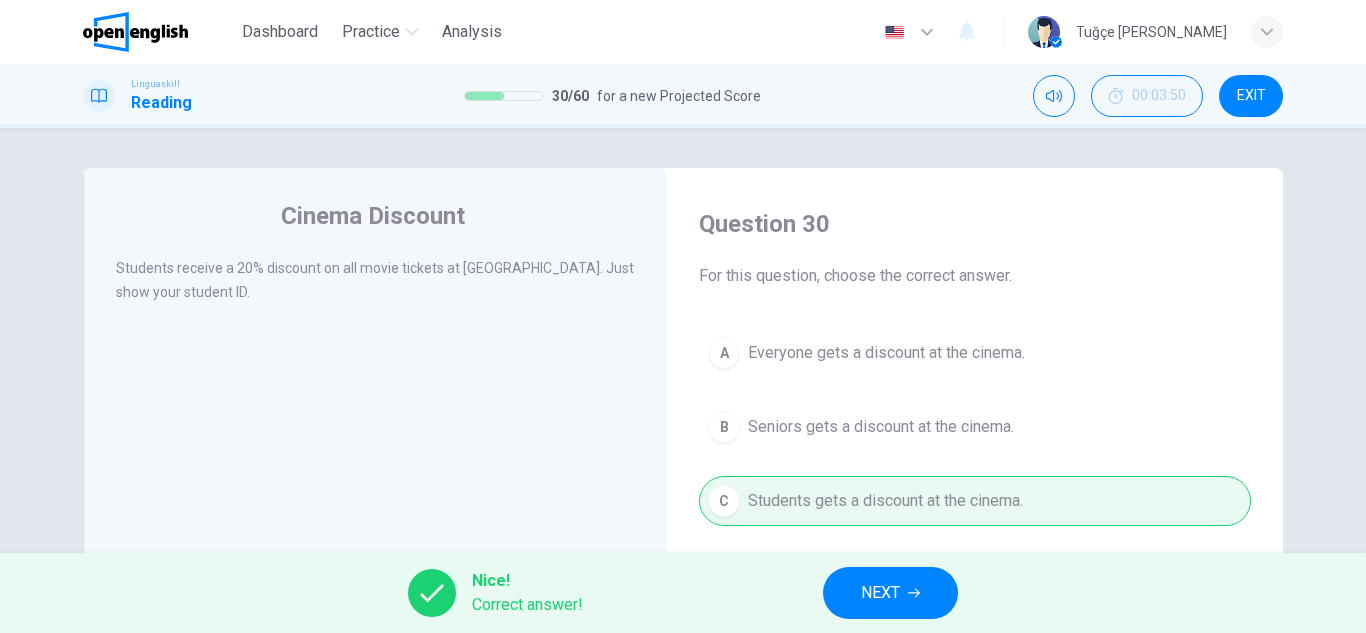 drag, startPoint x: 987, startPoint y: 588, endPoint x: 848, endPoint y: 604, distance: 139.91783 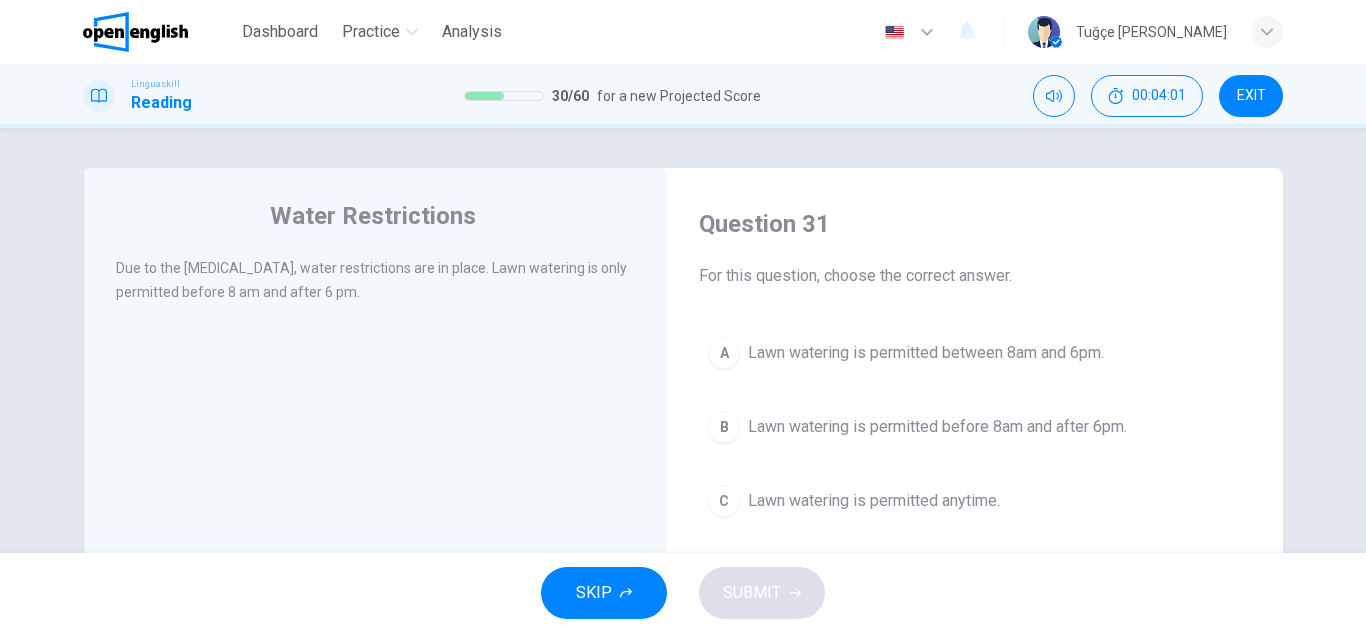 click on "B Lawn watering is permitted before 8am and after 6pm." at bounding box center [975, 427] 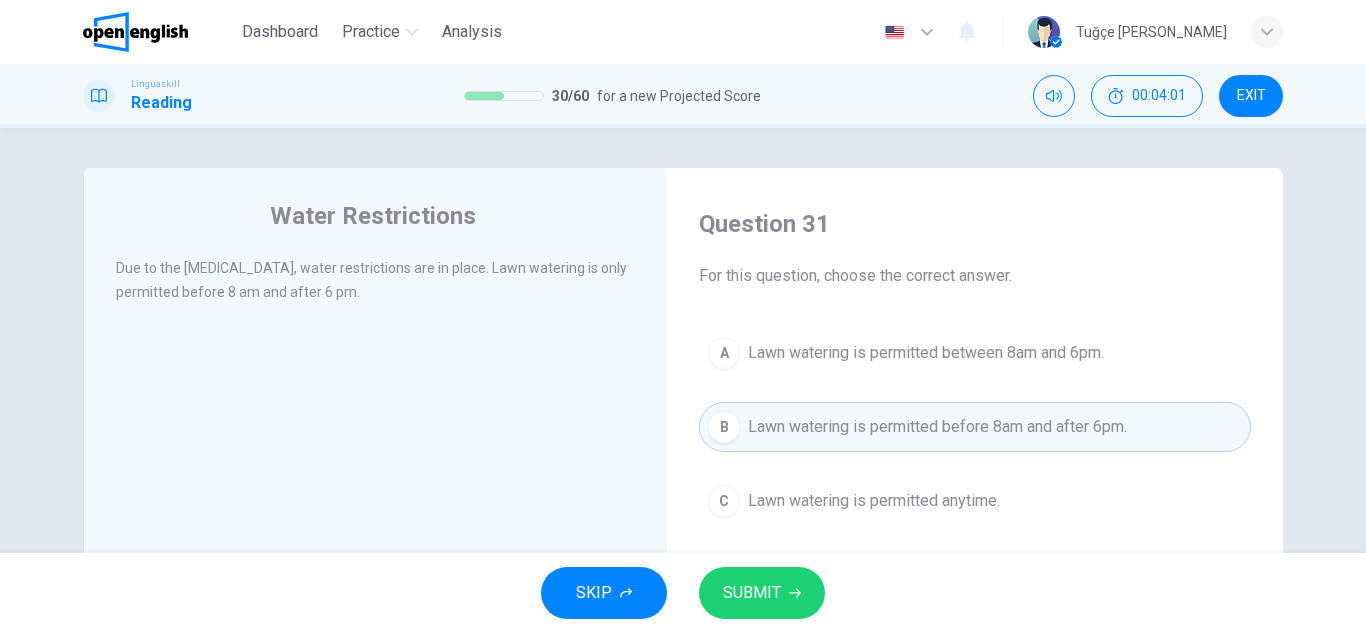 click on "SUBMIT" at bounding box center (762, 593) 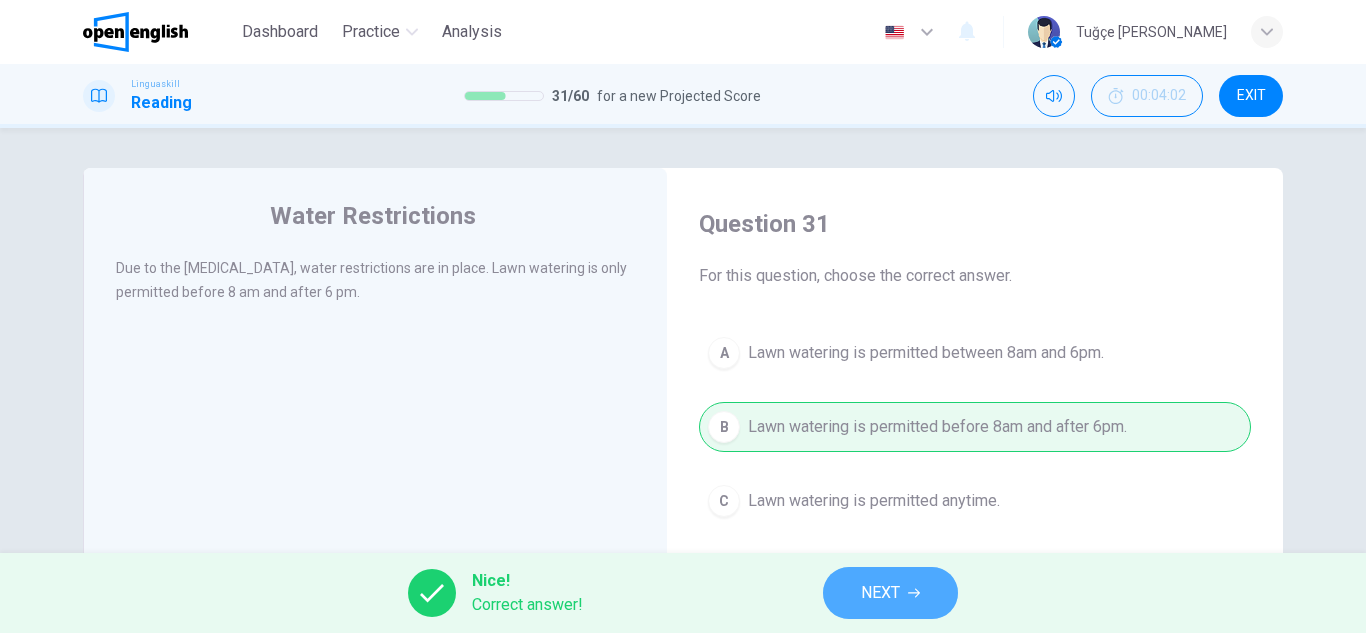click on "NEXT" at bounding box center (890, 593) 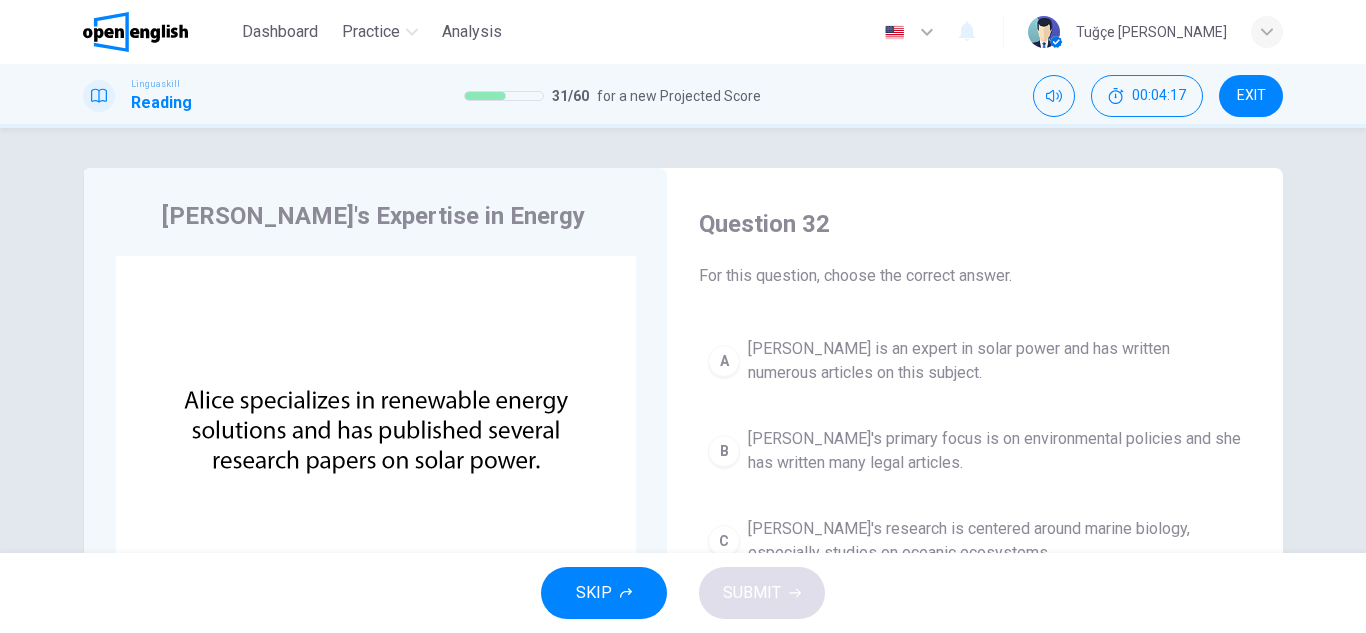 click on "[PERSON_NAME] is an expert in solar power and has written numerous articles on this subject." at bounding box center [995, 361] 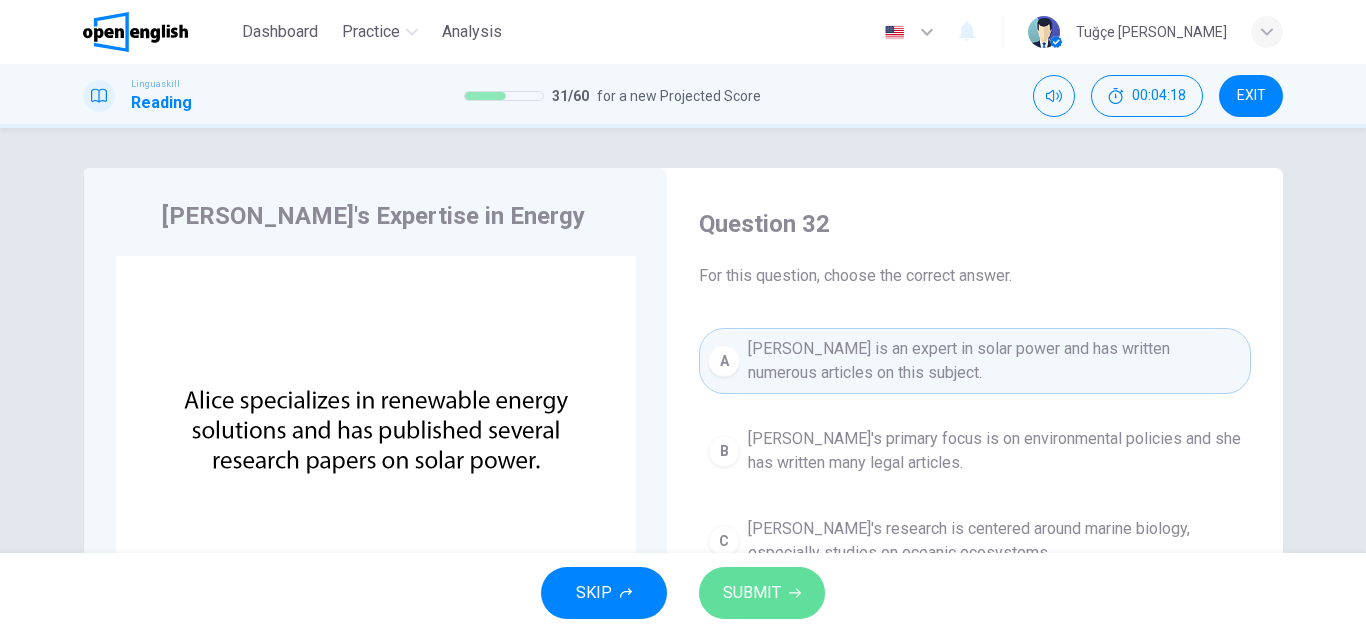 click on "SUBMIT" at bounding box center [752, 593] 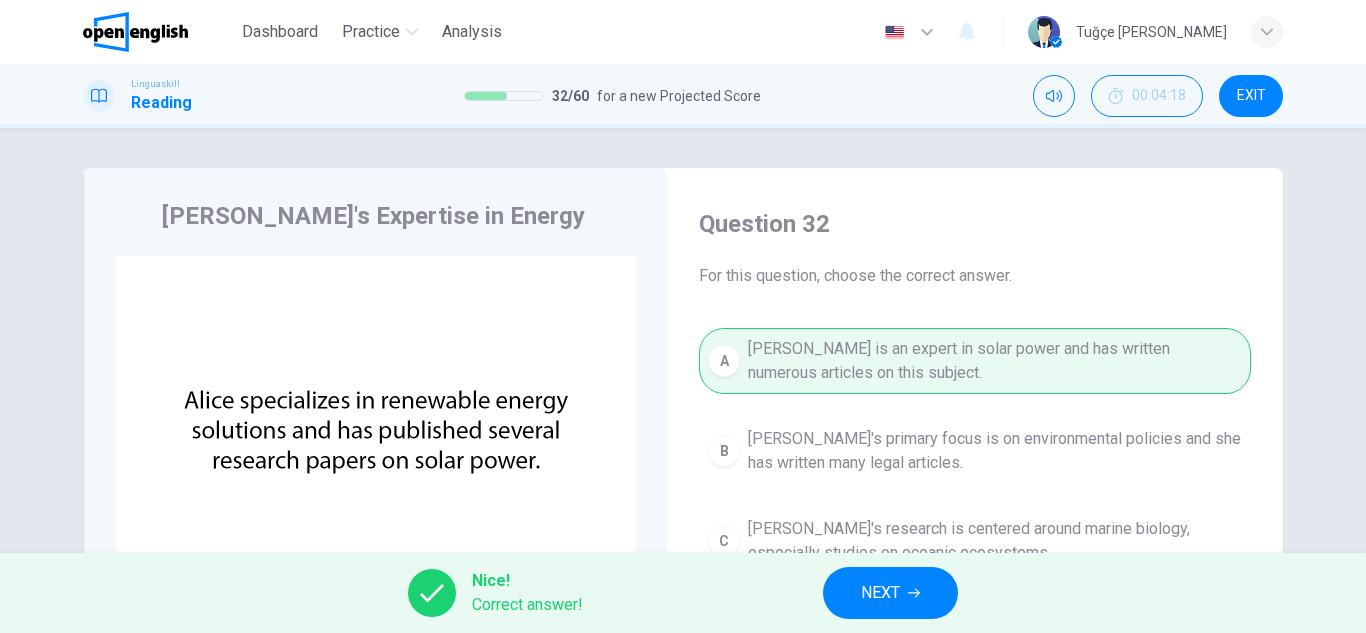 click on "NEXT" at bounding box center (890, 593) 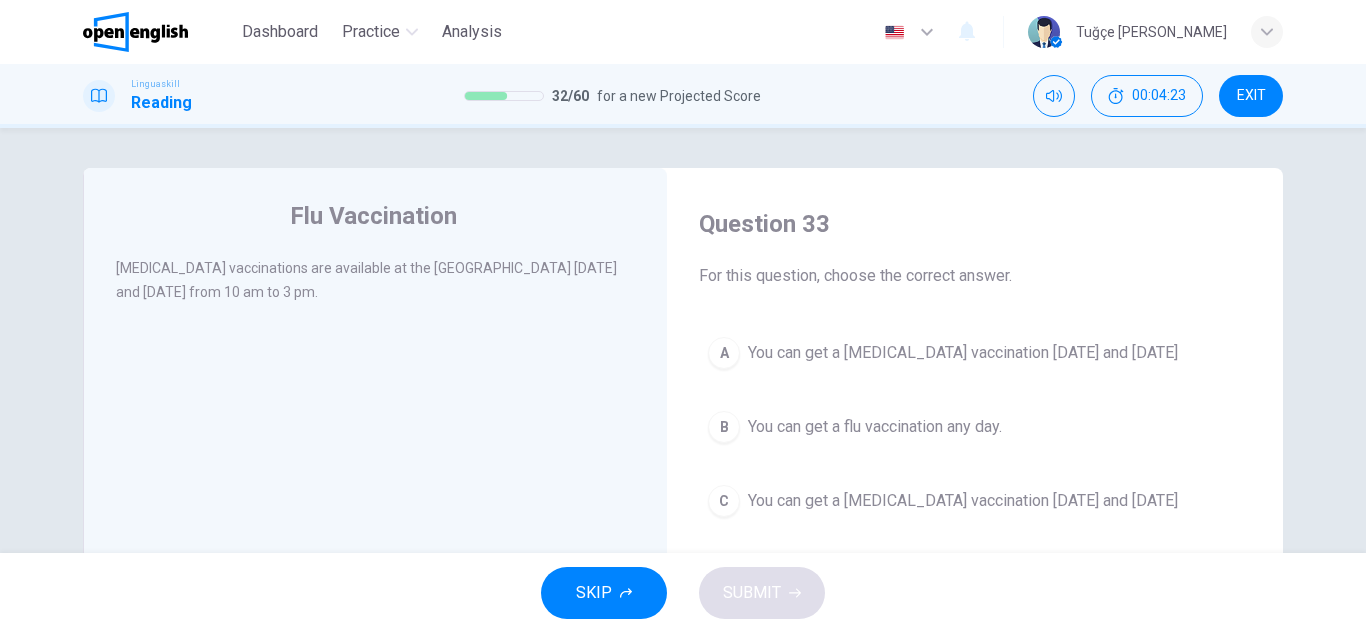 click on "You can get a [MEDICAL_DATA] vaccination [DATE] and [DATE]" at bounding box center [963, 353] 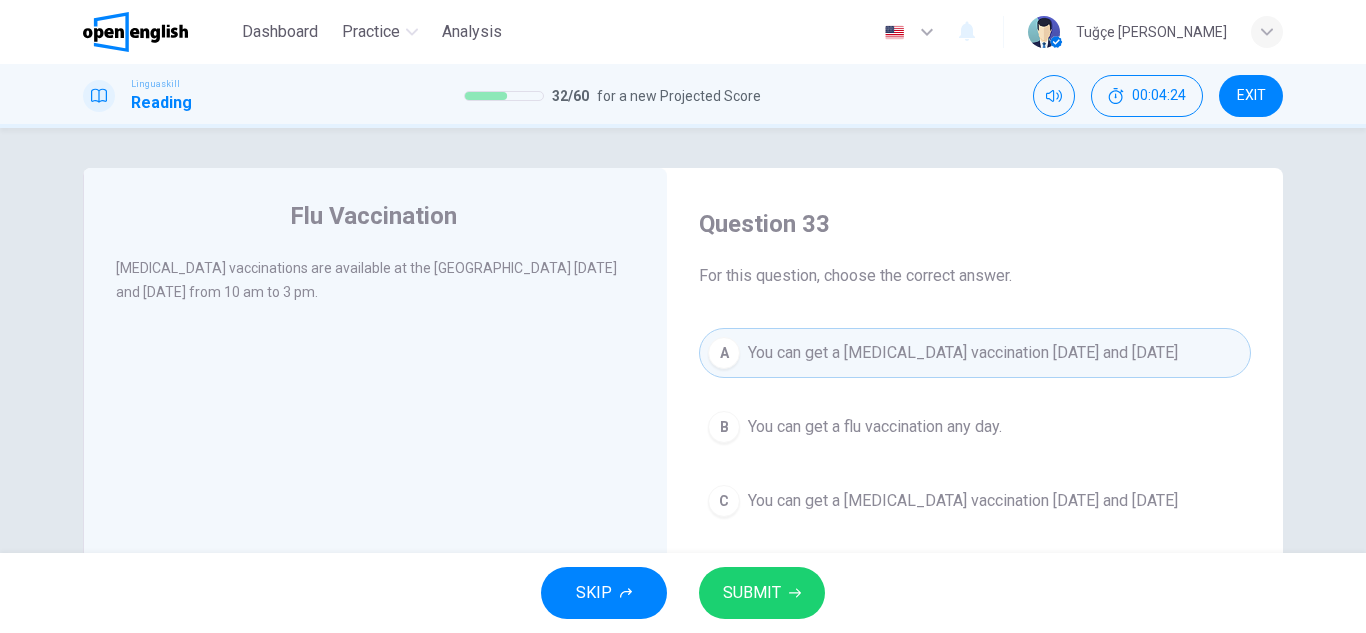 click on "SUBMIT" at bounding box center (762, 593) 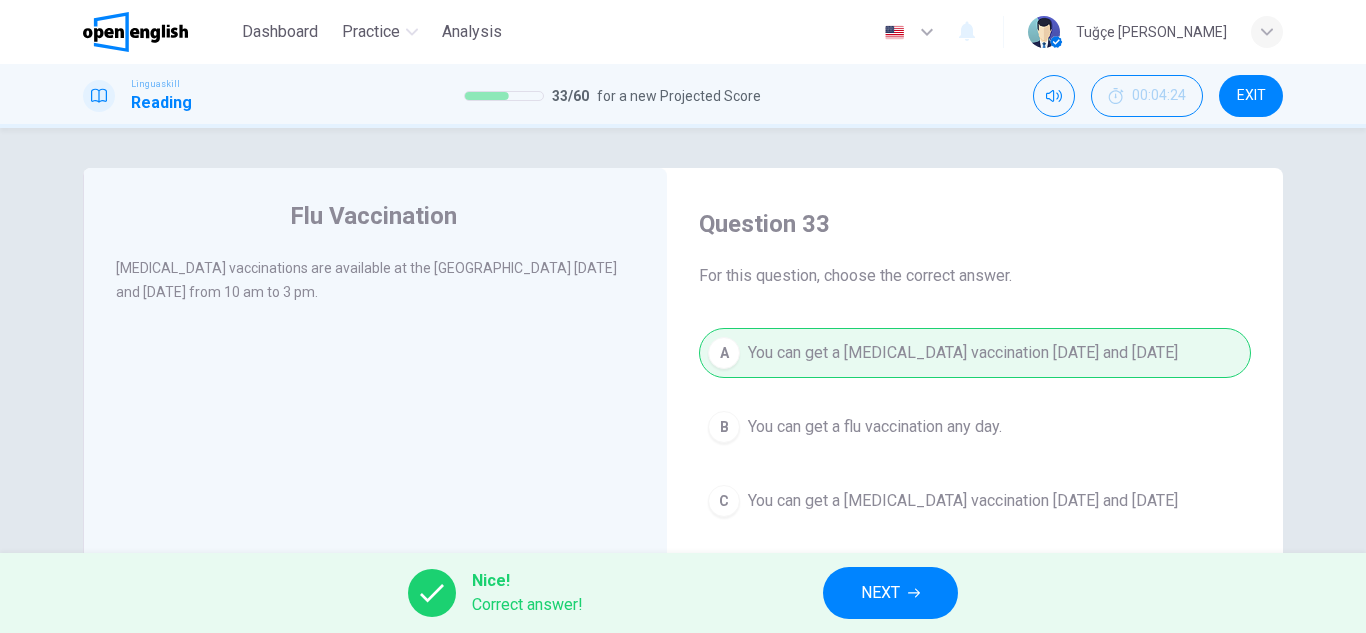 click on "NEXT" at bounding box center [880, 593] 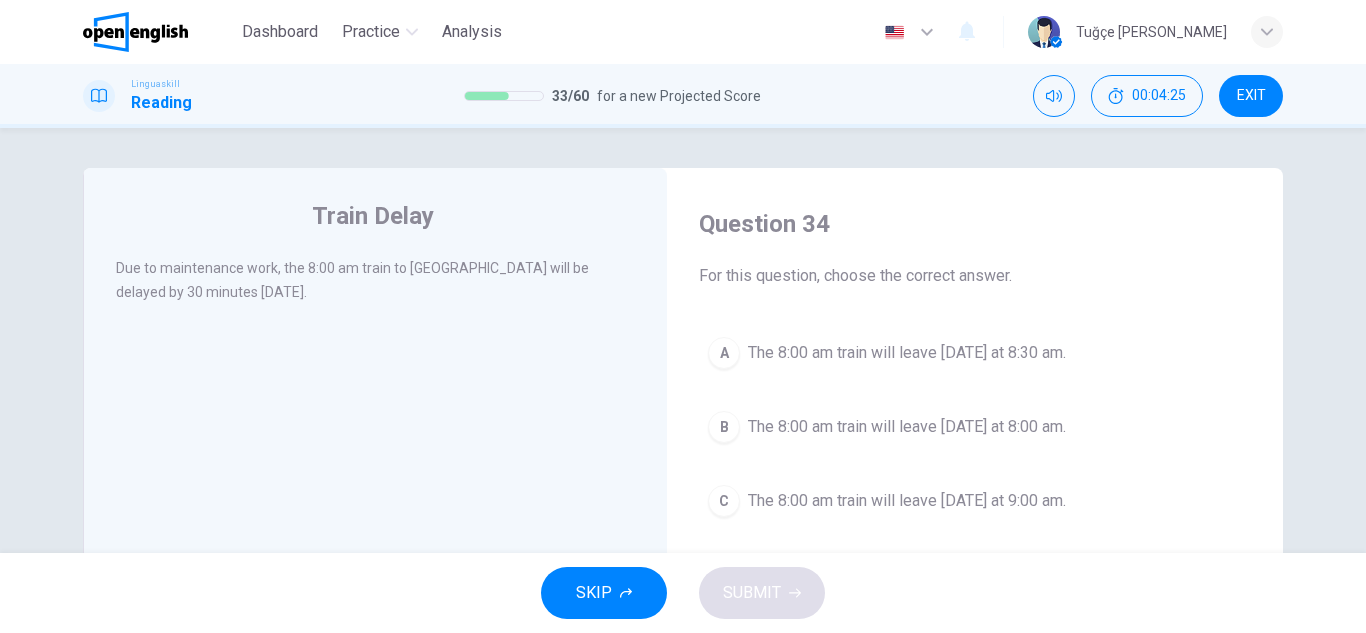 click on "The 8:00 am train will leave [DATE] at 8:30 am." at bounding box center (907, 353) 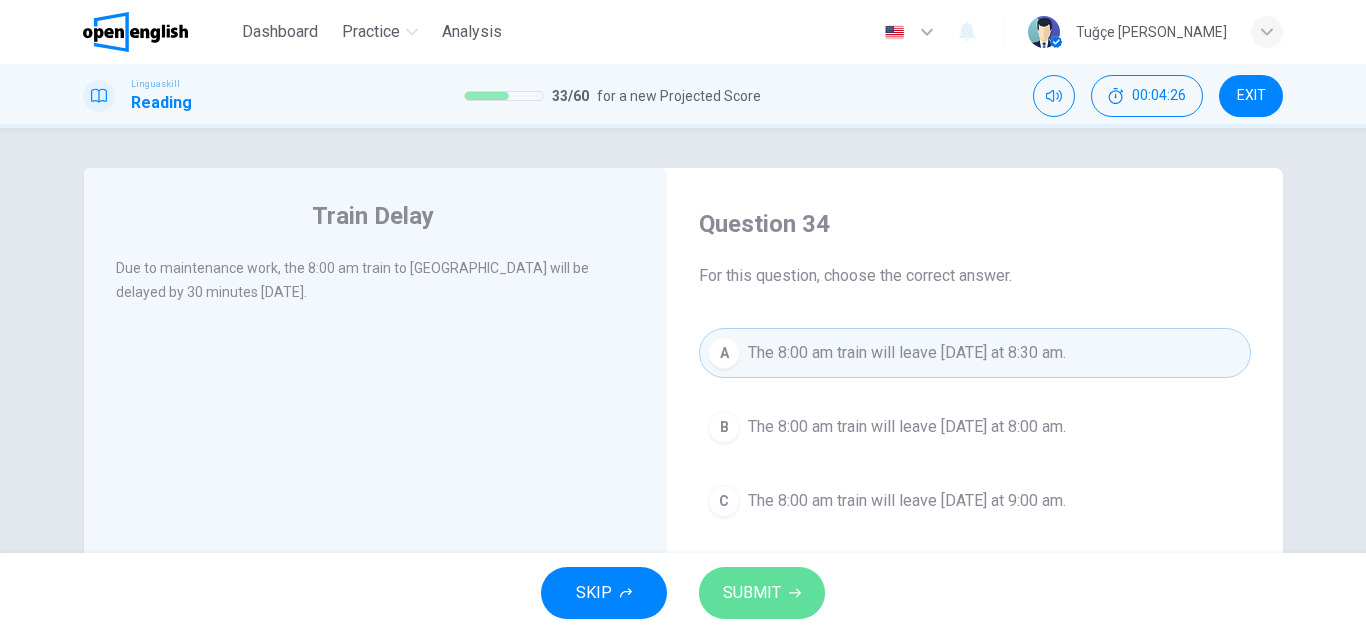 click on "SUBMIT" at bounding box center (762, 593) 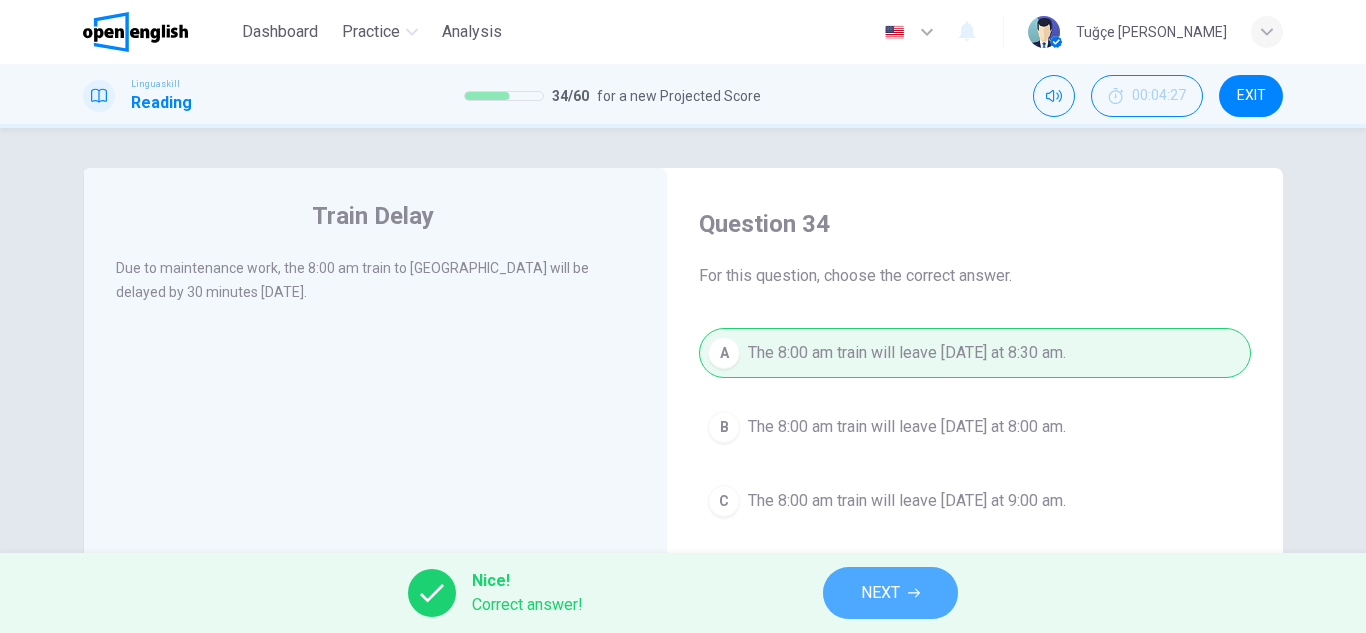 click on "NEXT" at bounding box center [890, 593] 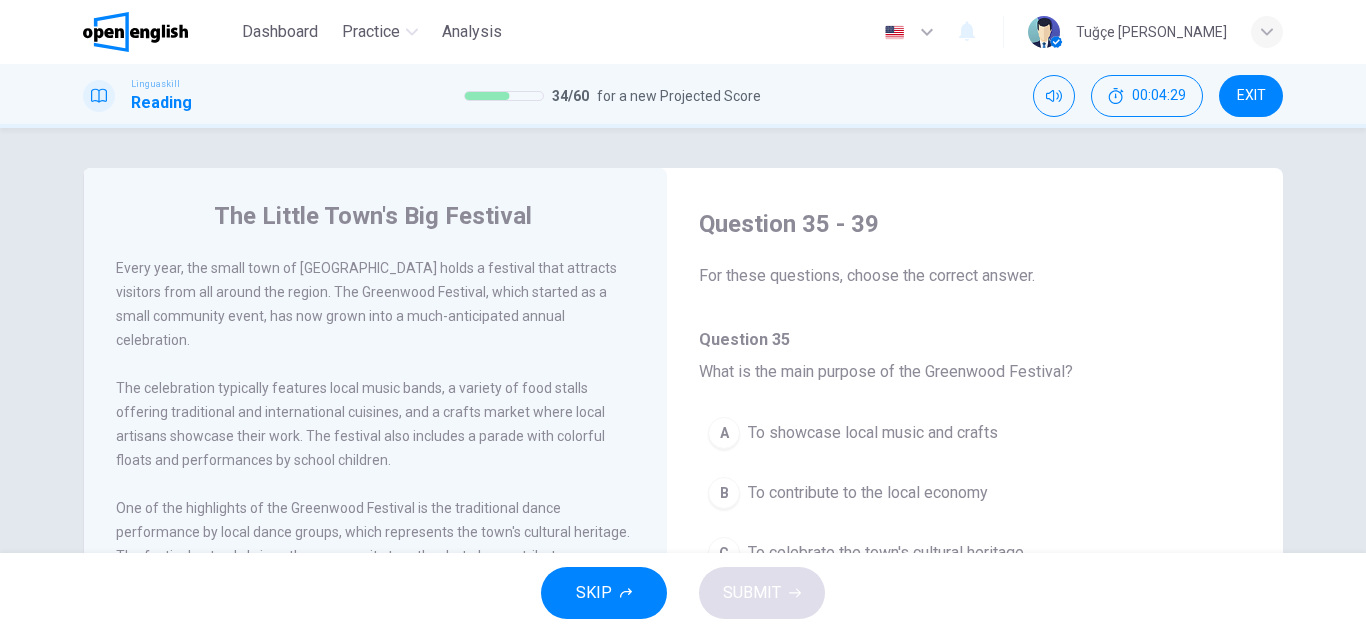 scroll, scrollTop: 100, scrollLeft: 0, axis: vertical 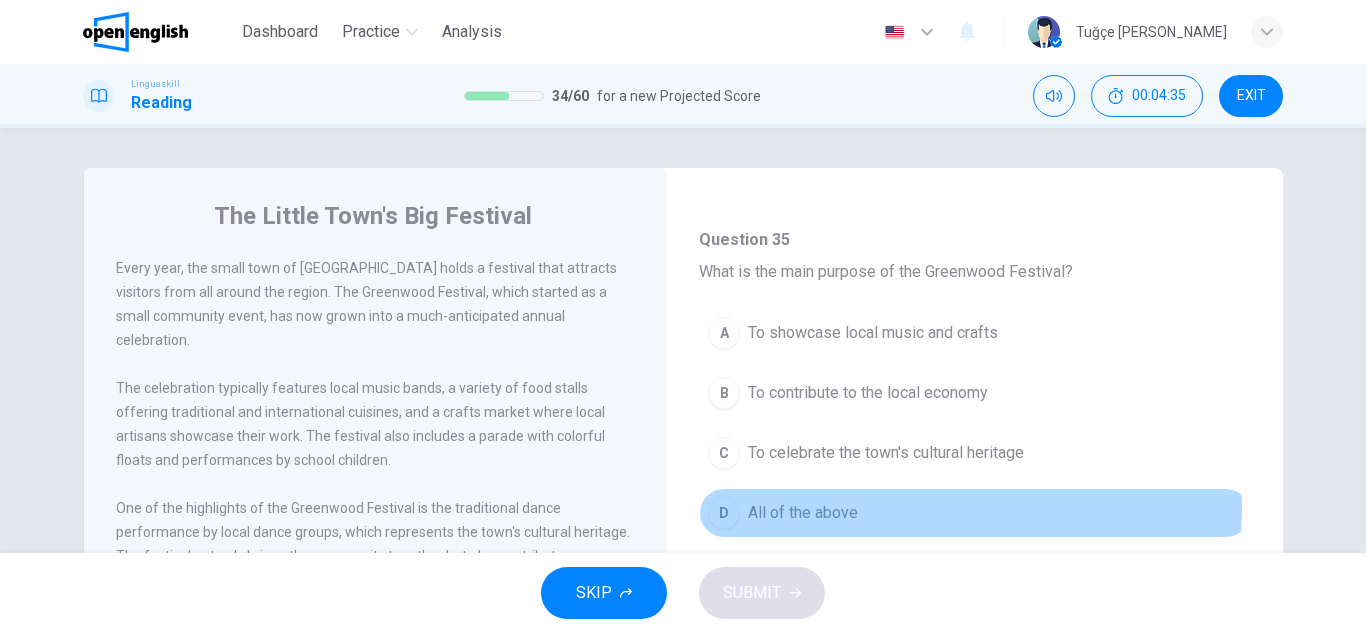click on "D All of the above" at bounding box center (975, 513) 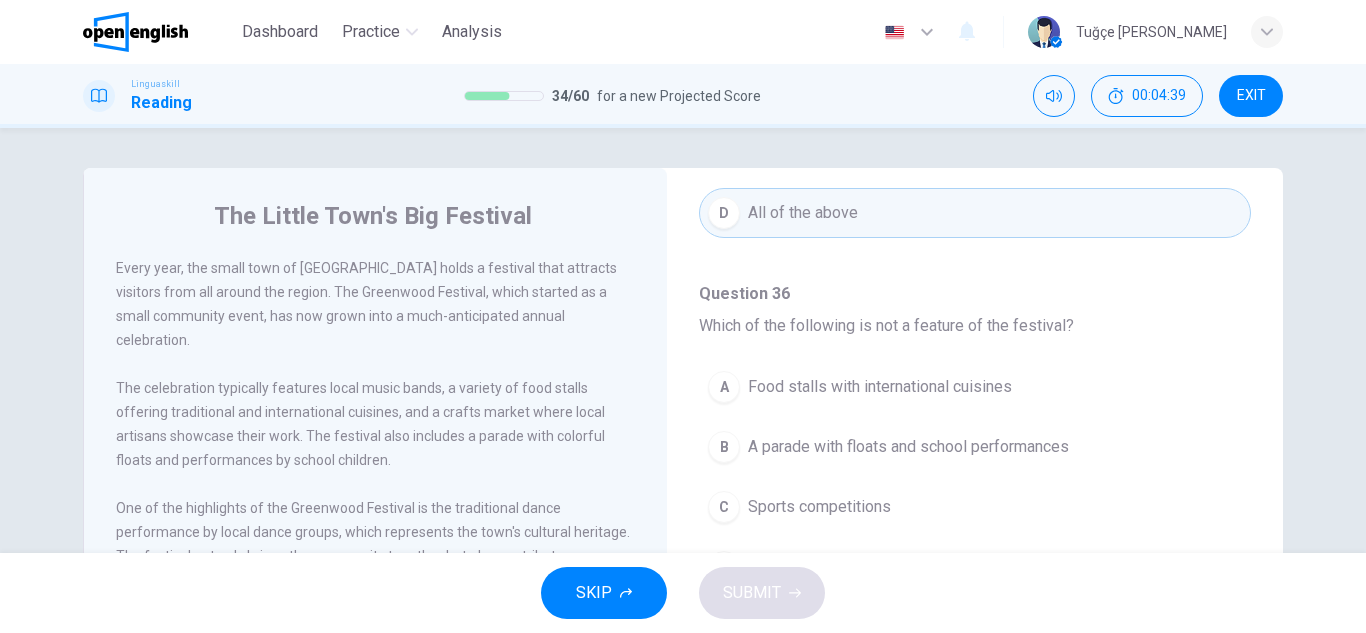 scroll, scrollTop: 500, scrollLeft: 0, axis: vertical 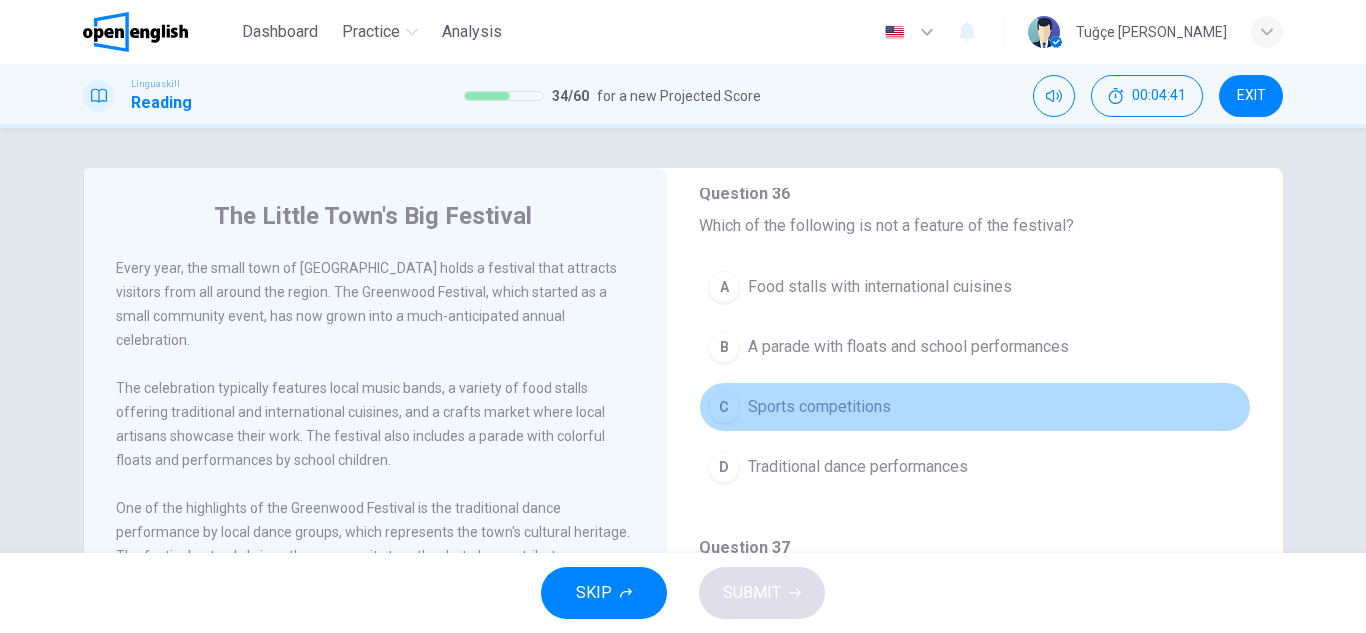 click on "C Sports competitions" at bounding box center (975, 407) 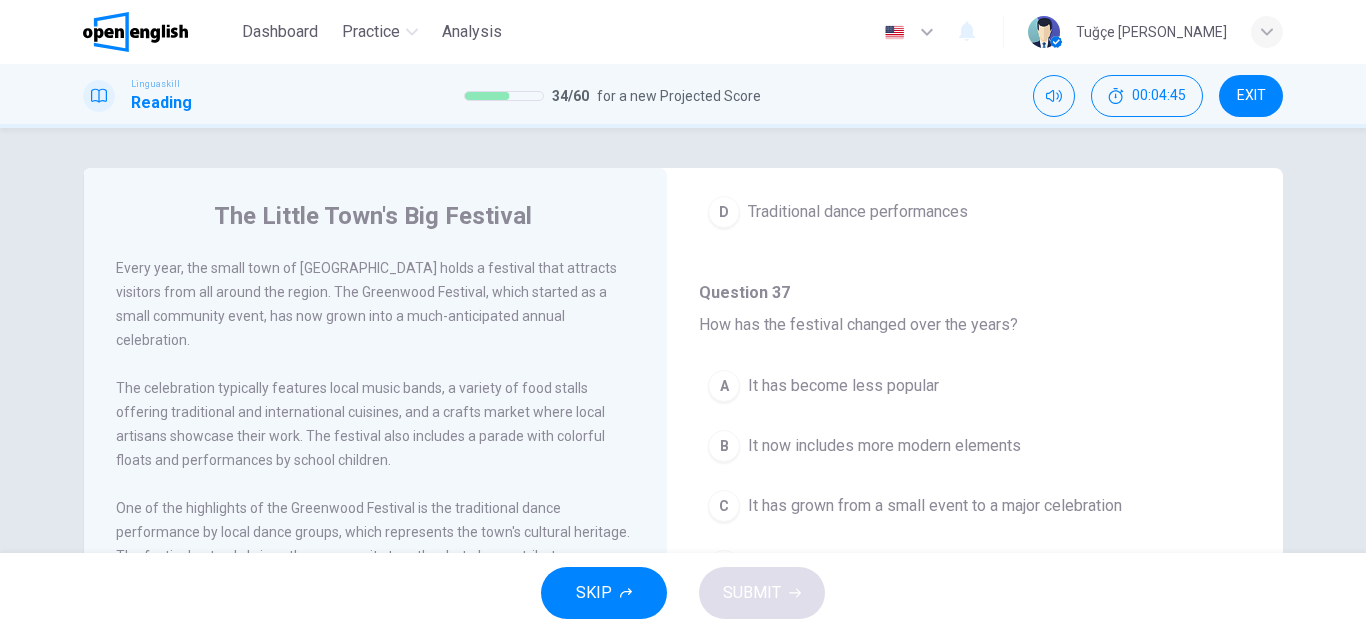 scroll, scrollTop: 800, scrollLeft: 0, axis: vertical 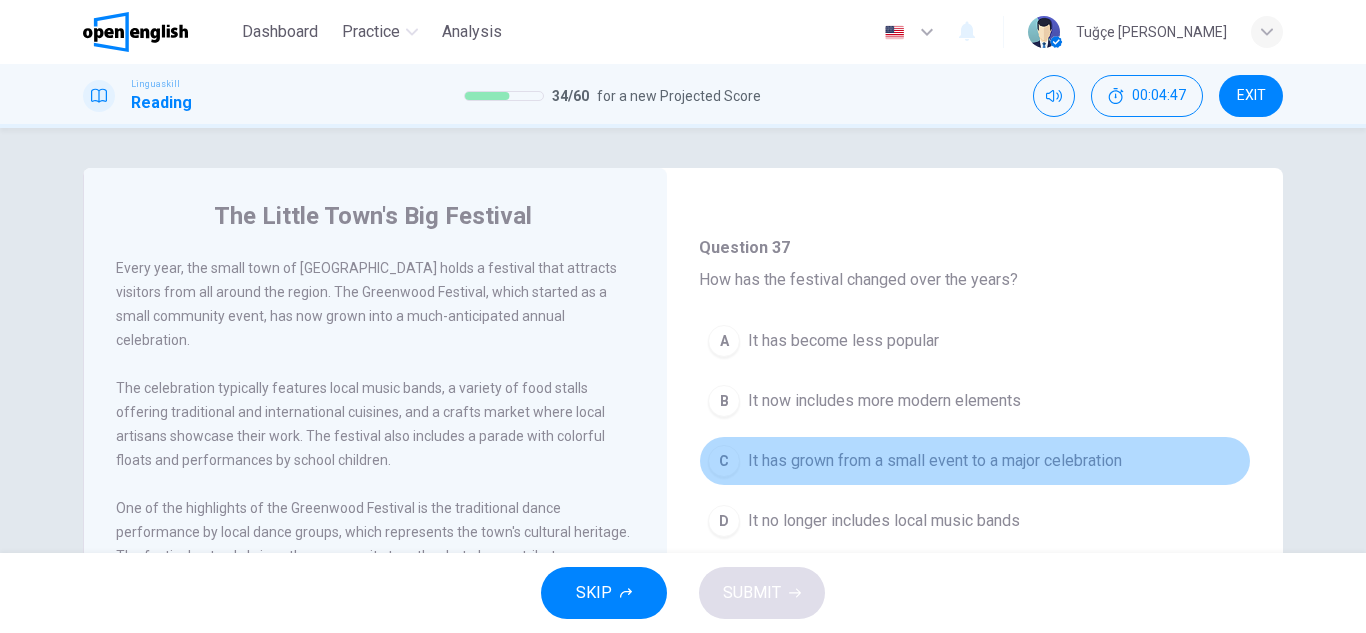 click on "It has grown from a small event to a major celebration" at bounding box center (935, 461) 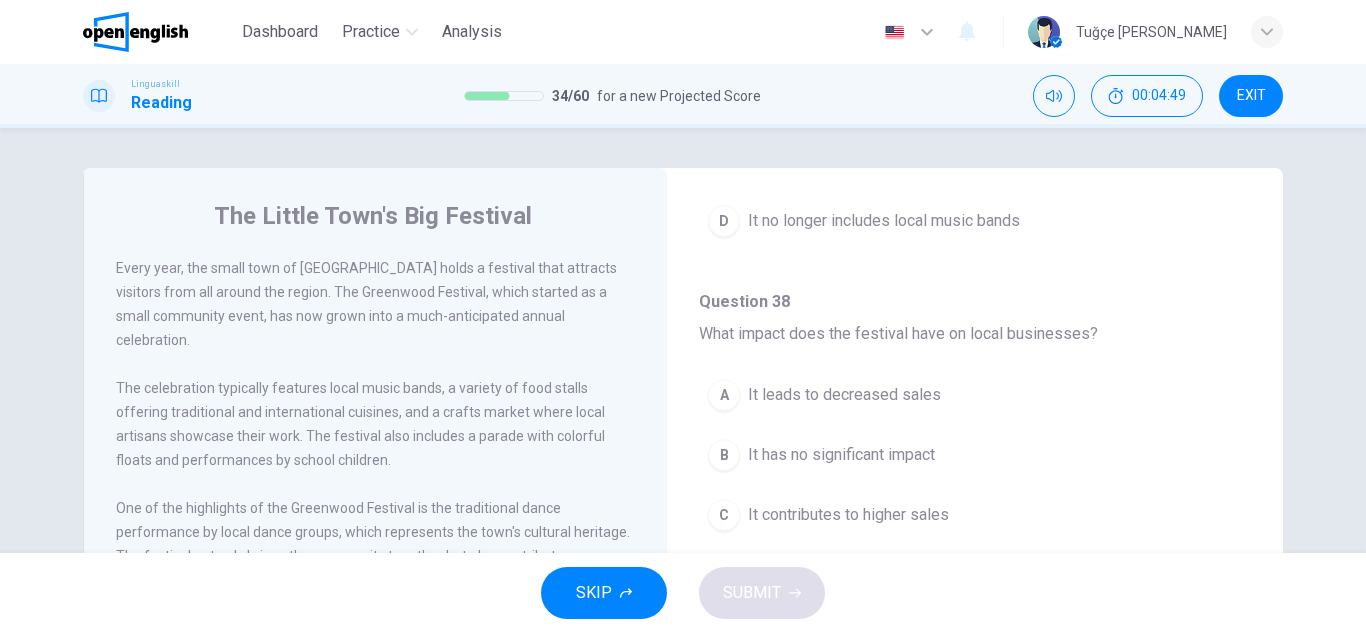 scroll, scrollTop: 1200, scrollLeft: 0, axis: vertical 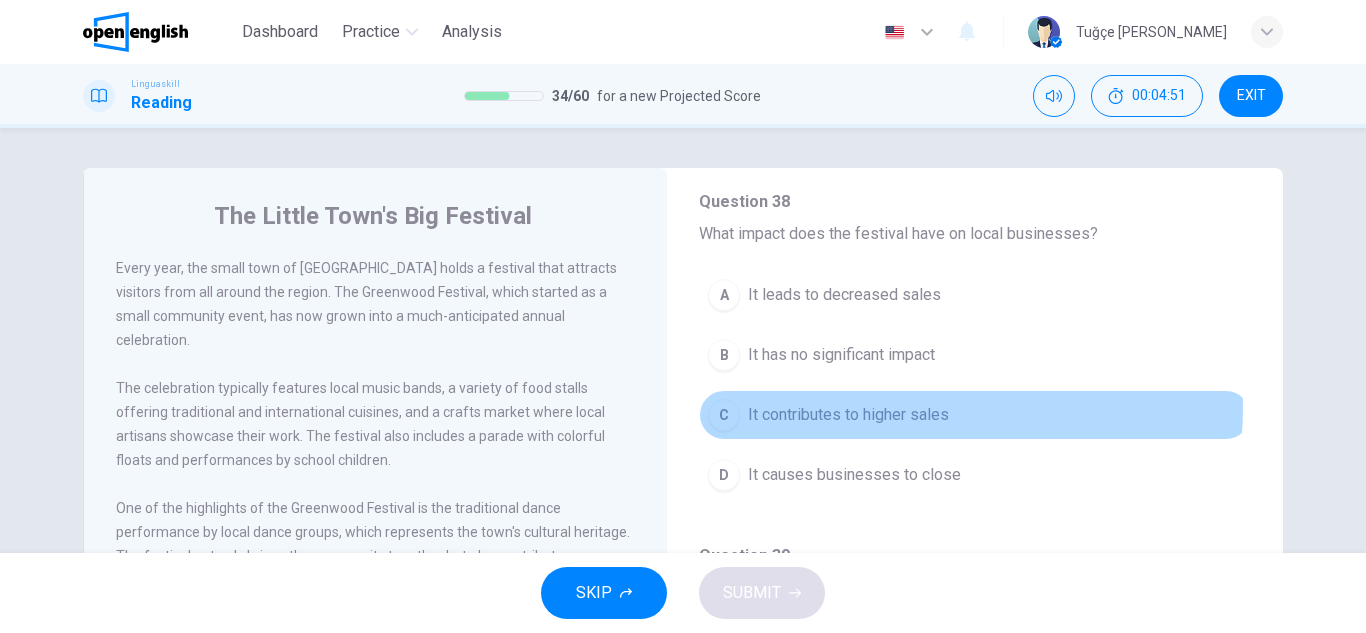 click on "C It contributes to higher sales" at bounding box center (975, 415) 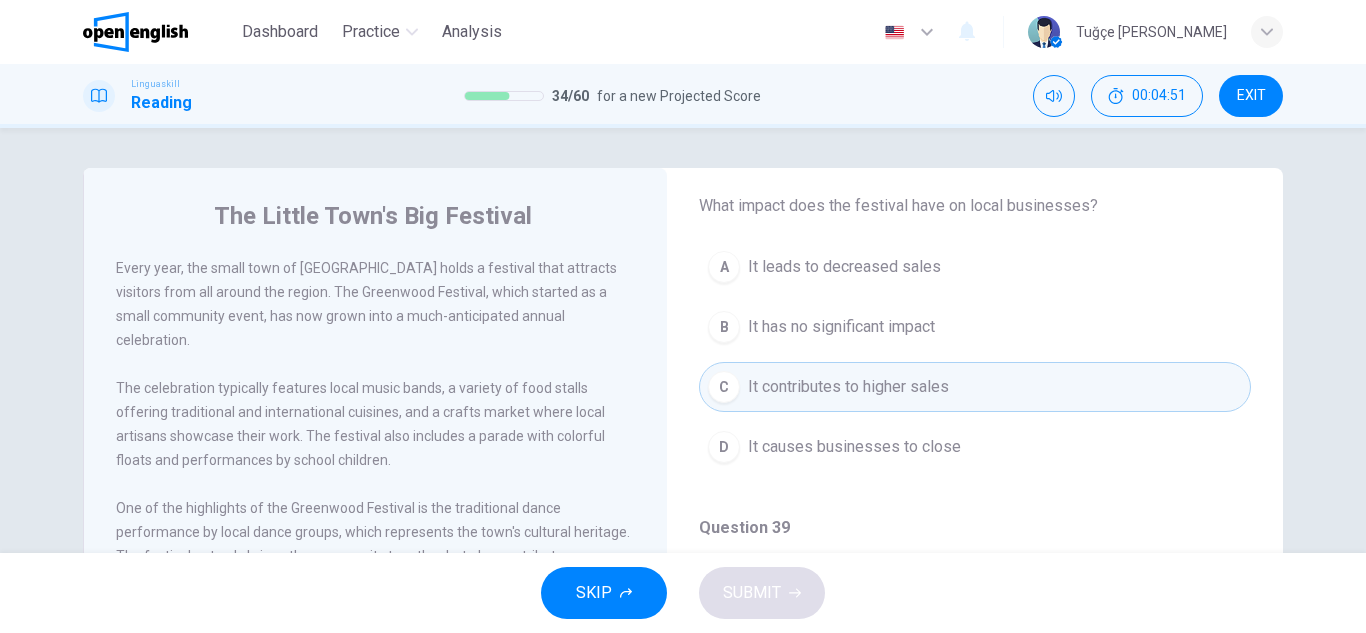 scroll, scrollTop: 1251, scrollLeft: 0, axis: vertical 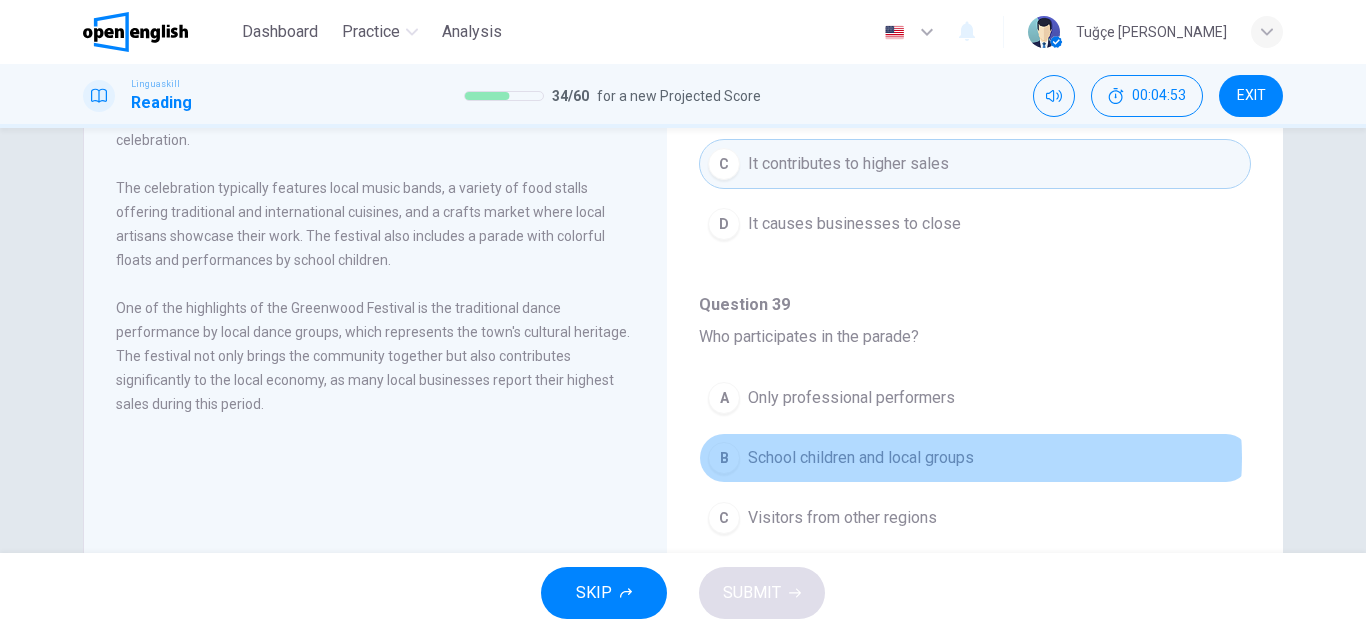 click on "School children and local groups" at bounding box center [861, 458] 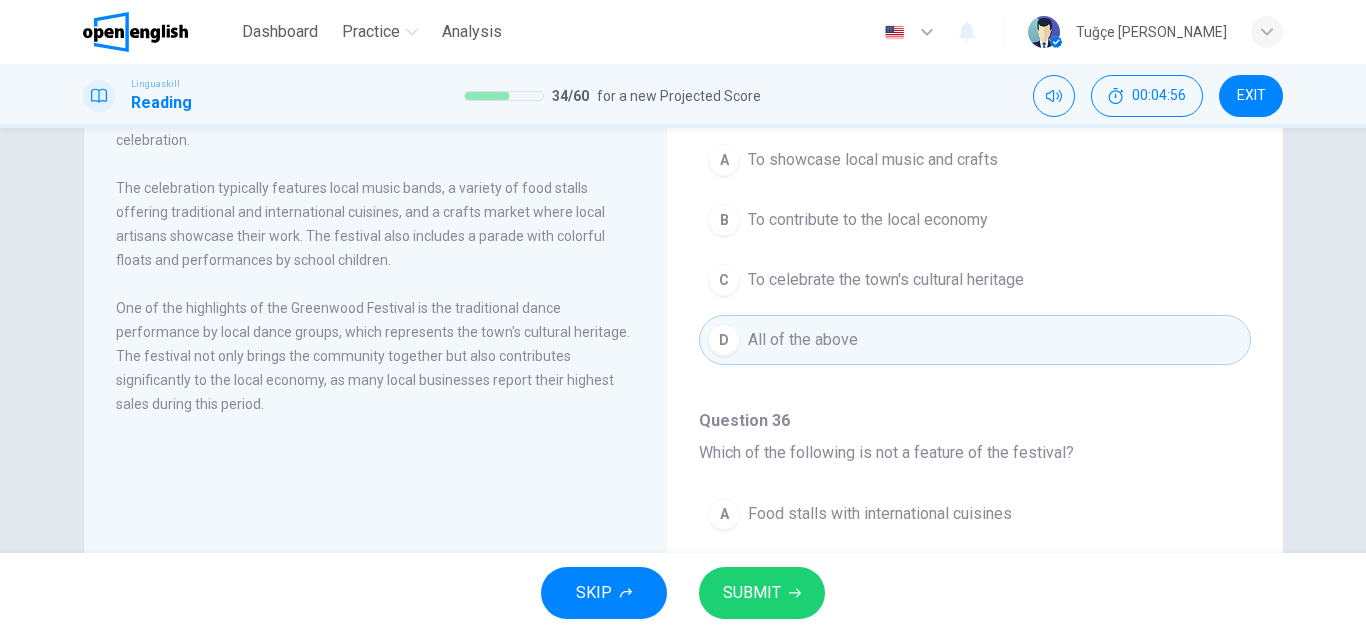 scroll, scrollTop: 0, scrollLeft: 0, axis: both 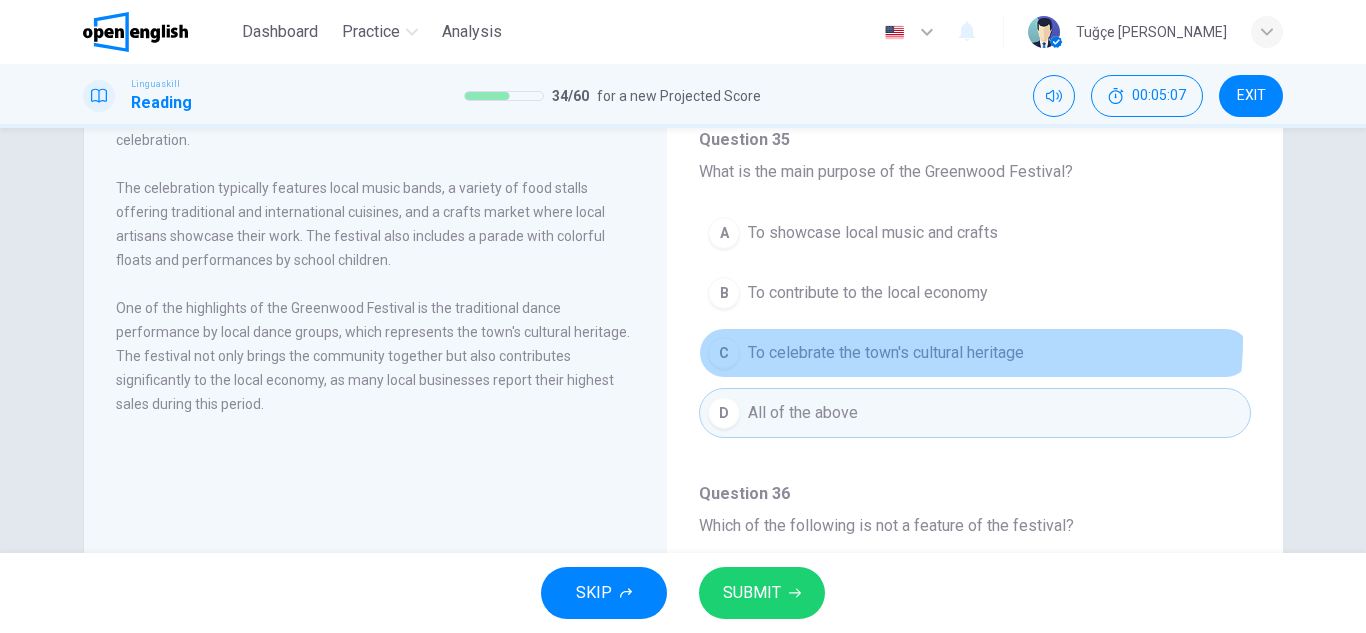 click on "To celebrate the town's cultural heritage" at bounding box center [886, 353] 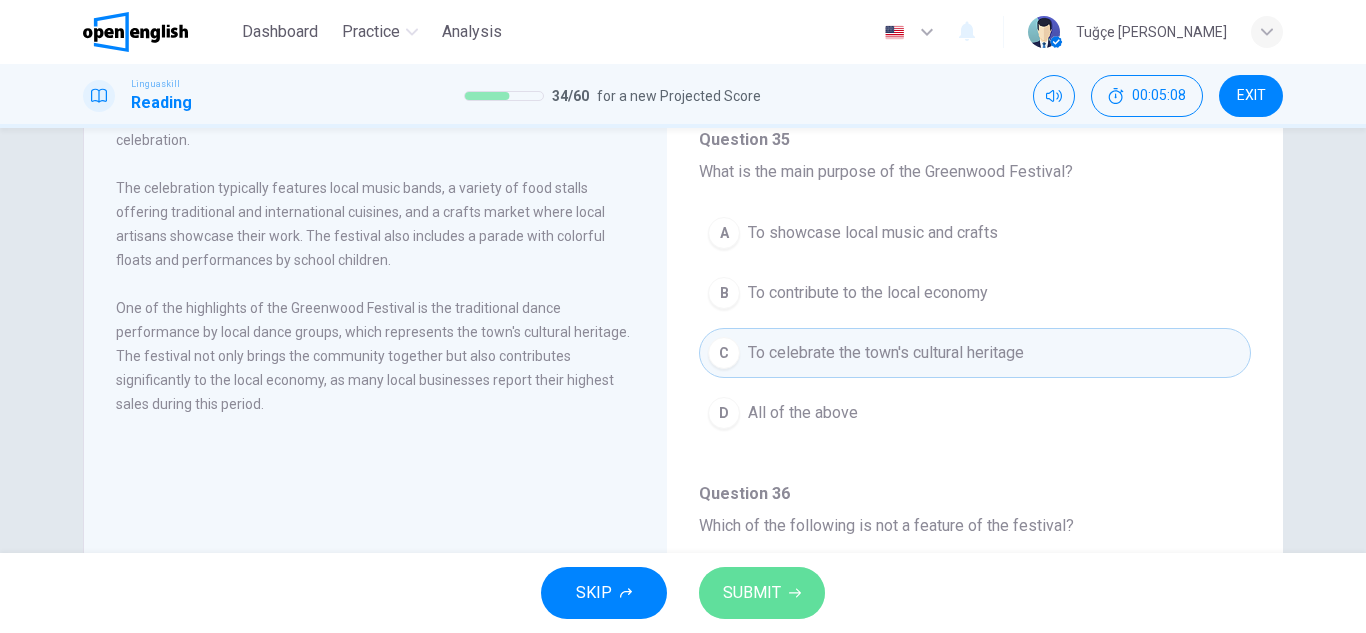 click on "SUBMIT" at bounding box center [762, 593] 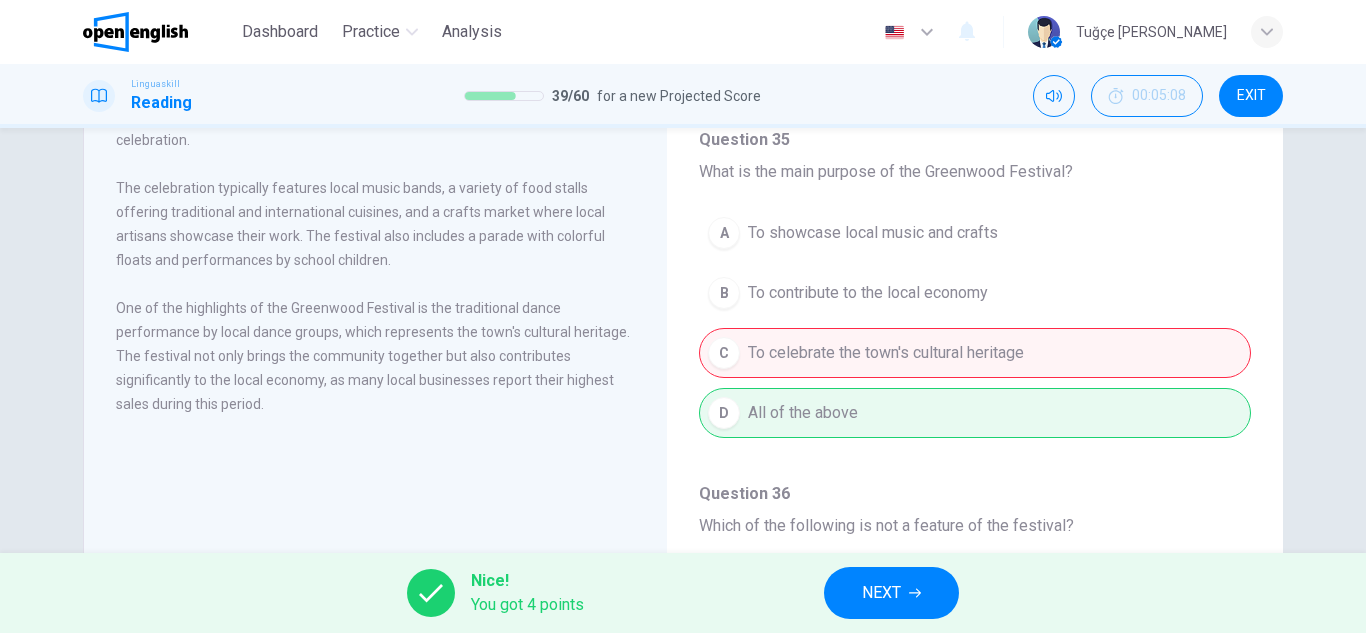 click 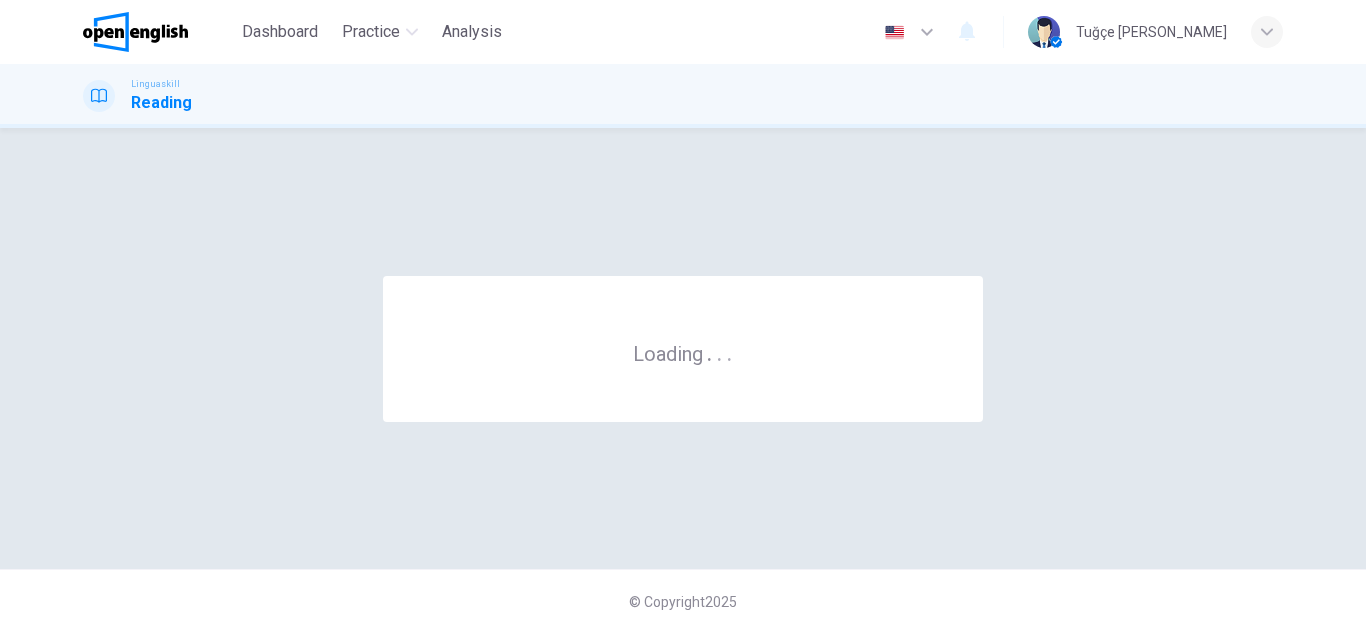 scroll, scrollTop: 0, scrollLeft: 0, axis: both 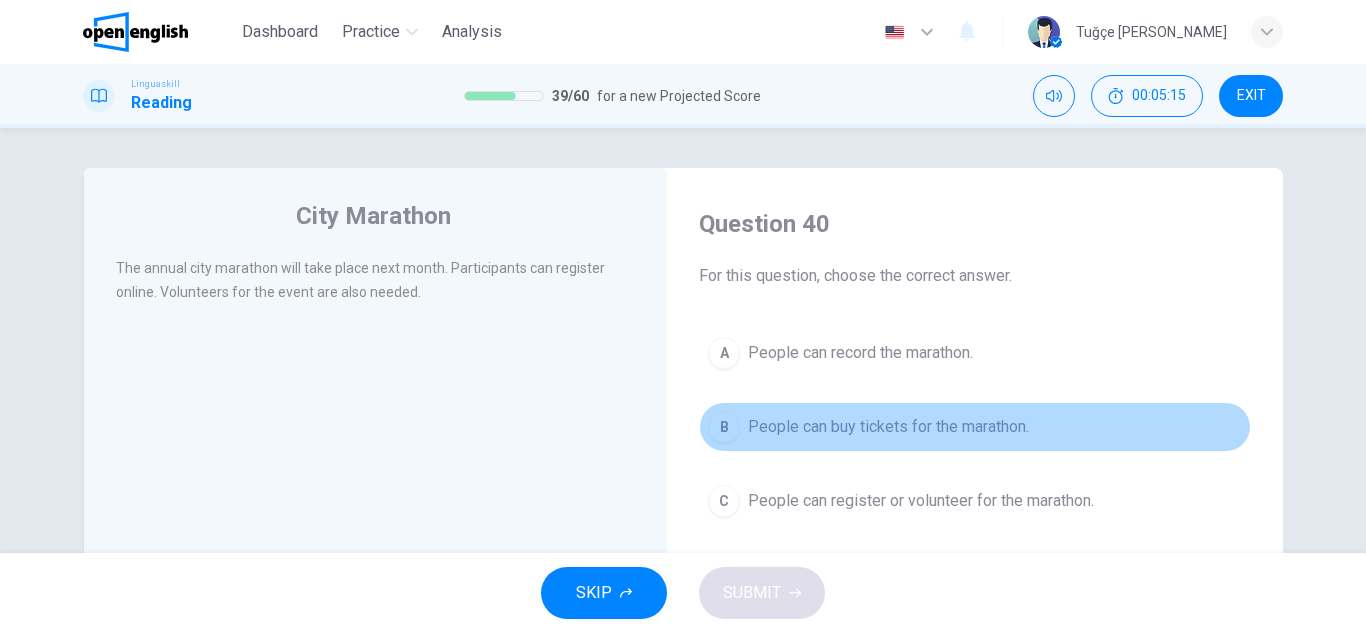 click on "B People can buy tickets for the marathon." at bounding box center [975, 427] 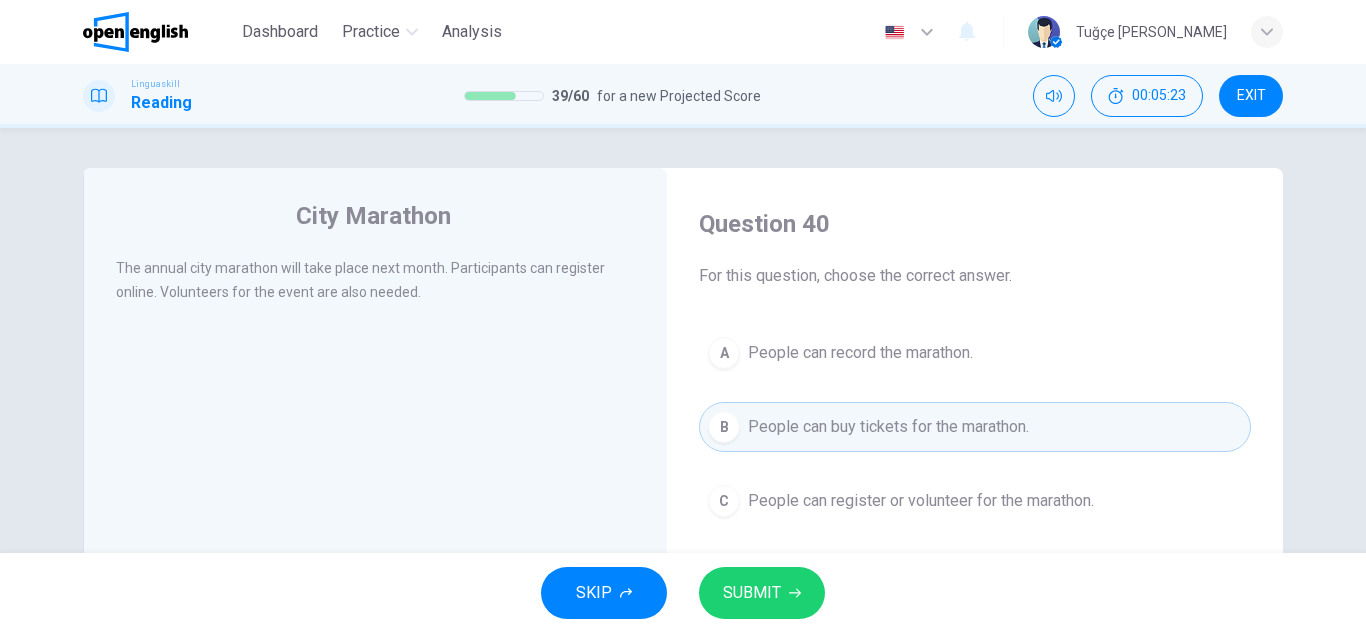 click on "People can register or volunteer for the marathon." at bounding box center [921, 501] 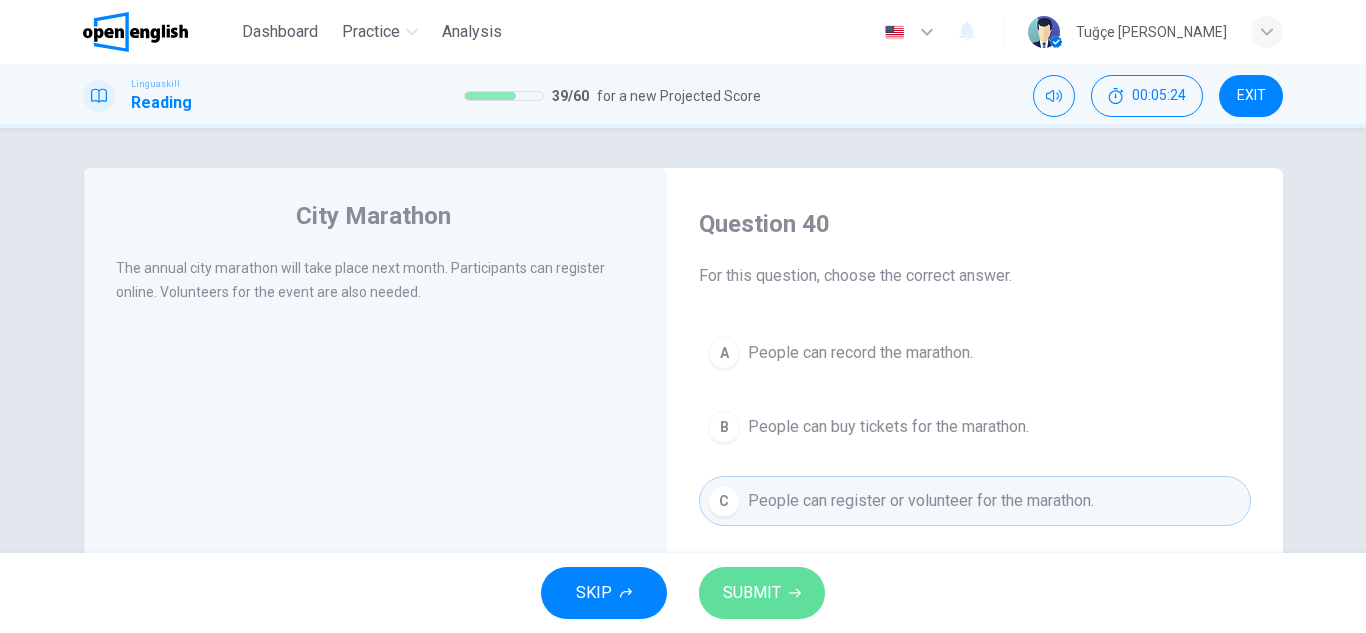 click on "SUBMIT" at bounding box center [752, 593] 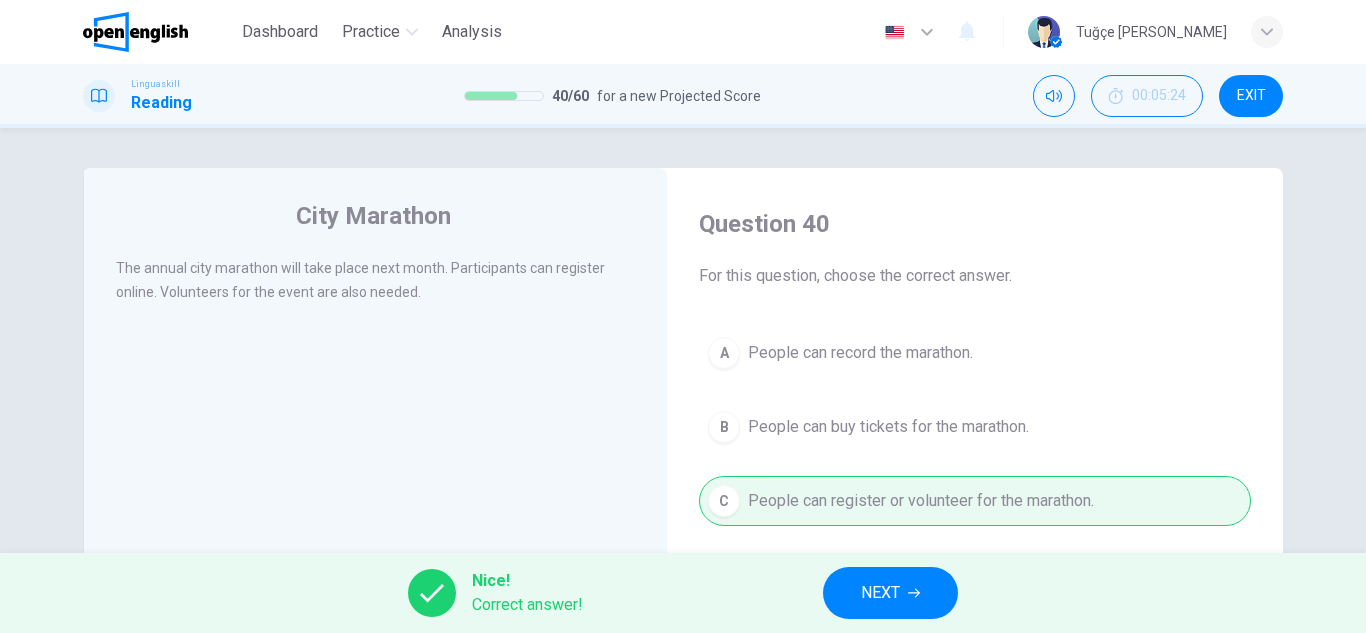 click on "NEXT" at bounding box center [890, 593] 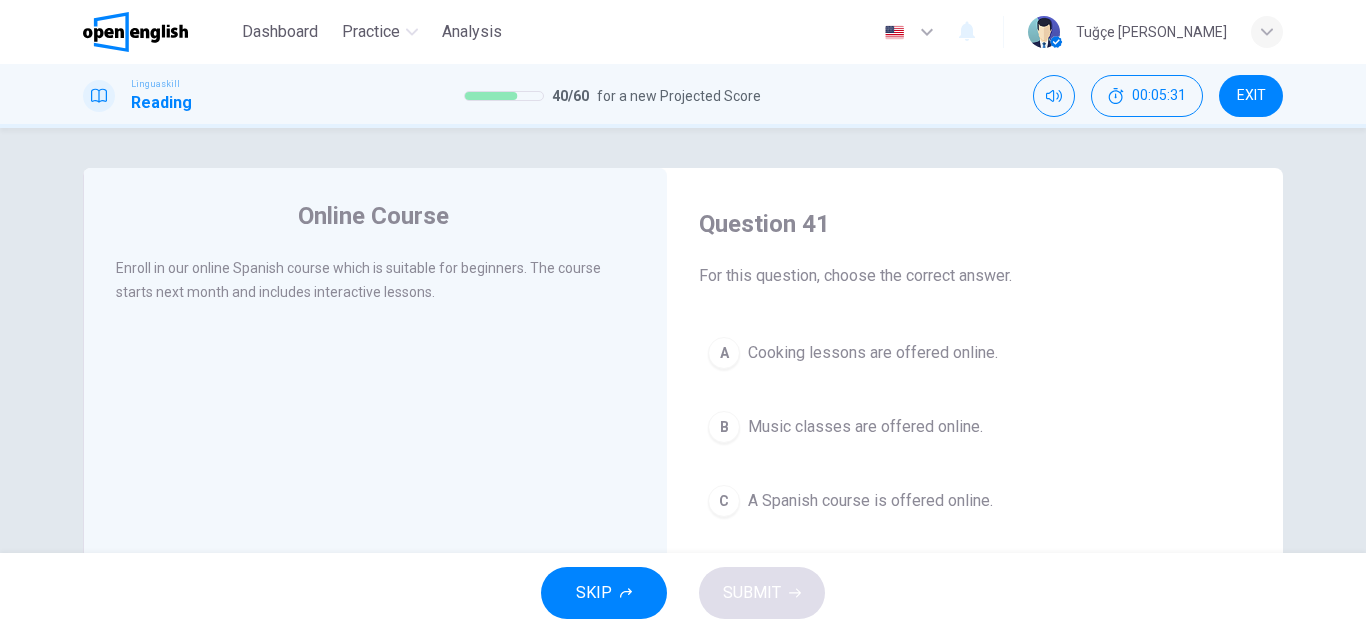 click on "Cooking lessons are offered online." at bounding box center [873, 353] 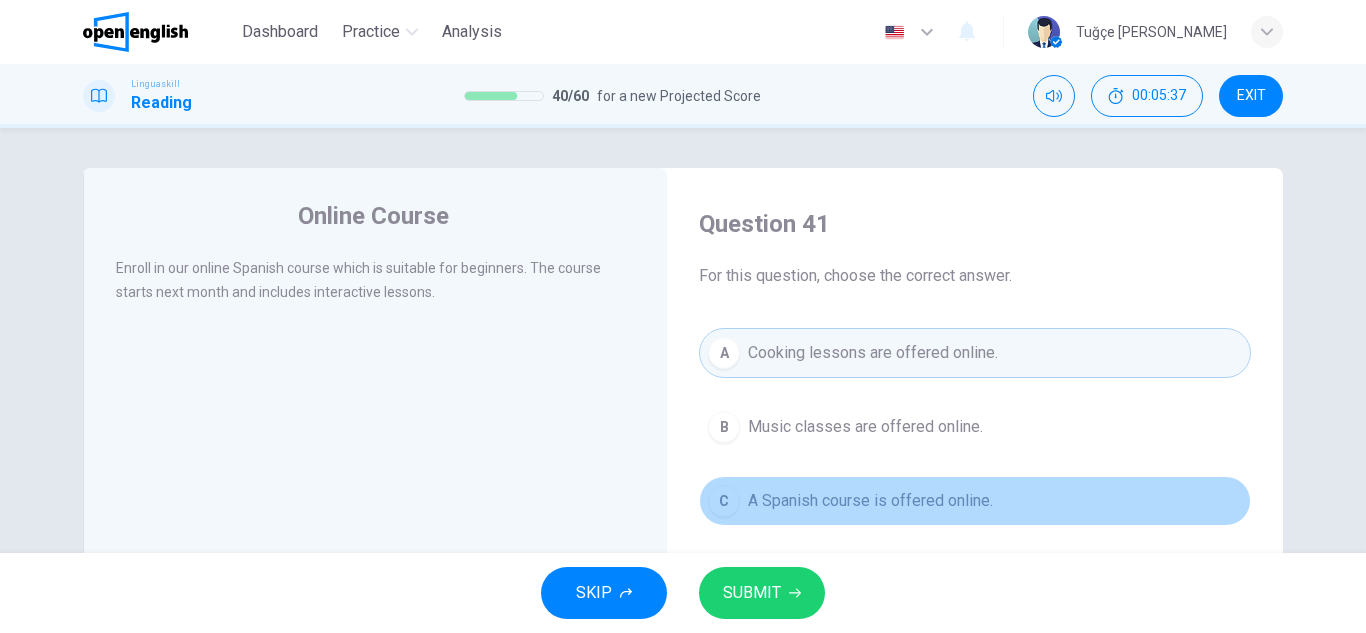 click on "C A Spanish course is offered online." at bounding box center [975, 501] 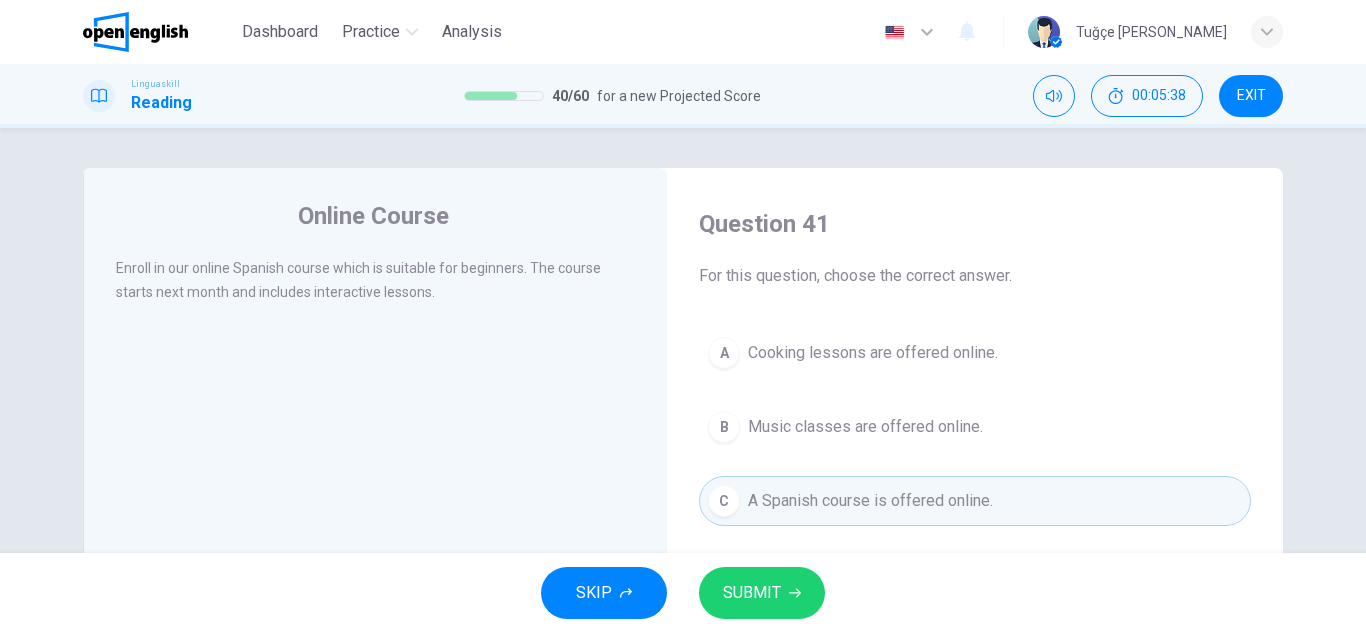 click on "SUBMIT" at bounding box center (762, 593) 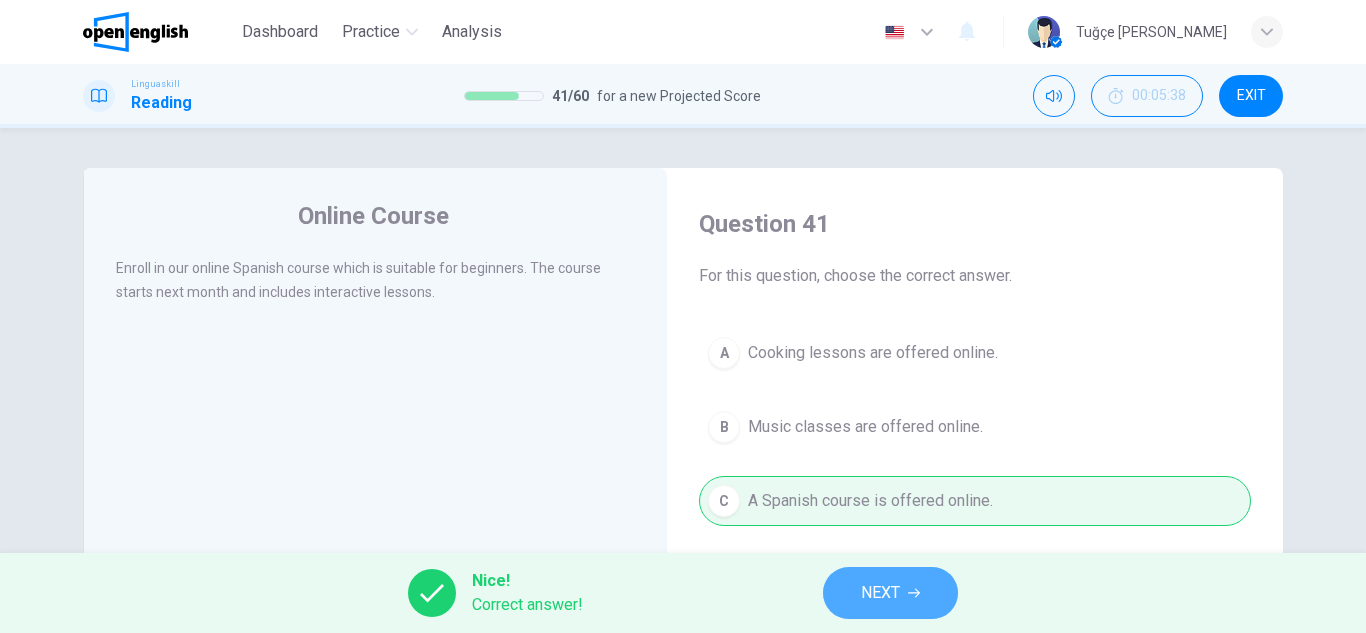 click on "NEXT" at bounding box center [890, 593] 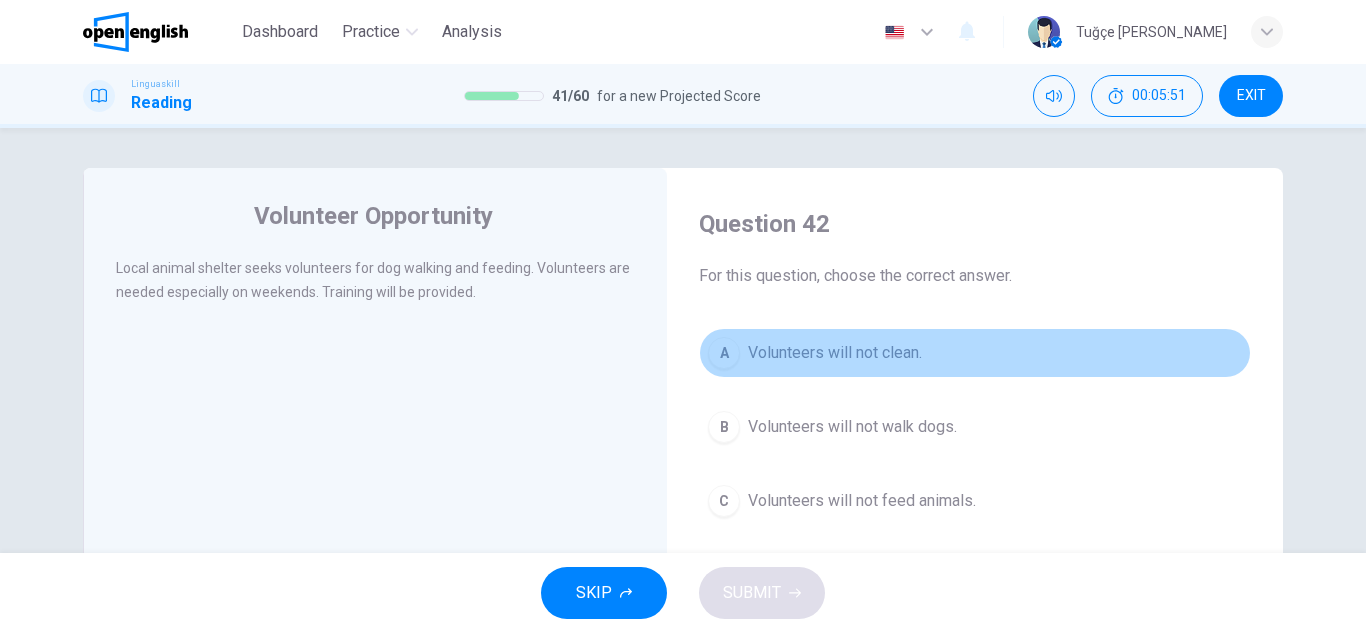 click on "A Volunteers will not clean." at bounding box center (975, 353) 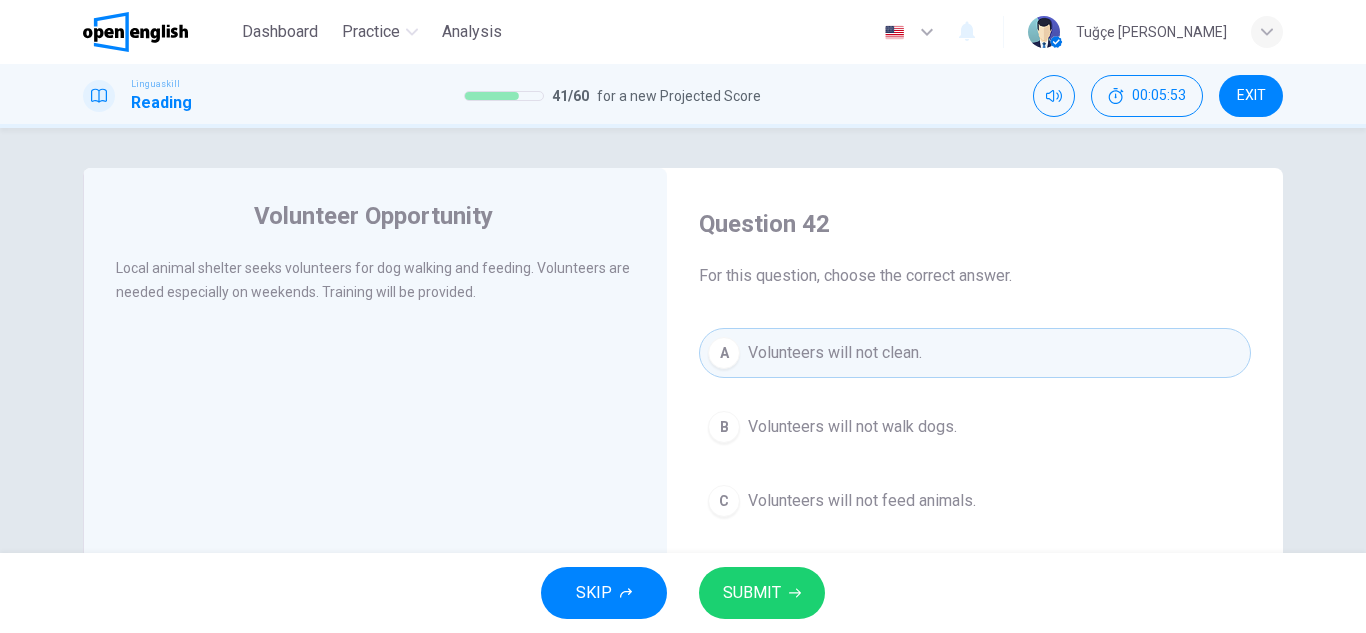 click on "SUBMIT" at bounding box center (752, 593) 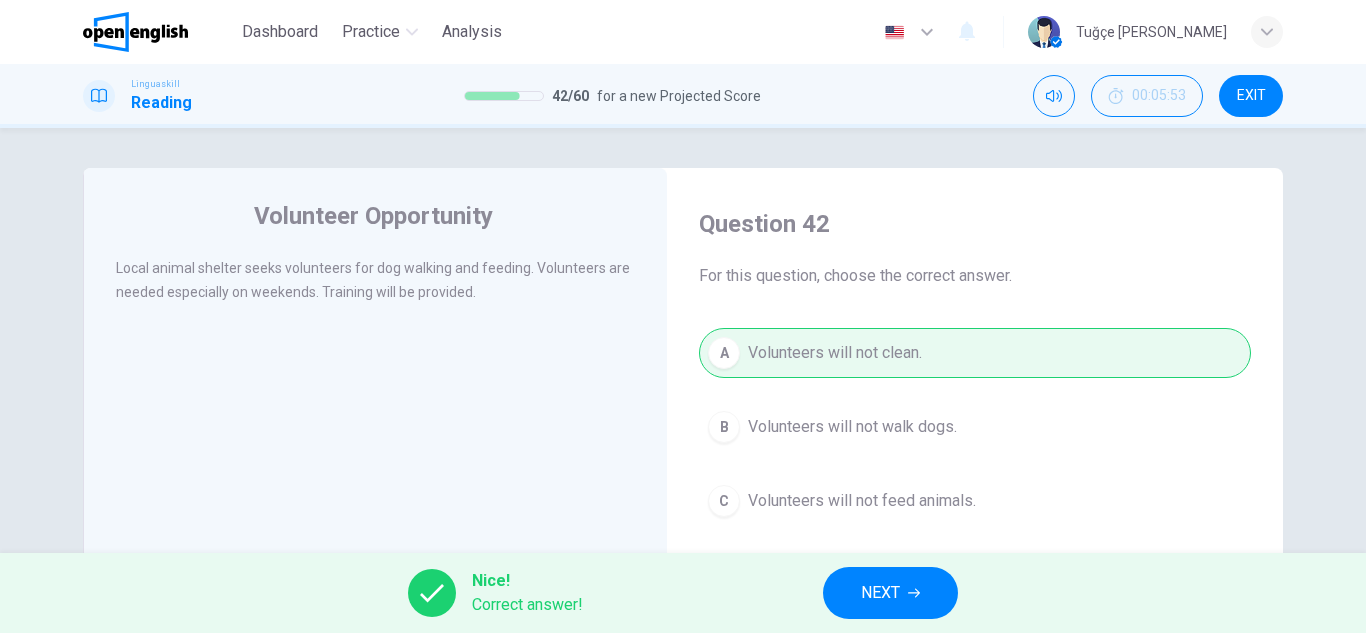 click on "Nice! Correct answer! NEXT" at bounding box center (683, 593) 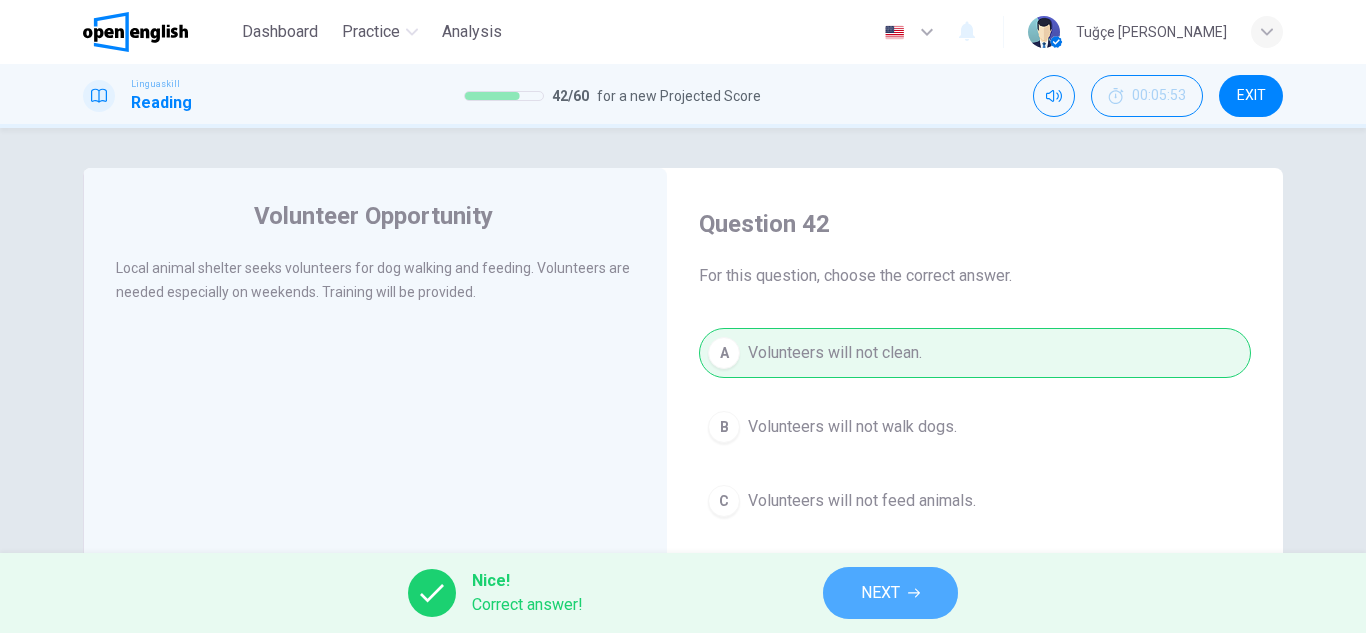 click on "NEXT" at bounding box center (890, 593) 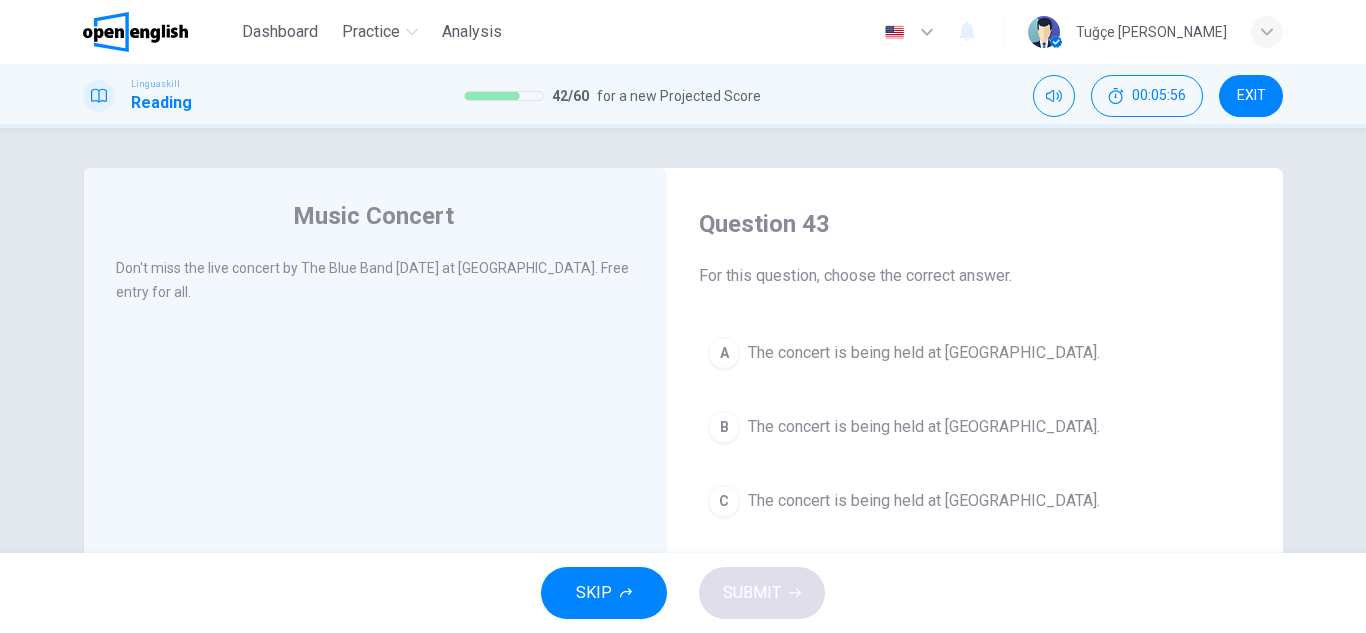 click on "C The concert is being held at [GEOGRAPHIC_DATA]." at bounding box center (975, 501) 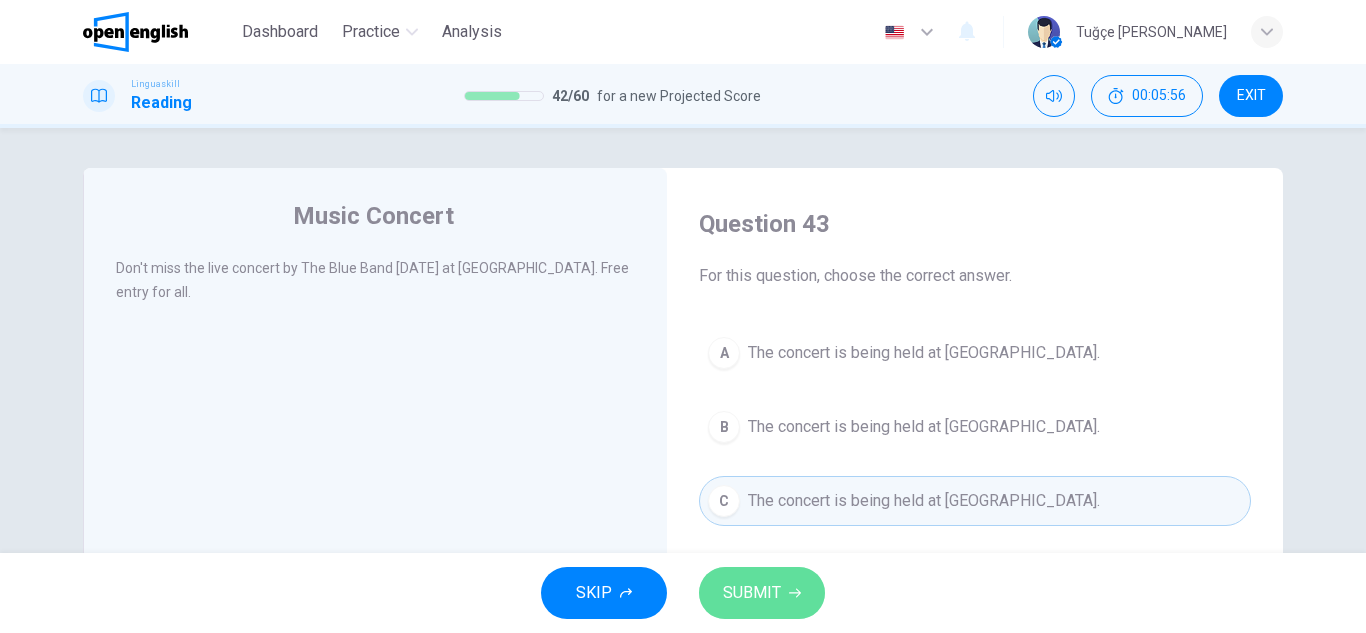click on "SUBMIT" at bounding box center [762, 593] 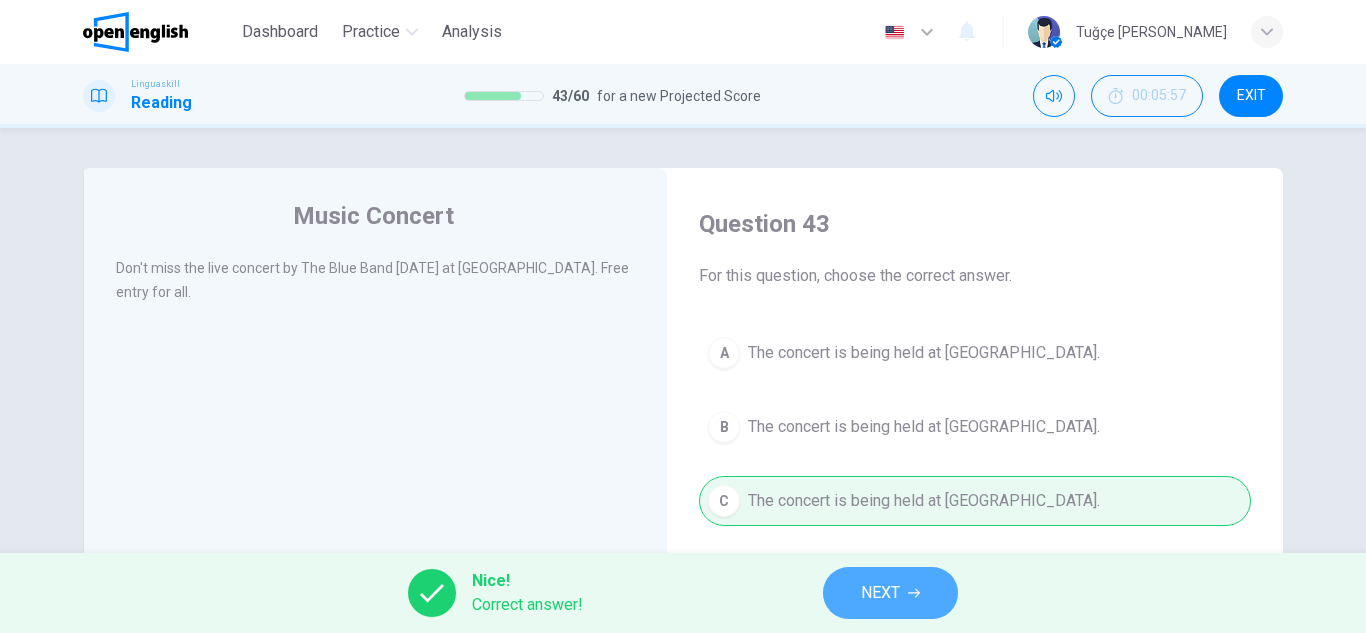 click on "NEXT" at bounding box center [890, 593] 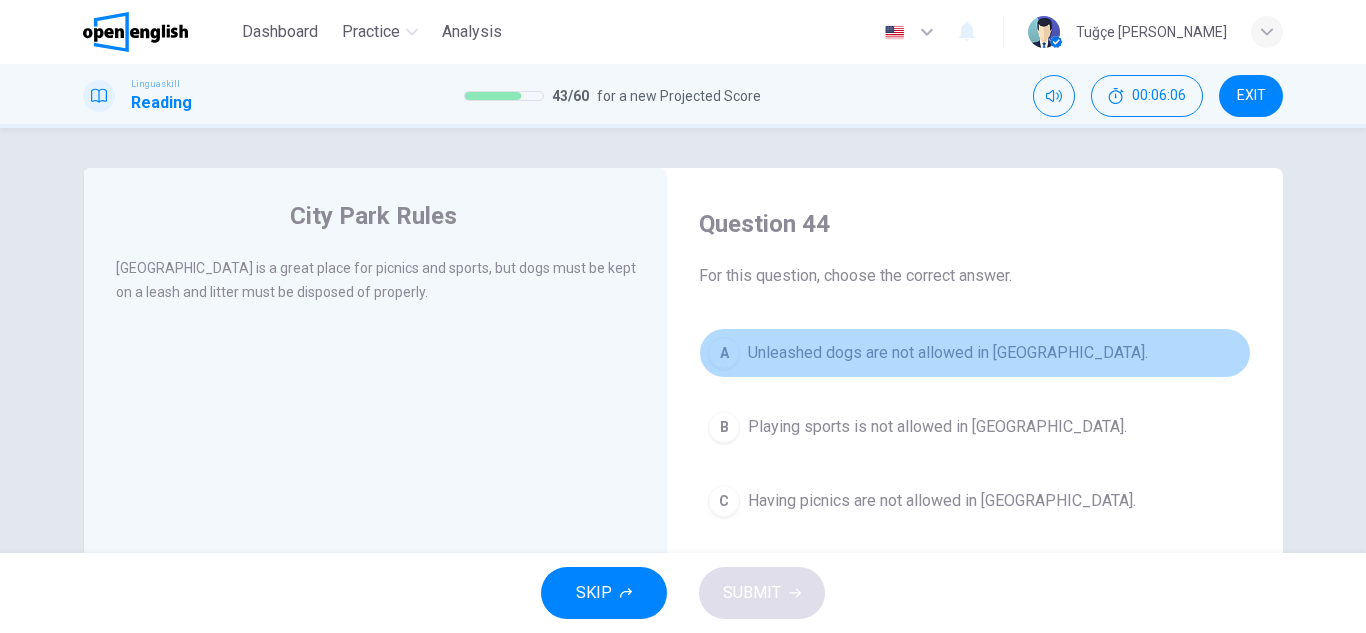 drag, startPoint x: 1001, startPoint y: 336, endPoint x: 919, endPoint y: 404, distance: 106.52699 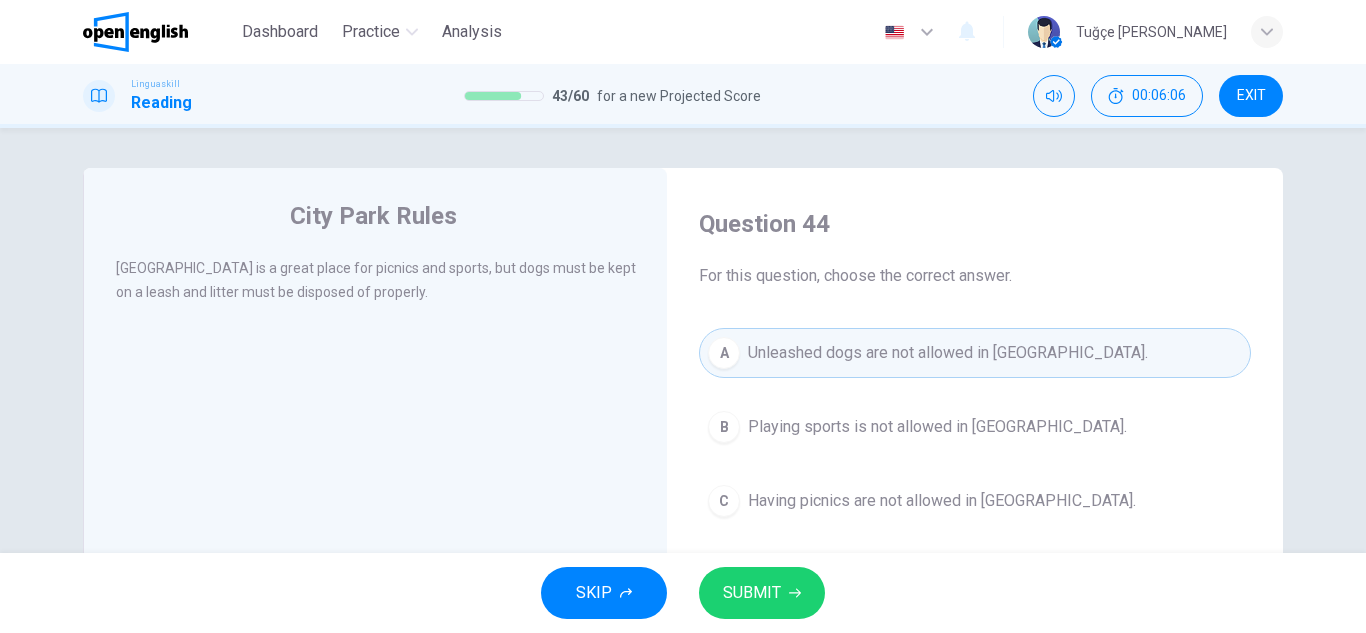 click on "SUBMIT" at bounding box center [752, 593] 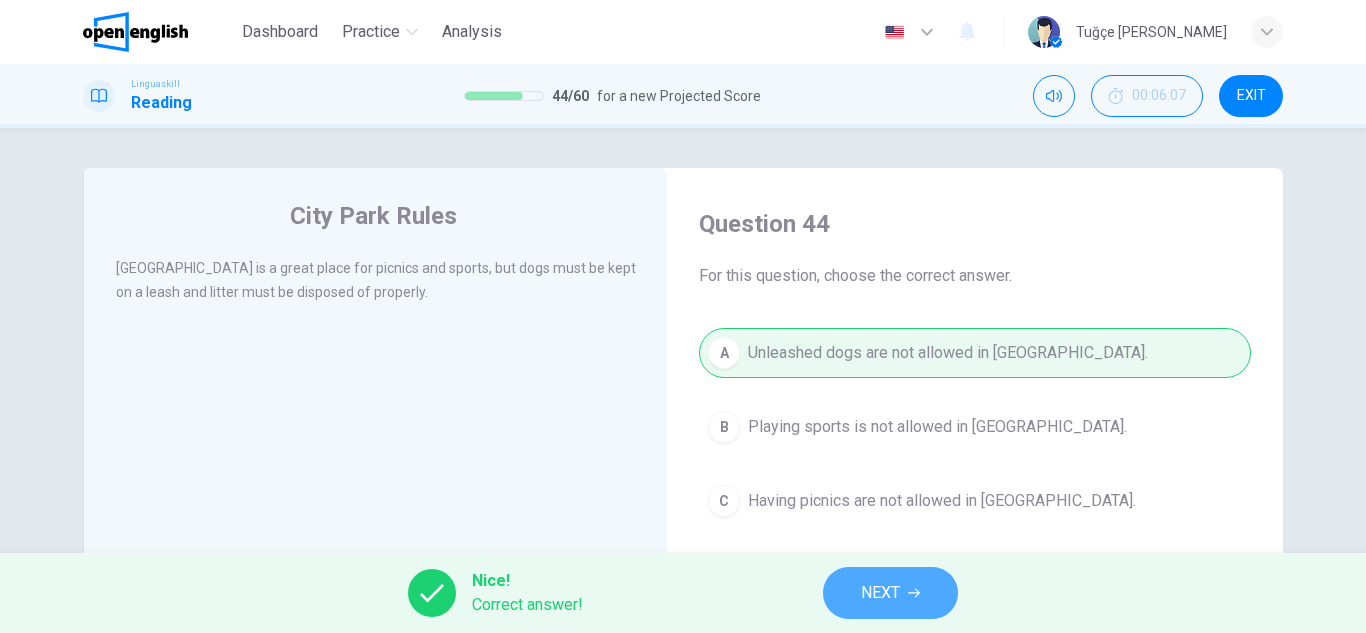 click on "NEXT" at bounding box center (890, 593) 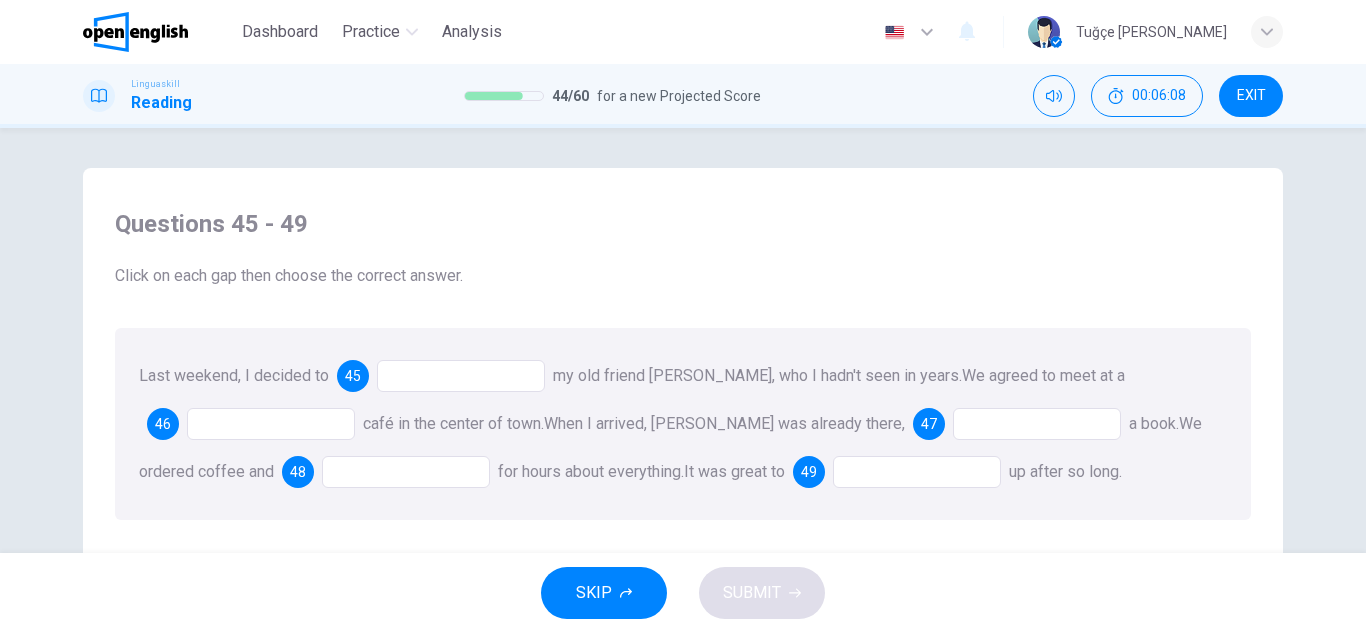 click at bounding box center (461, 376) 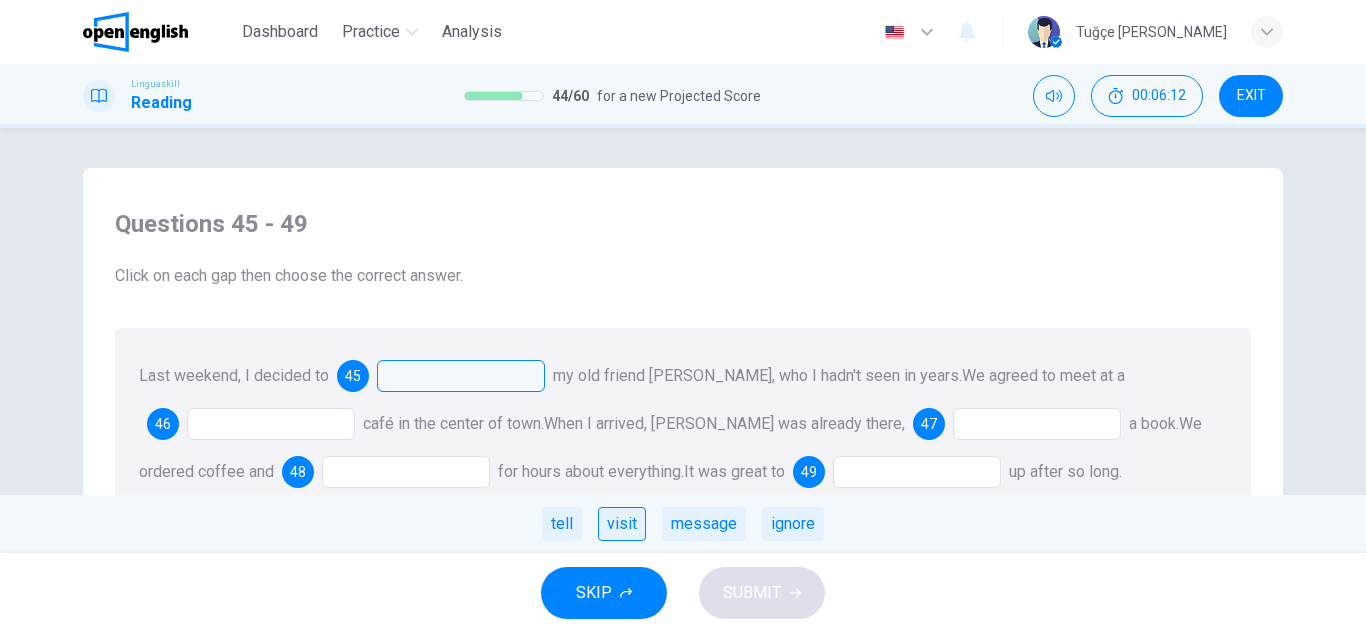 click on "visit" at bounding box center [622, 524] 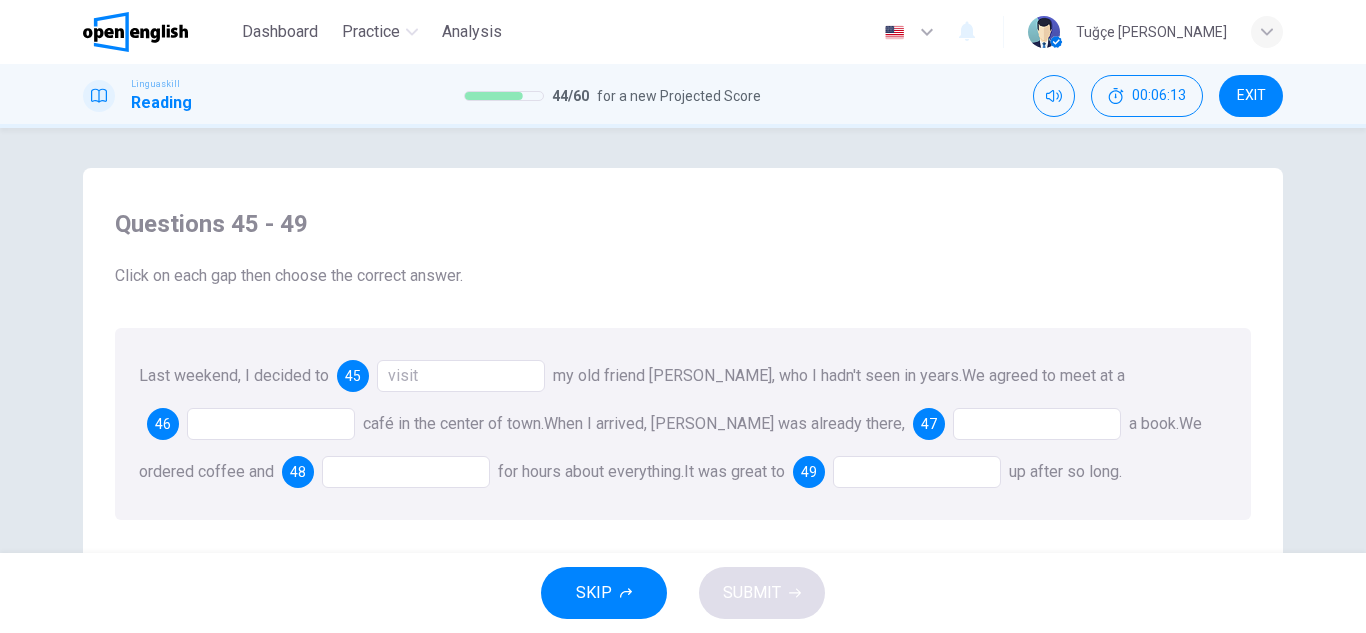 click at bounding box center [271, 424] 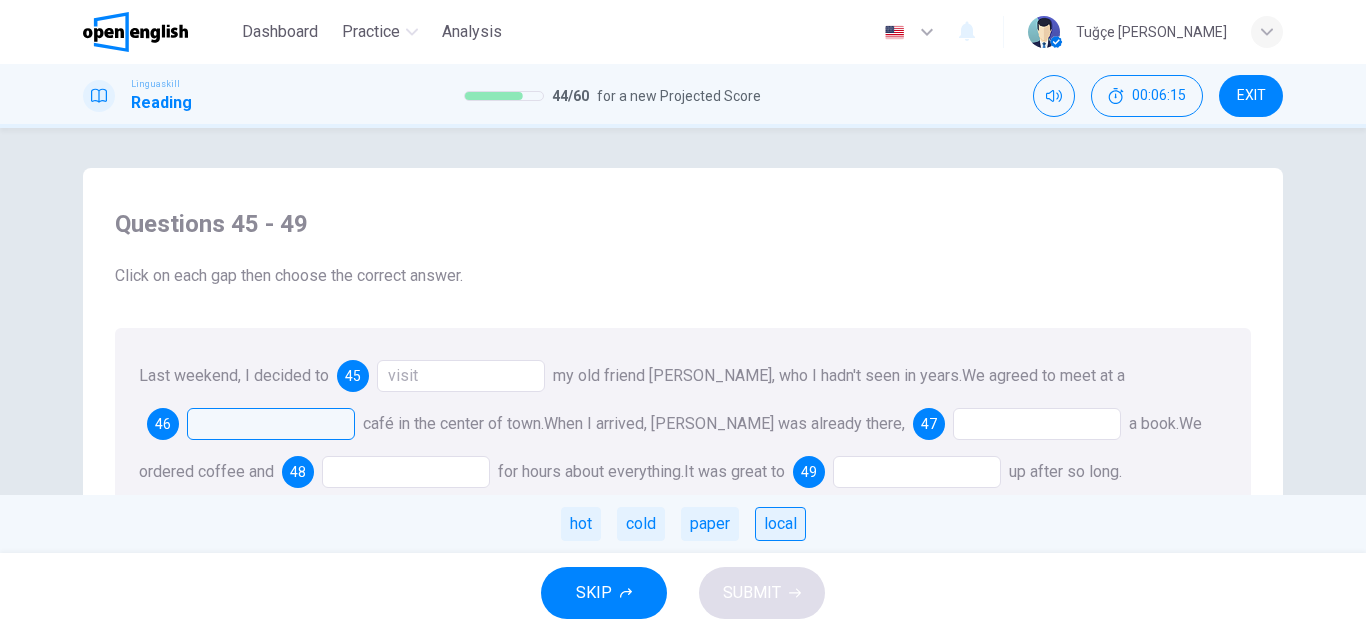 click on "local" at bounding box center (780, 524) 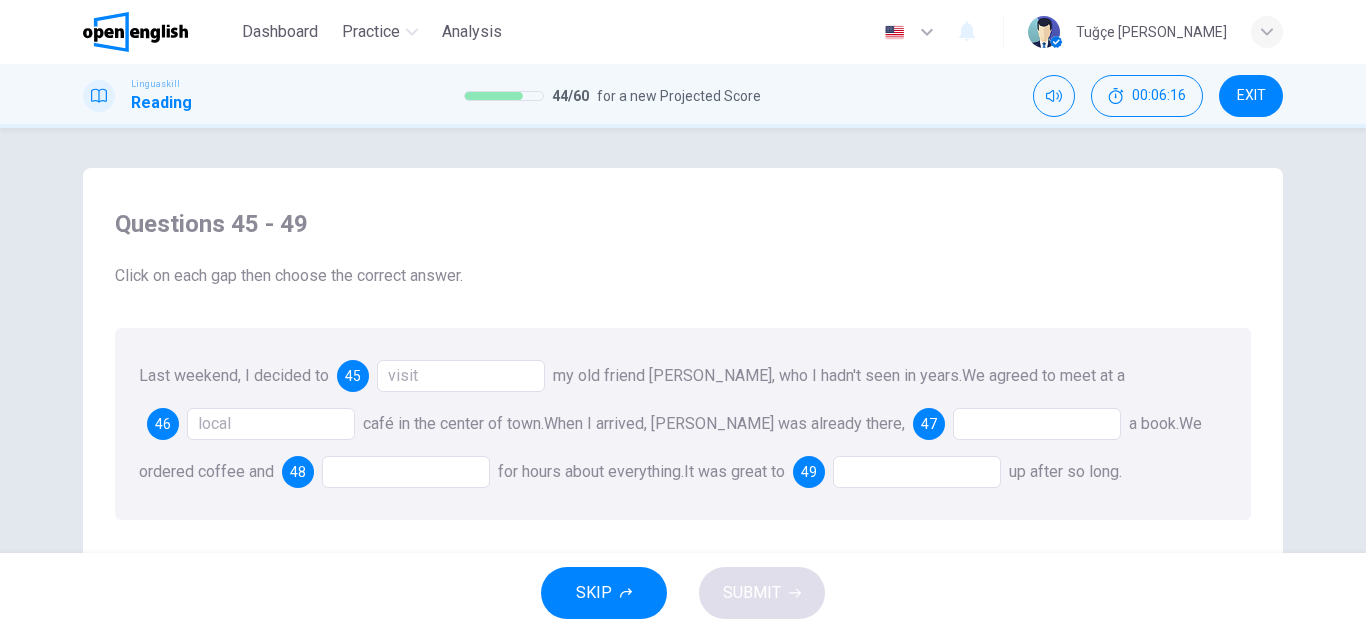 click at bounding box center [1037, 424] 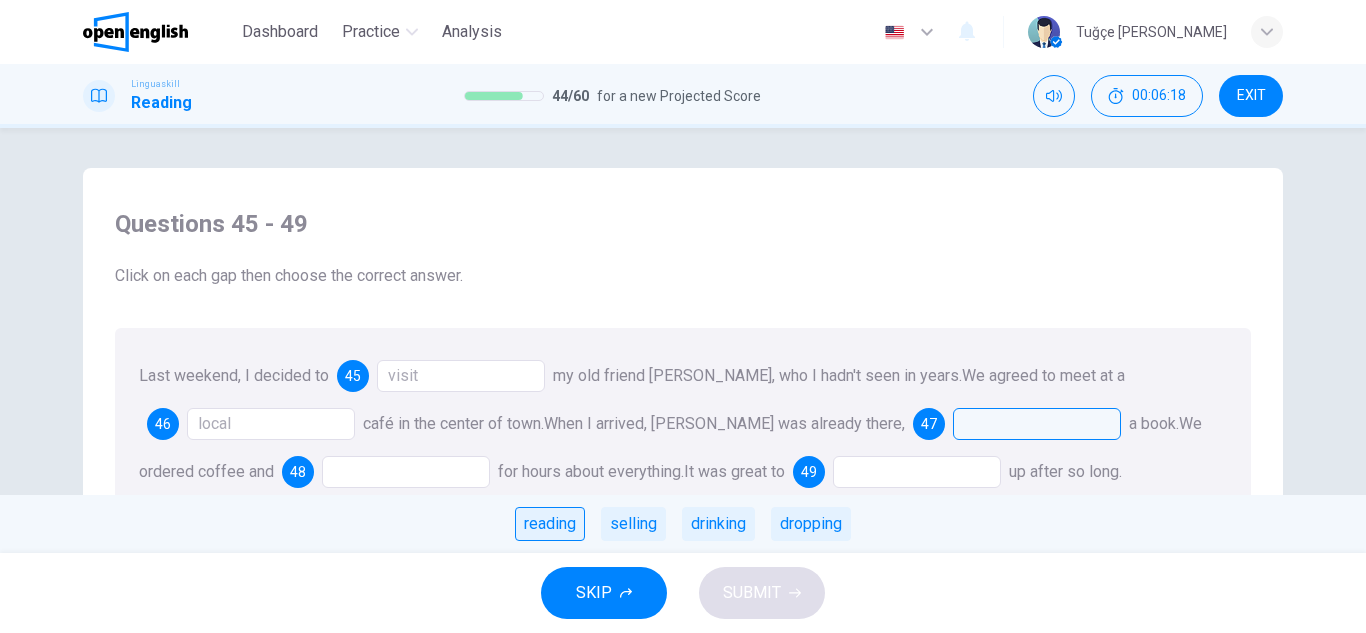 click on "reading" at bounding box center (550, 524) 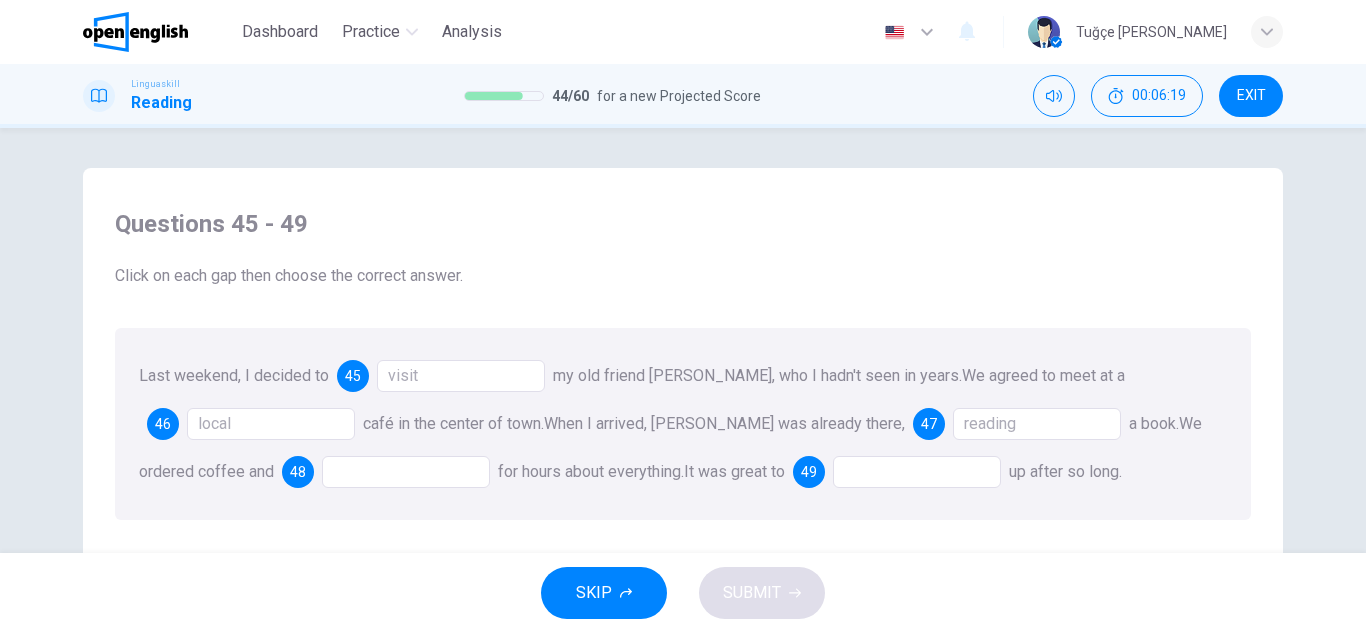 click at bounding box center (406, 472) 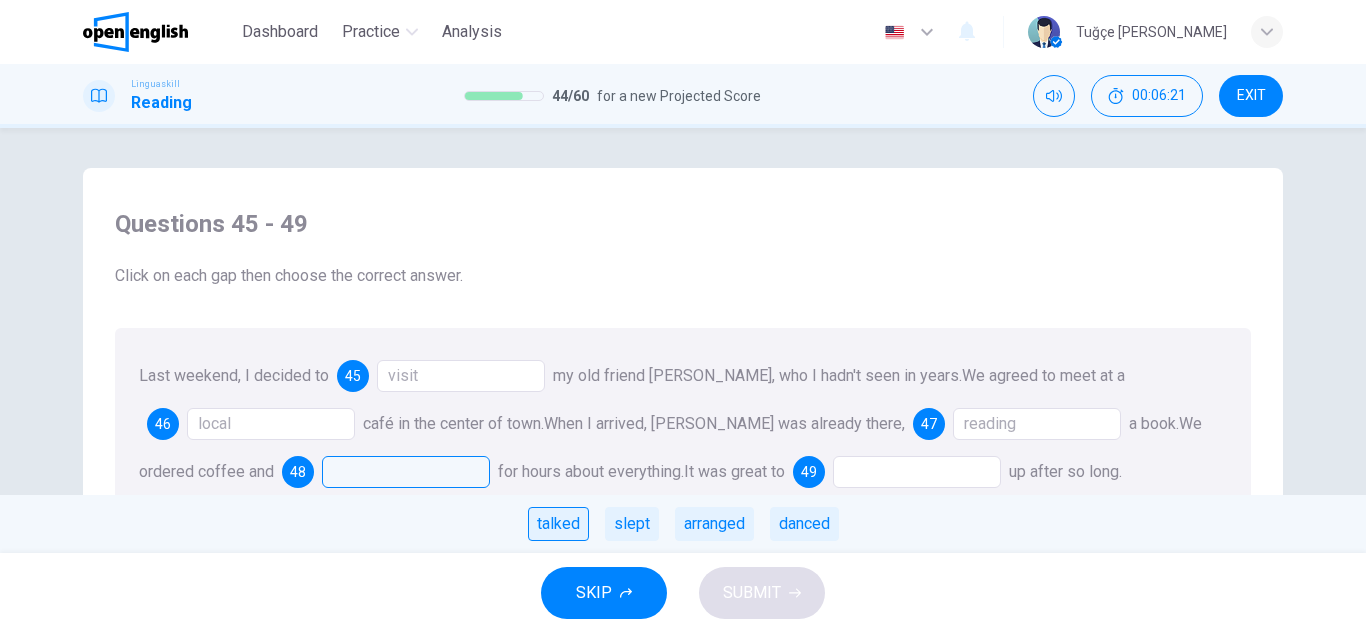 click on "talked" at bounding box center [558, 524] 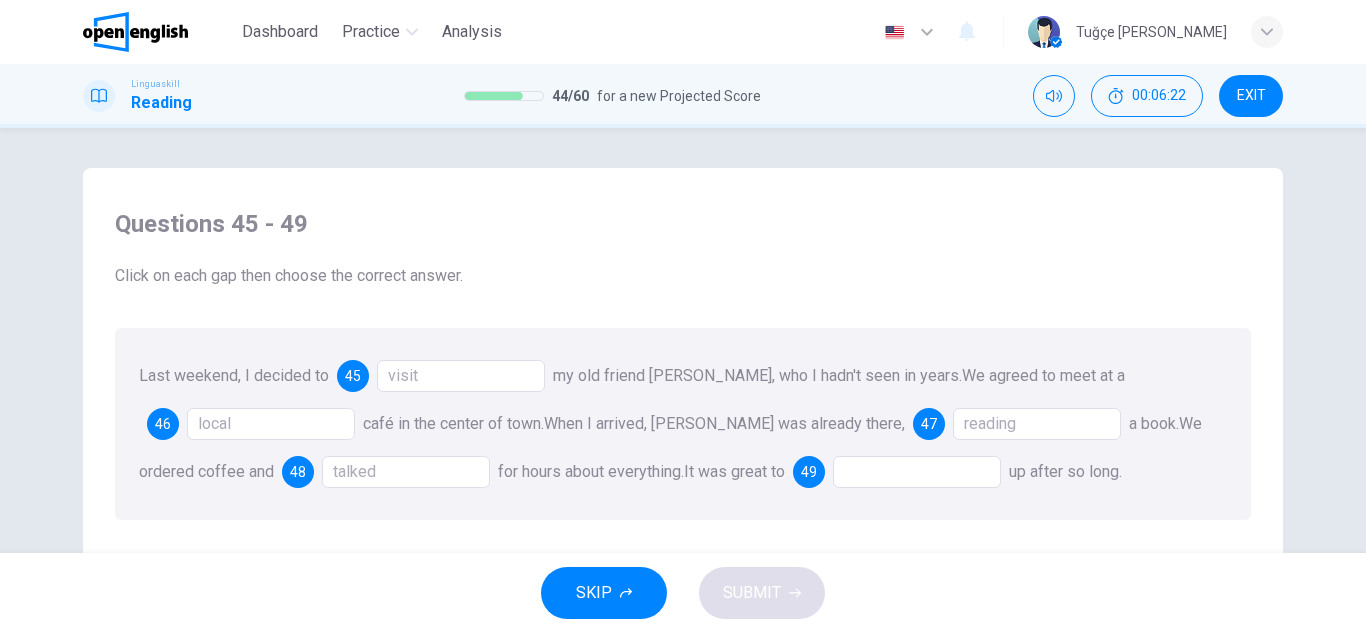 click on "talked" at bounding box center (406, 472) 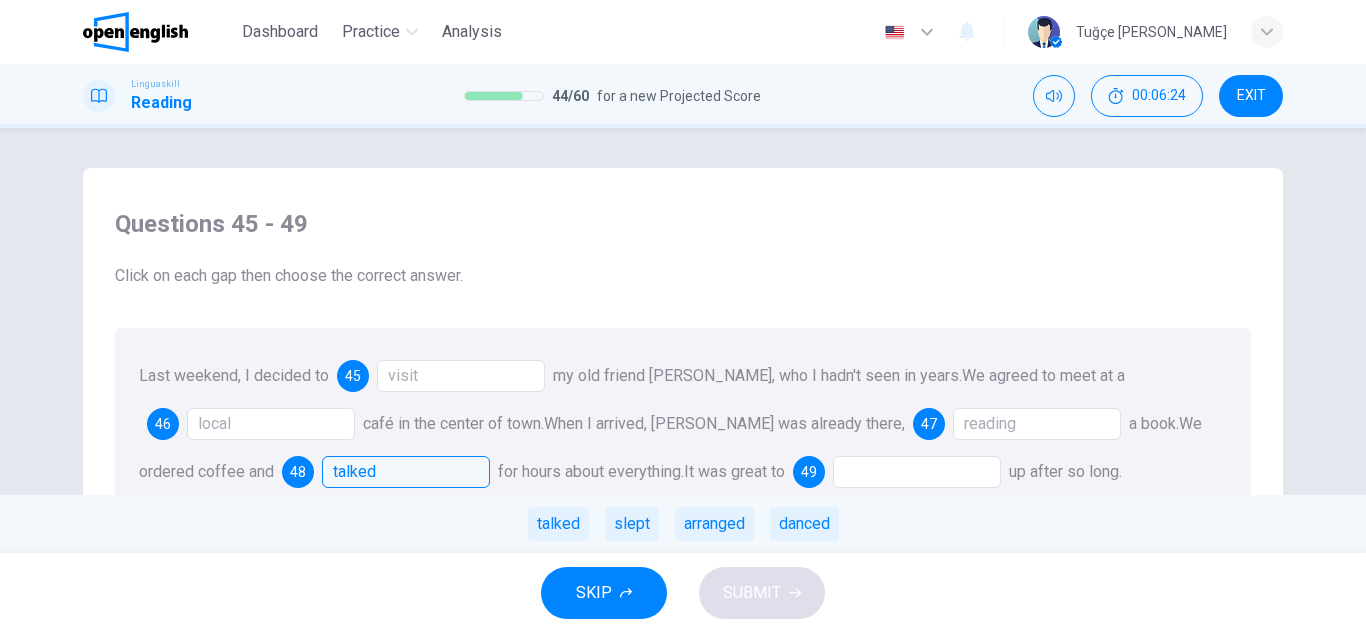 click on "talked" at bounding box center (406, 472) 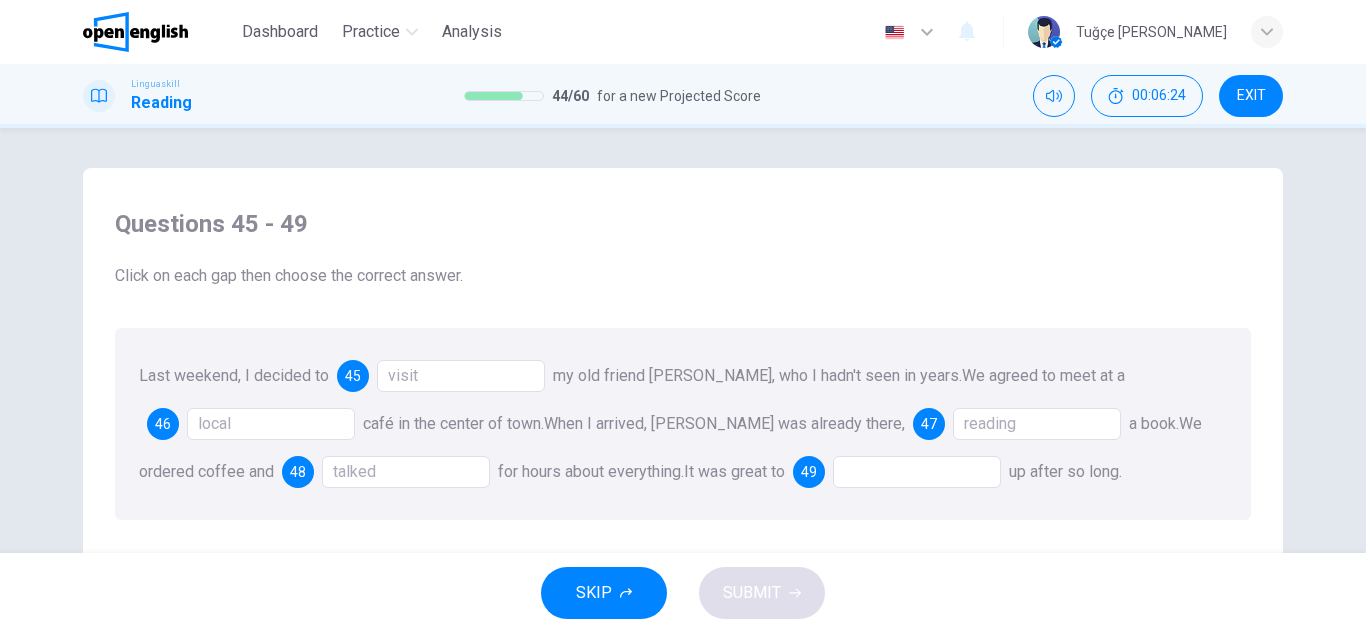 click at bounding box center [917, 472] 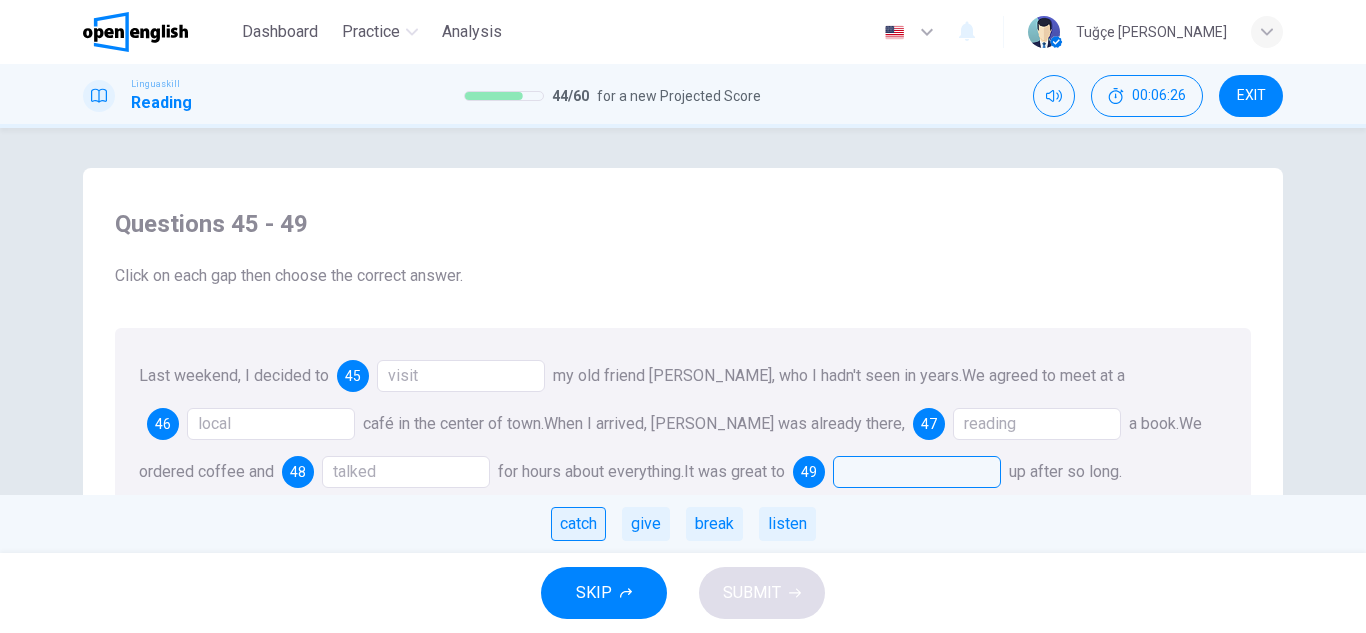 click on "catch" at bounding box center [578, 524] 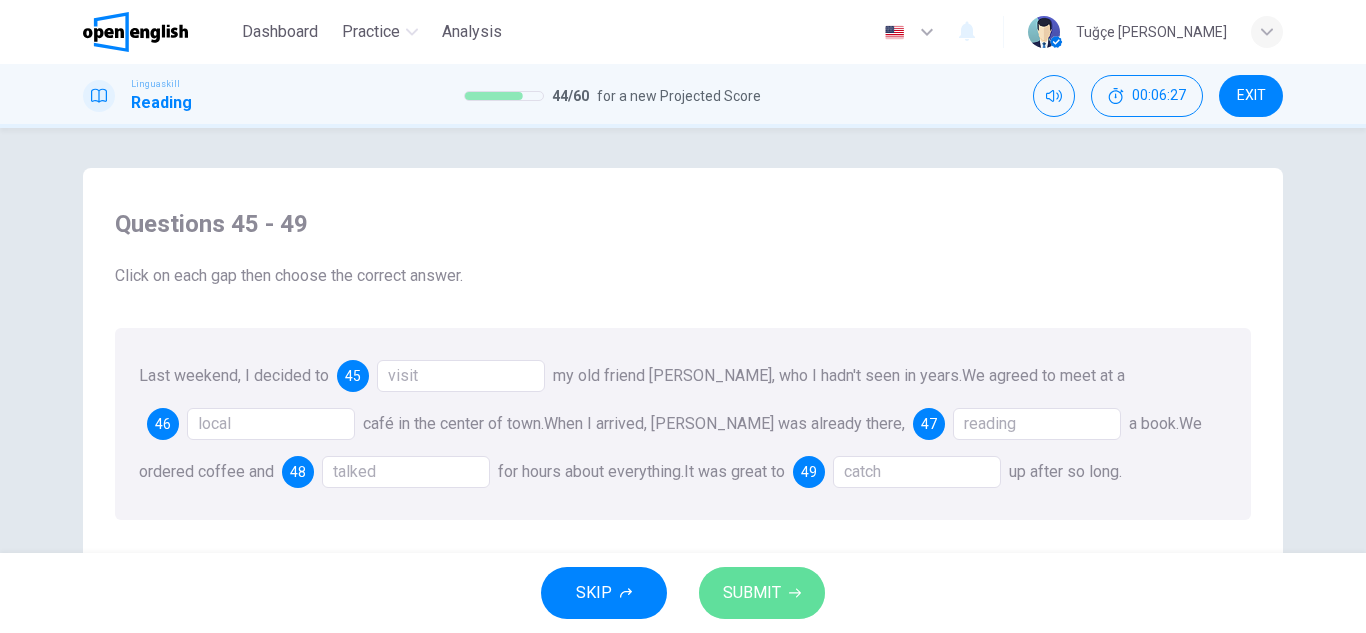 click on "SUBMIT" at bounding box center (762, 593) 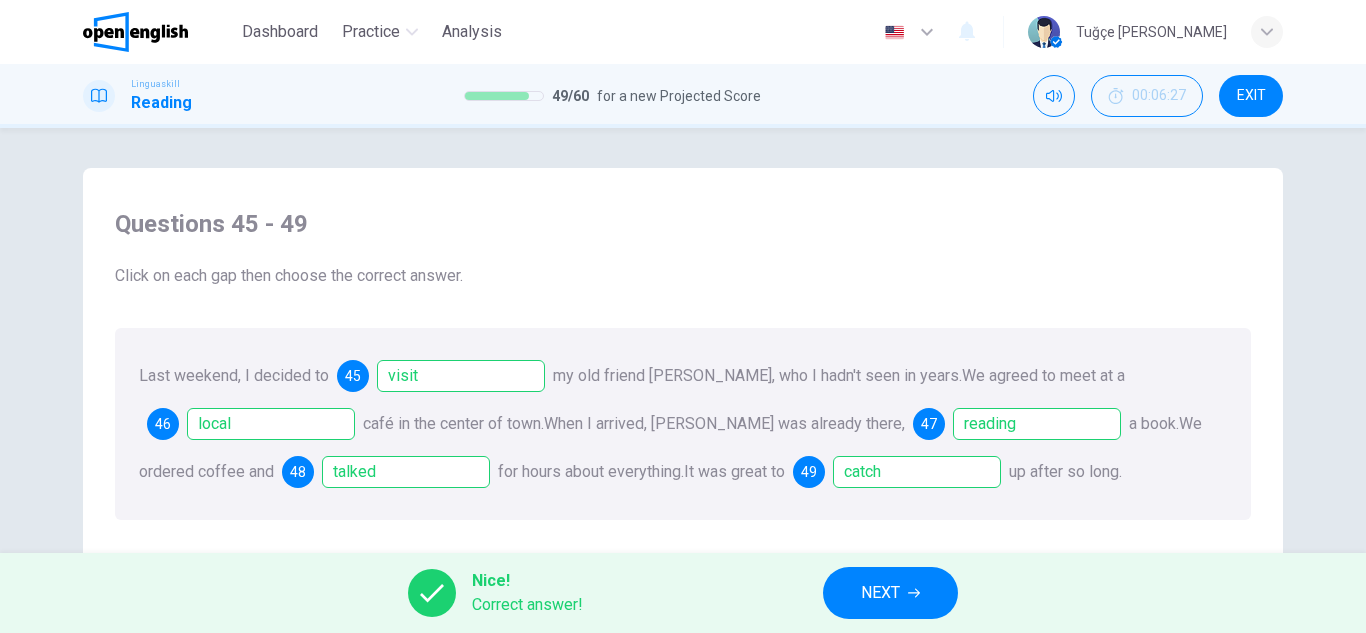 click on "NEXT" at bounding box center (890, 593) 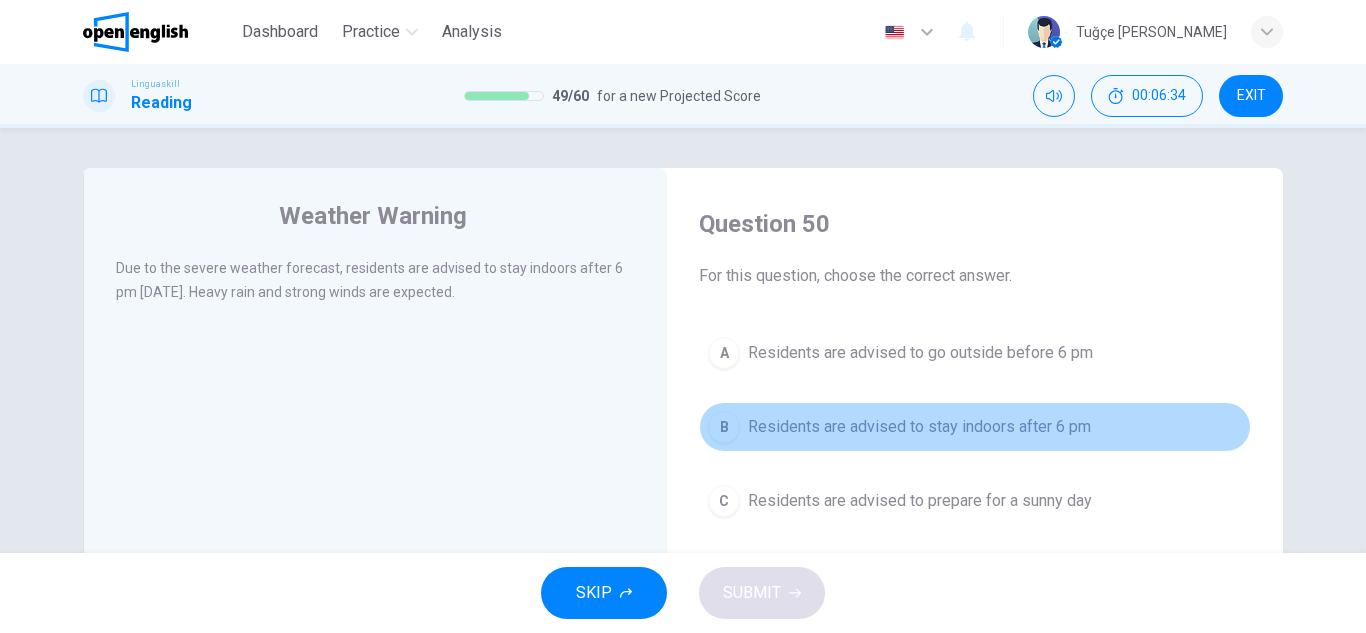 click on "Residents are advised to stay indoors after 6 pm" at bounding box center [919, 427] 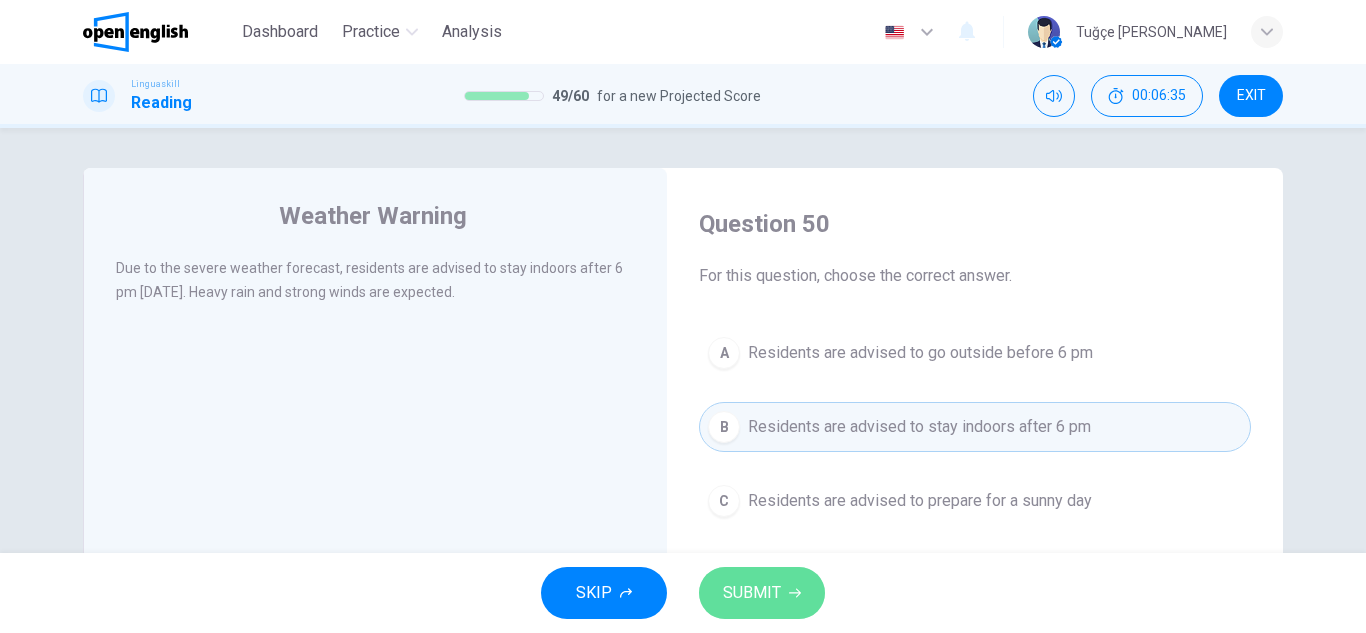click on "SUBMIT" at bounding box center [762, 593] 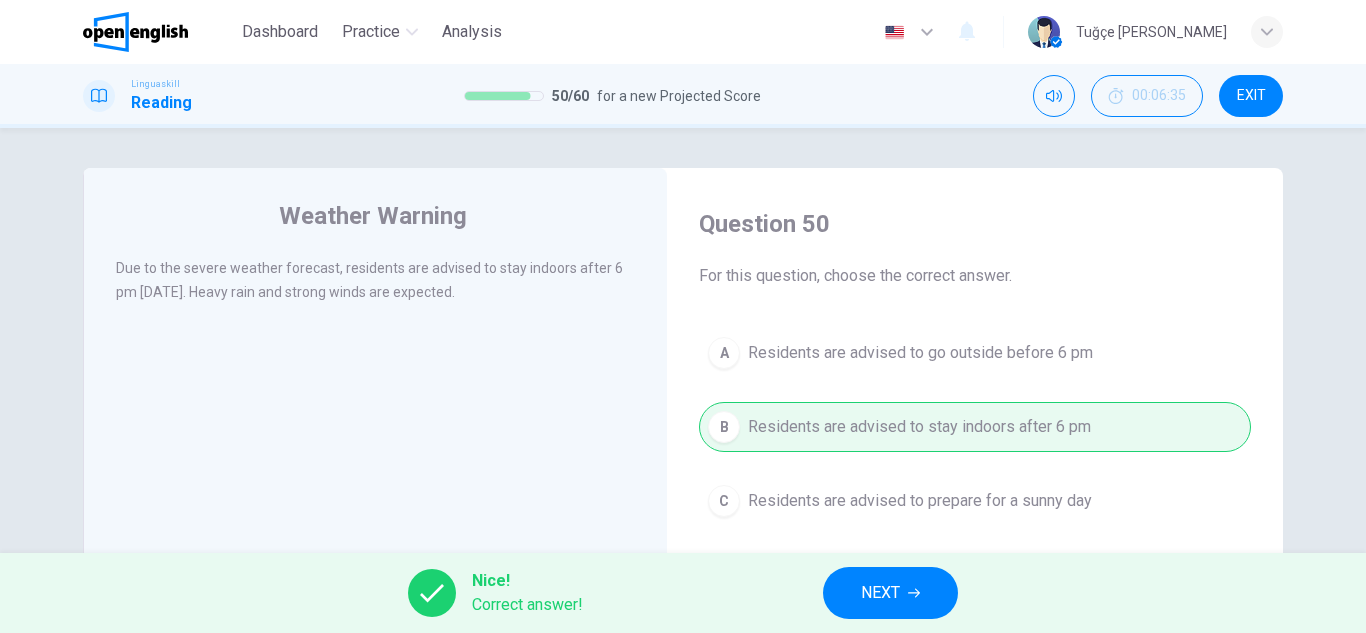 click on "NEXT" at bounding box center [880, 593] 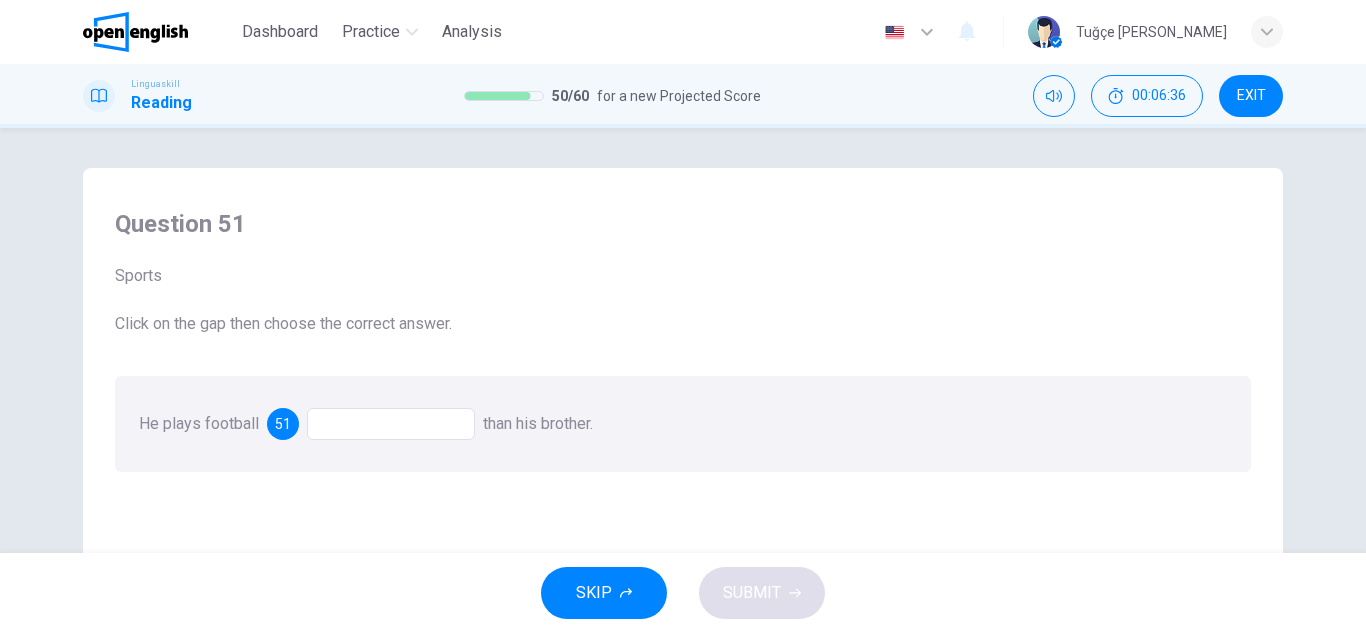 click at bounding box center (391, 424) 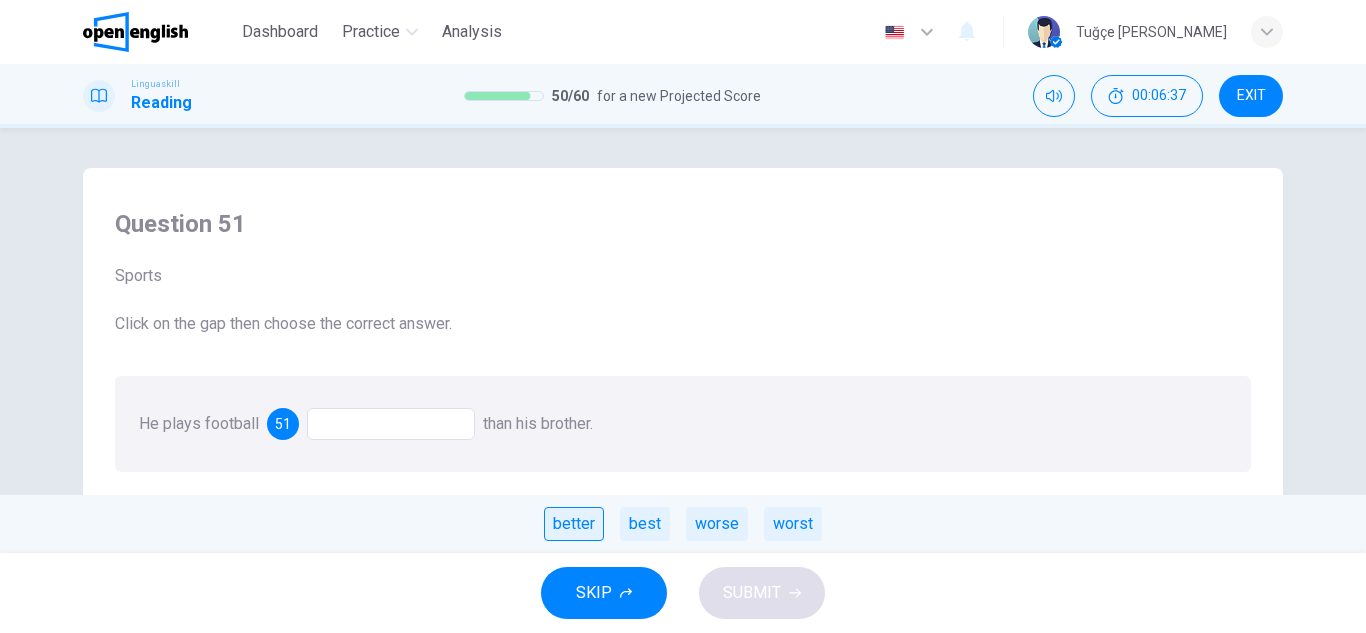 click on "better" at bounding box center [574, 524] 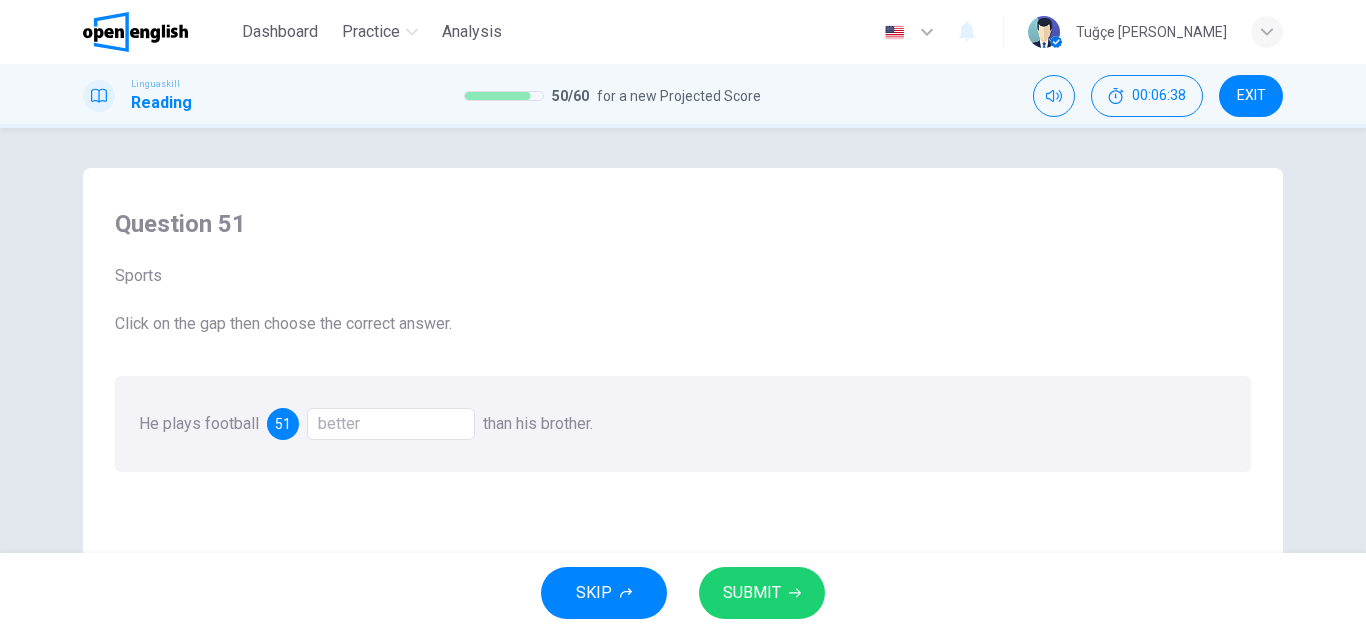 click on "SUBMIT" at bounding box center (752, 593) 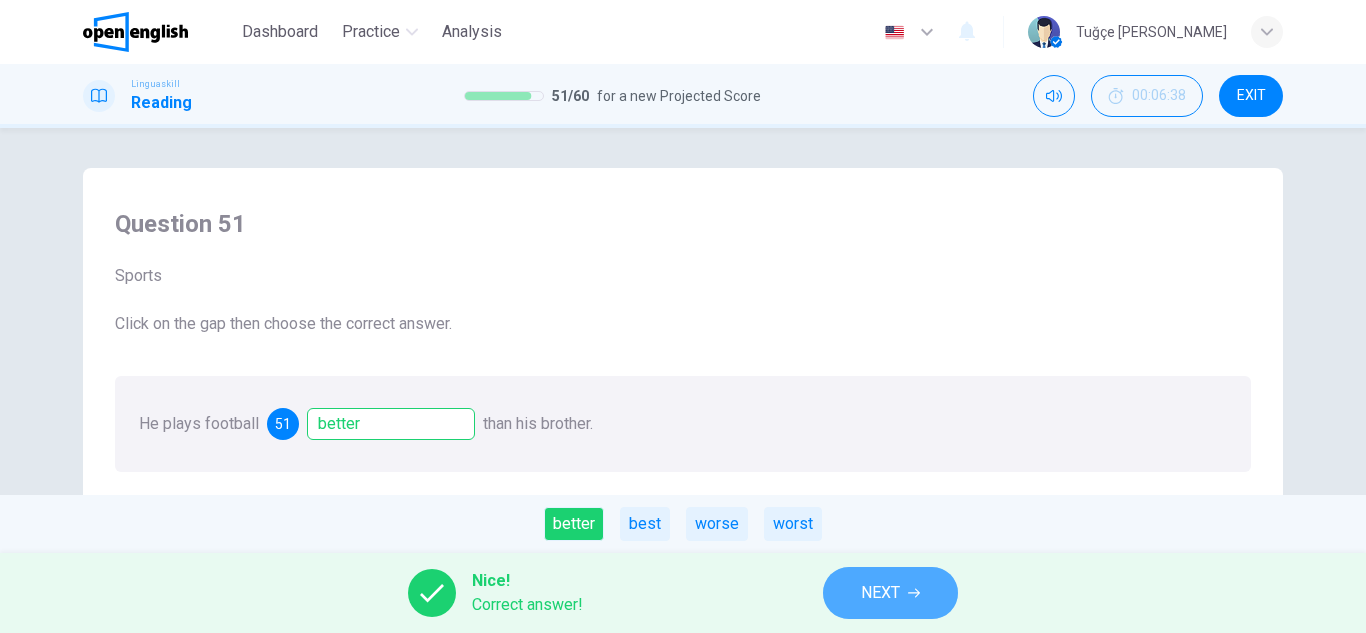 click on "NEXT" at bounding box center (890, 593) 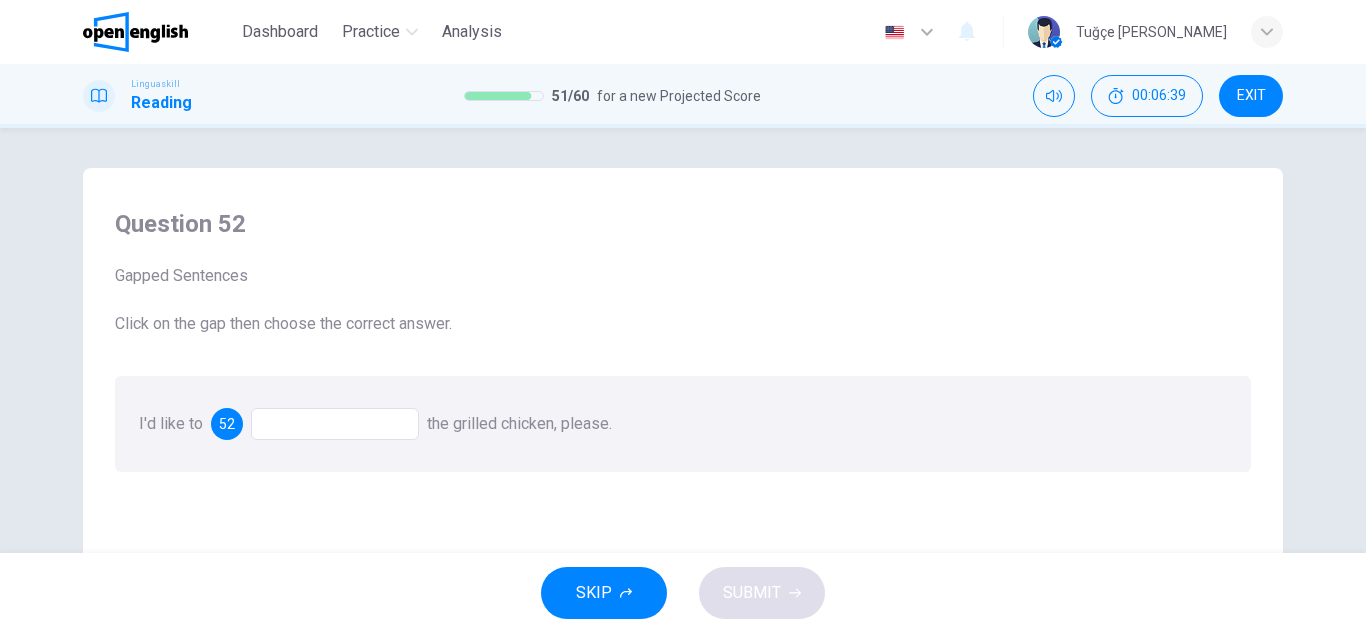 click at bounding box center (335, 424) 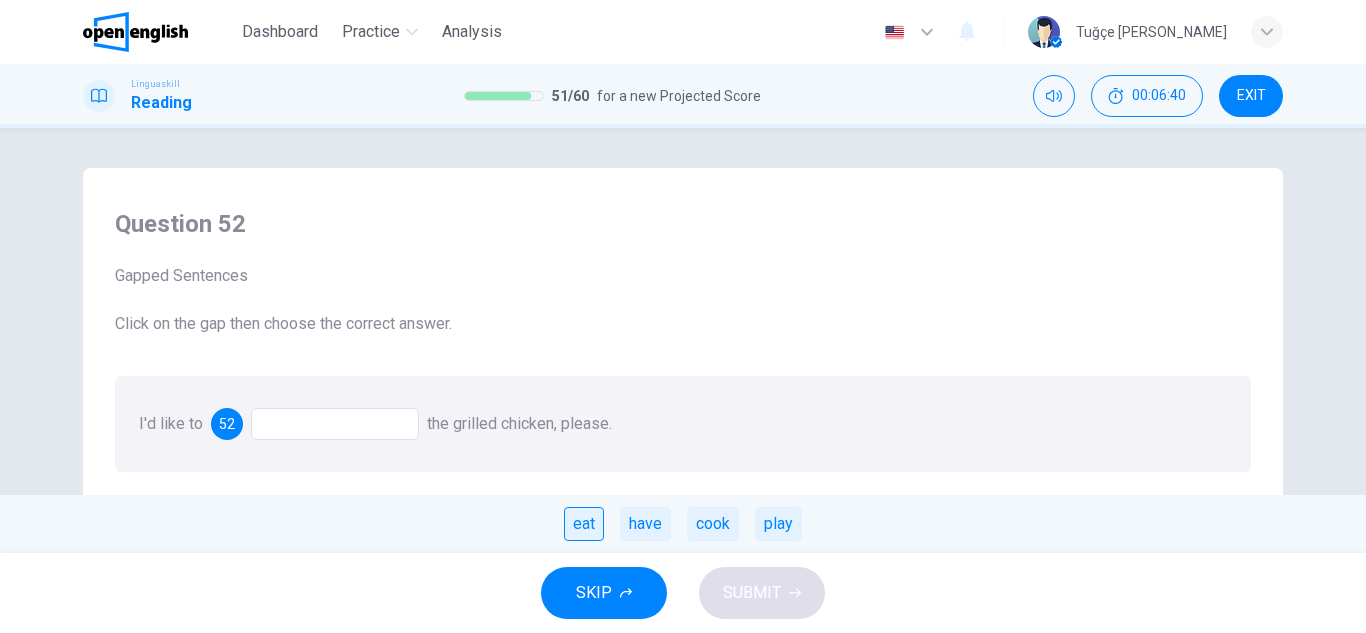 click on "eat" at bounding box center (584, 524) 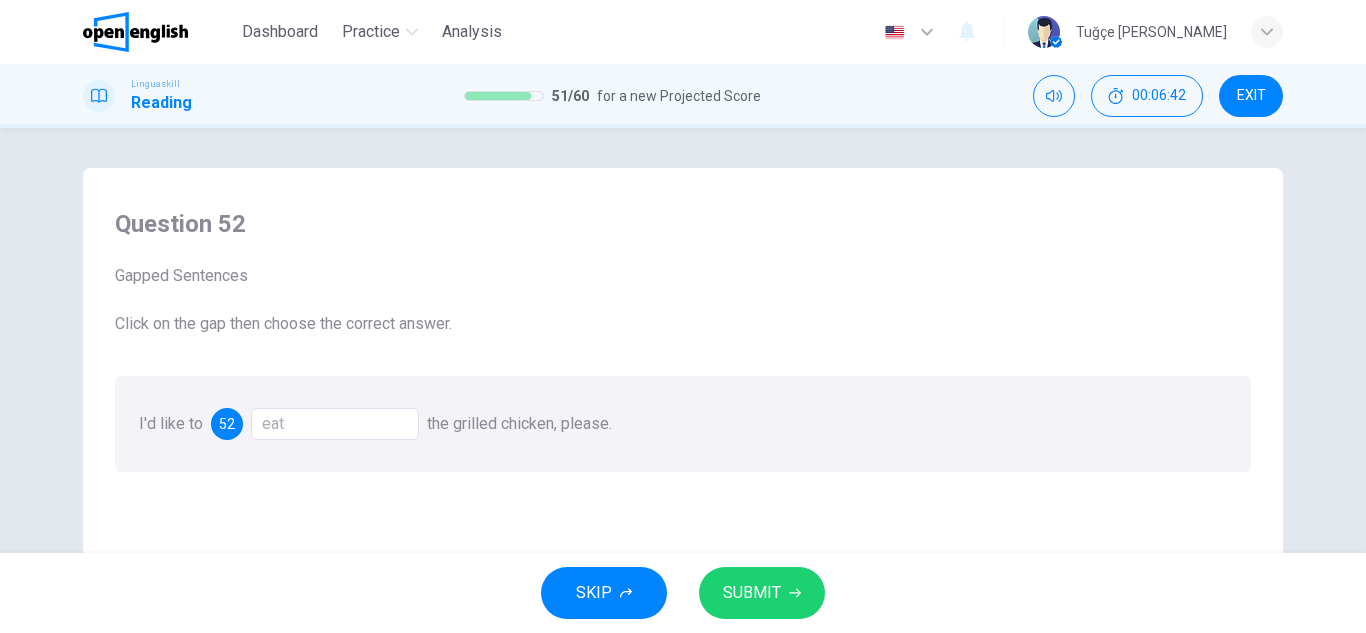 click on "eat" at bounding box center [335, 424] 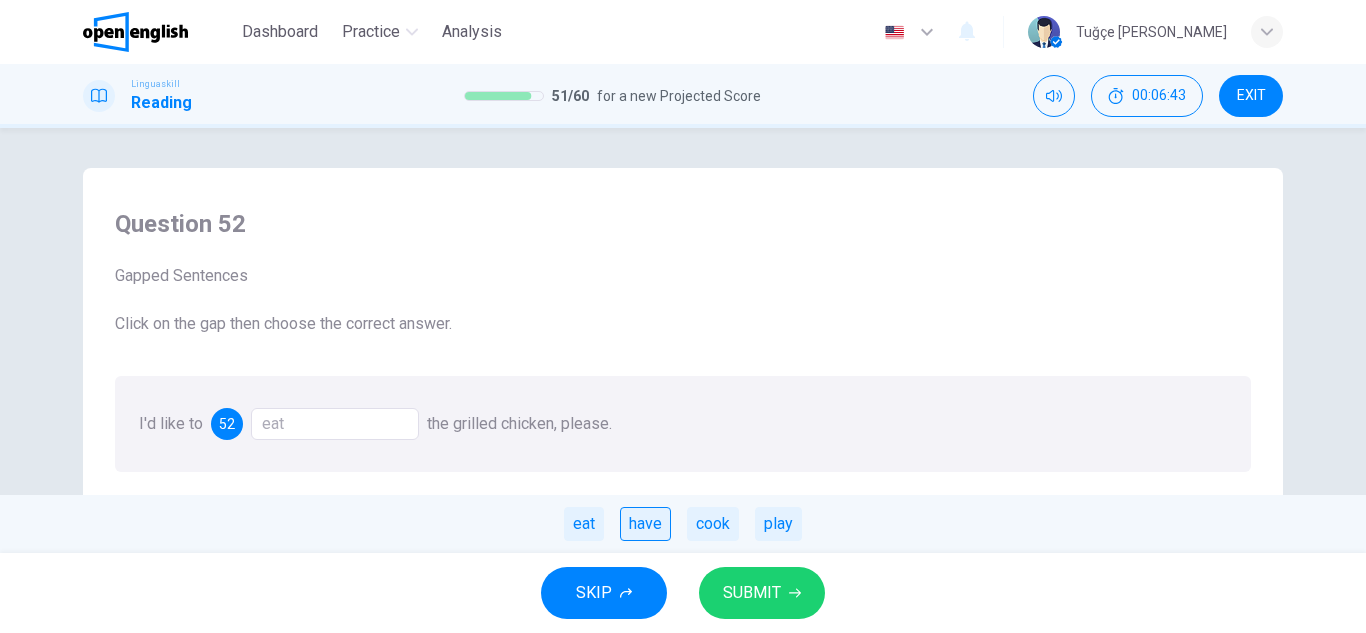 click on "have" at bounding box center [645, 524] 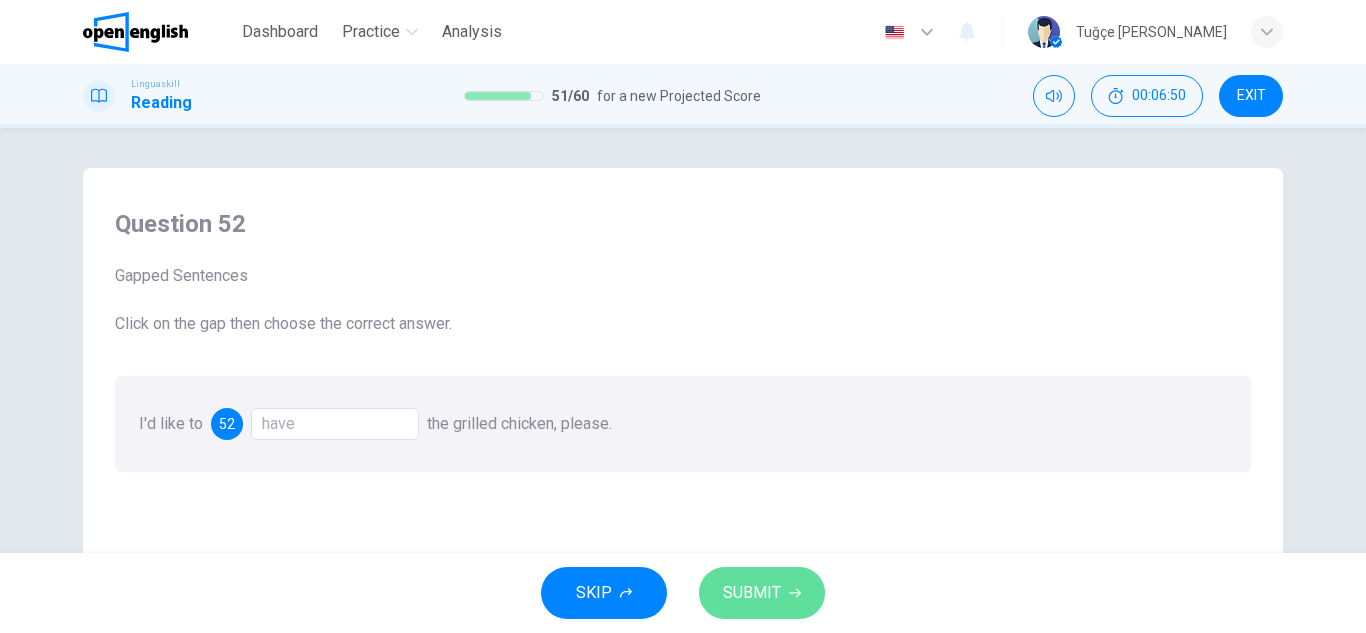 click on "SUBMIT" at bounding box center (752, 593) 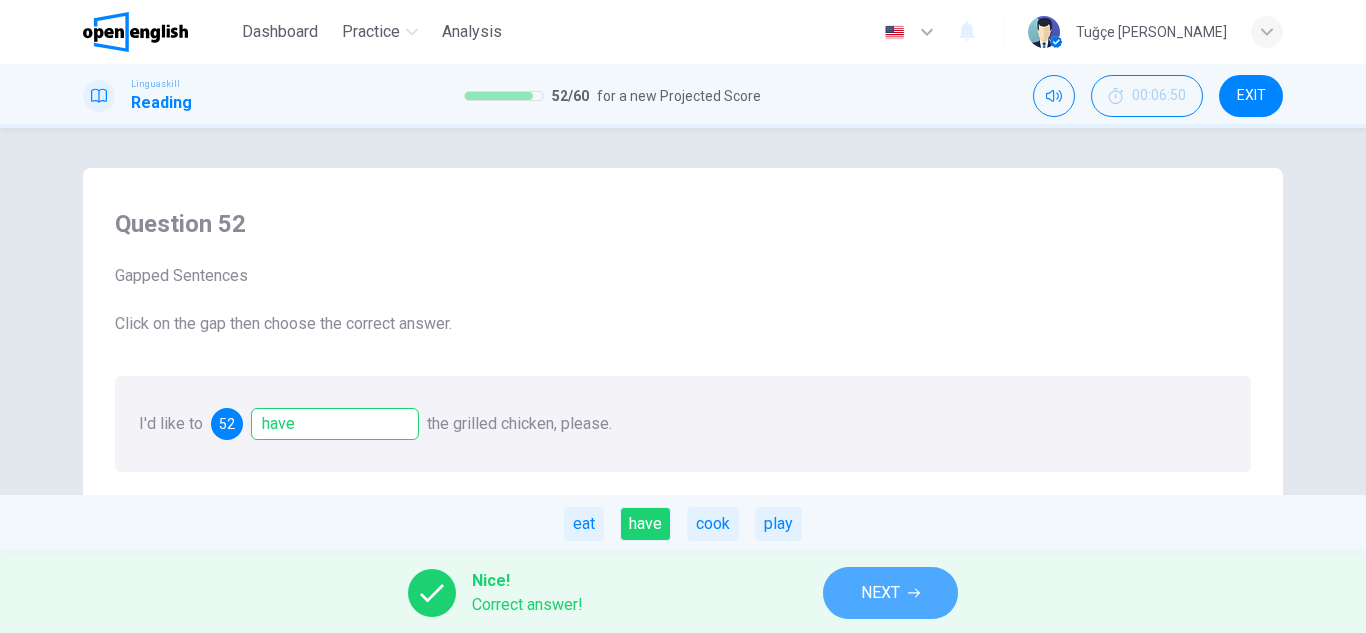 click on "NEXT" at bounding box center [880, 593] 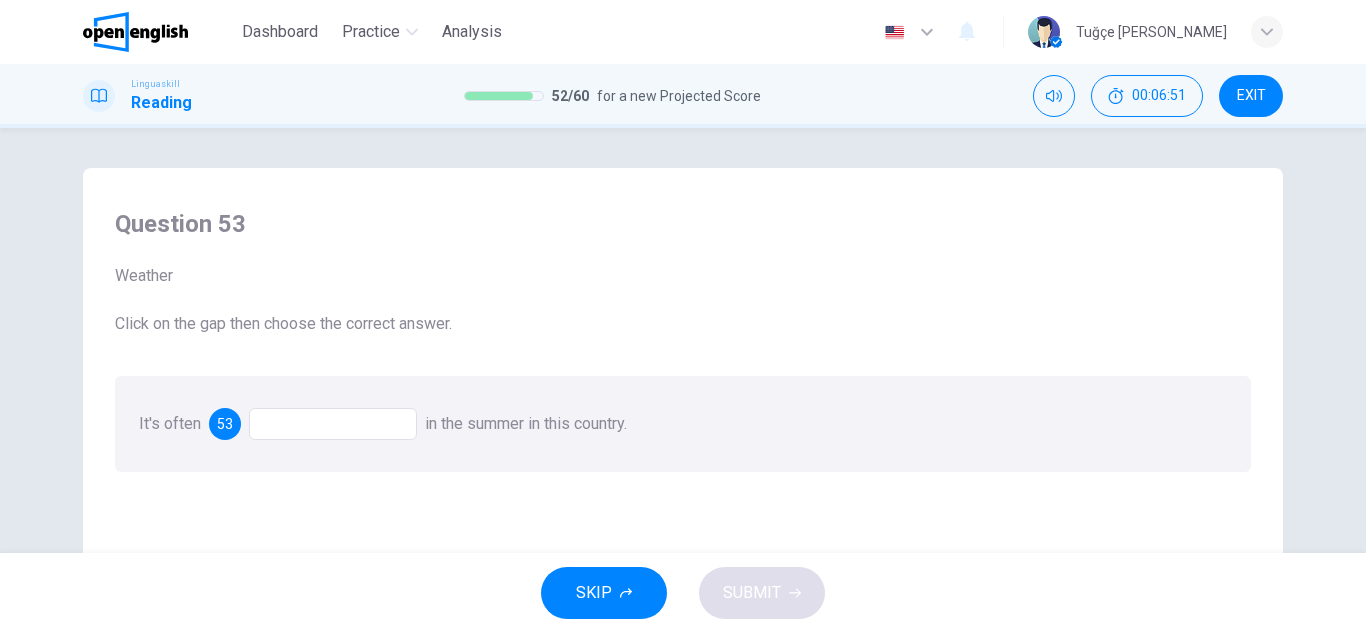 click at bounding box center (333, 424) 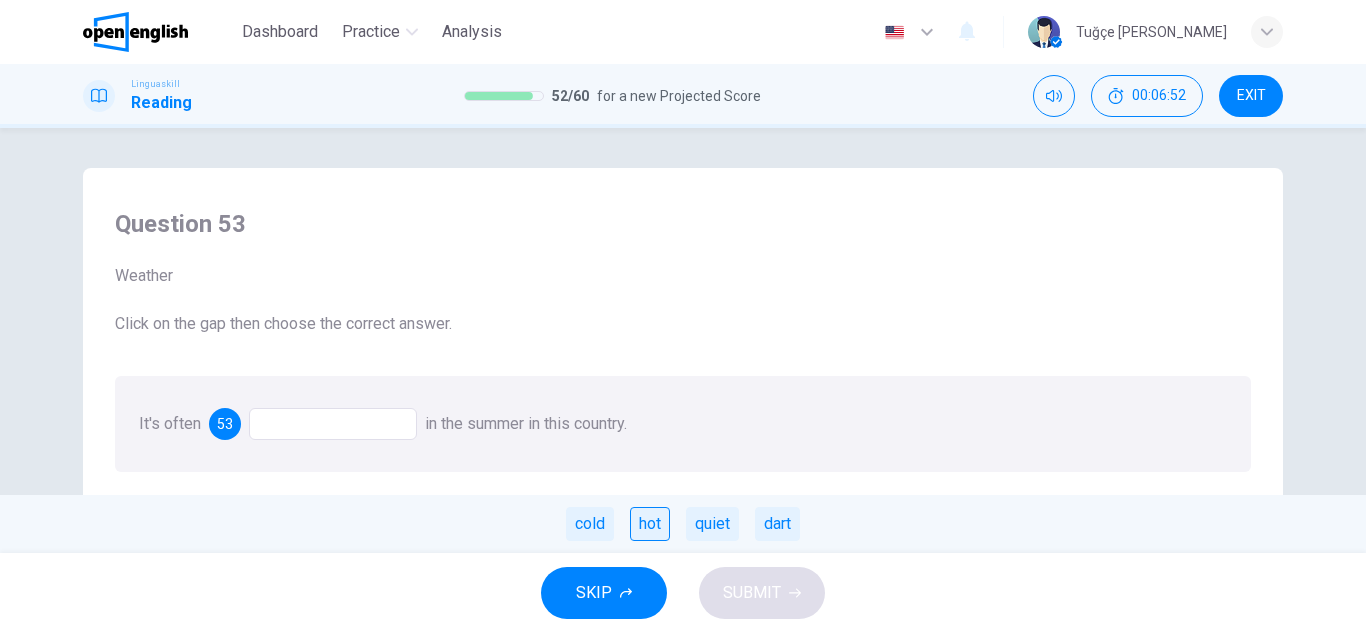 click on "hot" at bounding box center [650, 524] 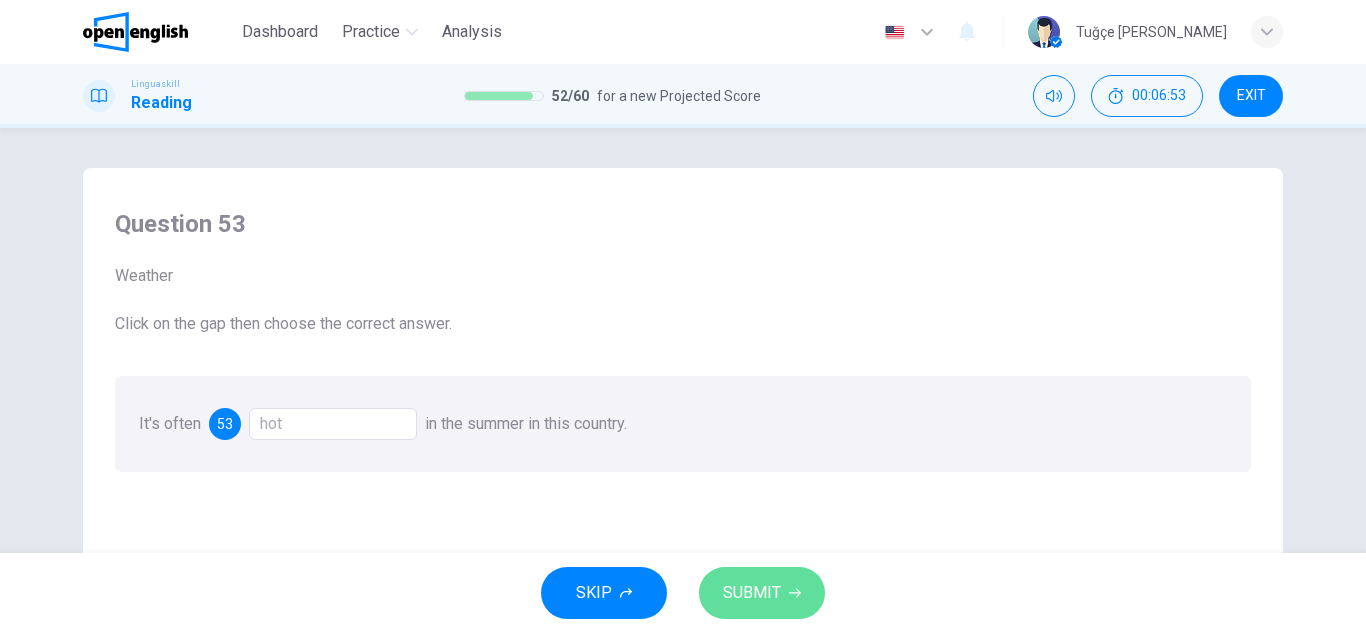 click on "SUBMIT" at bounding box center (762, 593) 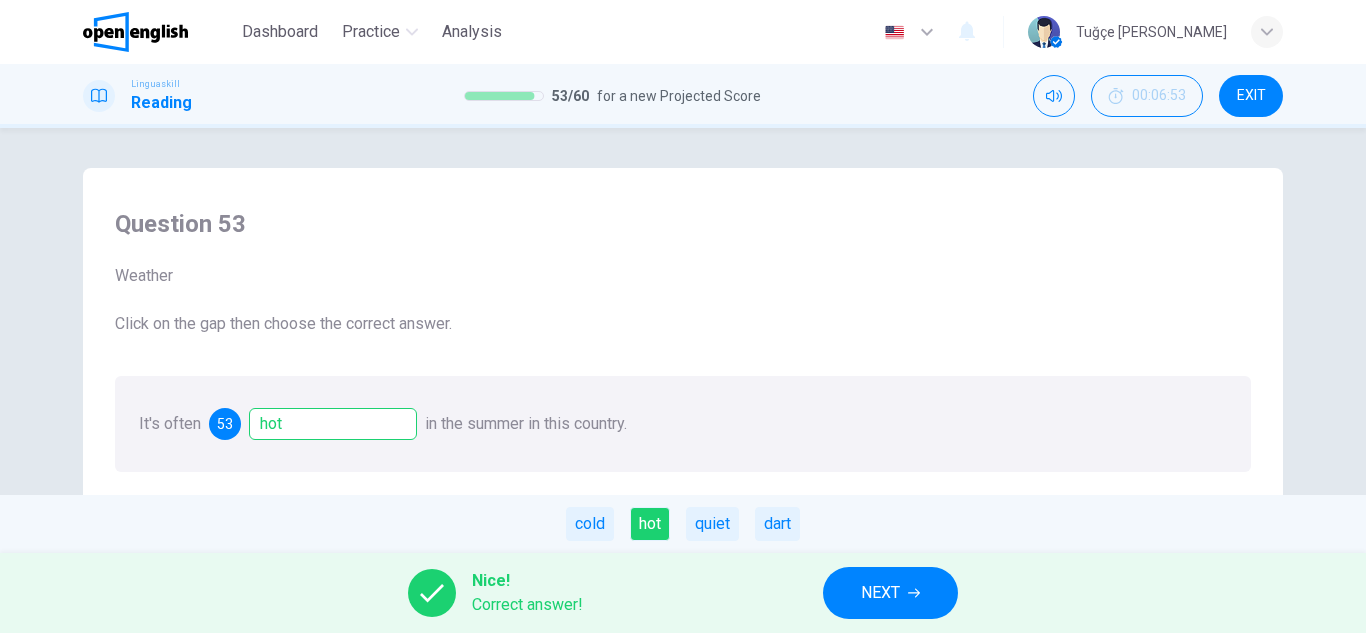 click on "NEXT" at bounding box center (890, 593) 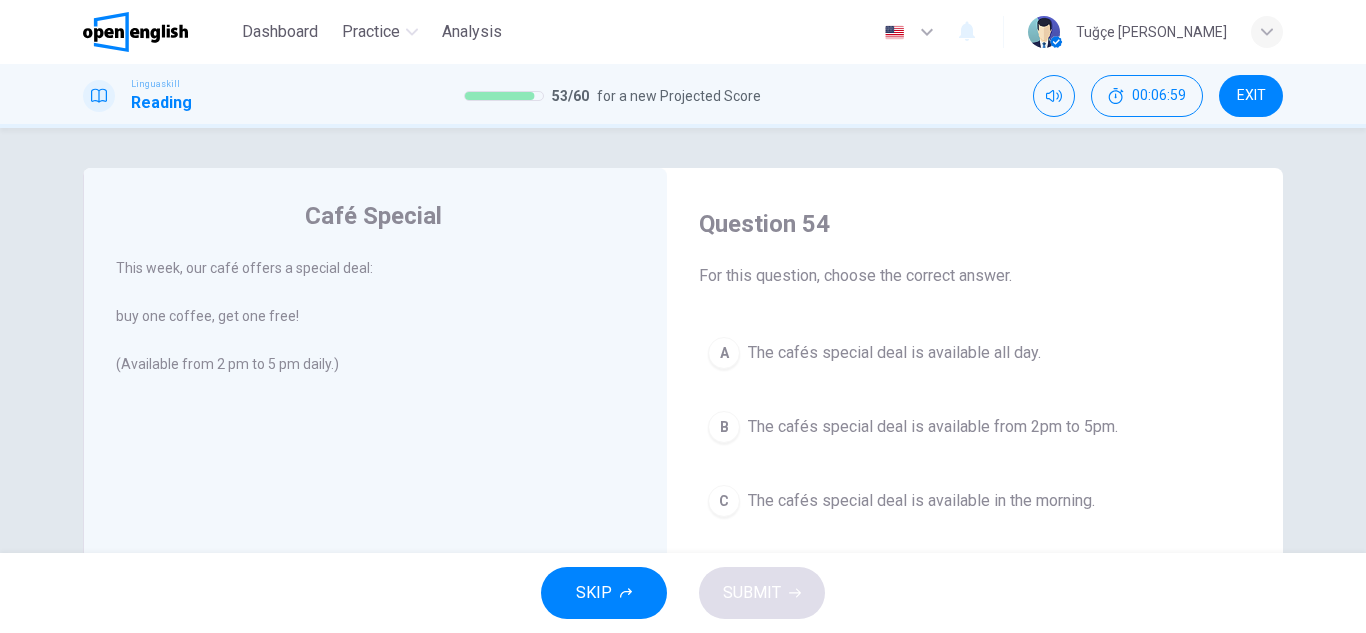 click on "The cafés special deal is available from 2pm to 5pm." at bounding box center [933, 427] 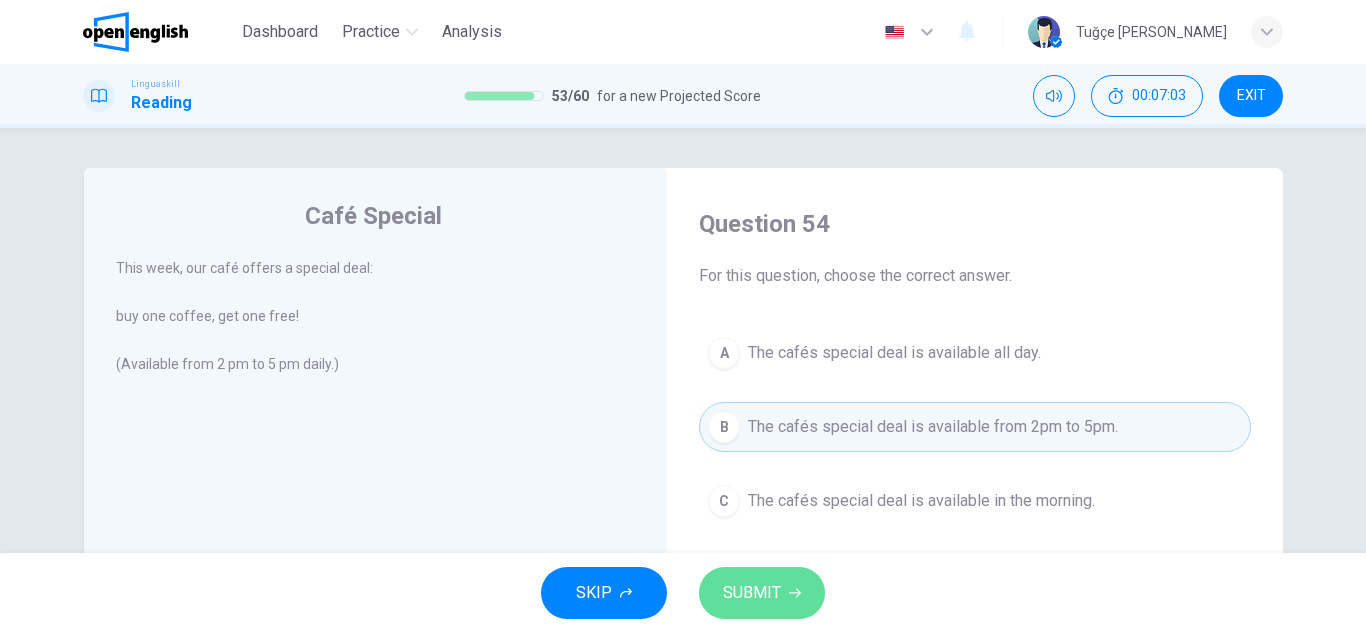 click on "SUBMIT" at bounding box center (752, 593) 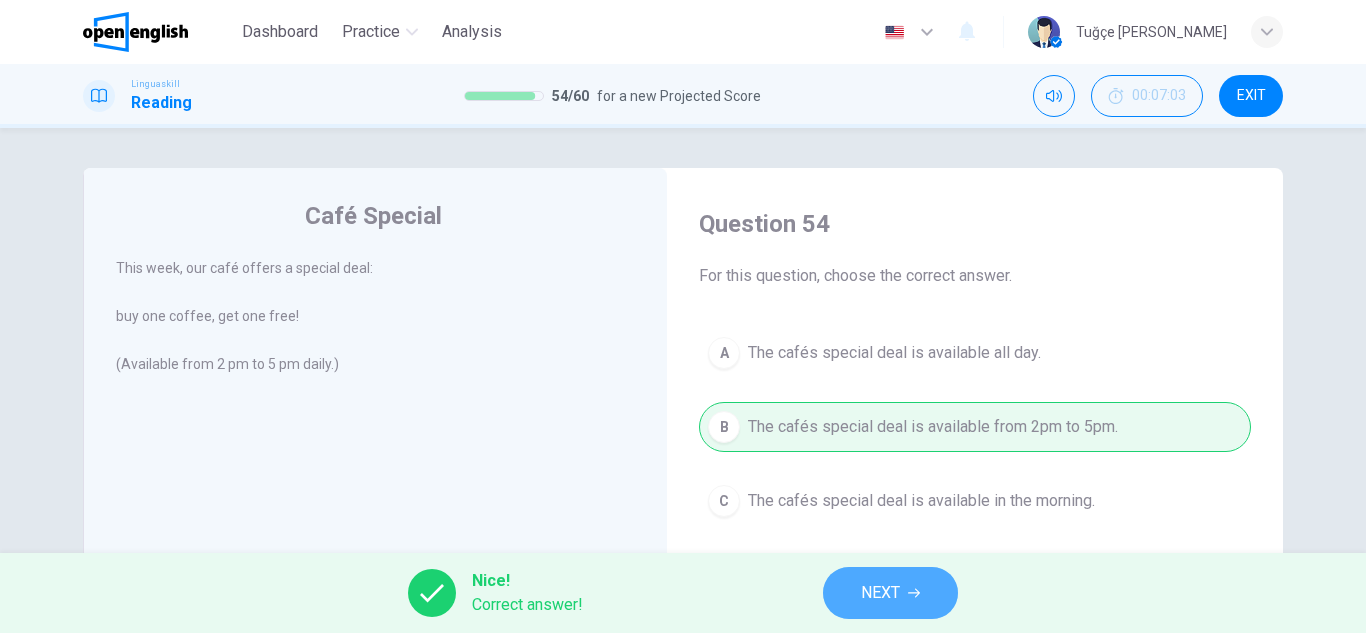 click on "NEXT" at bounding box center [890, 593] 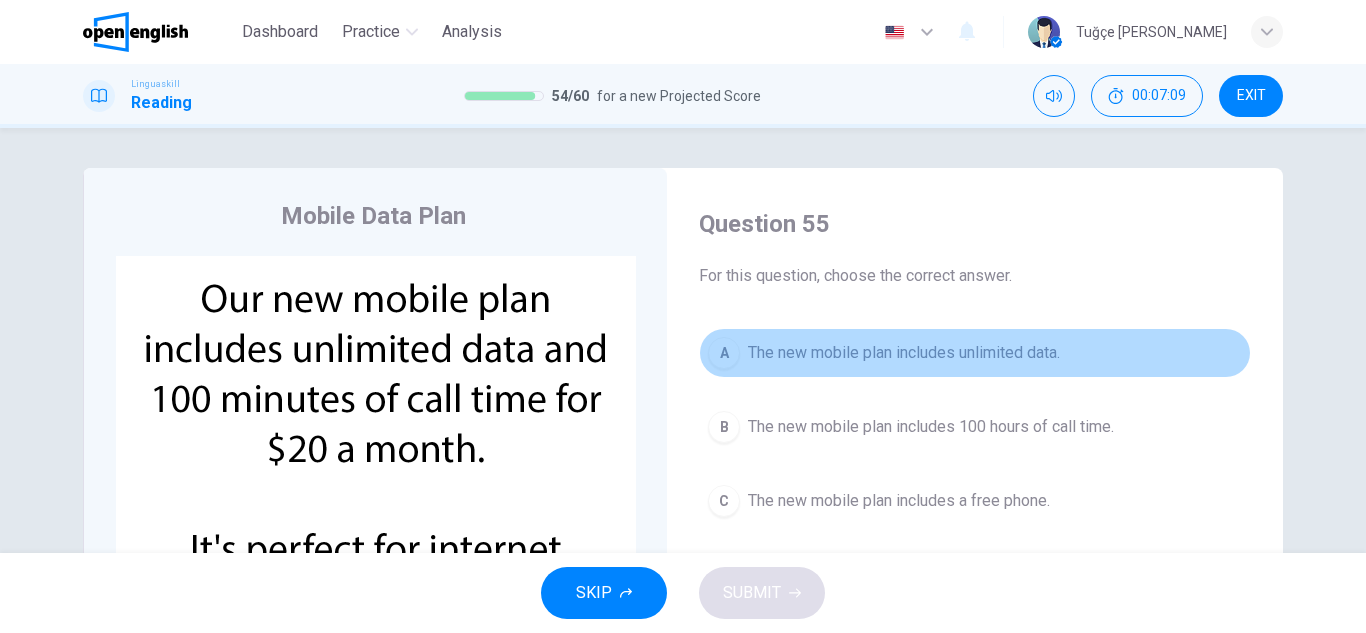drag, startPoint x: 976, startPoint y: 362, endPoint x: 948, endPoint y: 410, distance: 55.569775 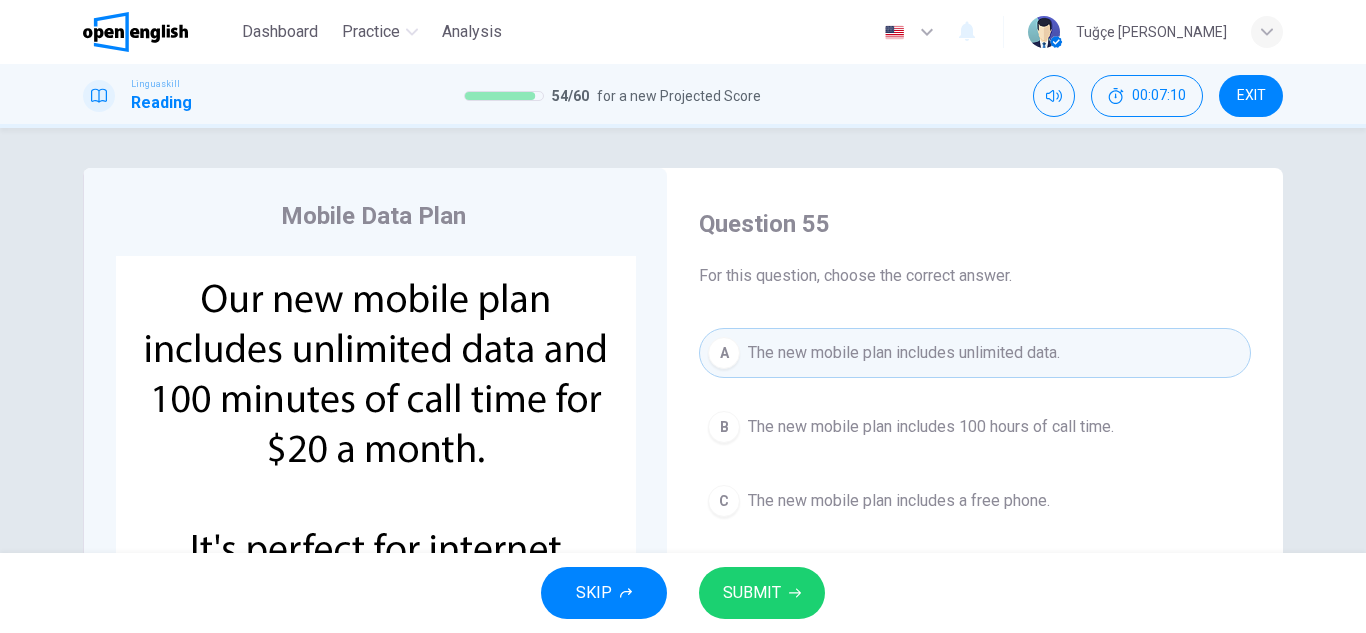 click on "SUBMIT" at bounding box center (762, 593) 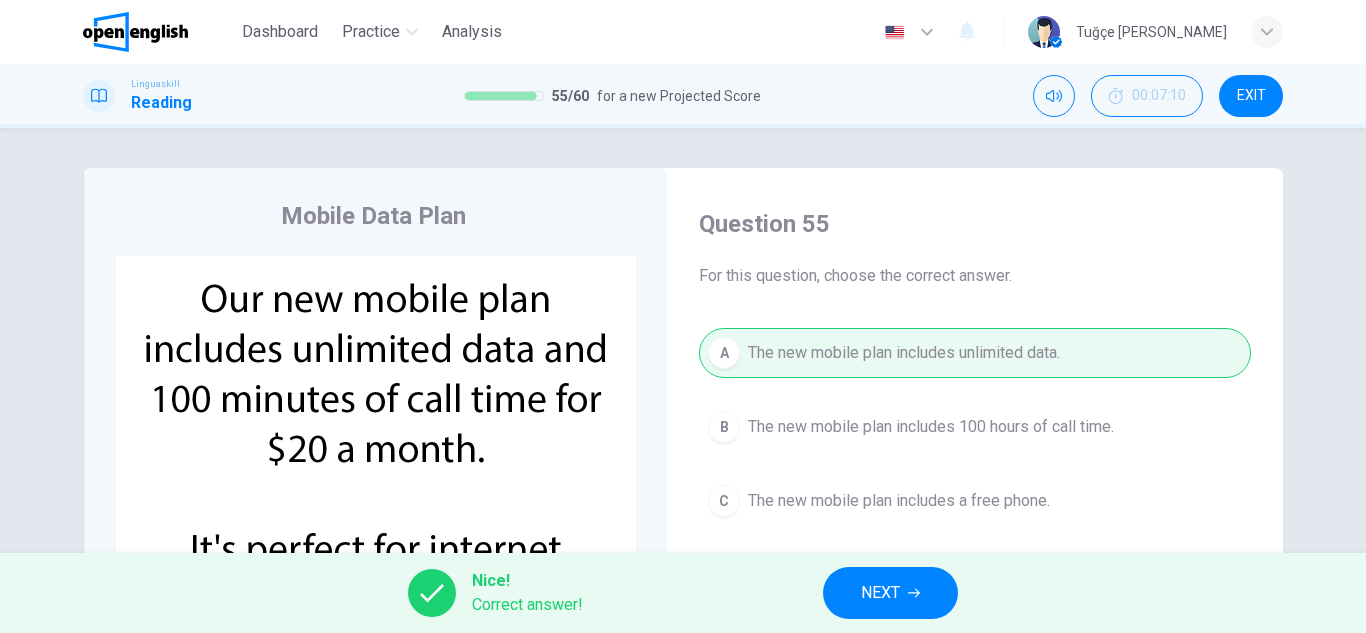click on "NEXT" at bounding box center [890, 593] 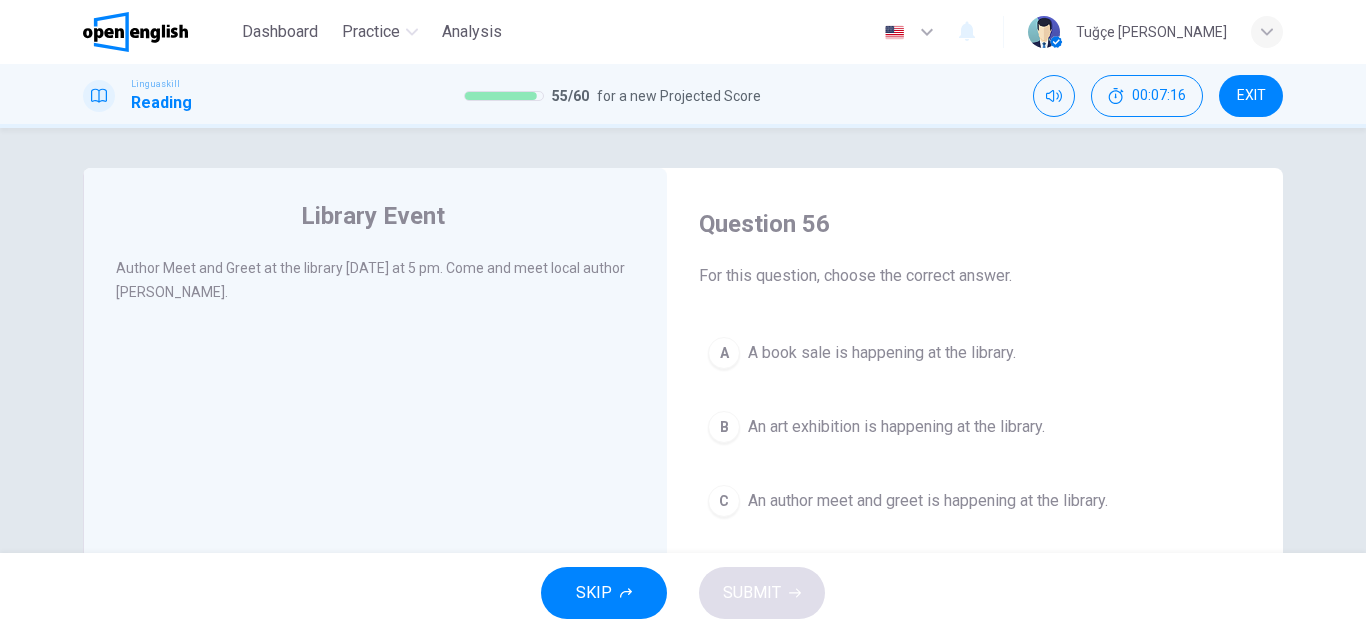click on "An author meet and greet is happening at the library." at bounding box center (928, 501) 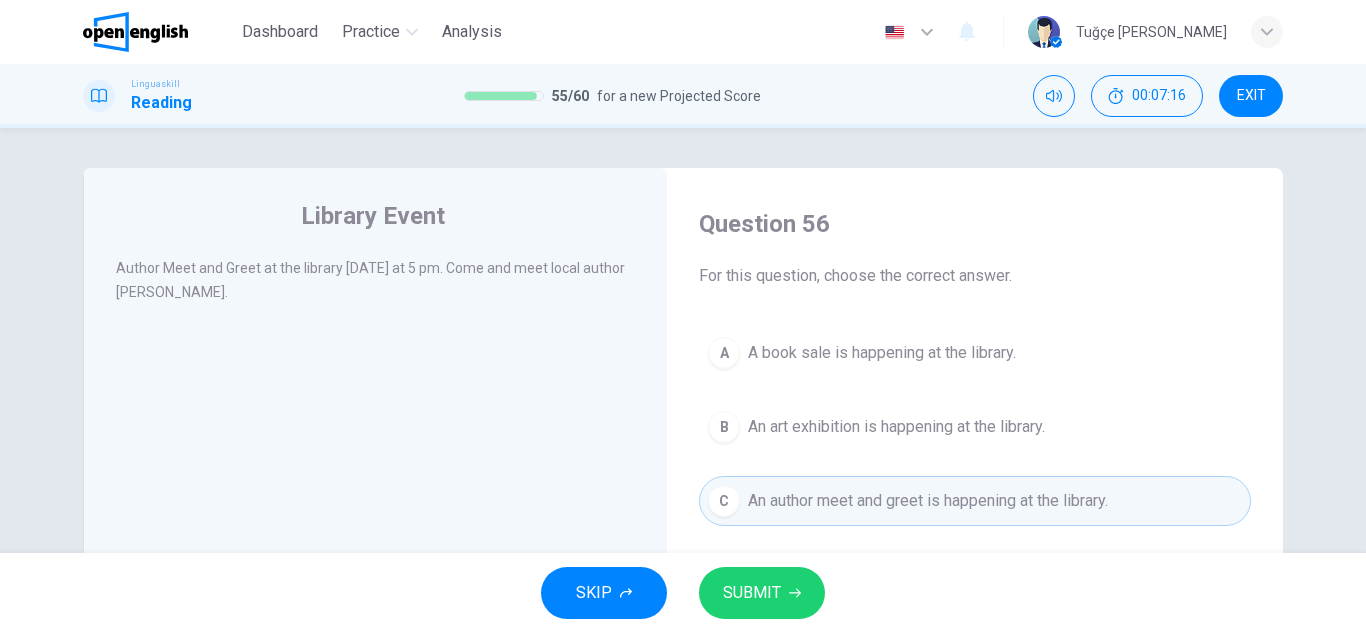 click on "SUBMIT" at bounding box center [762, 593] 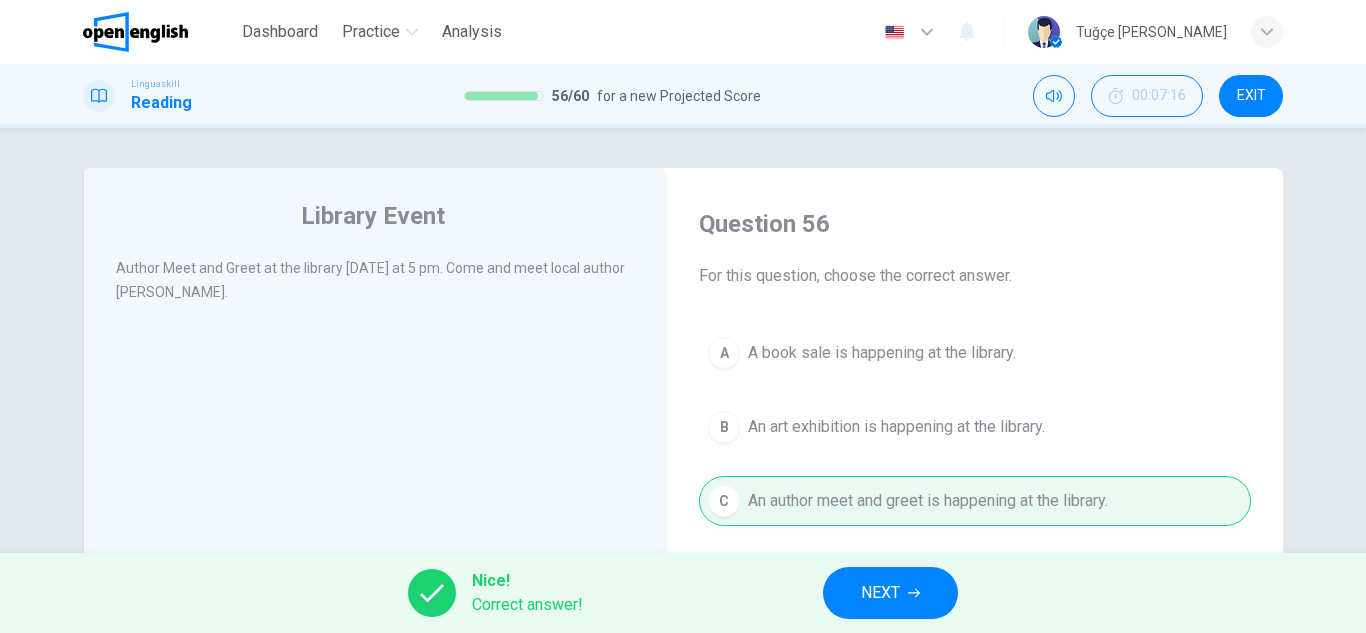 click on "NEXT" at bounding box center [890, 593] 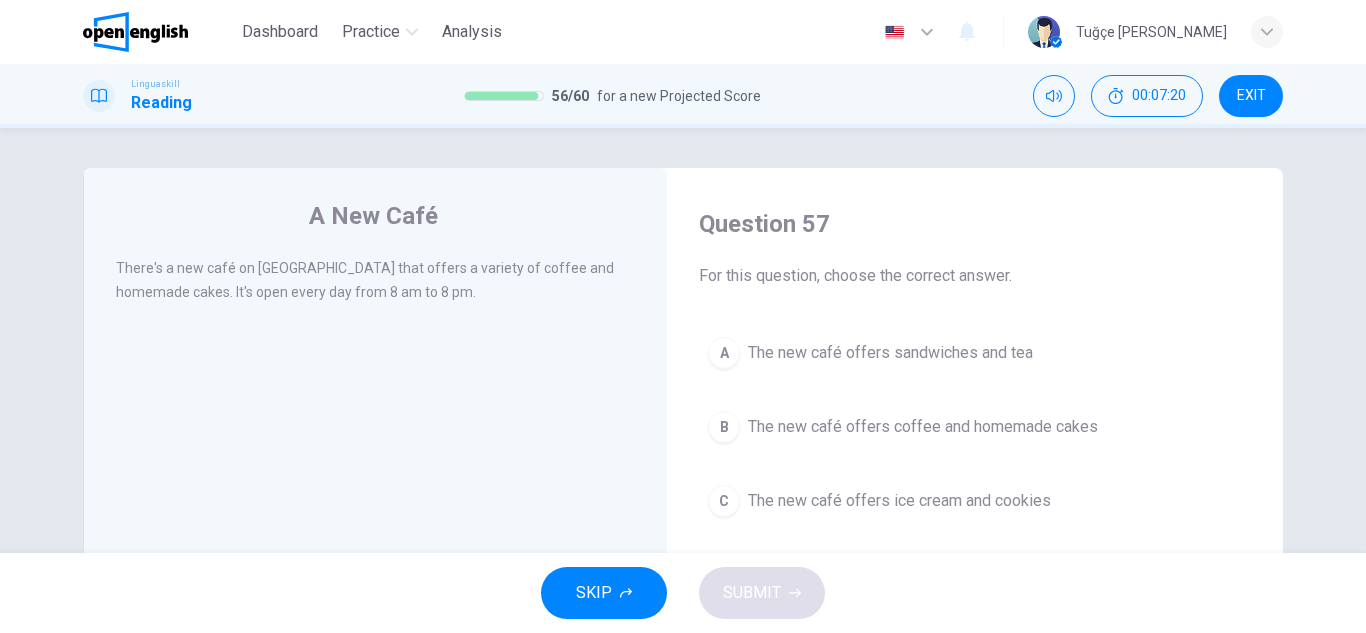 click on "The new café offers coffee and homemade cakes" at bounding box center [923, 427] 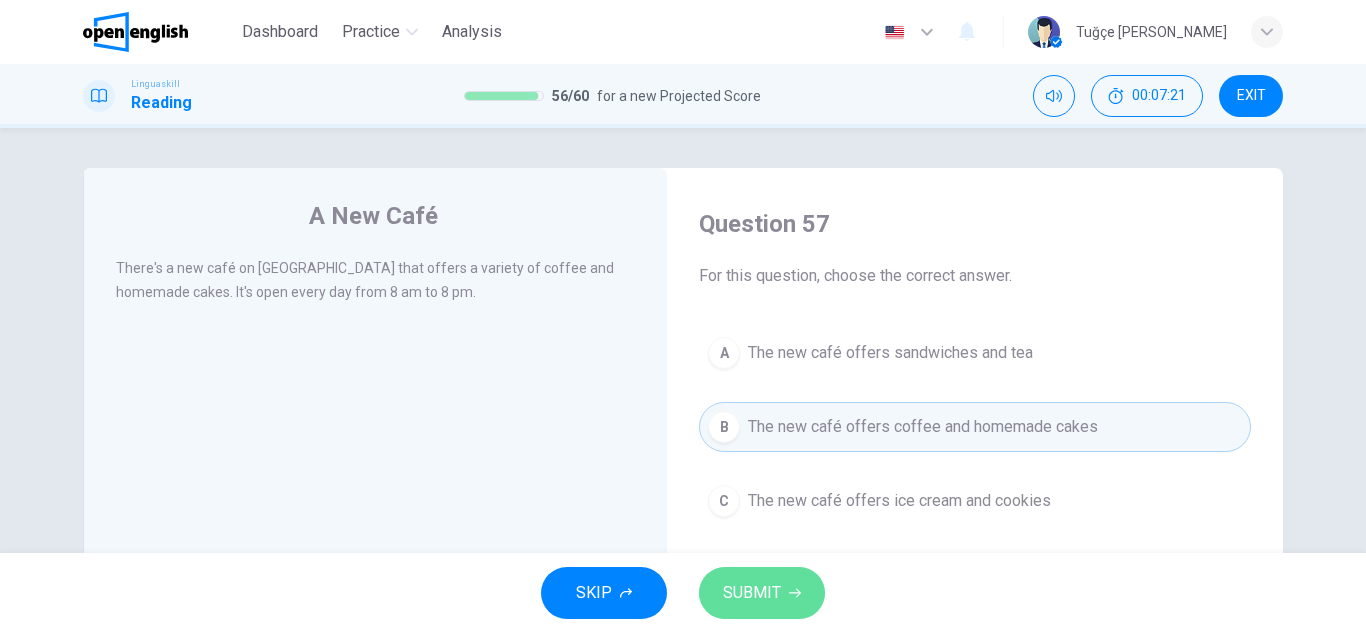 click on "SUBMIT" at bounding box center [762, 593] 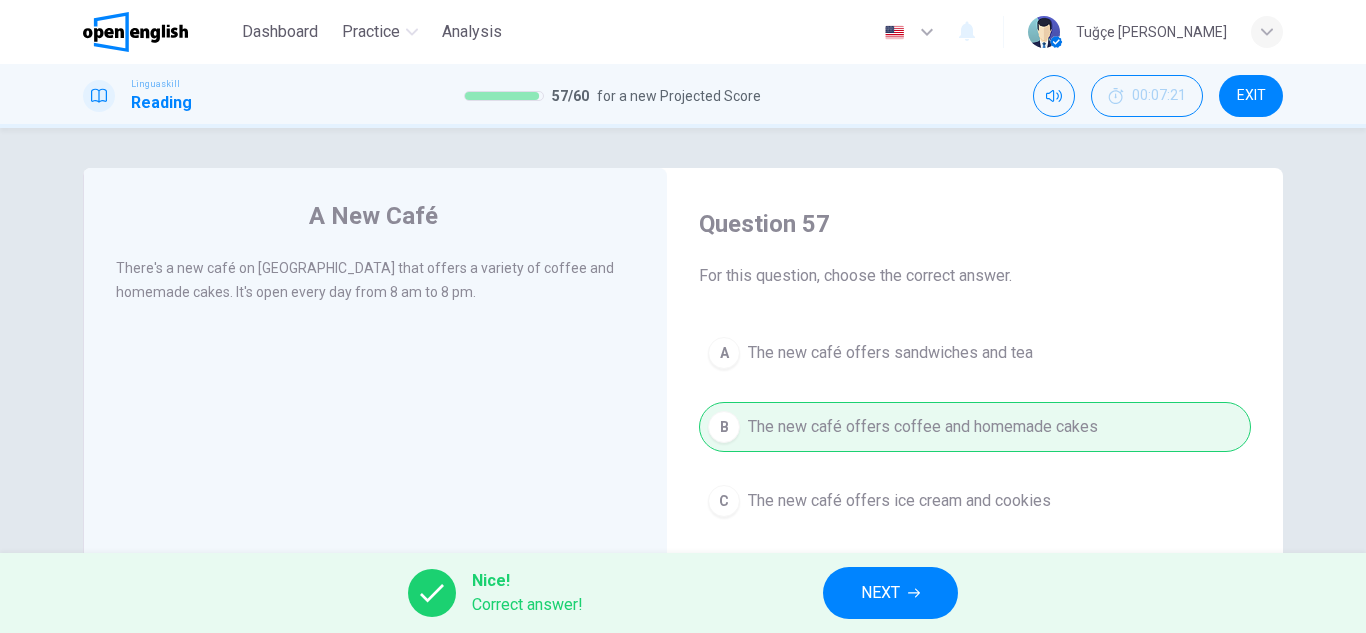 click on "NEXT" at bounding box center (890, 593) 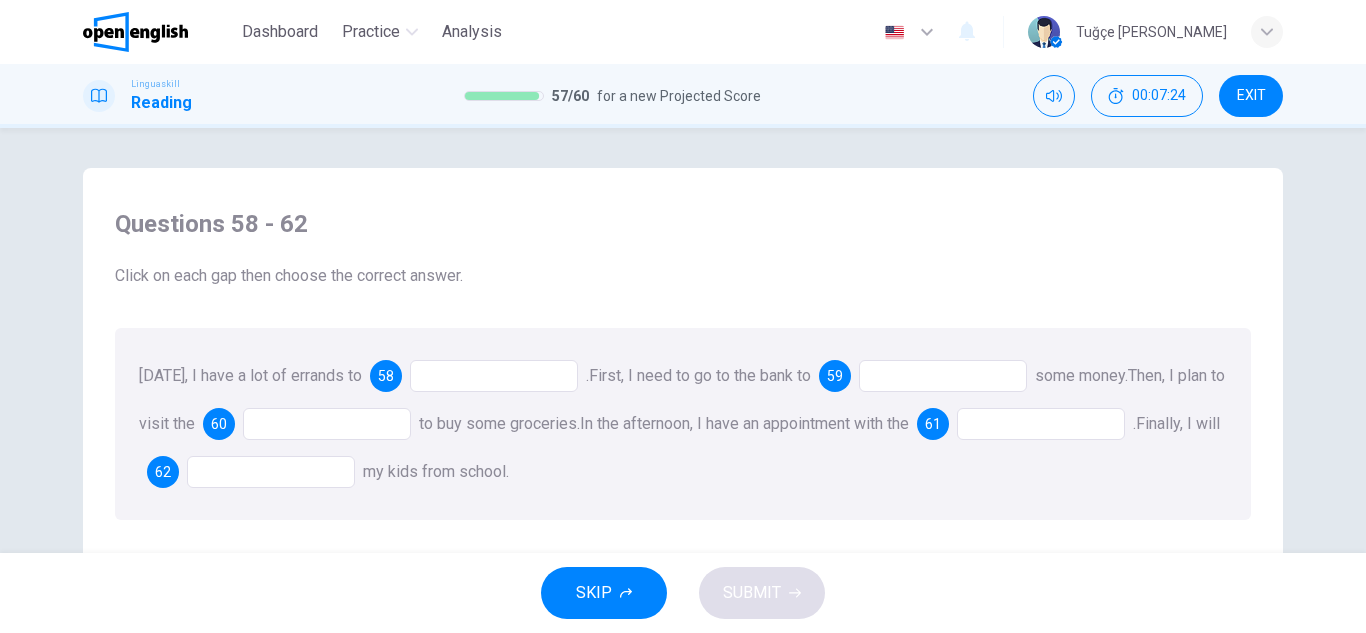 click at bounding box center (494, 376) 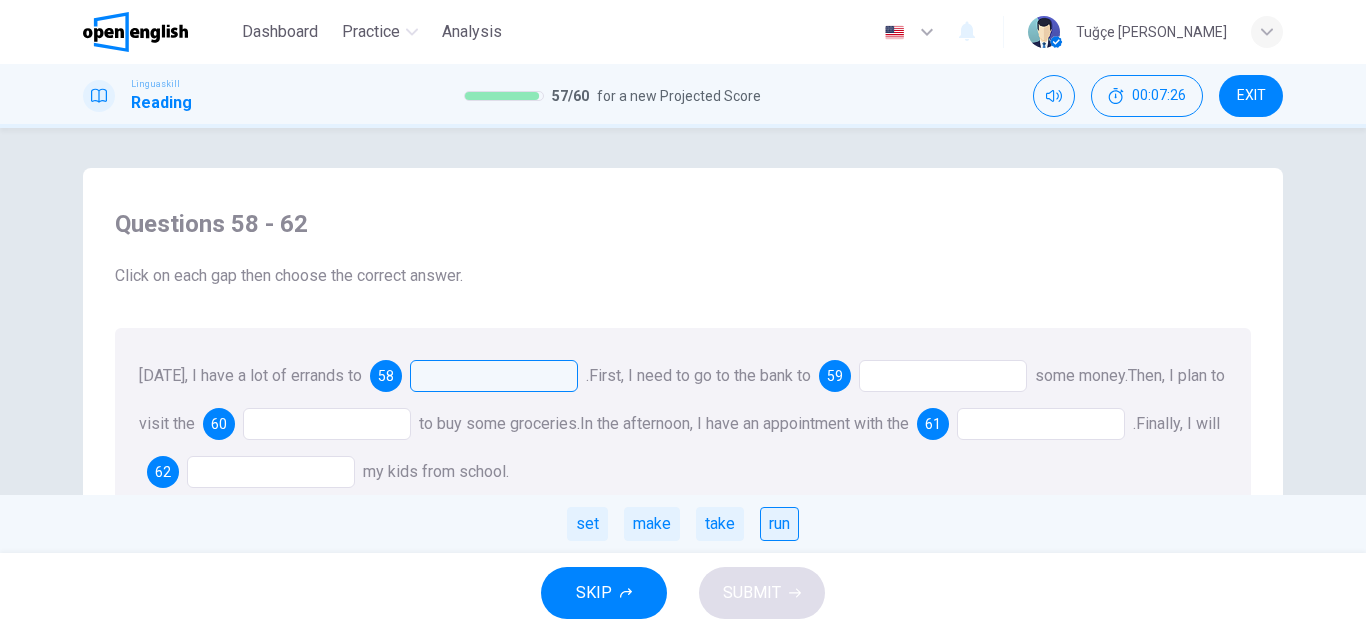 click on "run" at bounding box center (779, 524) 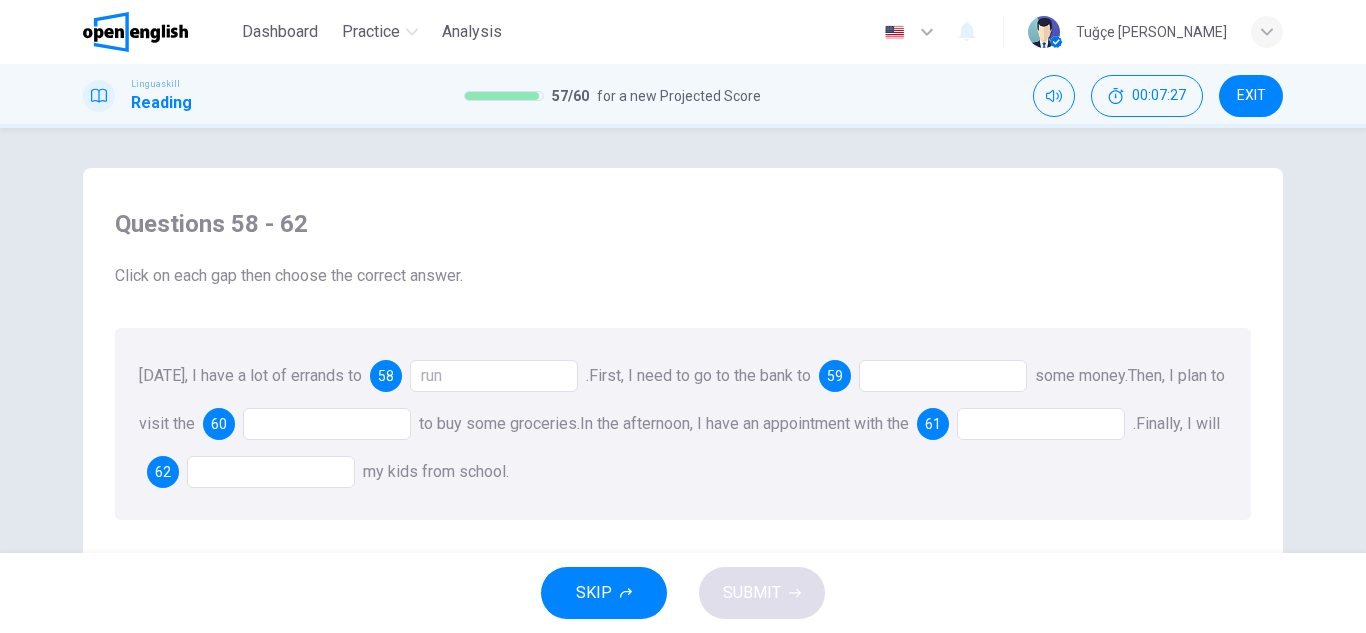 click at bounding box center [943, 376] 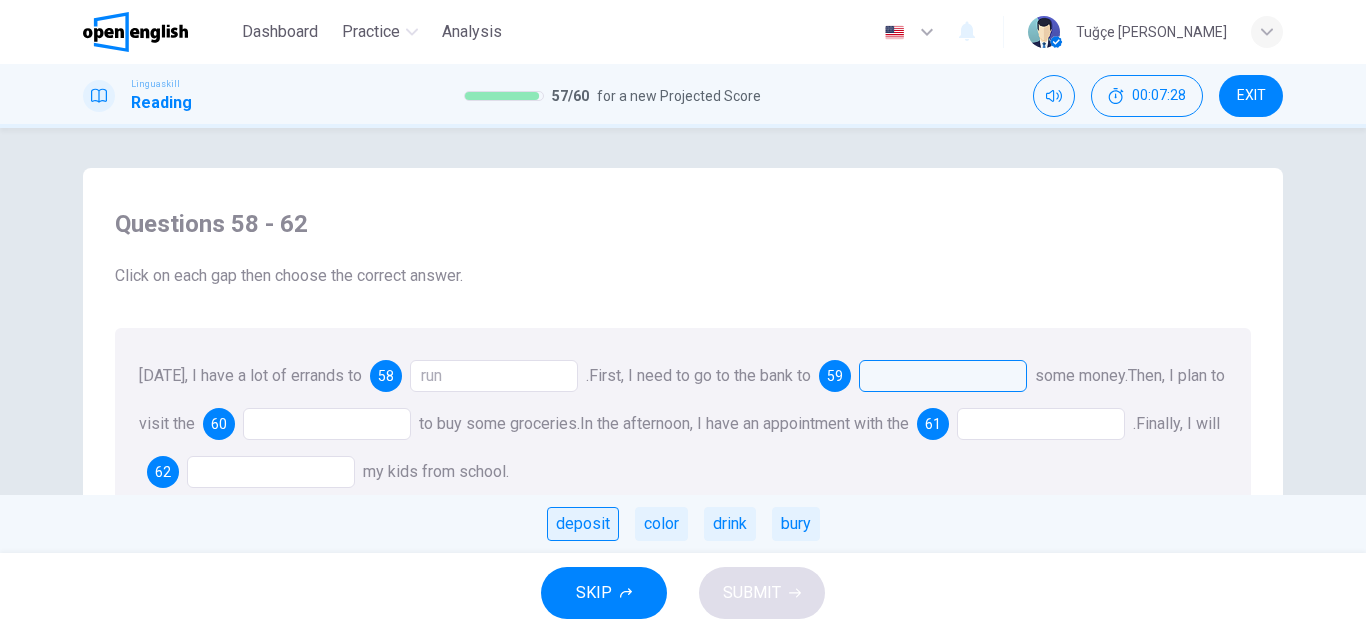 click on "deposit" at bounding box center (583, 524) 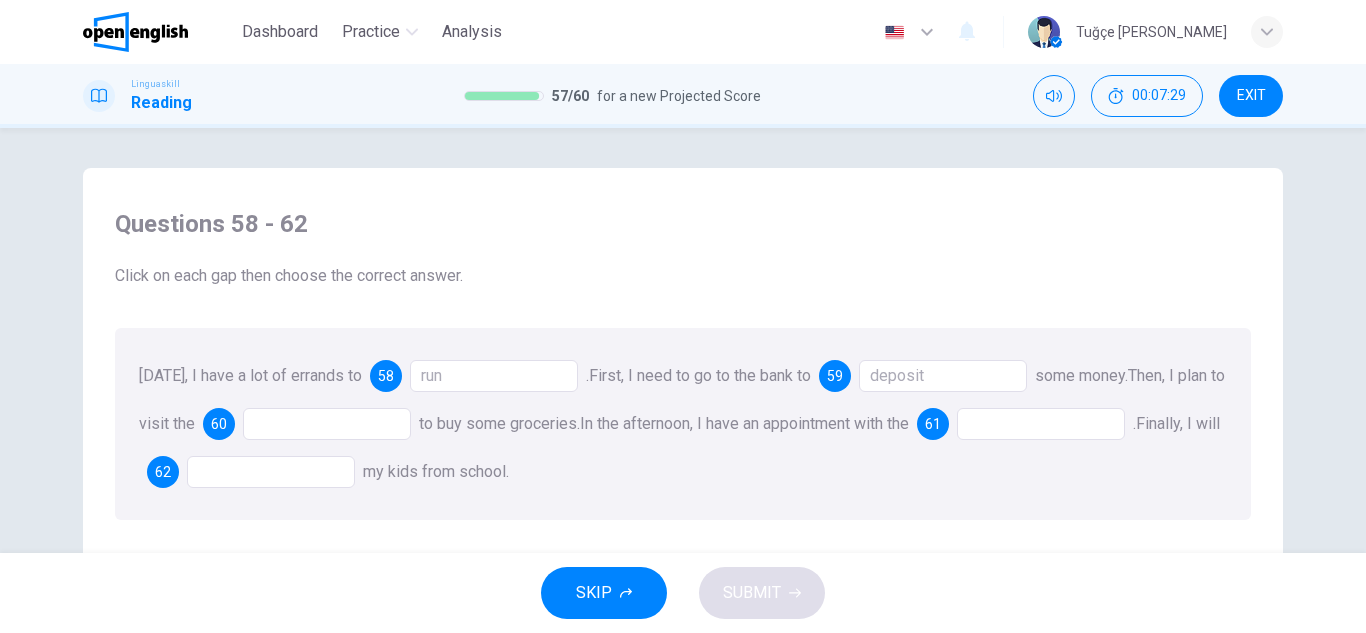 click at bounding box center [327, 424] 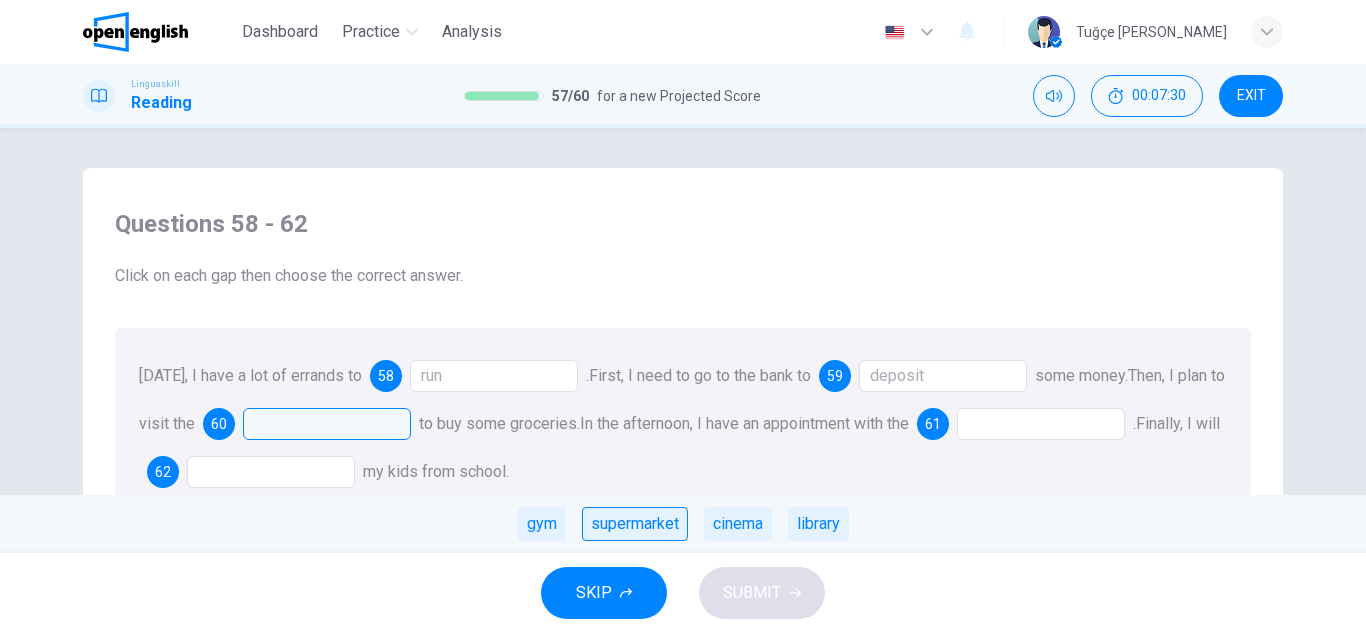 click on "supermarket" at bounding box center [635, 524] 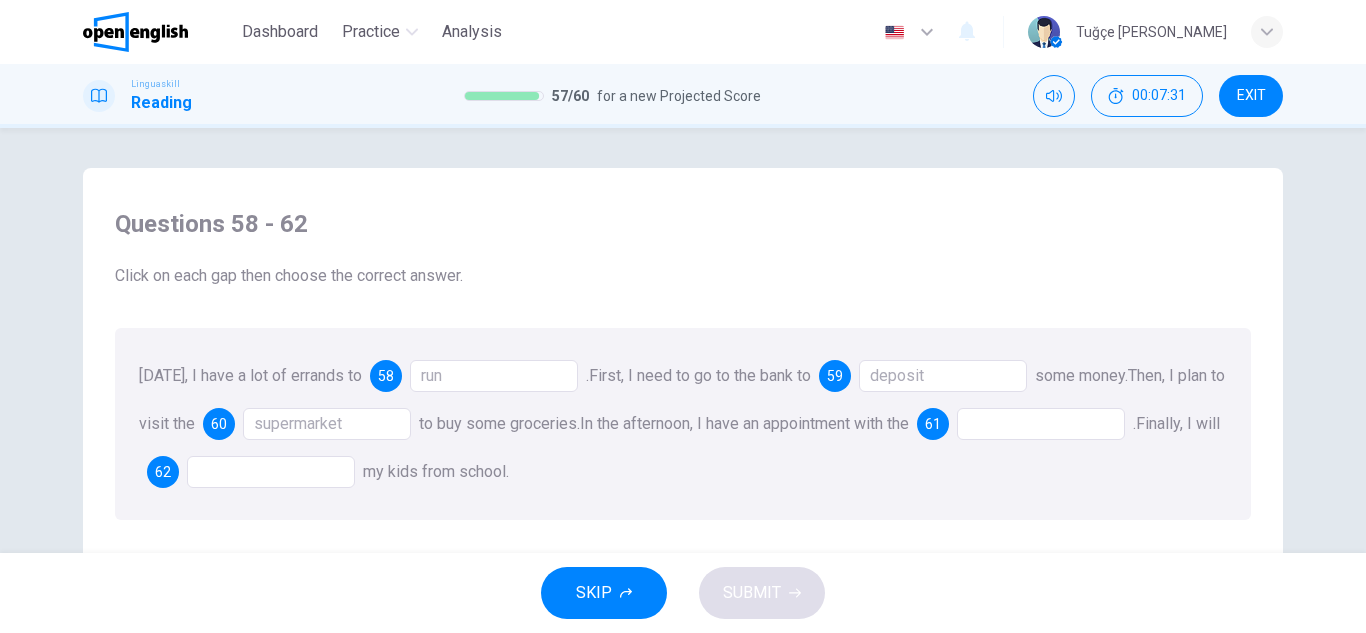 click at bounding box center [1041, 424] 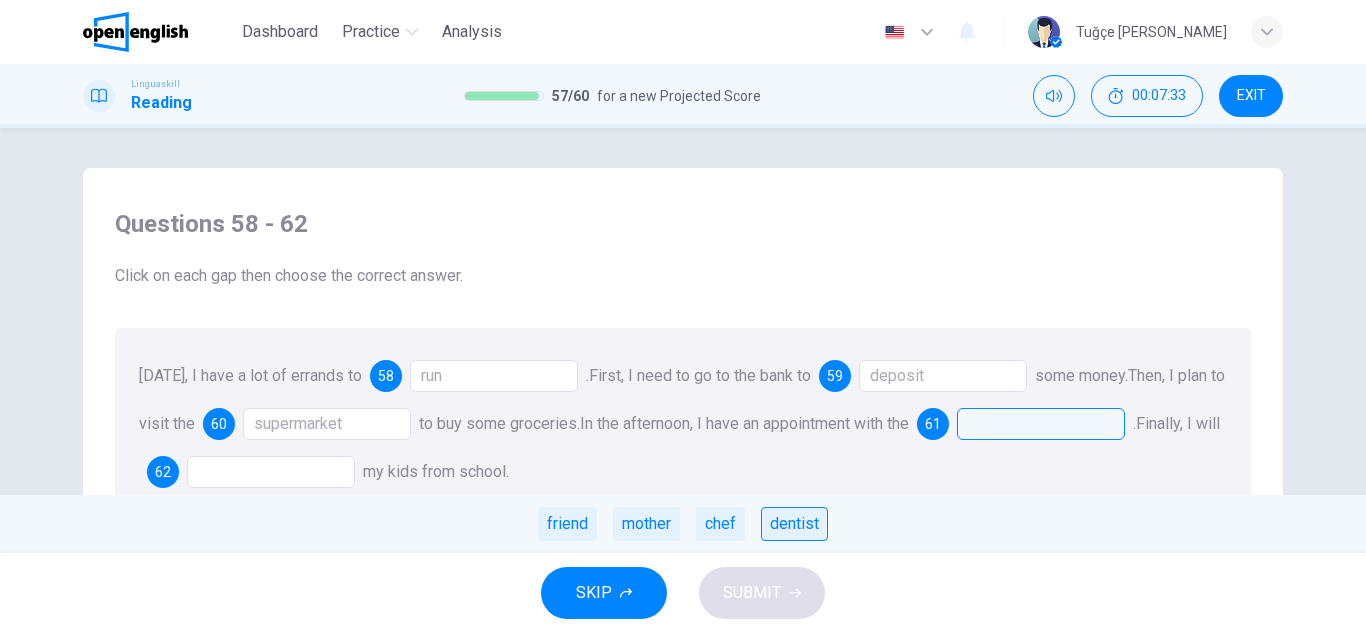 click on "dentist" at bounding box center [794, 524] 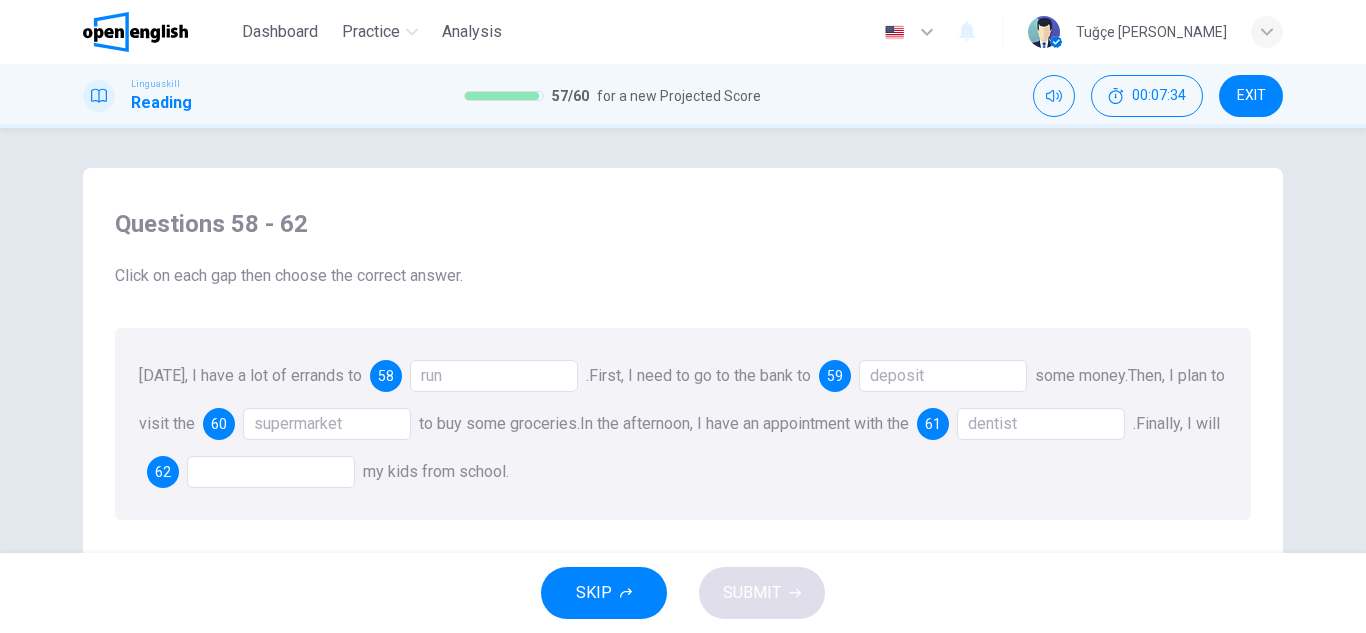 drag, startPoint x: 349, startPoint y: 464, endPoint x: 401, endPoint y: 477, distance: 53.600372 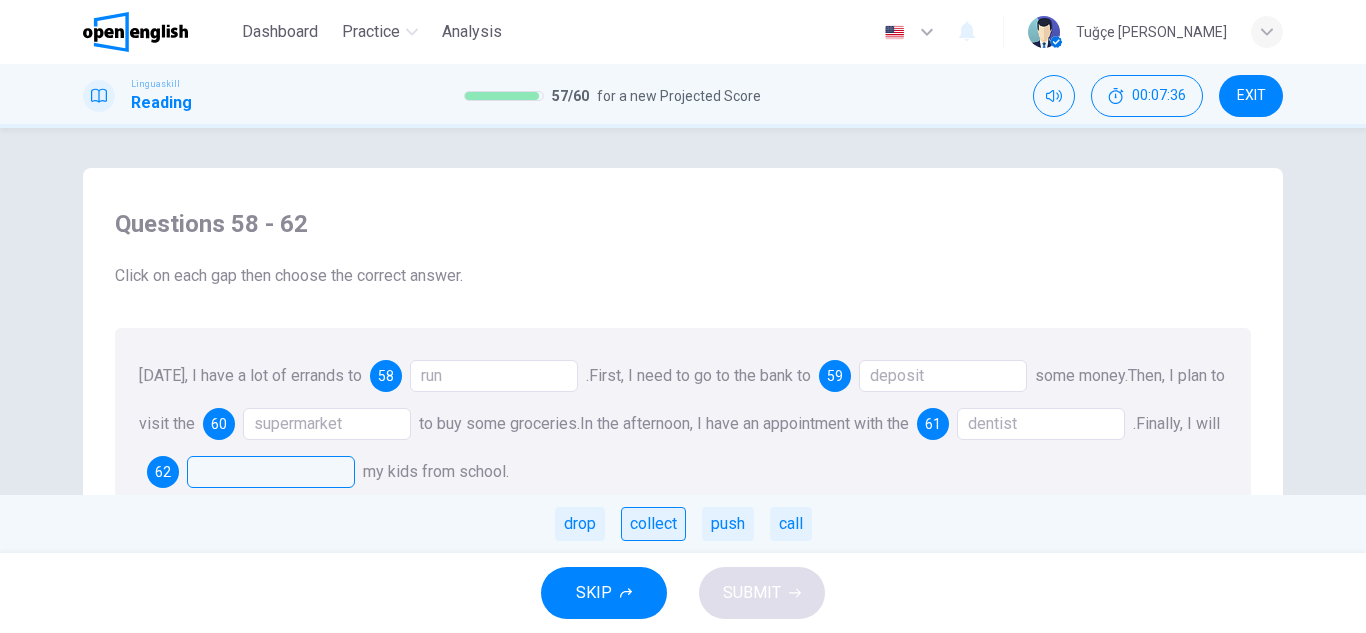 click on "collect" at bounding box center [653, 524] 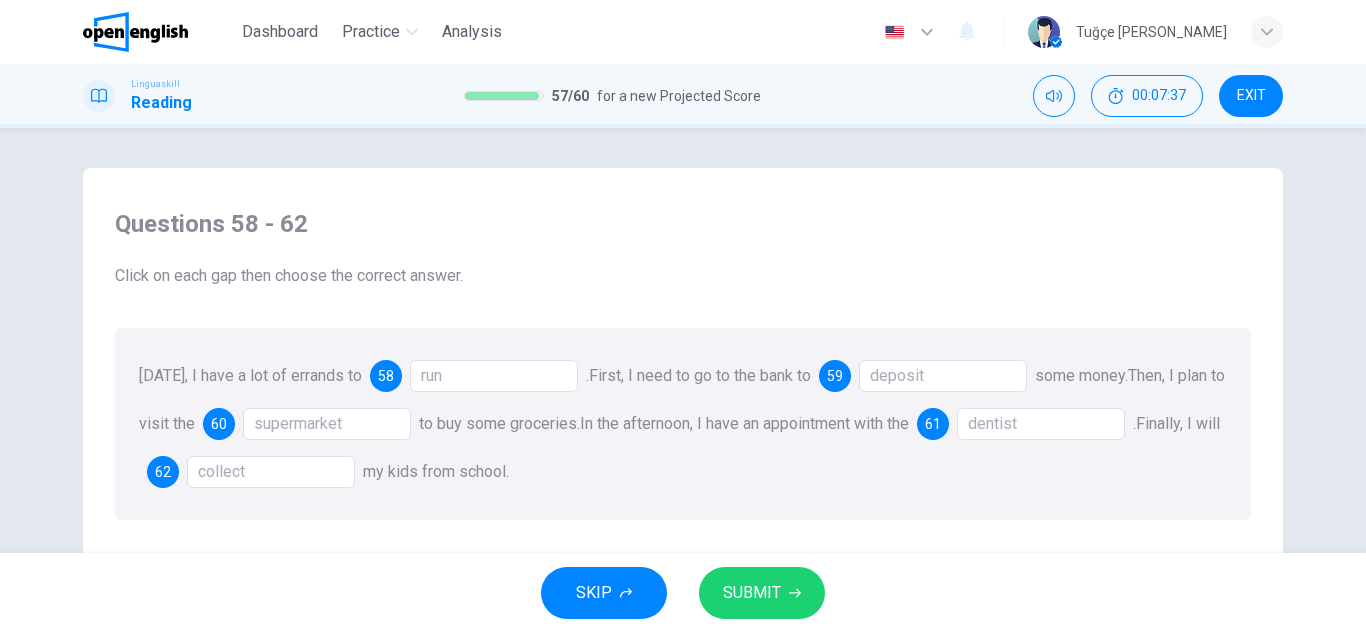 click on "SUBMIT" at bounding box center (762, 593) 